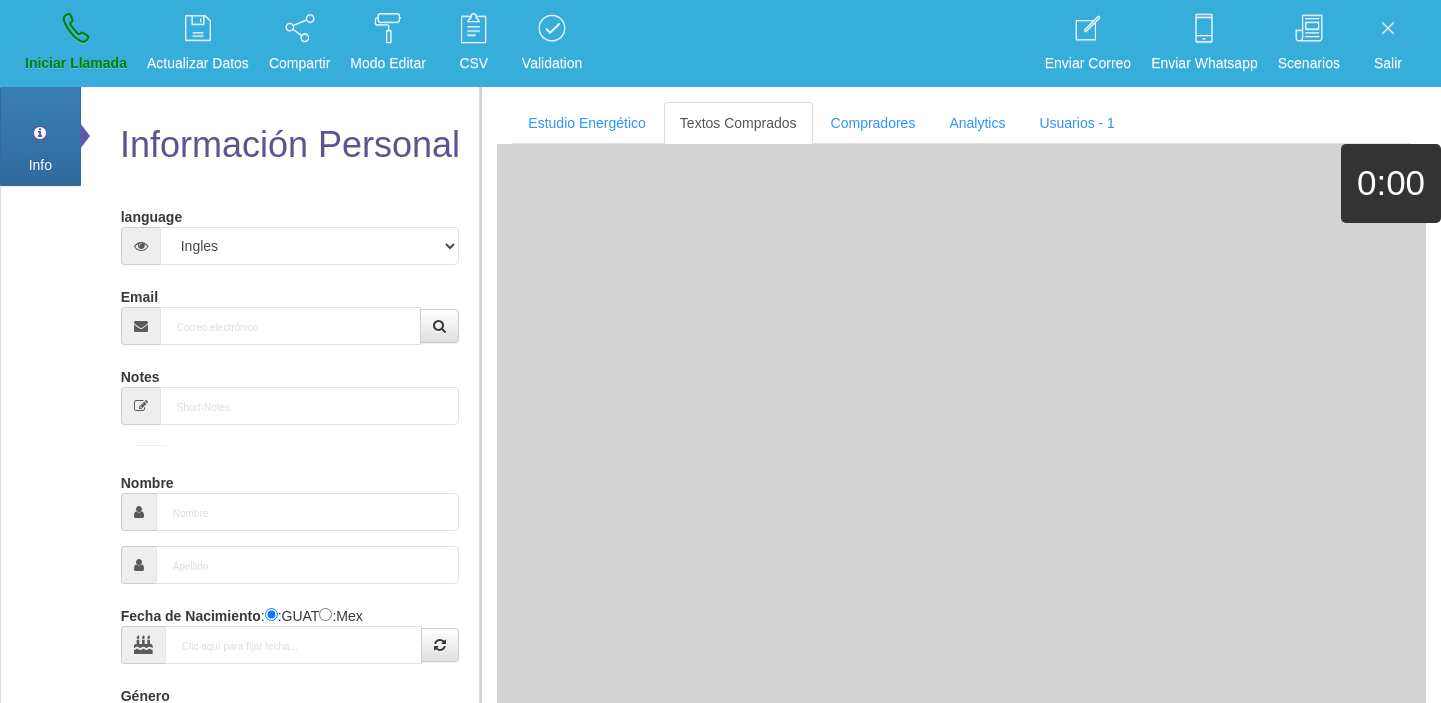 select on "4" 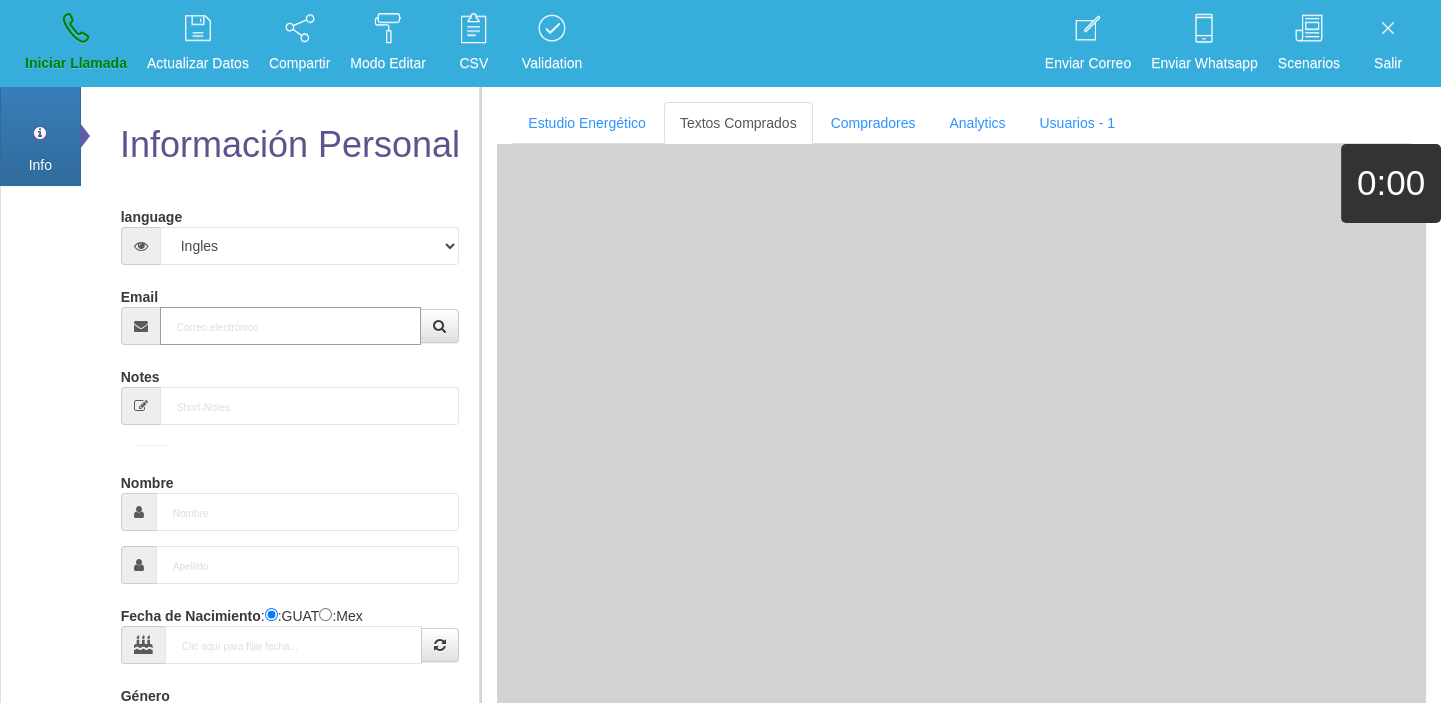 paste on "[EMAIL_ADDRESS][DOMAIN_NAME]" 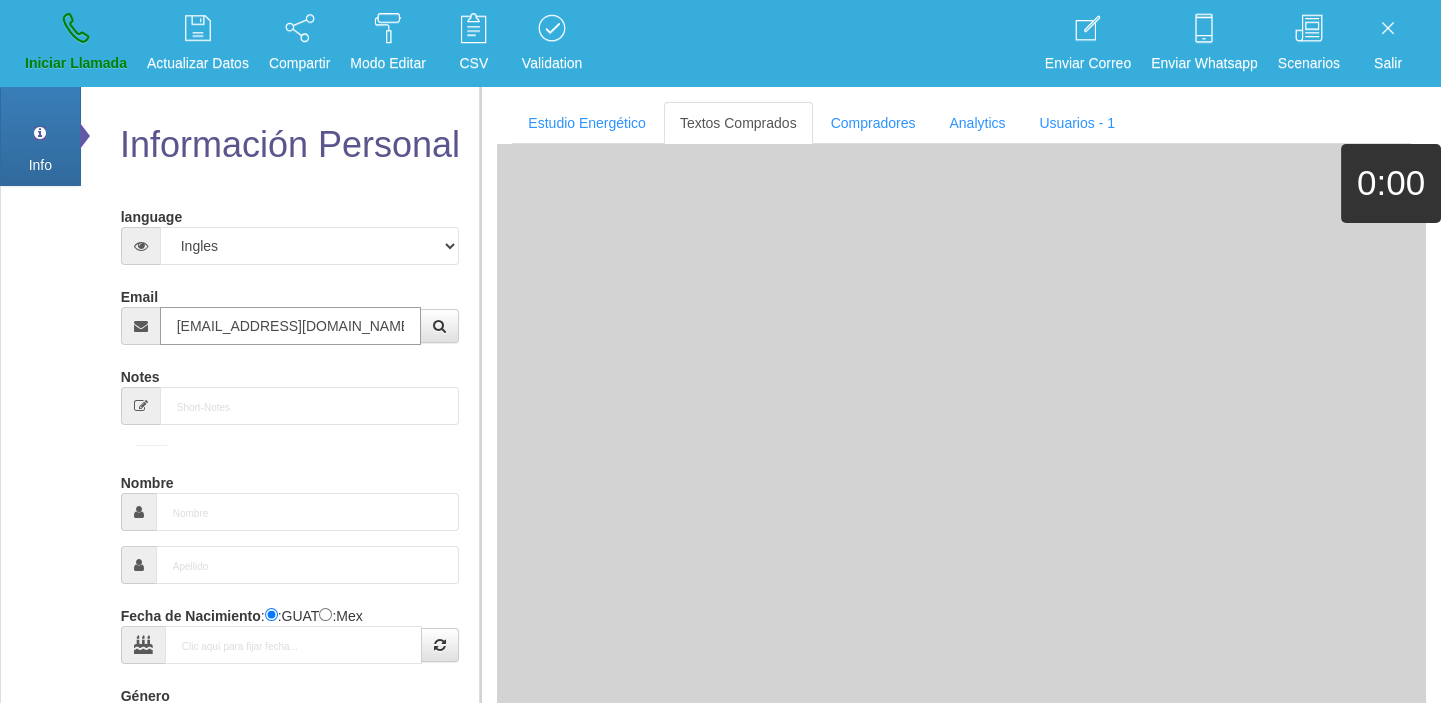 click on "[EMAIL_ADDRESS][DOMAIN_NAME]" at bounding box center [291, 326] 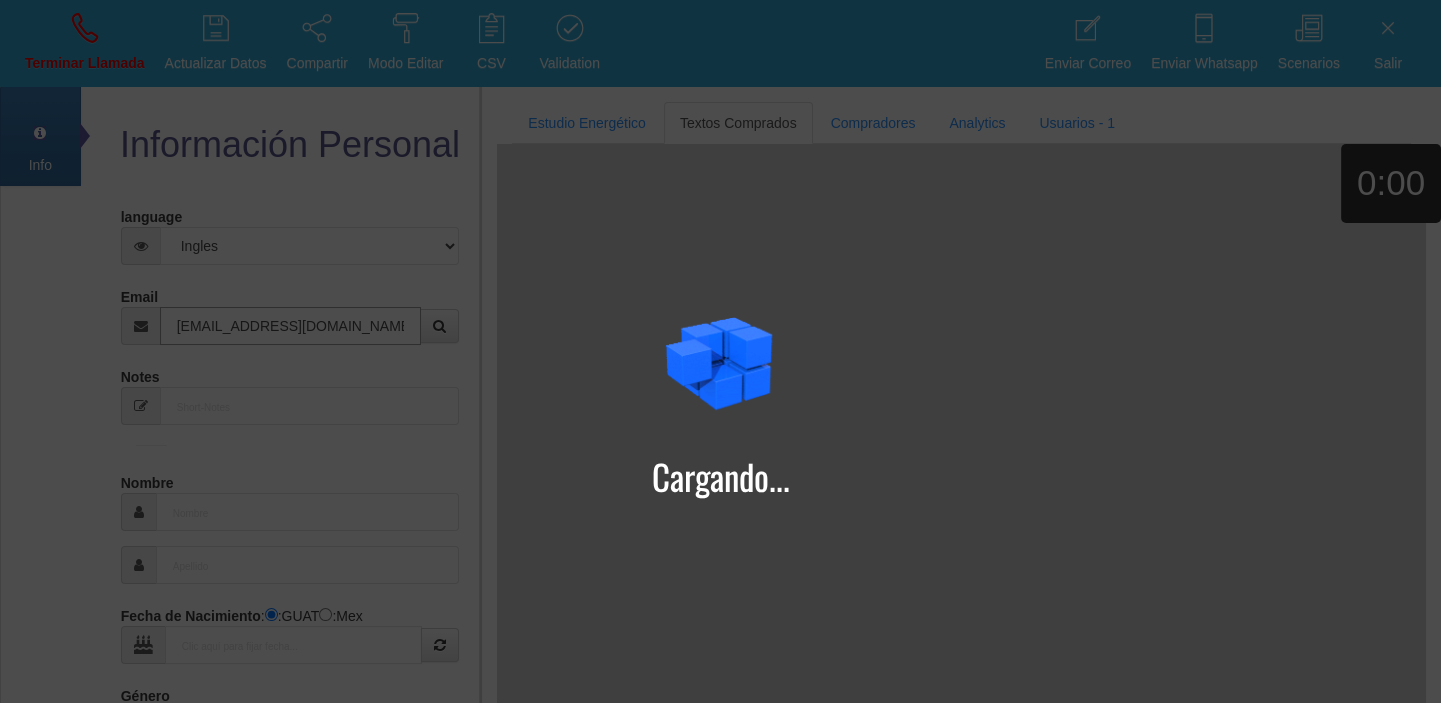 type on "[EMAIL_ADDRESS][DOMAIN_NAME]" 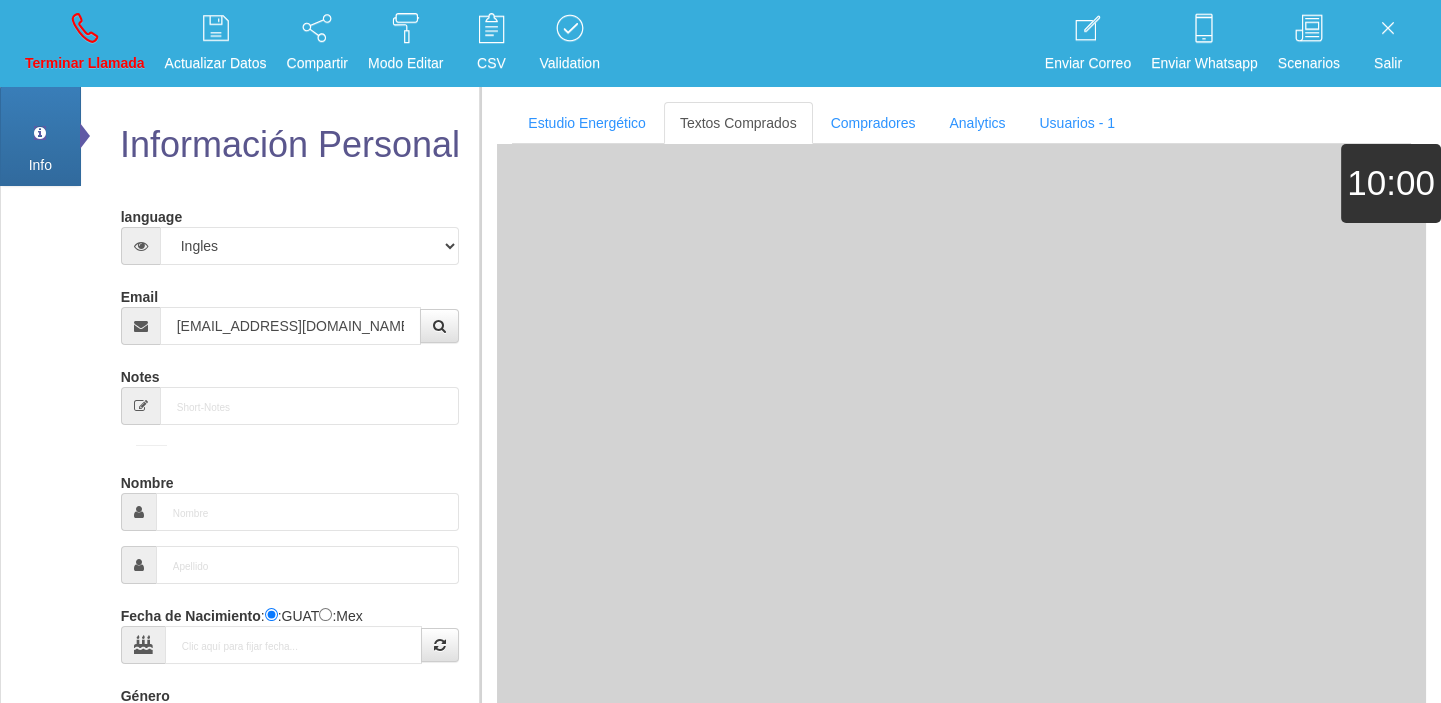 type on "13 Abr 1946" 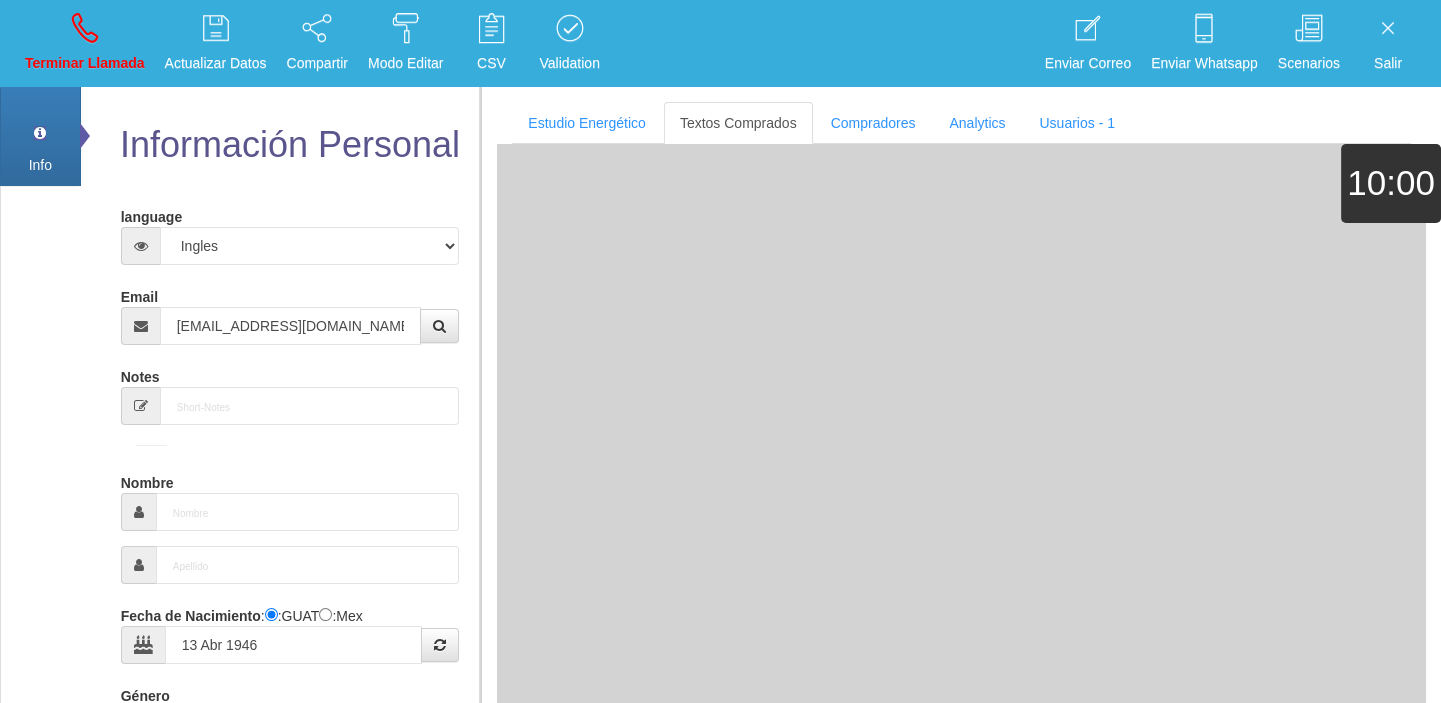 type on "Buen Comprador" 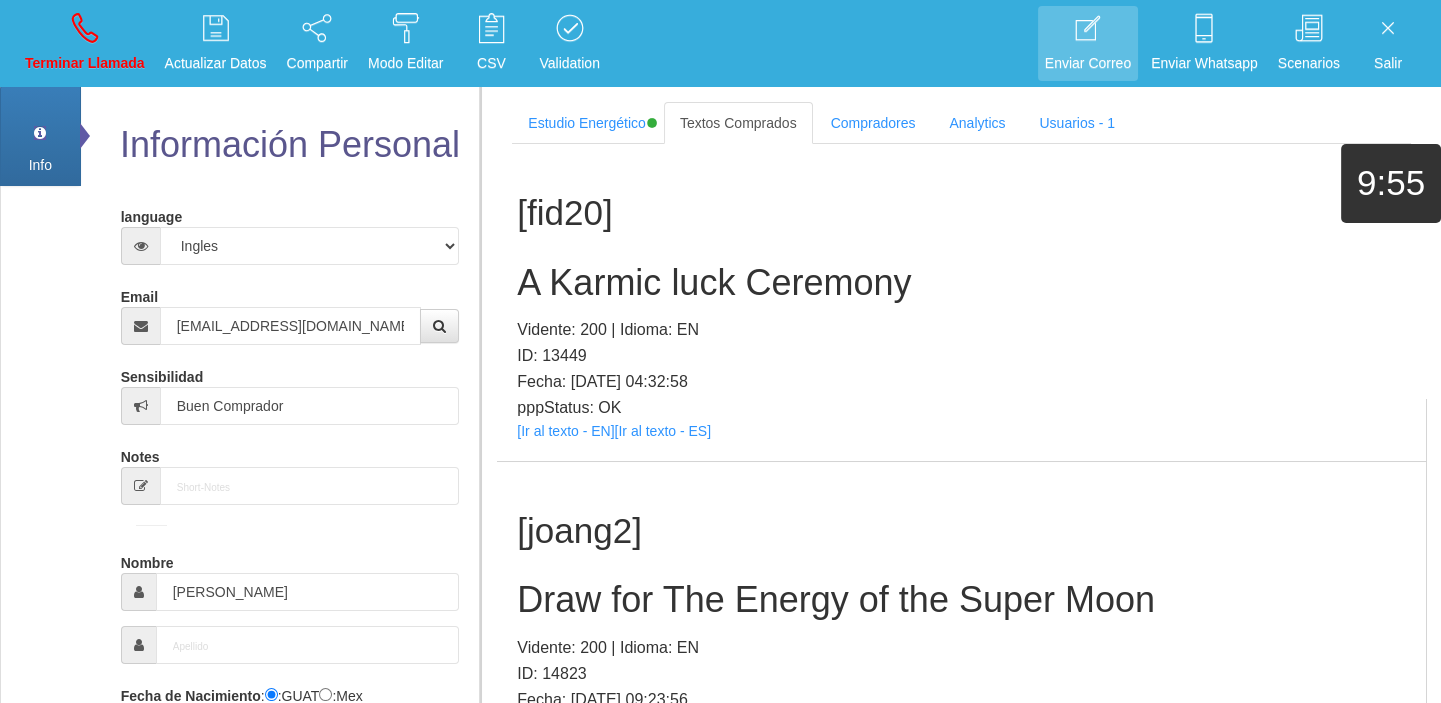 scroll, scrollTop: 1489, scrollLeft: 0, axis: vertical 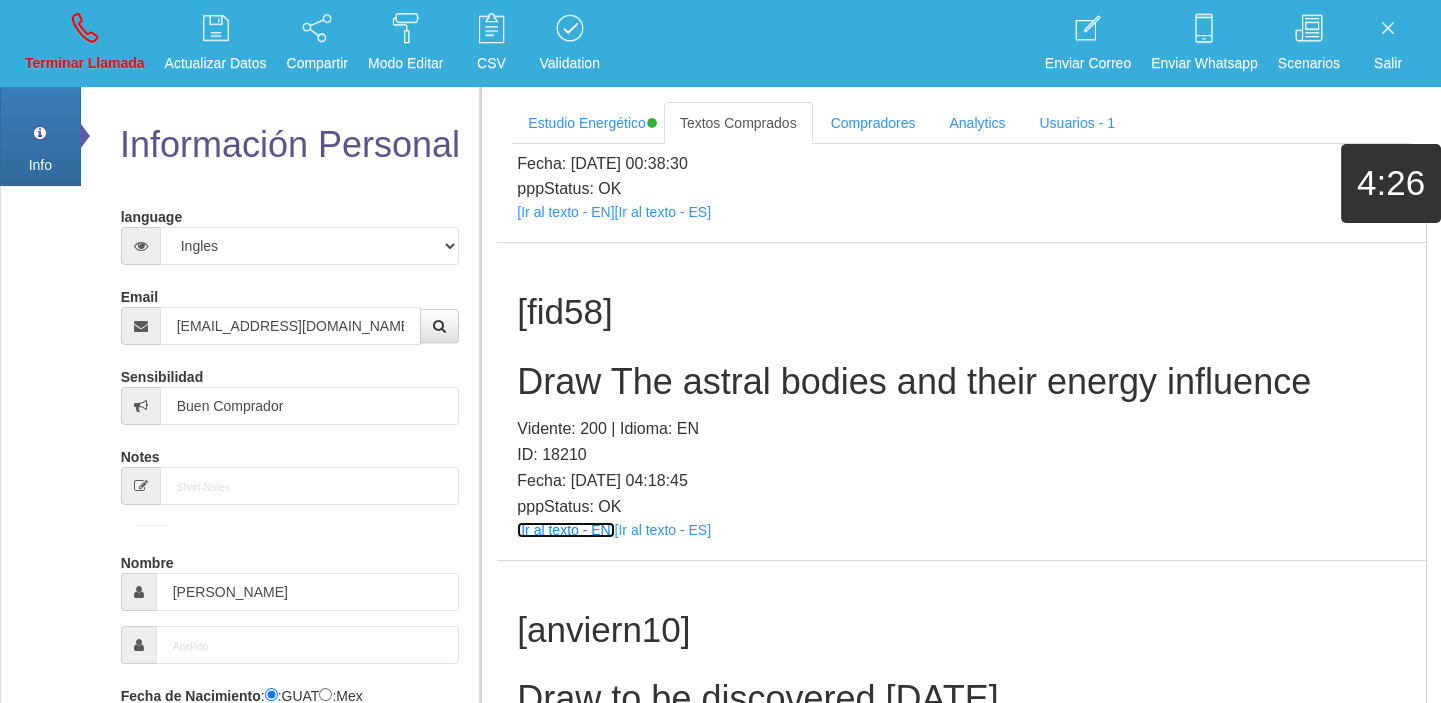 click on "[Ir al texto - EN]" at bounding box center (565, 530) 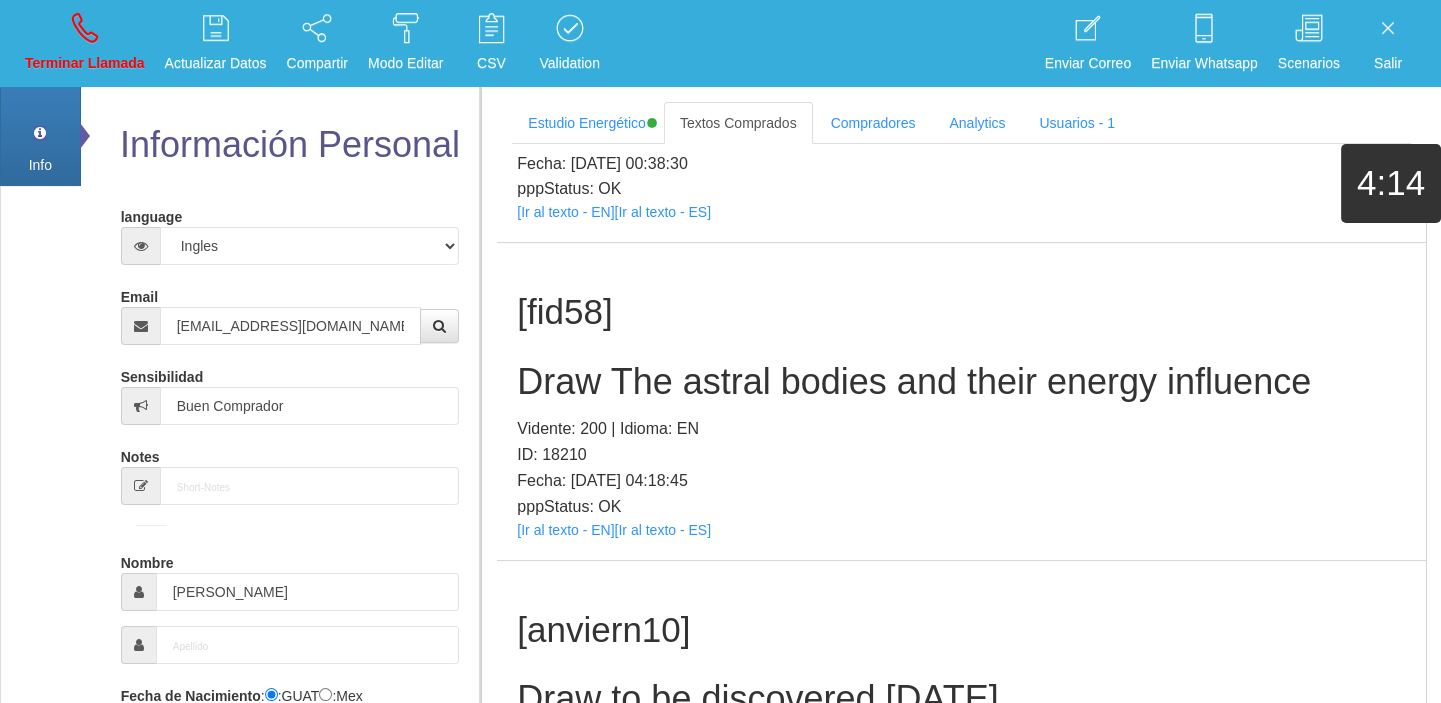 click on "Draw The astral bodies and their energy influence" at bounding box center [961, 382] 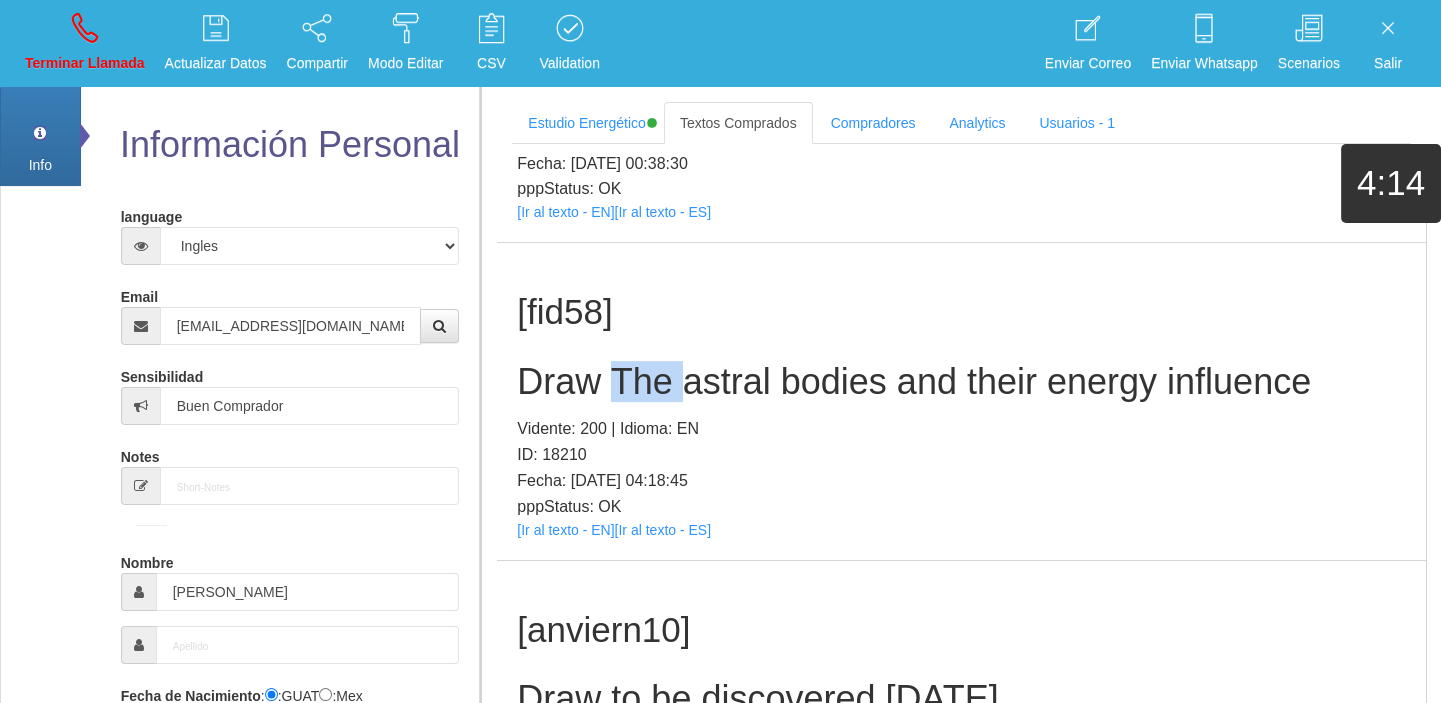 click on "Draw The astral bodies and their energy influence" at bounding box center (961, 382) 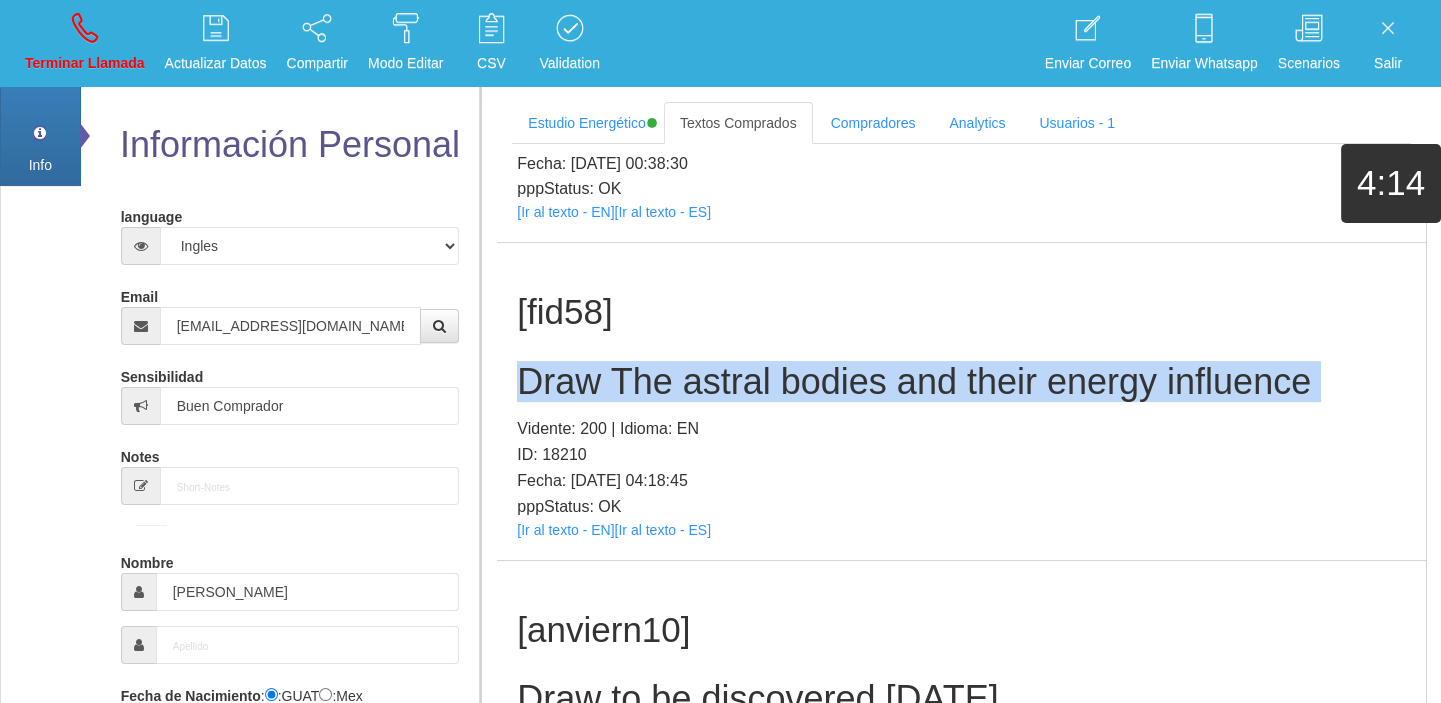 click on "Draw The astral bodies and their energy influence" at bounding box center [961, 382] 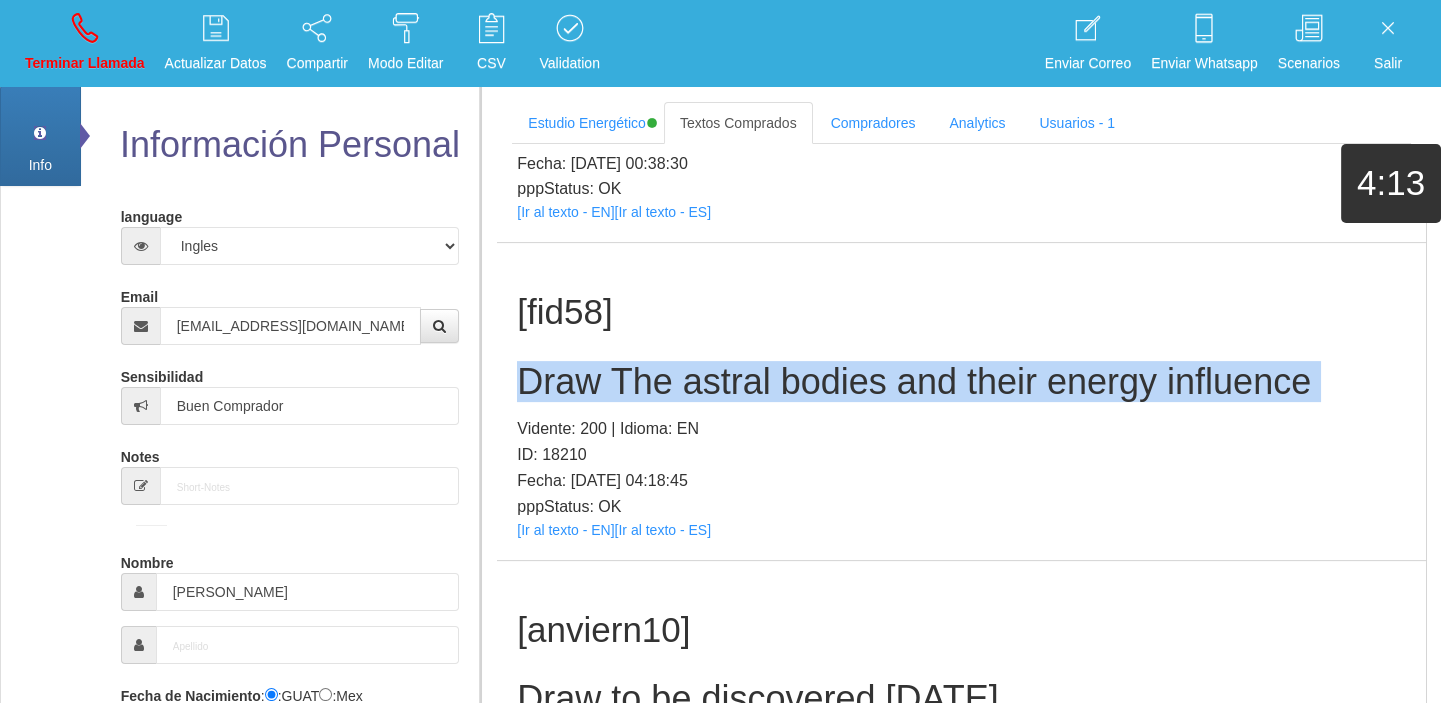 copy on "Draw The astral bodies and their energy influence" 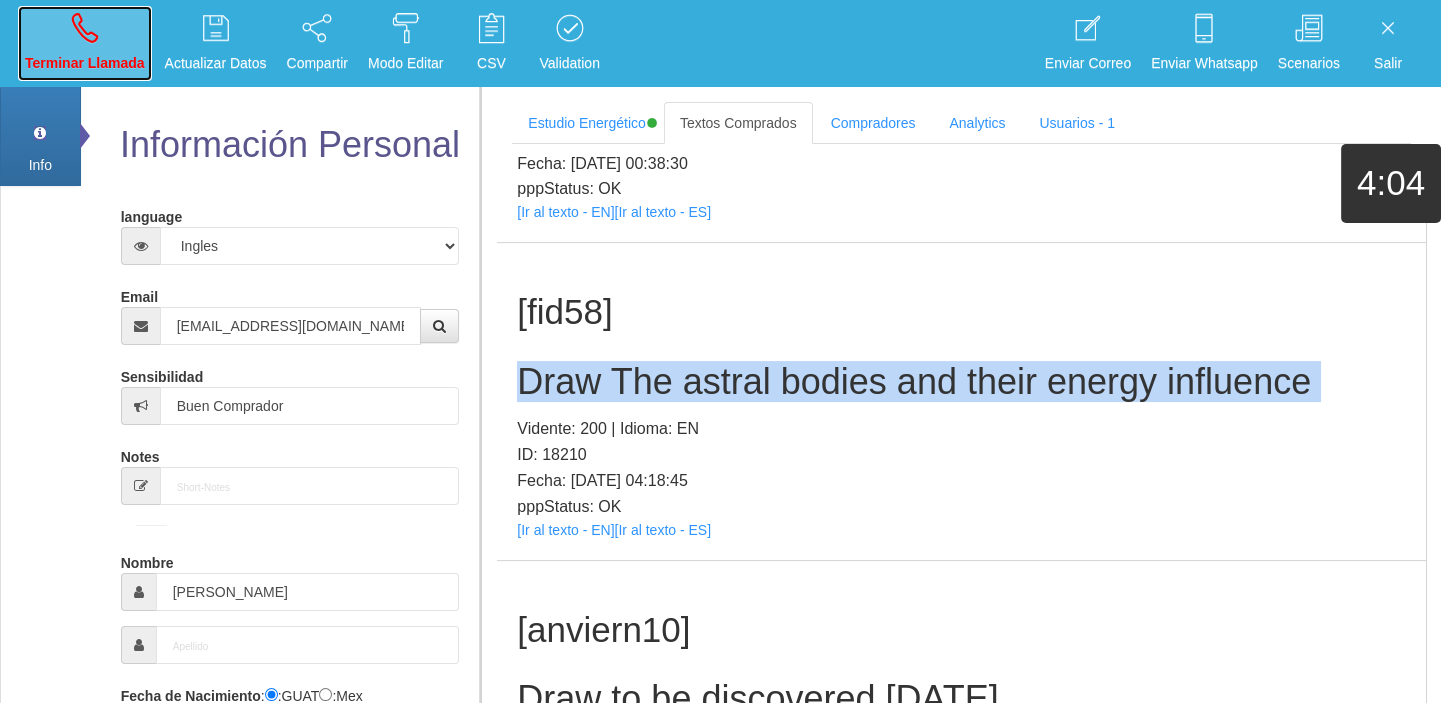 click on "Terminar Llamada" at bounding box center [85, 43] 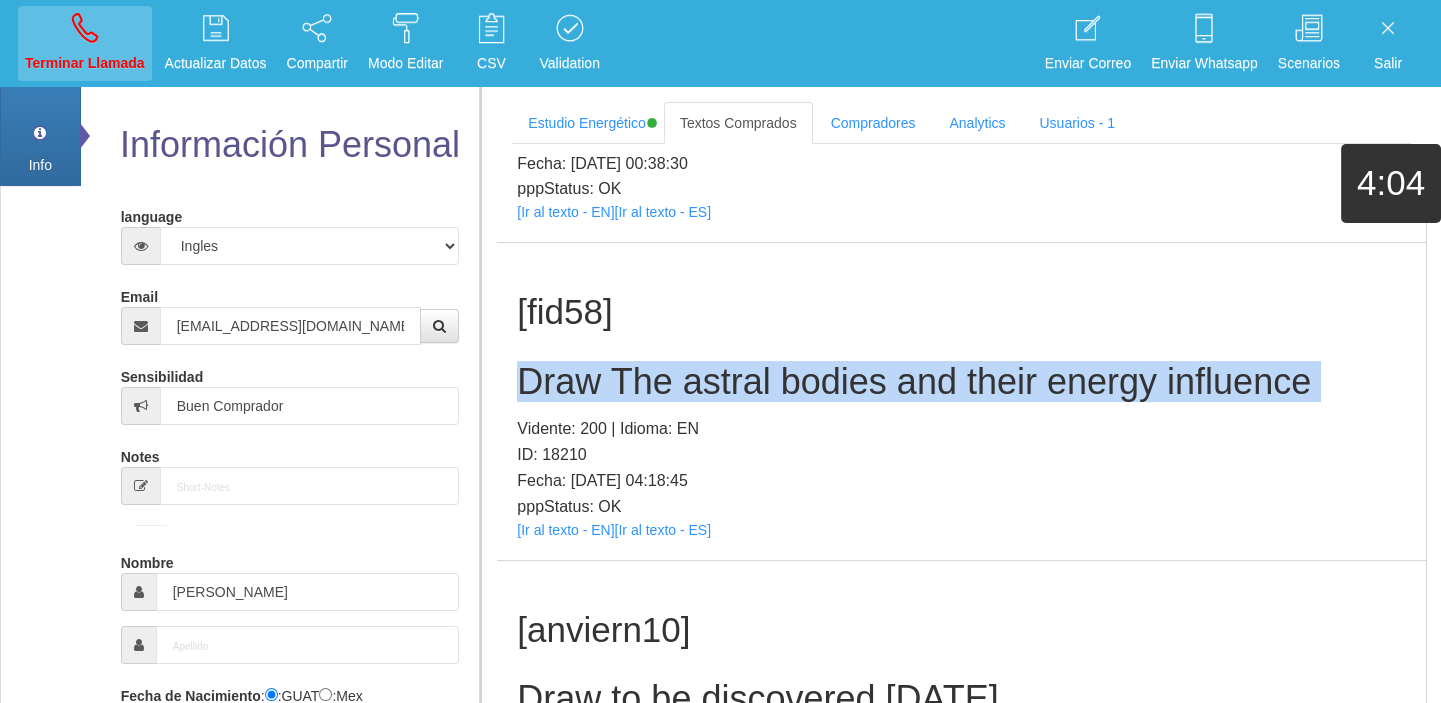 type 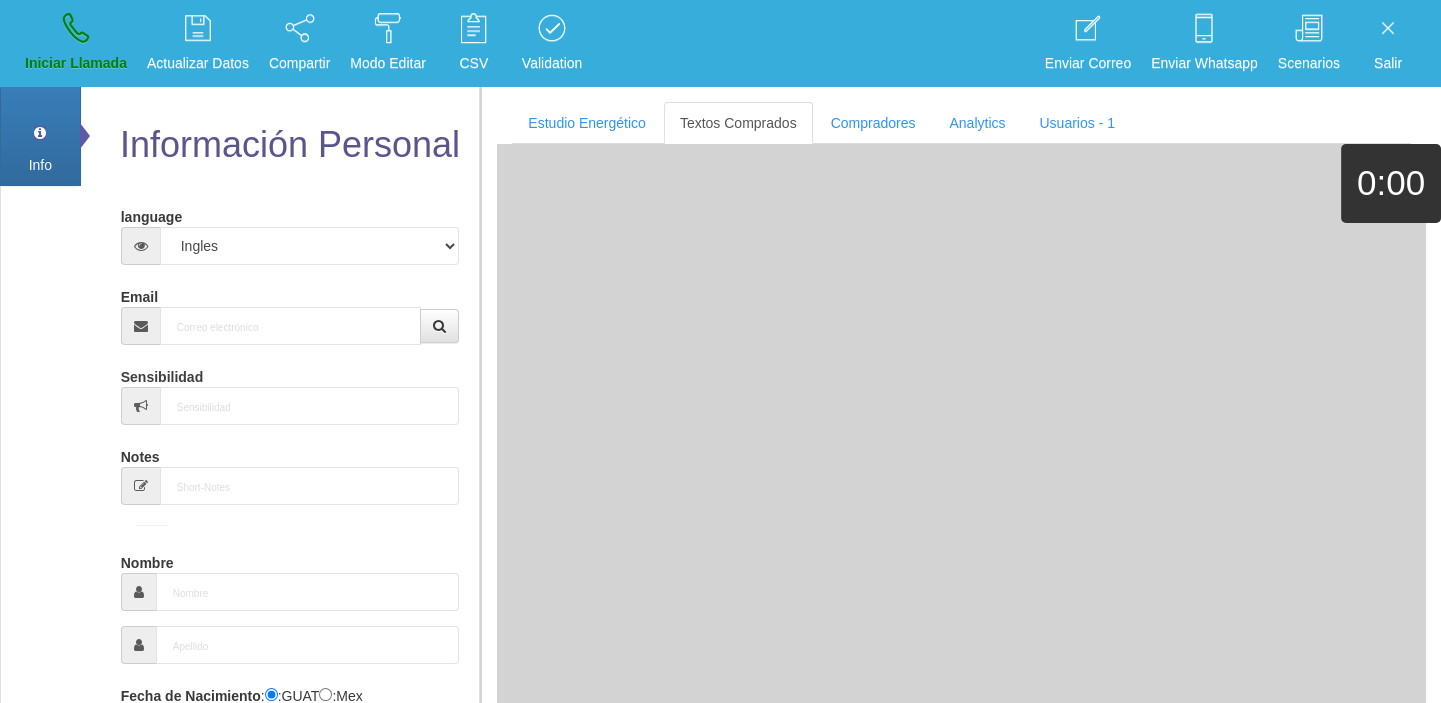 scroll, scrollTop: 0, scrollLeft: 0, axis: both 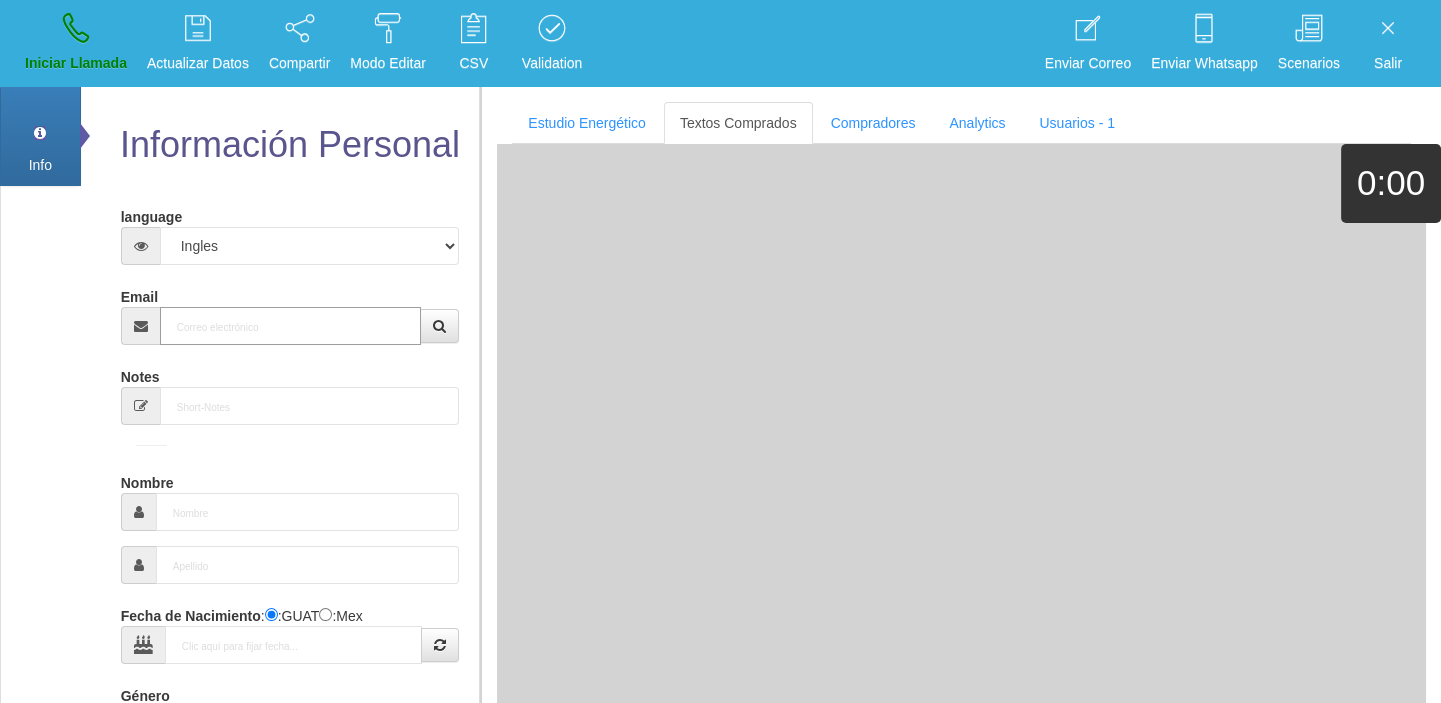 click on "Email" at bounding box center [291, 326] 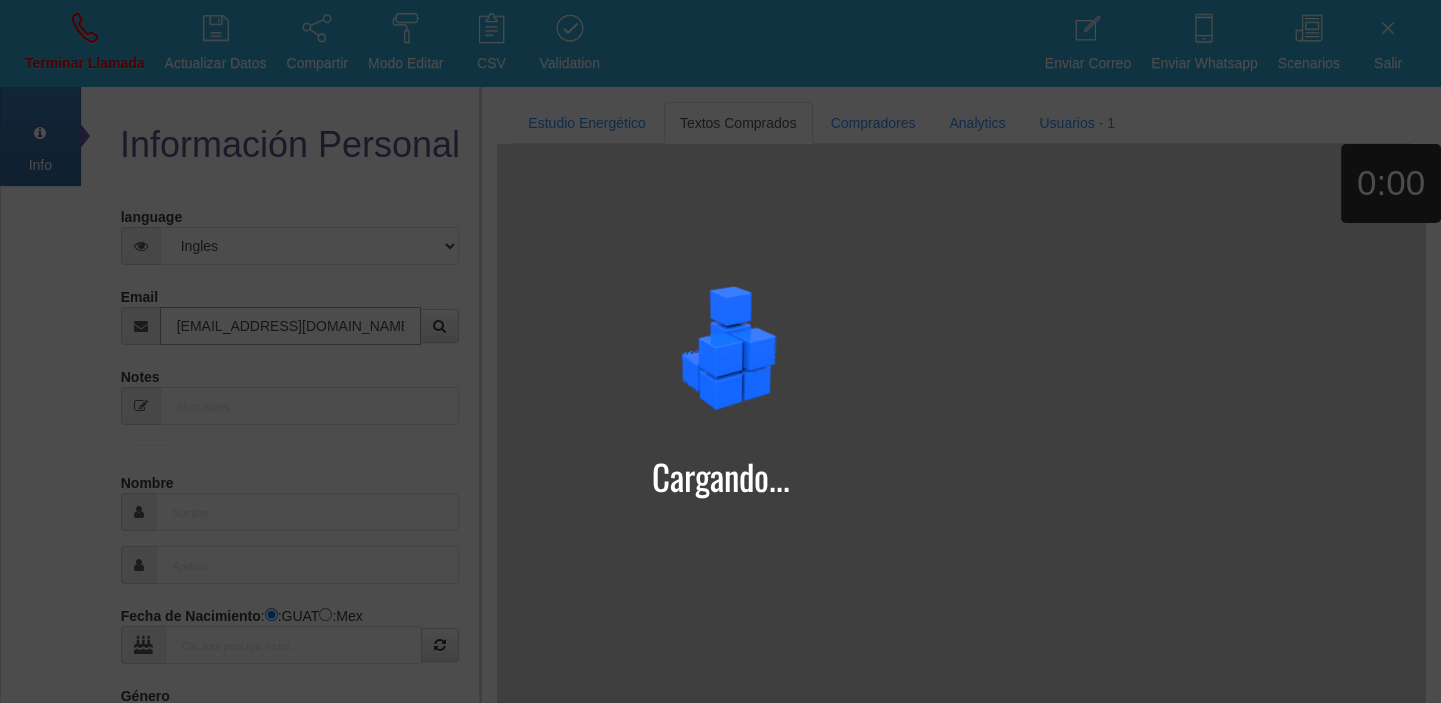 type on "[EMAIL_ADDRESS][DOMAIN_NAME]" 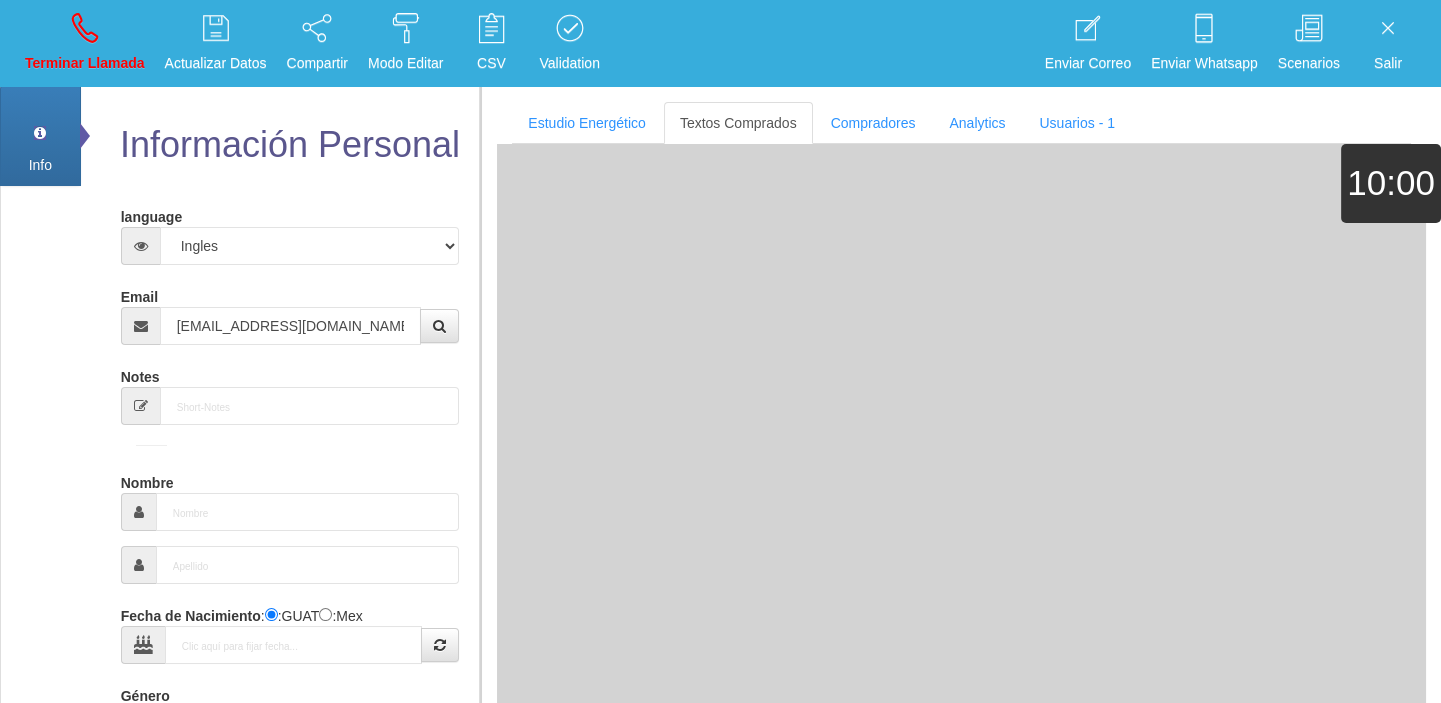 type on "16 Dic 1944" 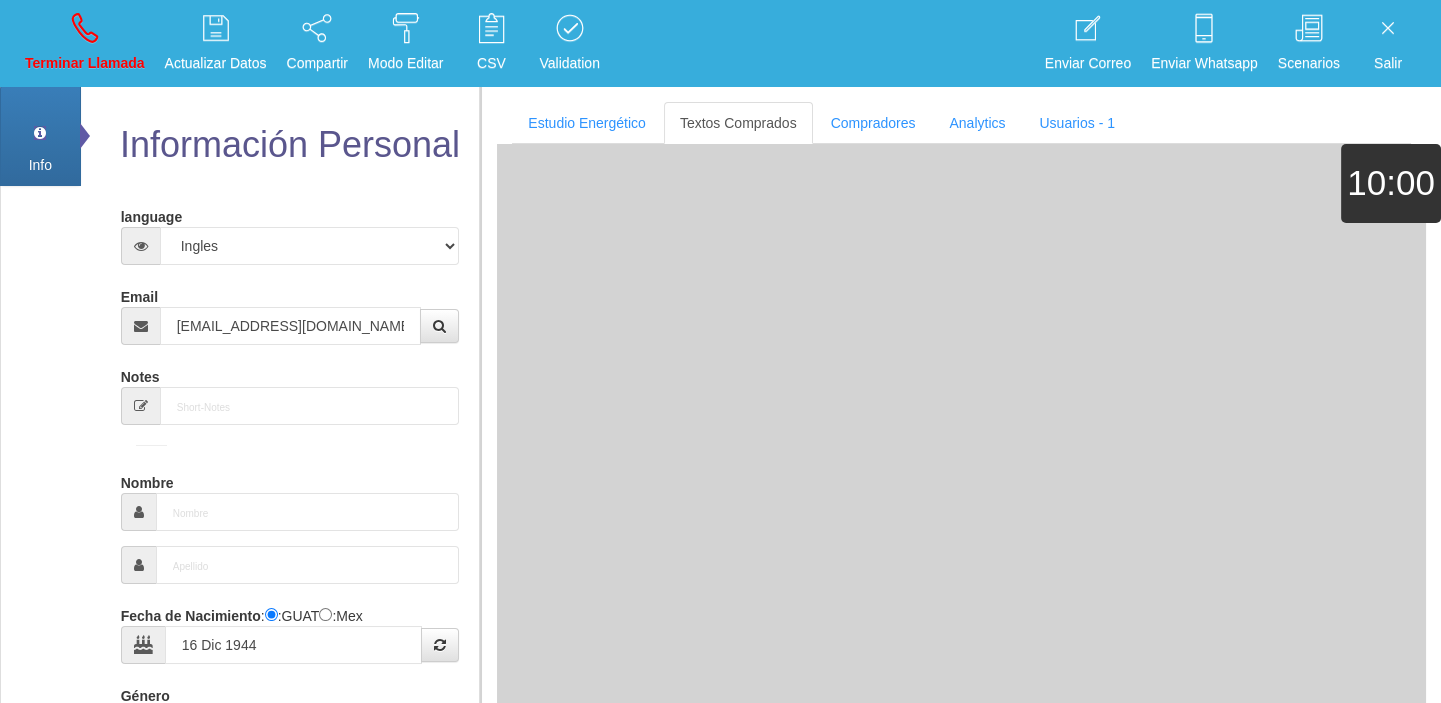 type on "Excelente Comprador" 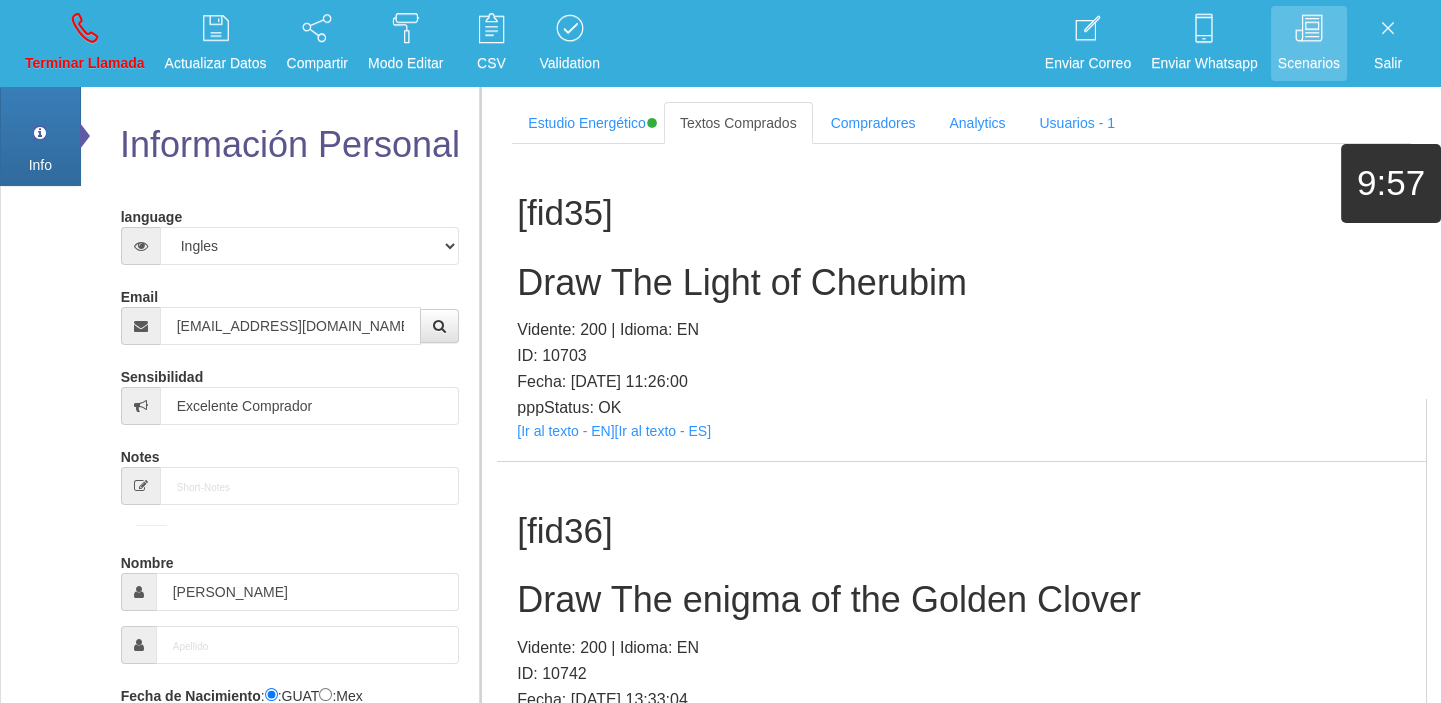 scroll, scrollTop: 1171, scrollLeft: 0, axis: vertical 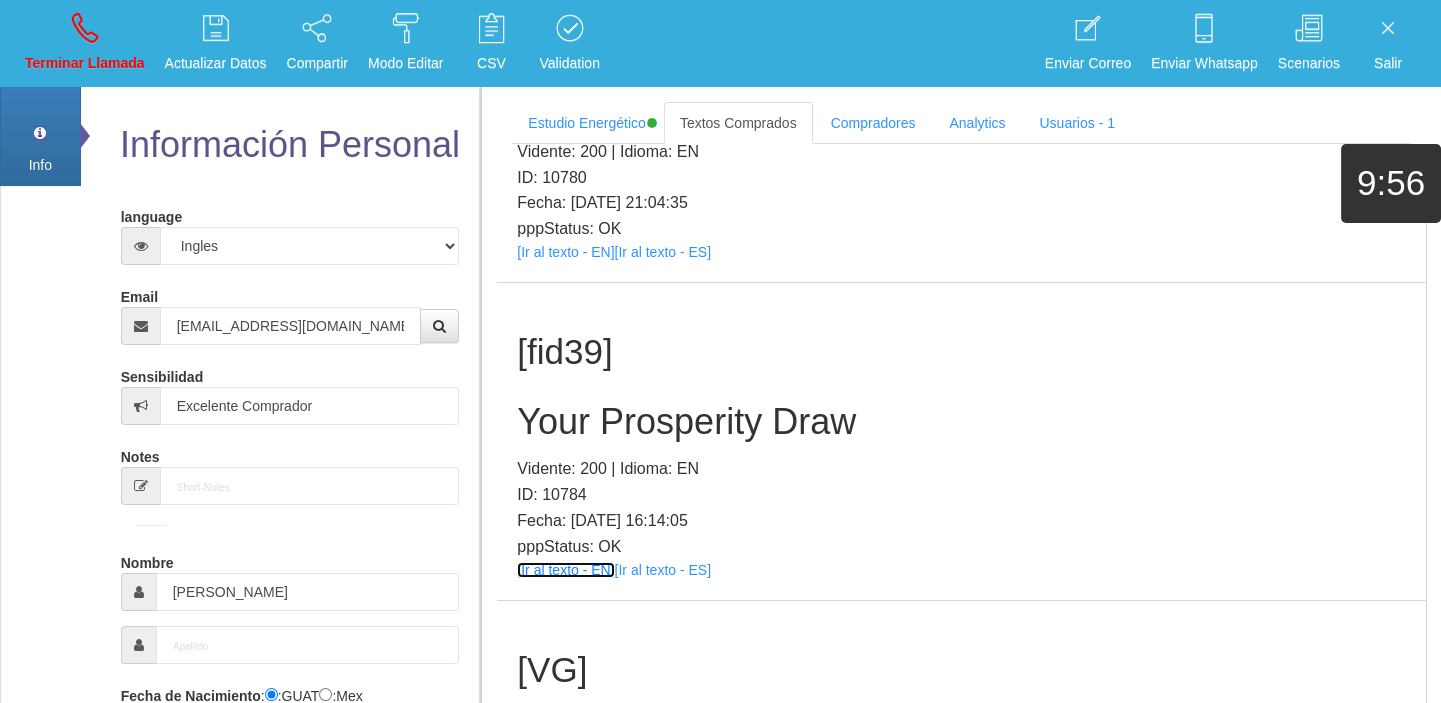 click on "[Ir al texto - EN]" at bounding box center [565, 570] 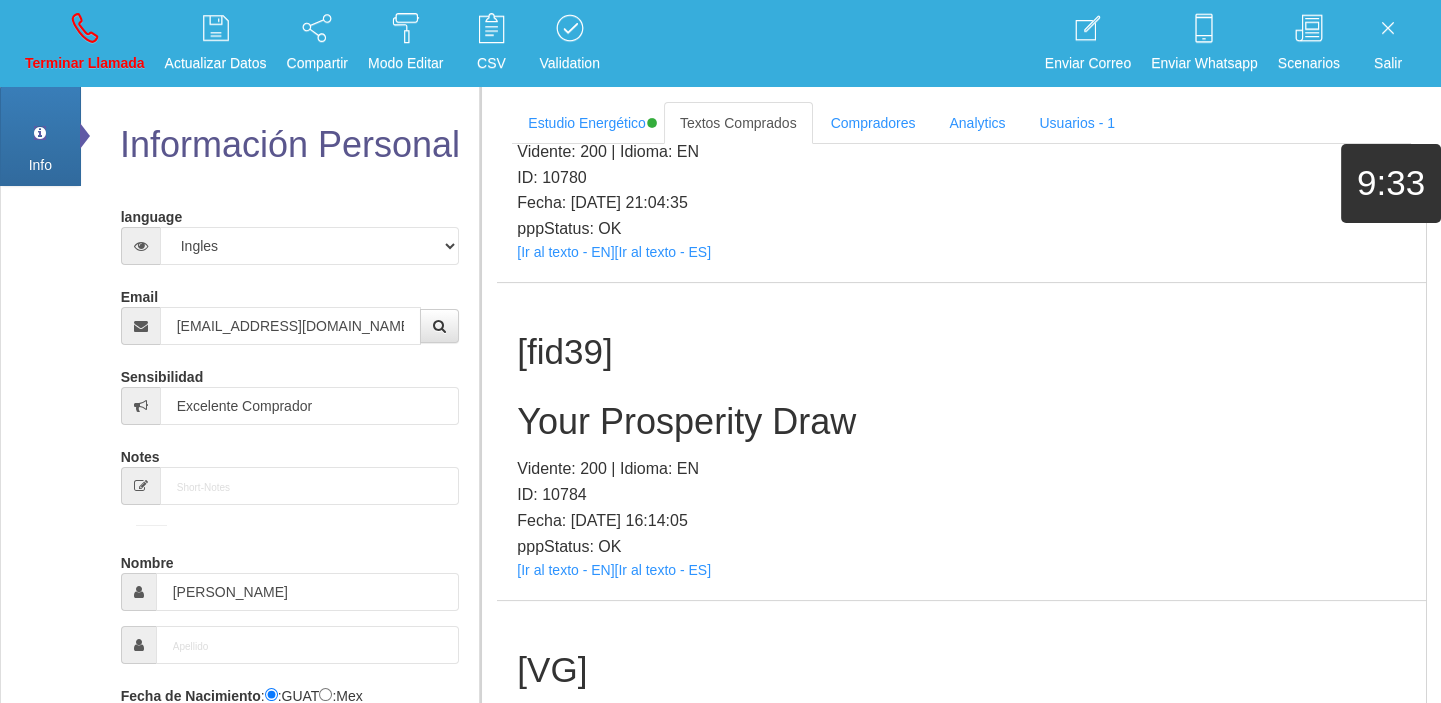 click on "Your Prosperity Draw" at bounding box center (961, 422) 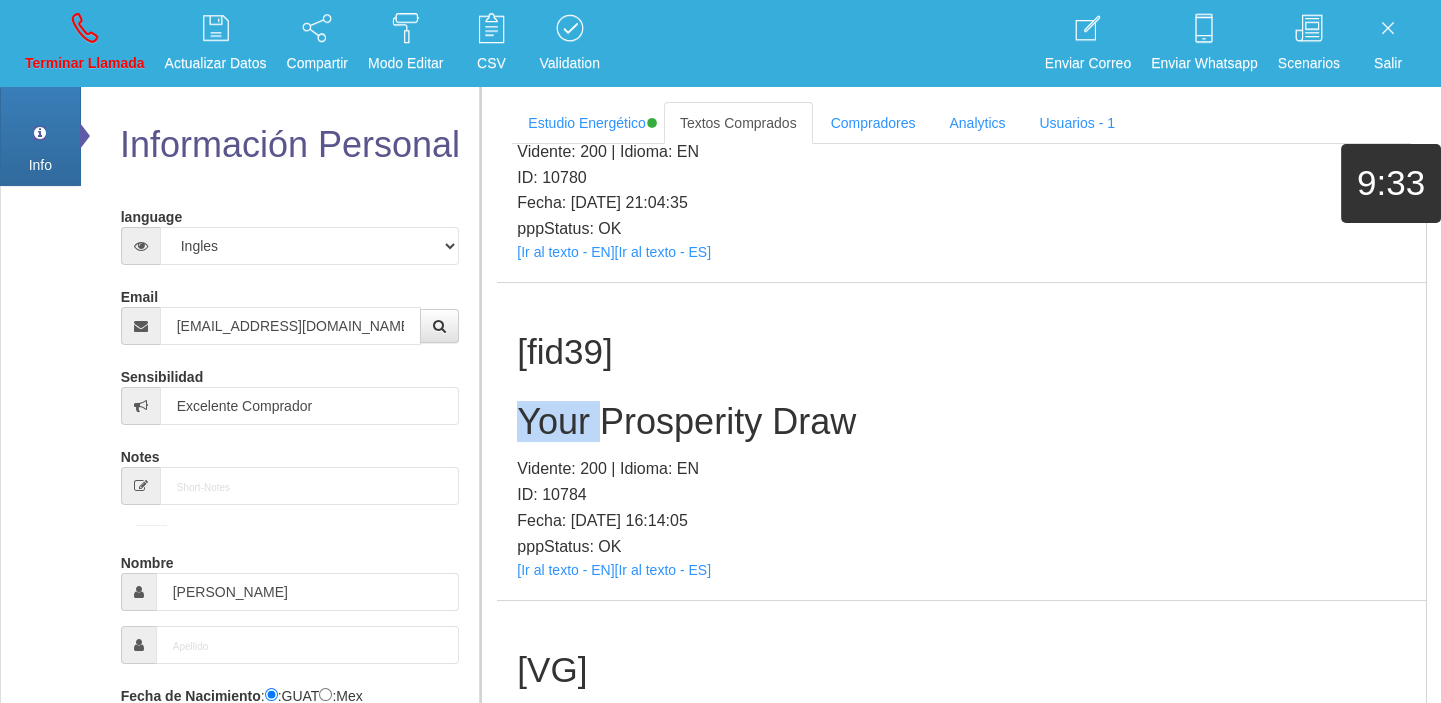 click on "Your Prosperity Draw" at bounding box center (961, 422) 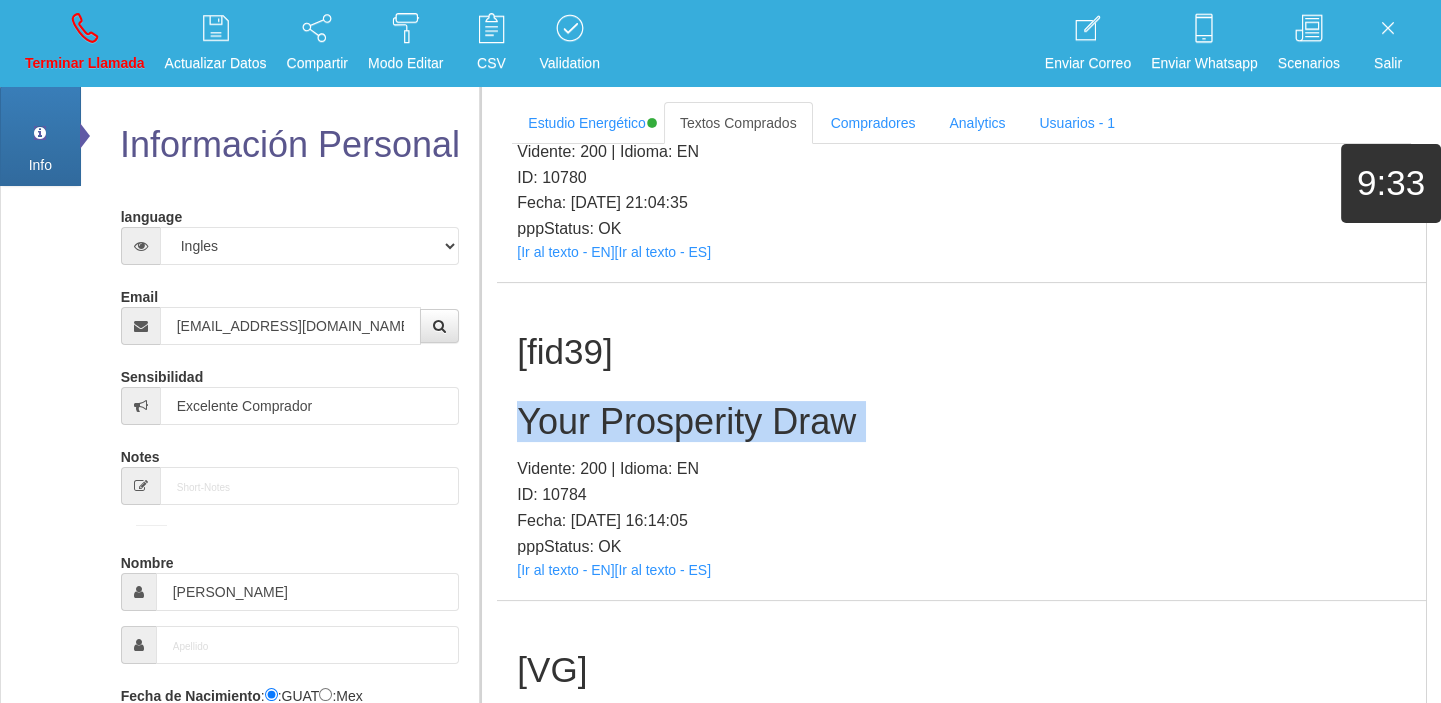 drag, startPoint x: 578, startPoint y: 386, endPoint x: 45, endPoint y: 428, distance: 534.6522 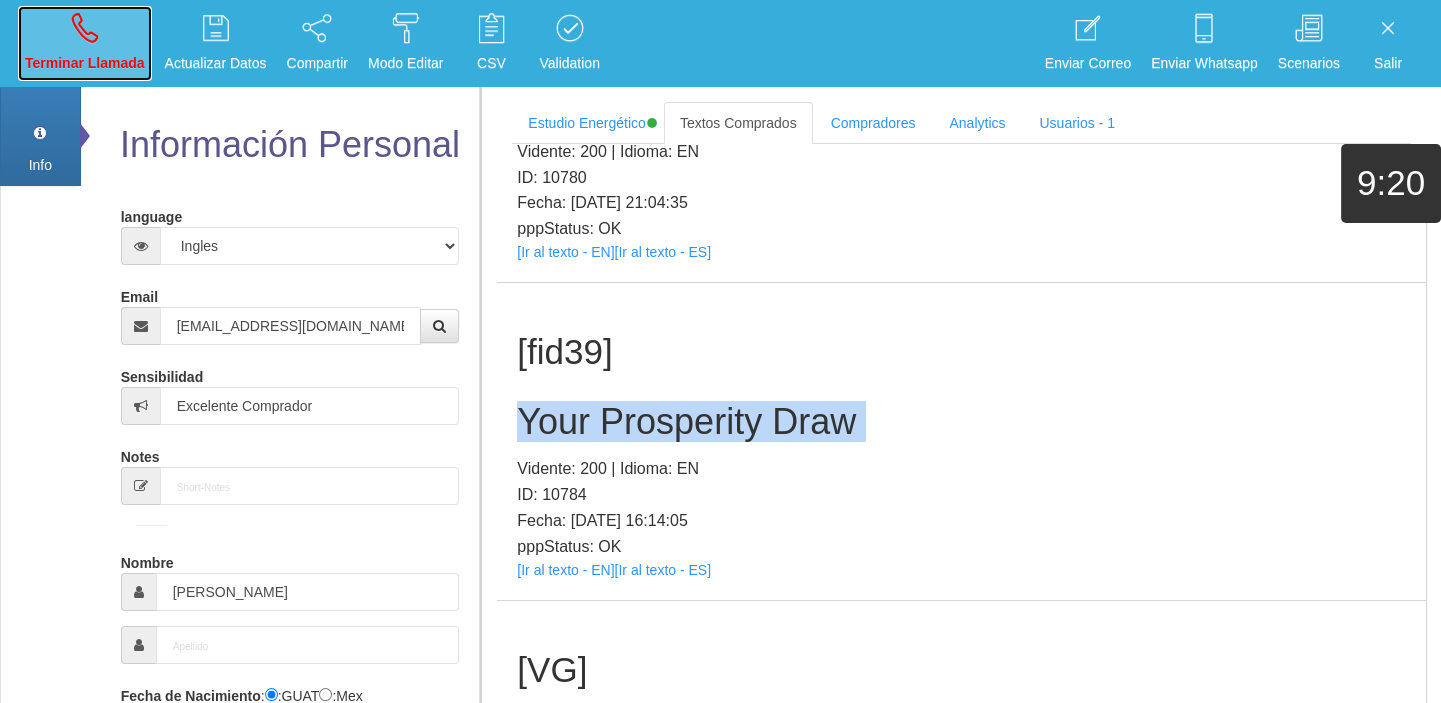 drag, startPoint x: 101, startPoint y: 79, endPoint x: 125, endPoint y: 98, distance: 30.610456 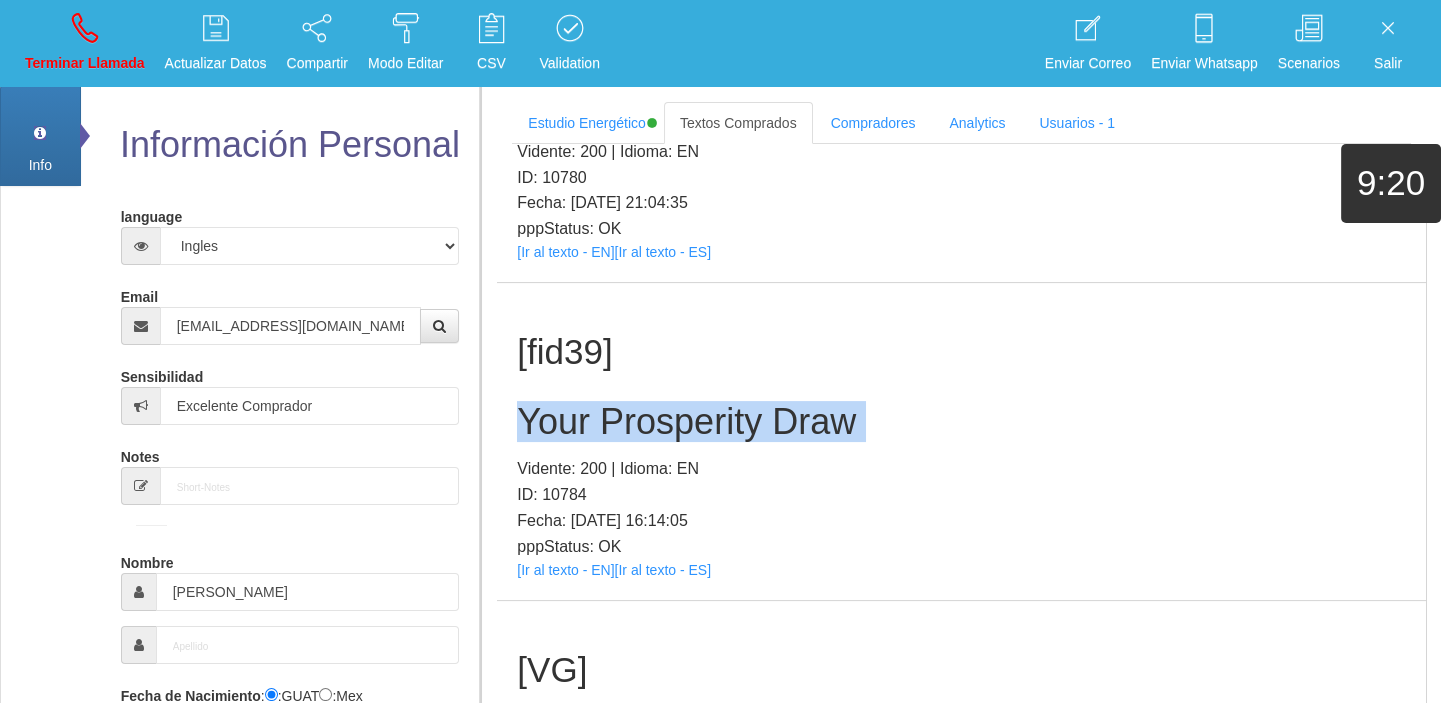 type 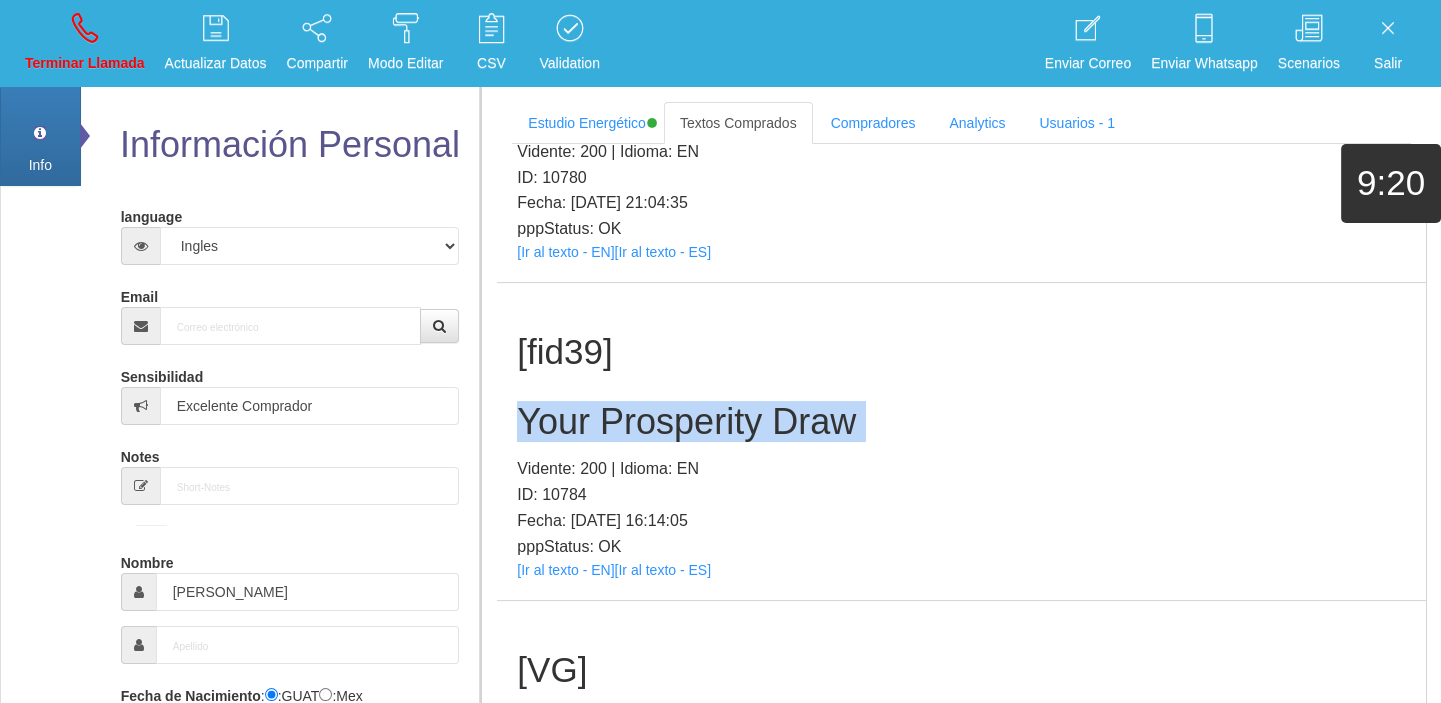 type 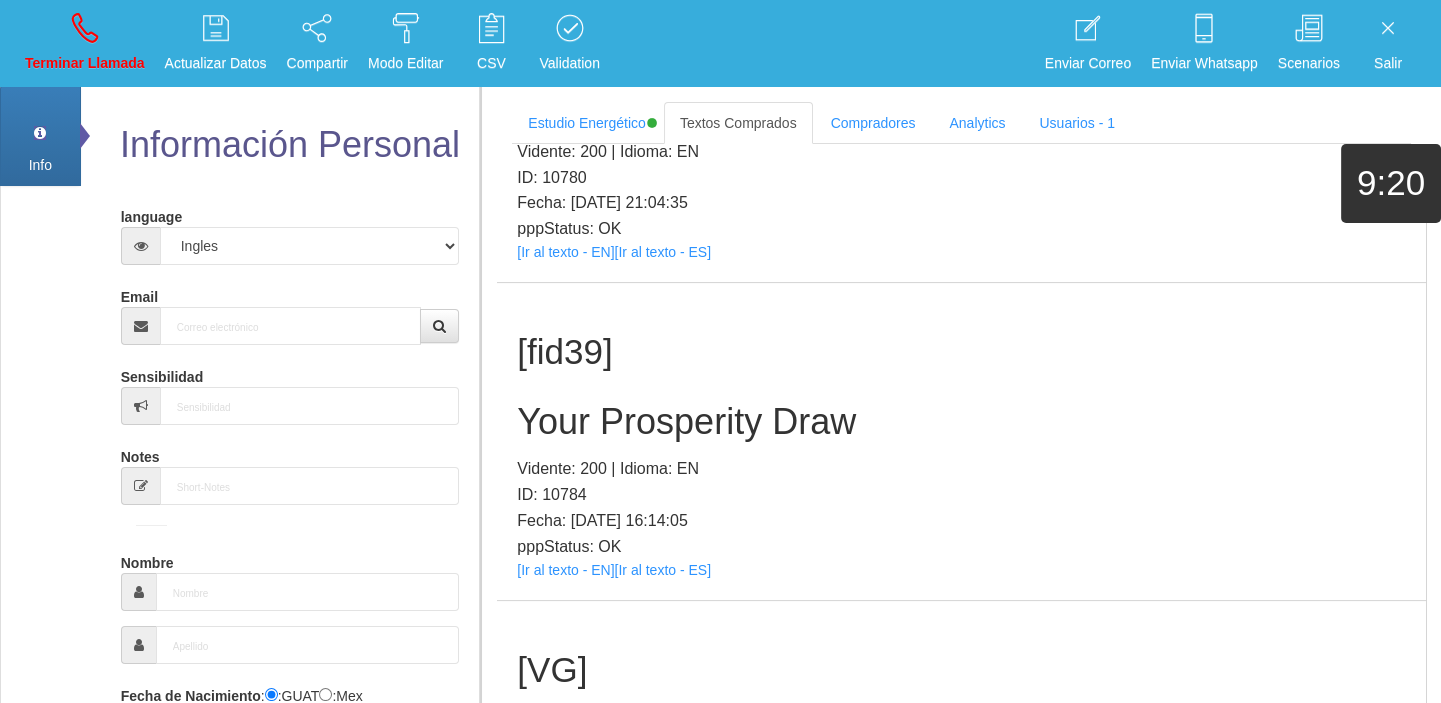 scroll, scrollTop: 0, scrollLeft: 0, axis: both 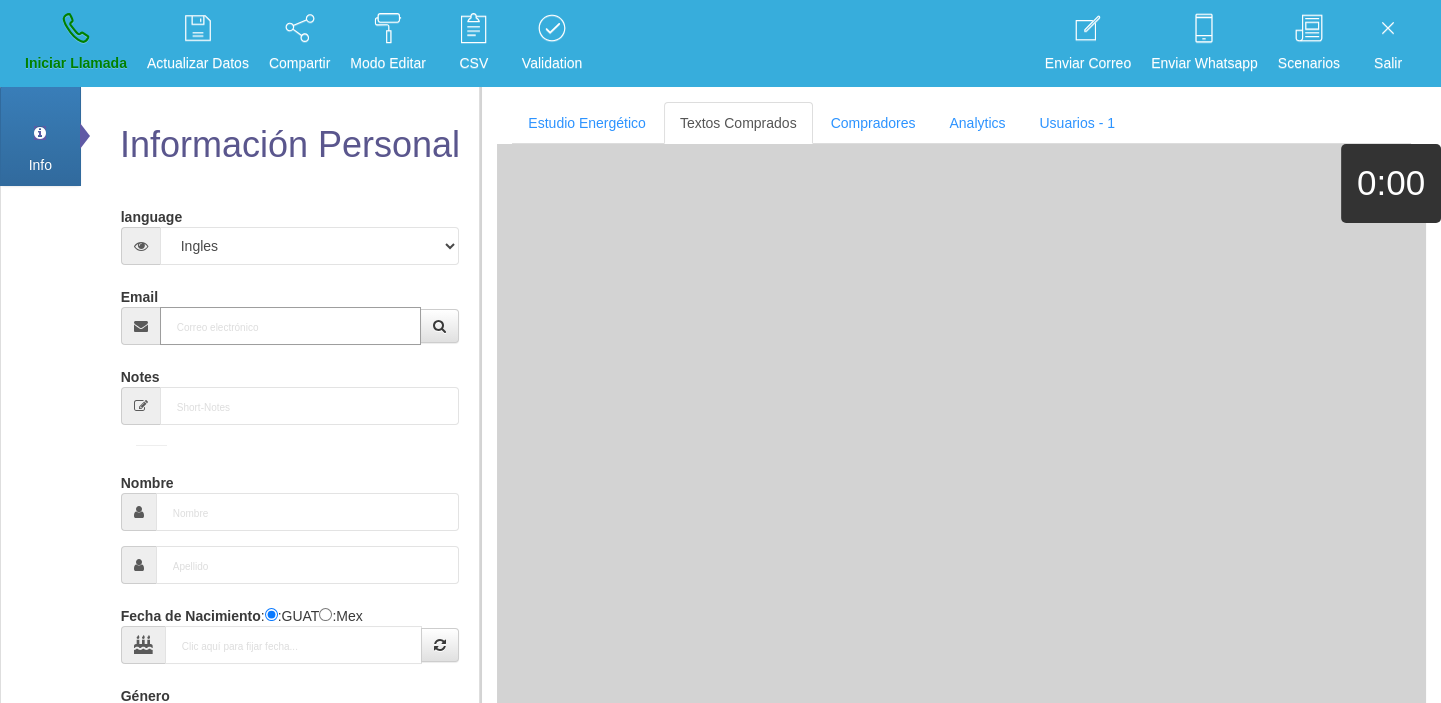 click on "Email" at bounding box center (291, 326) 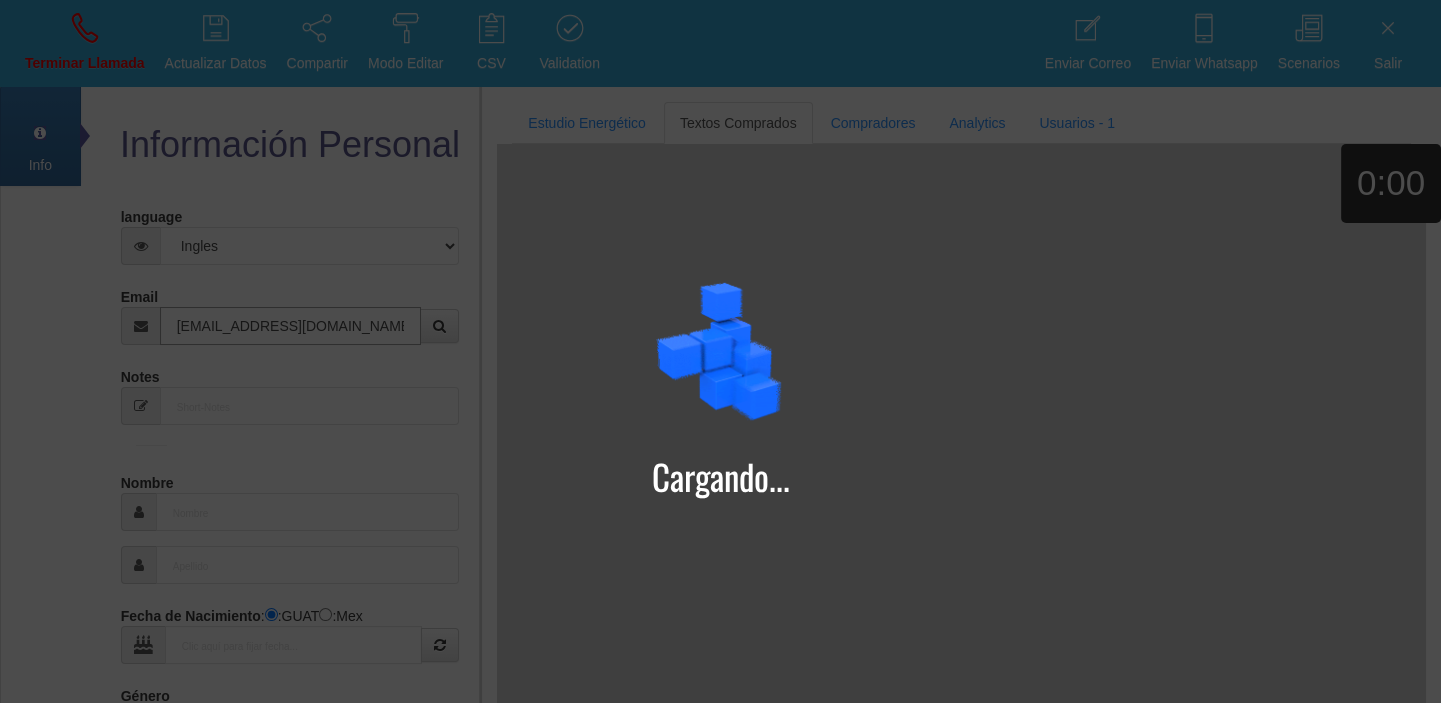 type on "[EMAIL_ADDRESS][DOMAIN_NAME]" 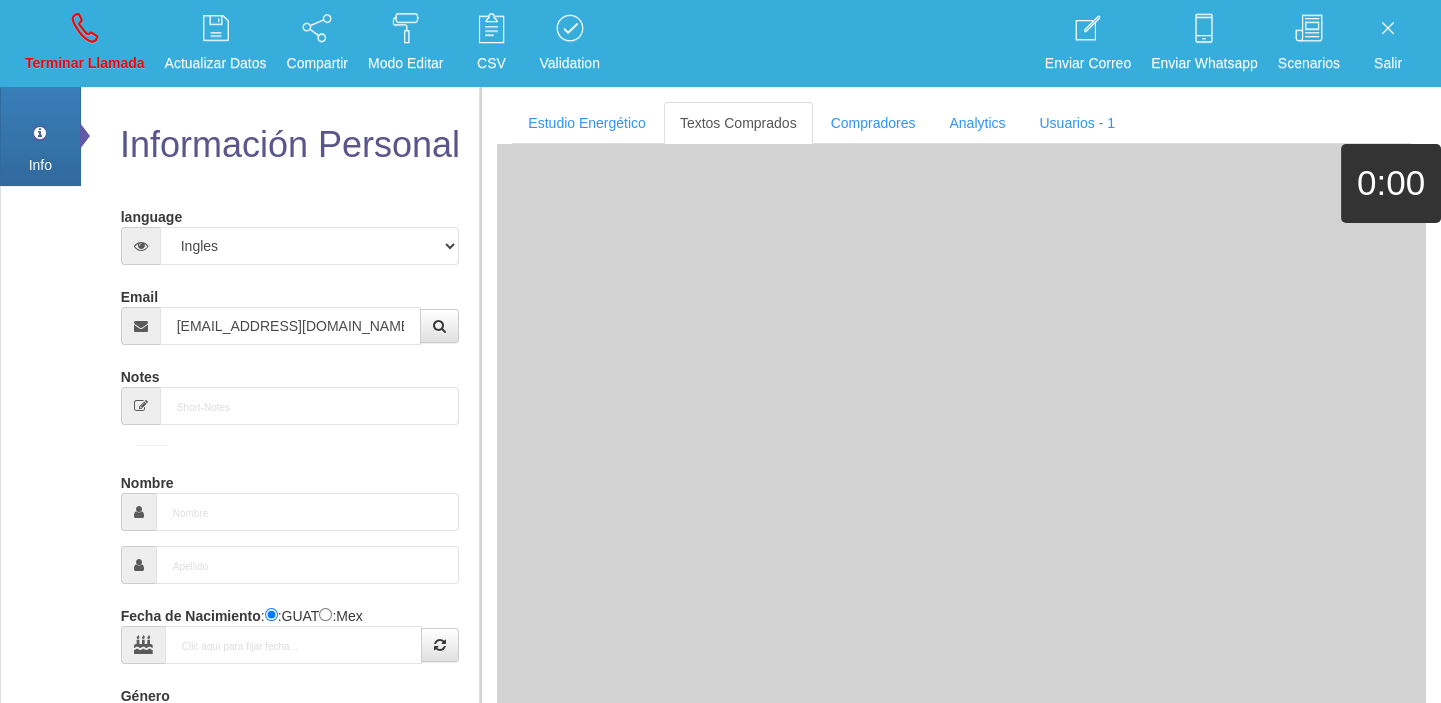 type on "[DATE]" 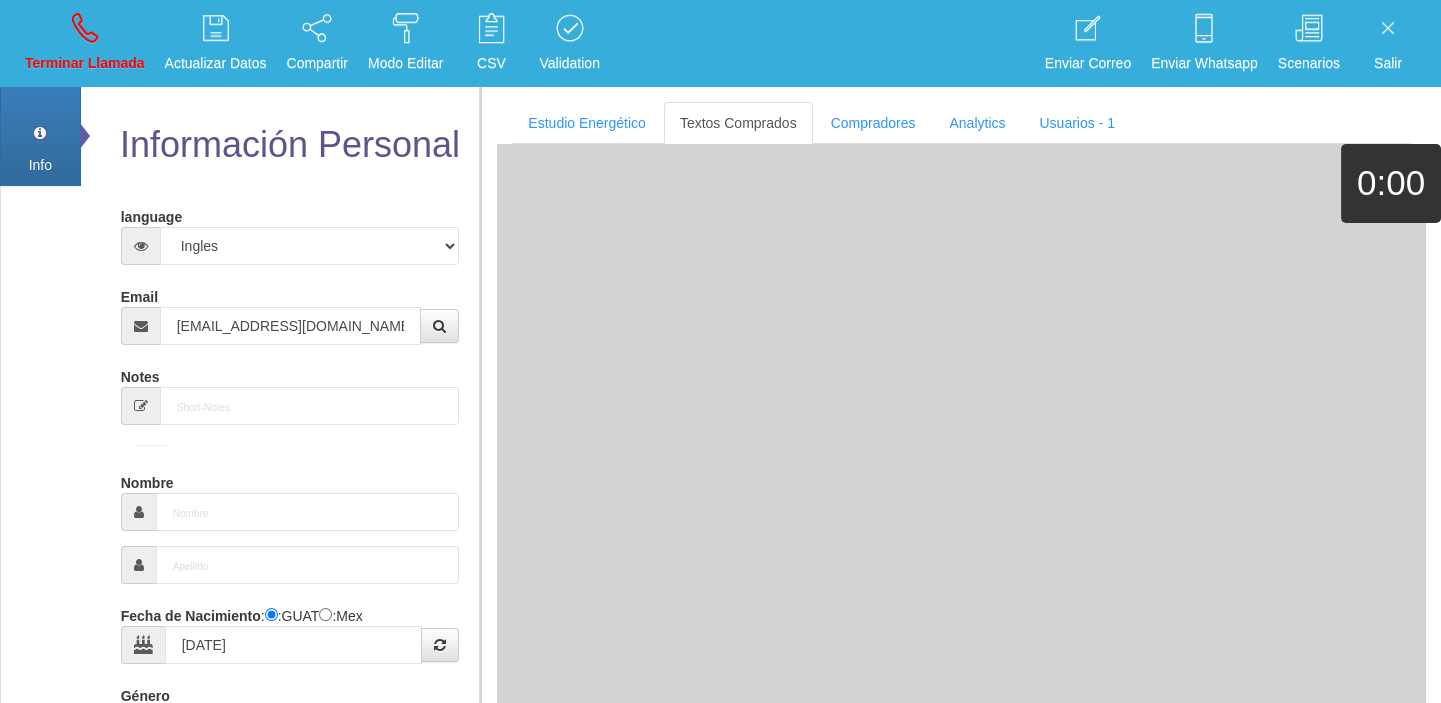 type on "Excelente Comprador" 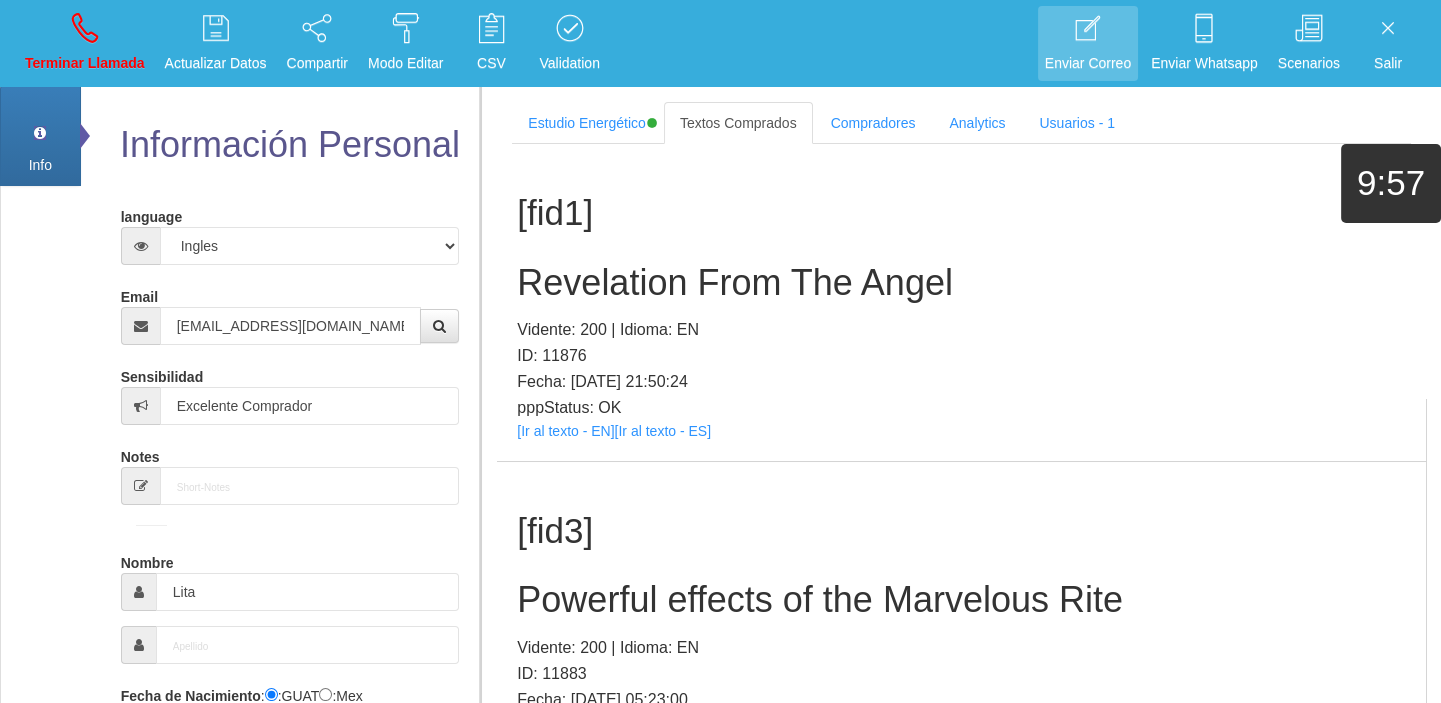 scroll, scrollTop: 24042, scrollLeft: 0, axis: vertical 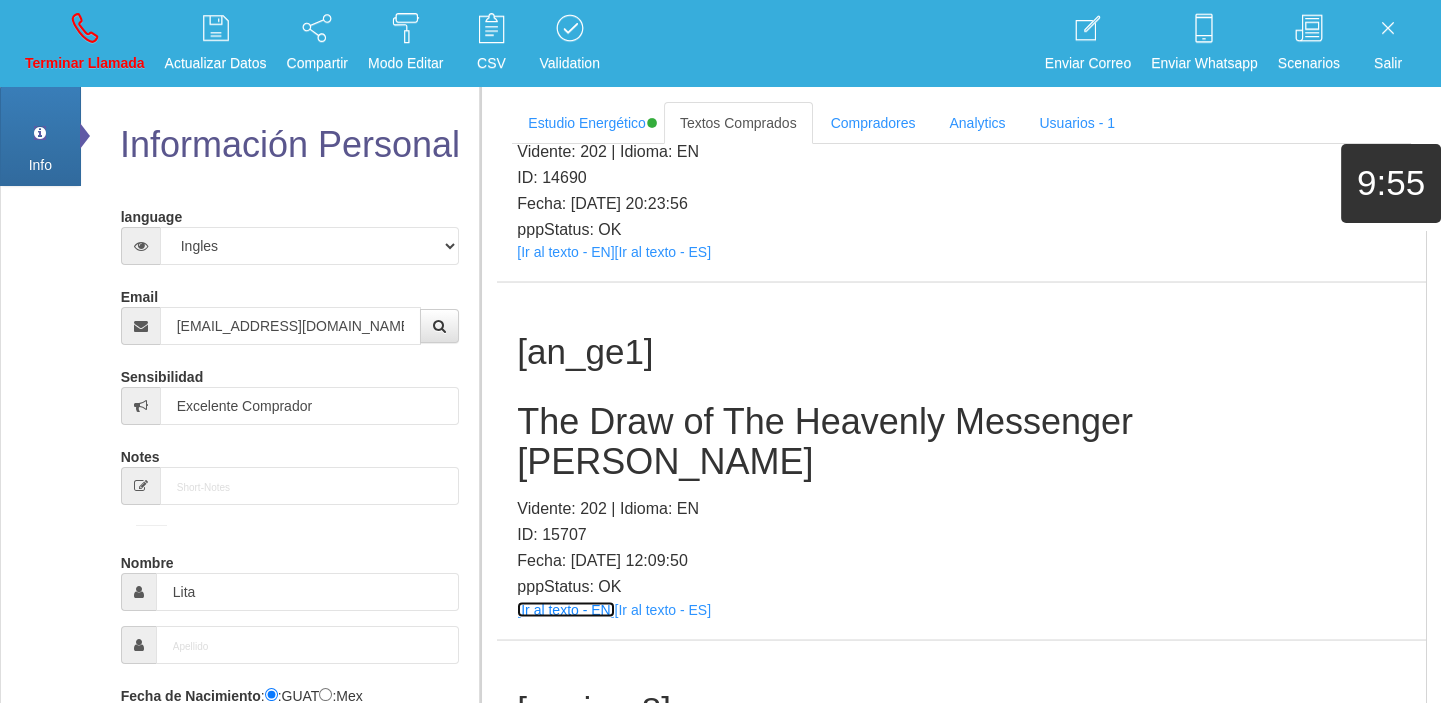 click on "[Ir al texto - EN]" at bounding box center (565, 610) 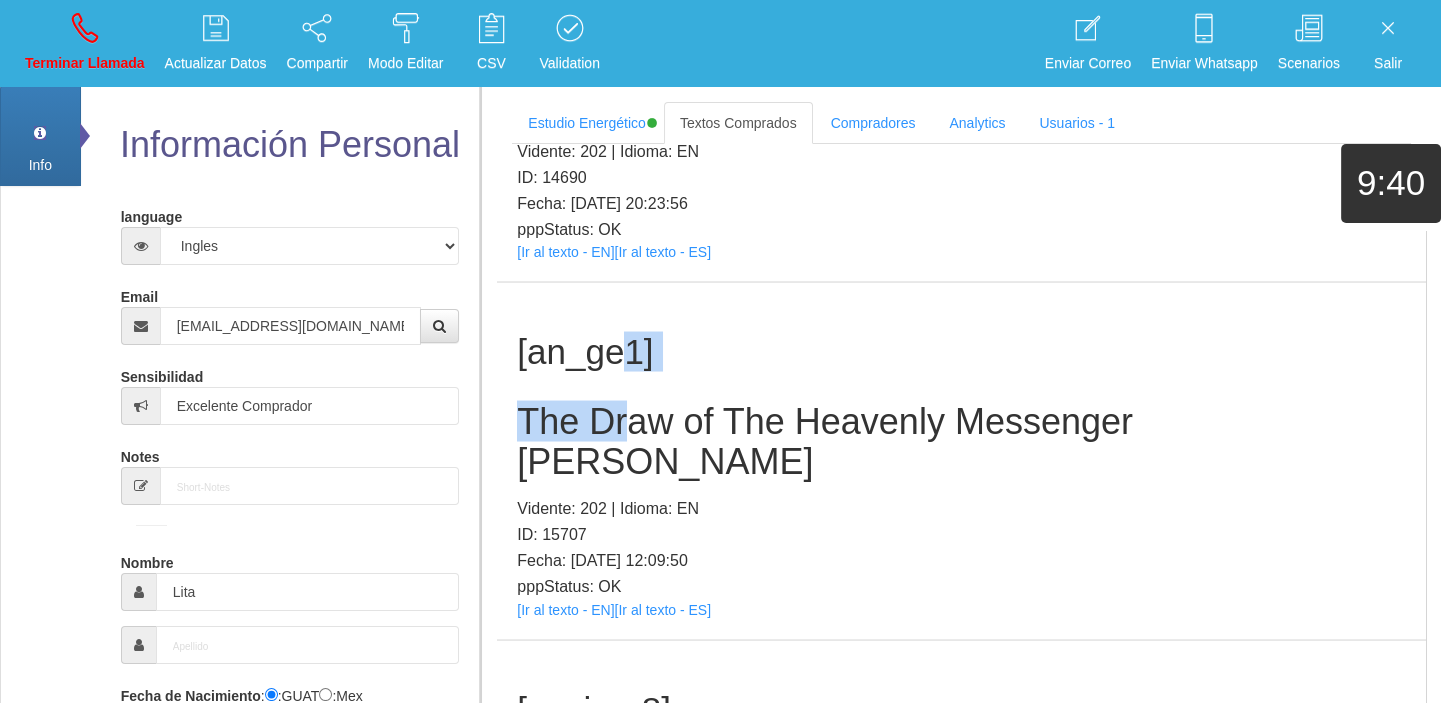 click on "[an_ge1] The Draw of The Heavenly Messenger [PERSON_NAME]: 202 | Idioma: EN ID: 15707 Fecha: [DATE] 12:09:50 pppStatus: OK [Ir al texto - EN] [Ir al texto - ES]" at bounding box center (961, 461) 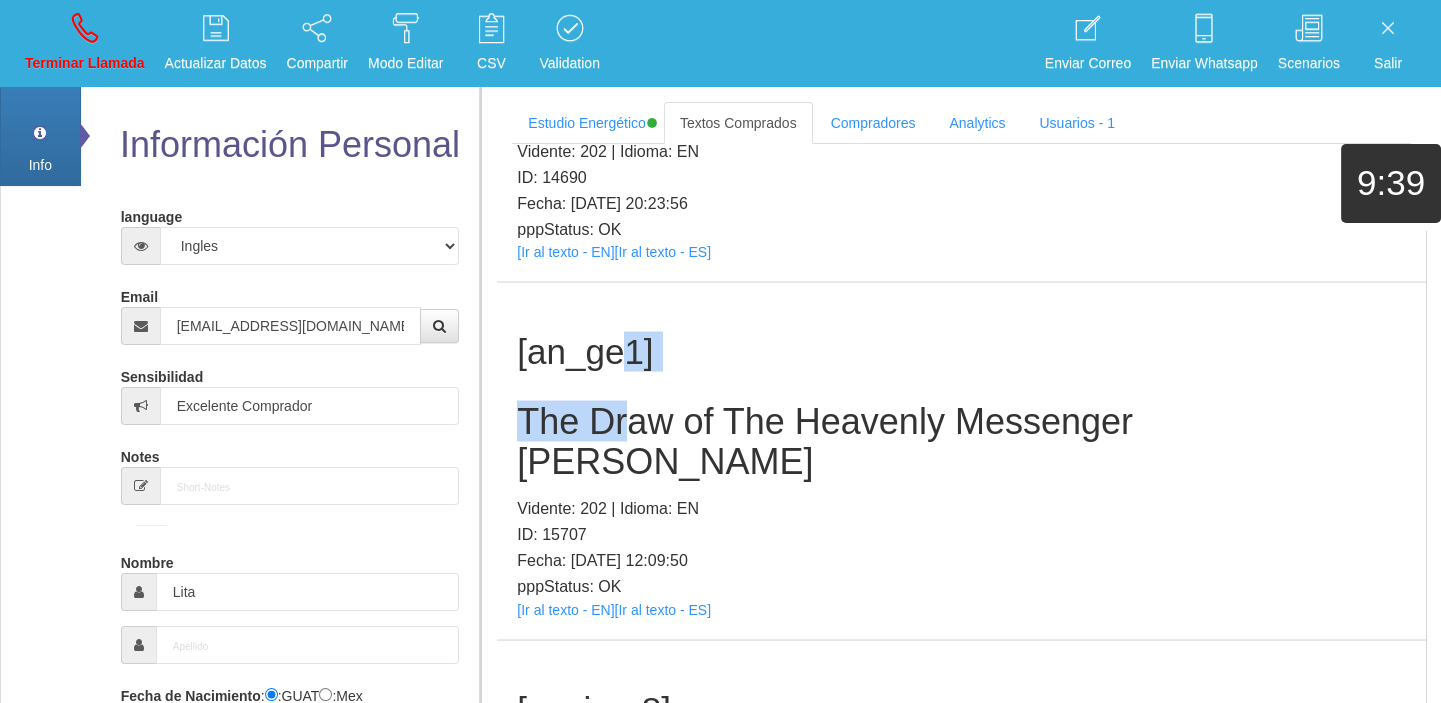 click on "[an_ge1] The Draw of The Heavenly Messenger [PERSON_NAME]: 202 | Idioma: EN ID: 15707 Fecha: [DATE] 12:09:50 pppStatus: OK [Ir al texto - EN] [Ir al texto - ES]" at bounding box center (961, 461) 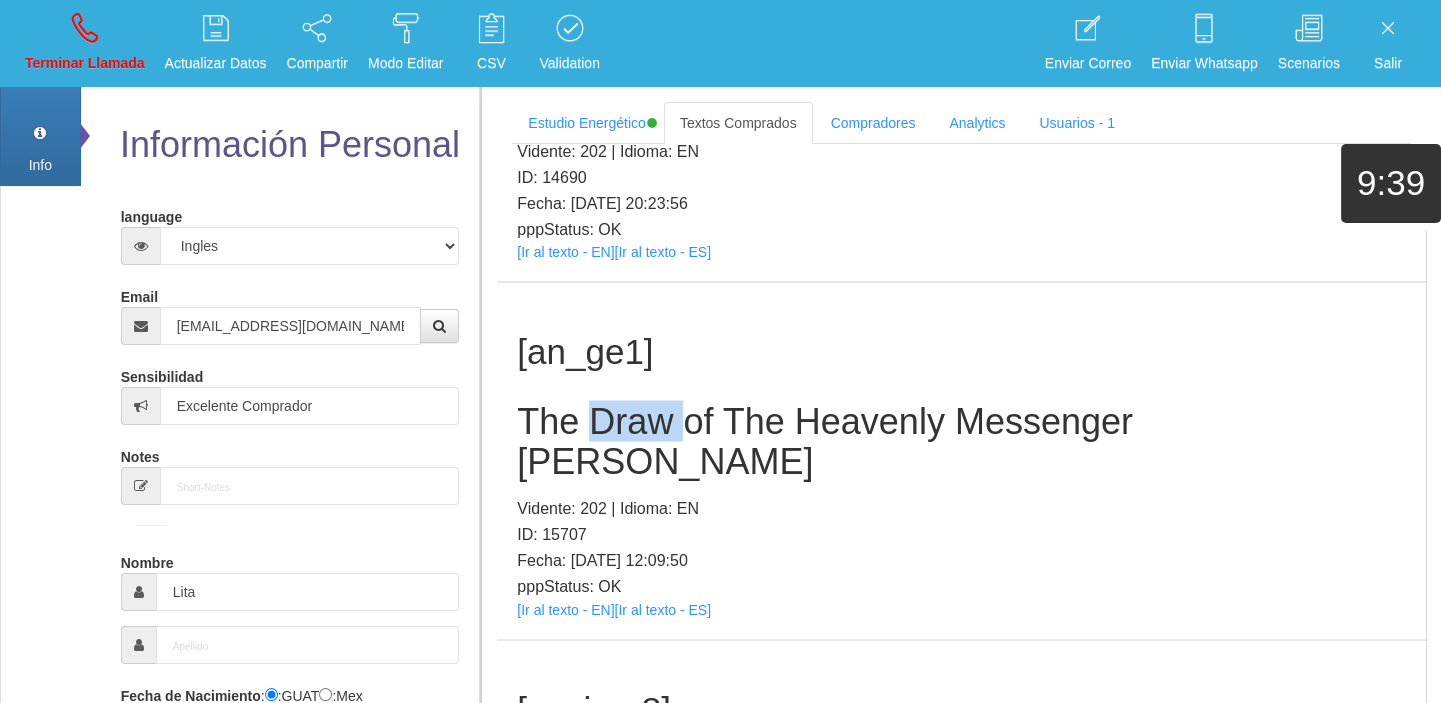 click on "[an_ge1] The Draw of The Heavenly Messenger [PERSON_NAME]: 202 | Idioma: EN ID: 15707 Fecha: [DATE] 12:09:50 pppStatus: OK [Ir al texto - EN] [Ir al texto - ES]" at bounding box center (961, 461) 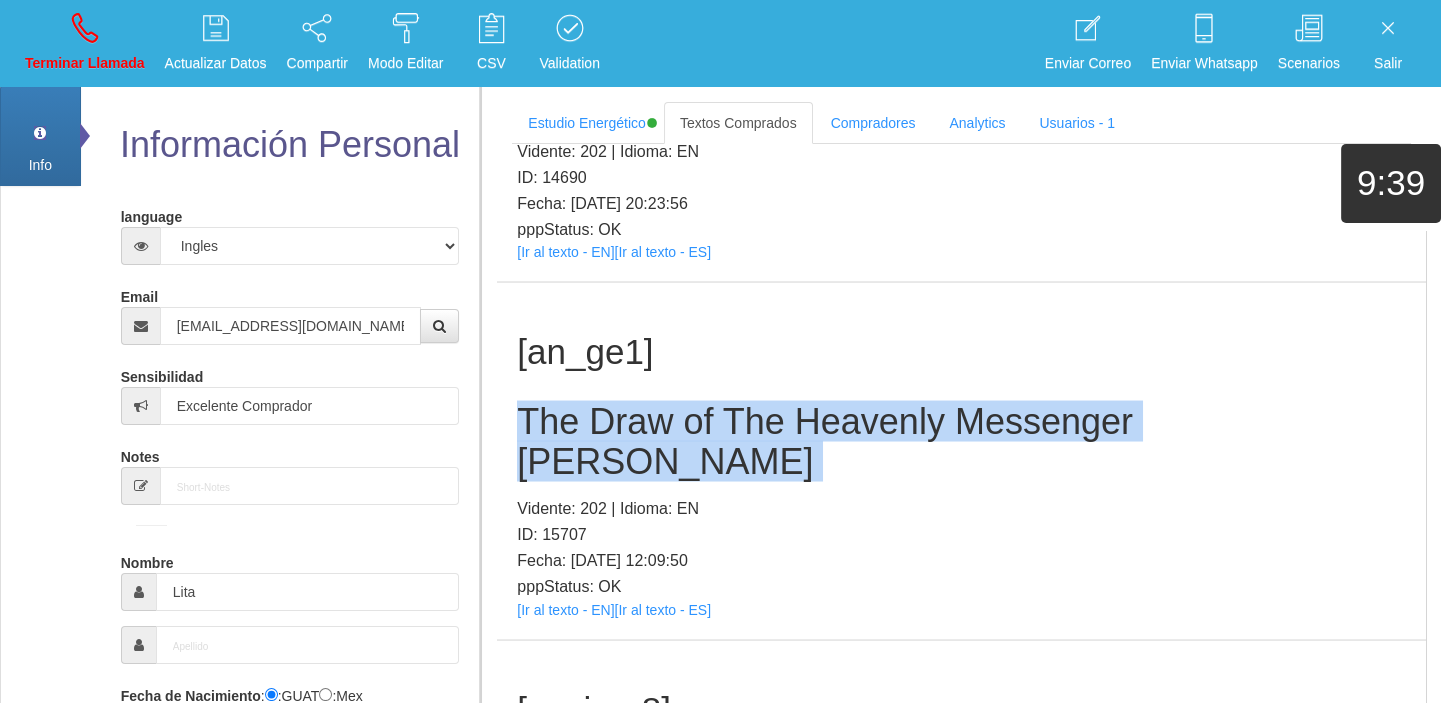 click on "[an_ge1] The Draw of The Heavenly Messenger [PERSON_NAME]: 202 | Idioma: EN ID: 15707 Fecha: [DATE] 12:09:50 pppStatus: OK [Ir al texto - EN] [Ir al texto - ES]" at bounding box center [961, 461] 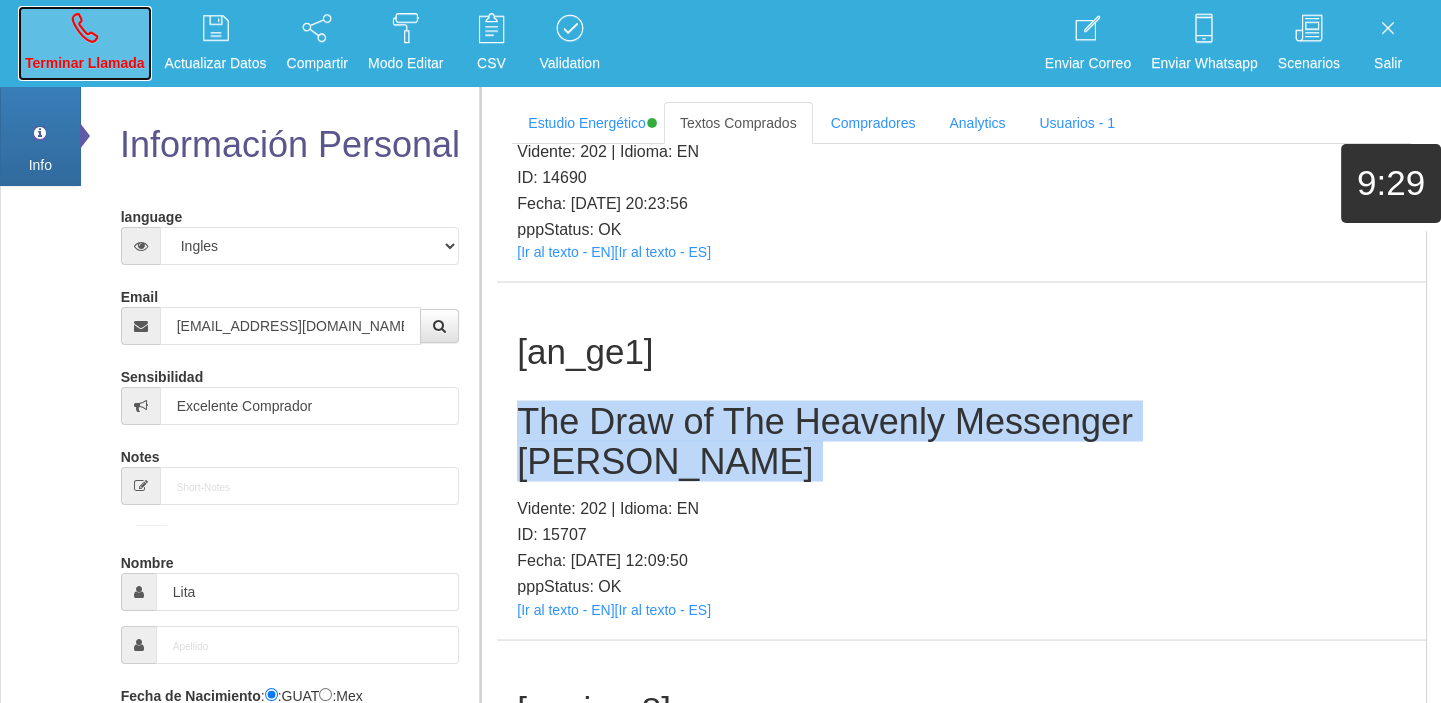 click on "Terminar Llamada" at bounding box center (85, 63) 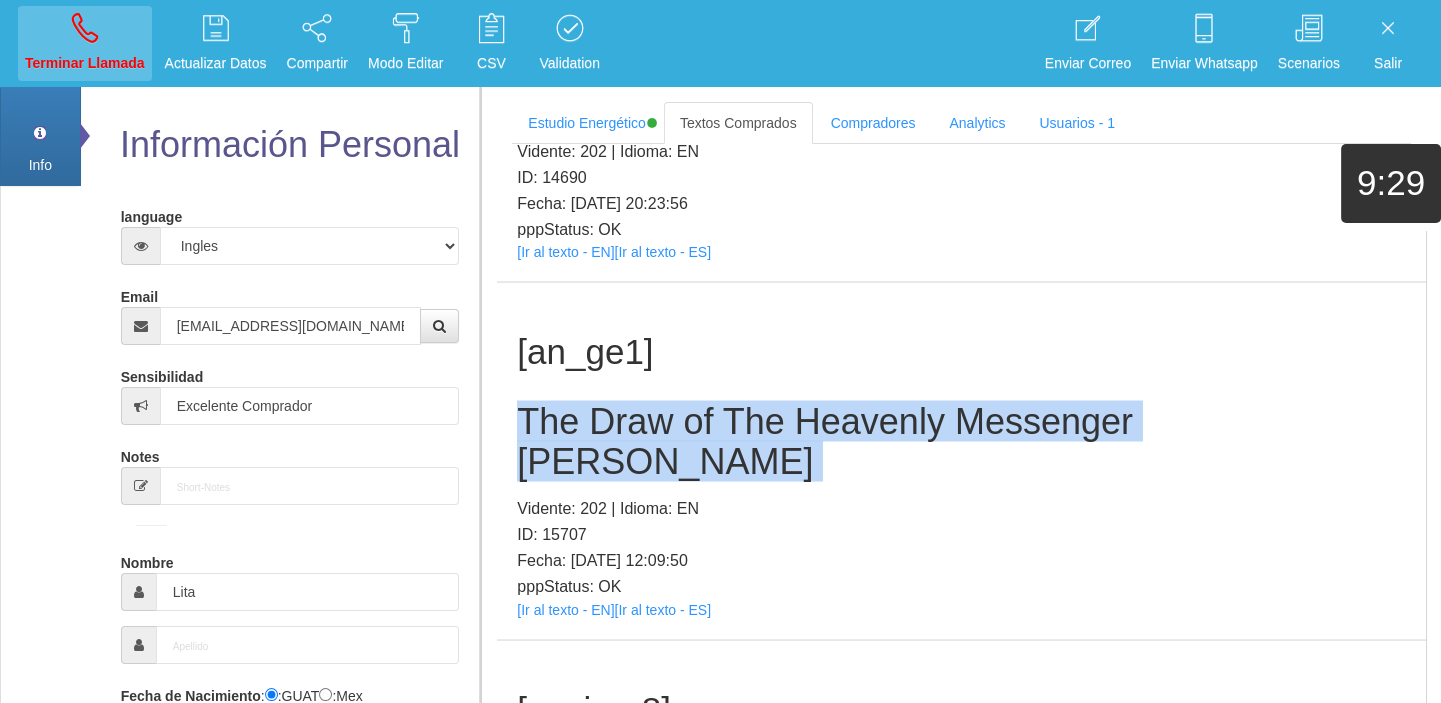 type 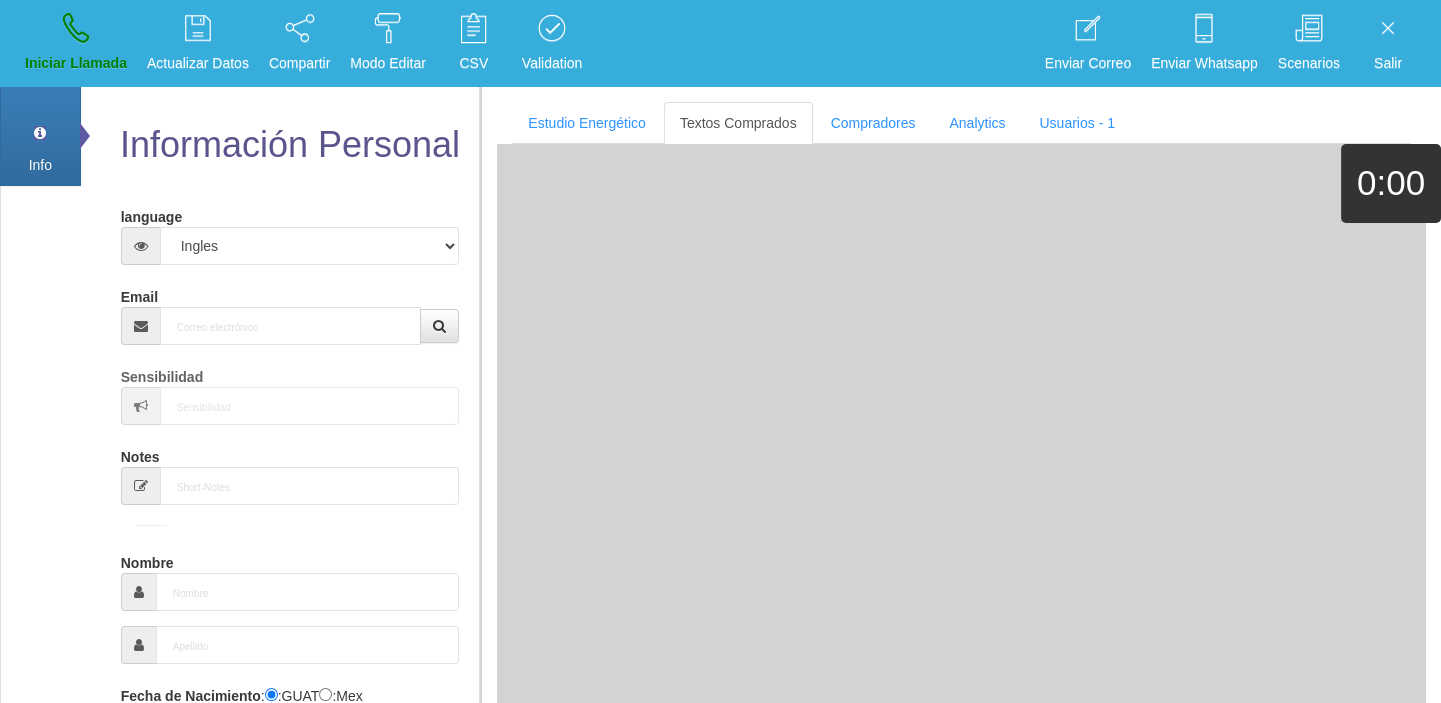scroll, scrollTop: 0, scrollLeft: 0, axis: both 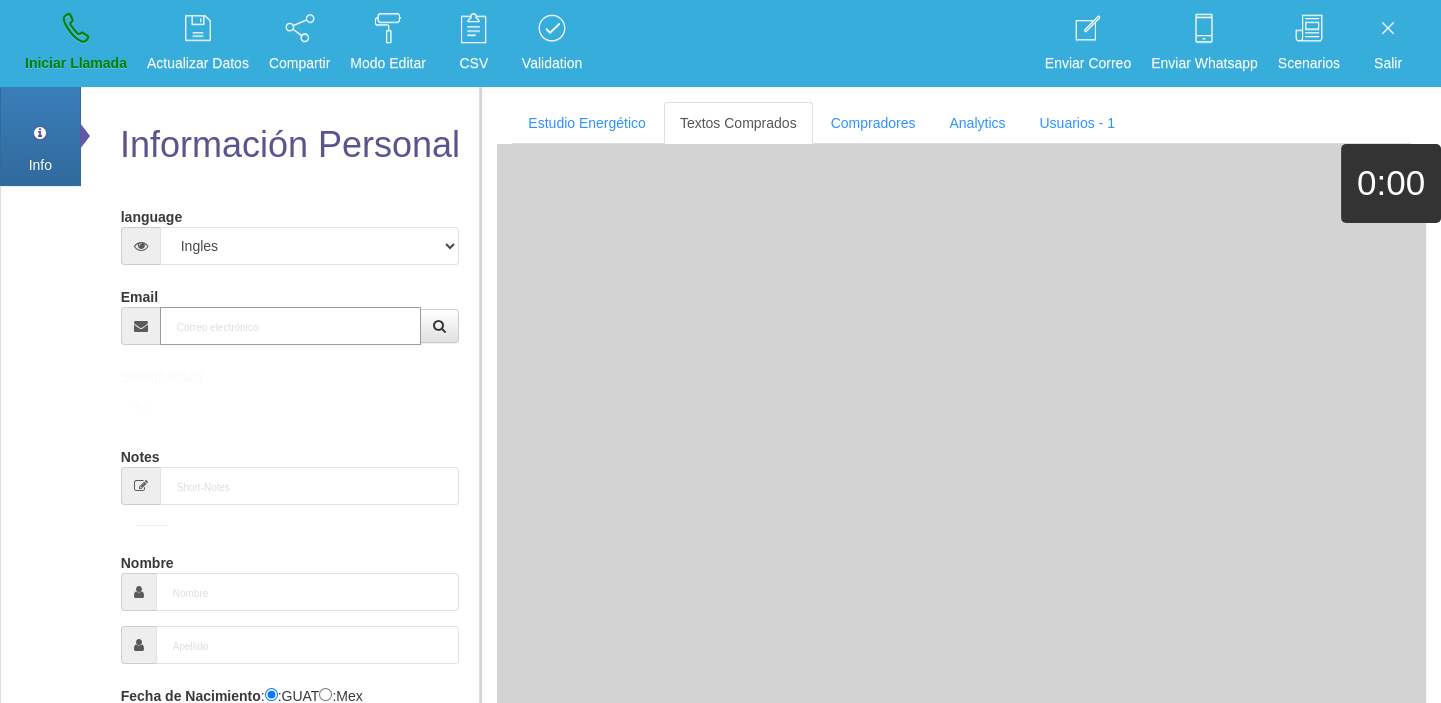 click on "Email" at bounding box center [291, 326] 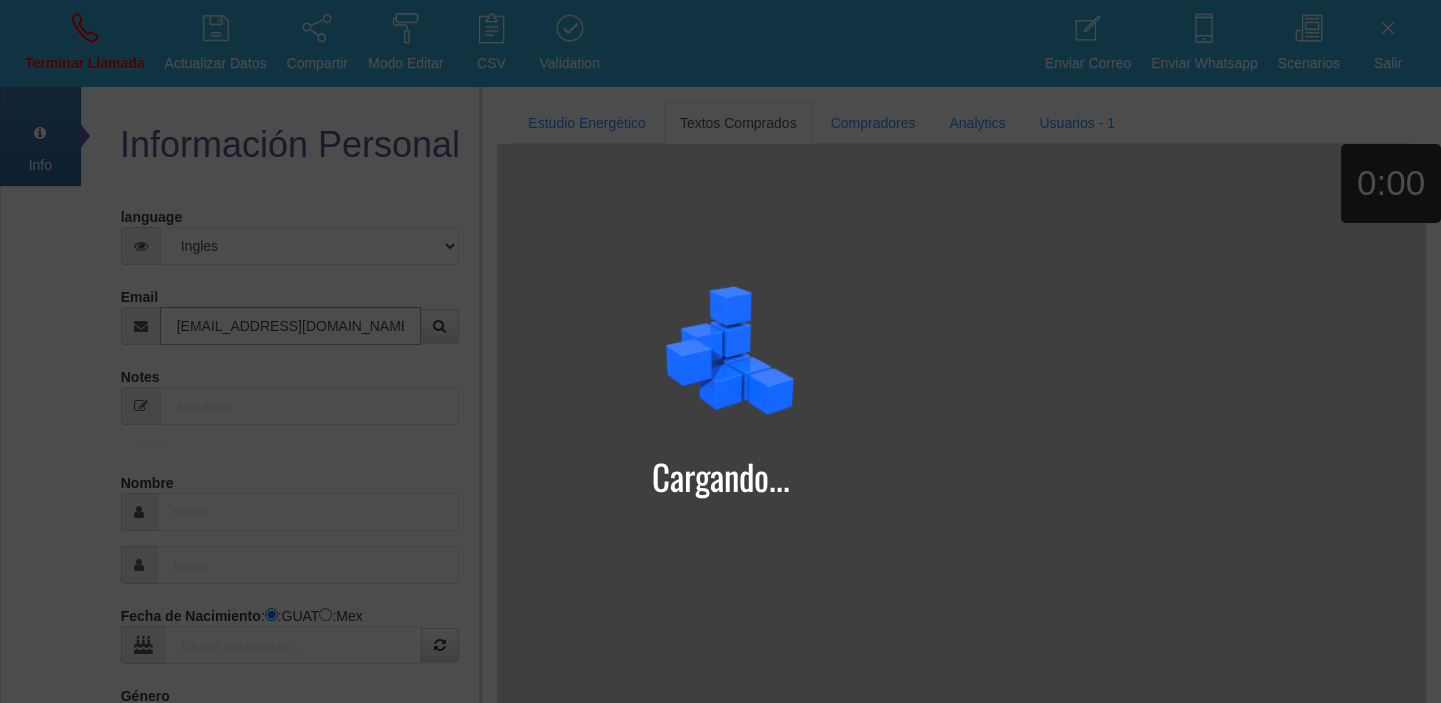 type on "[EMAIL_ADDRESS][DOMAIN_NAME]" 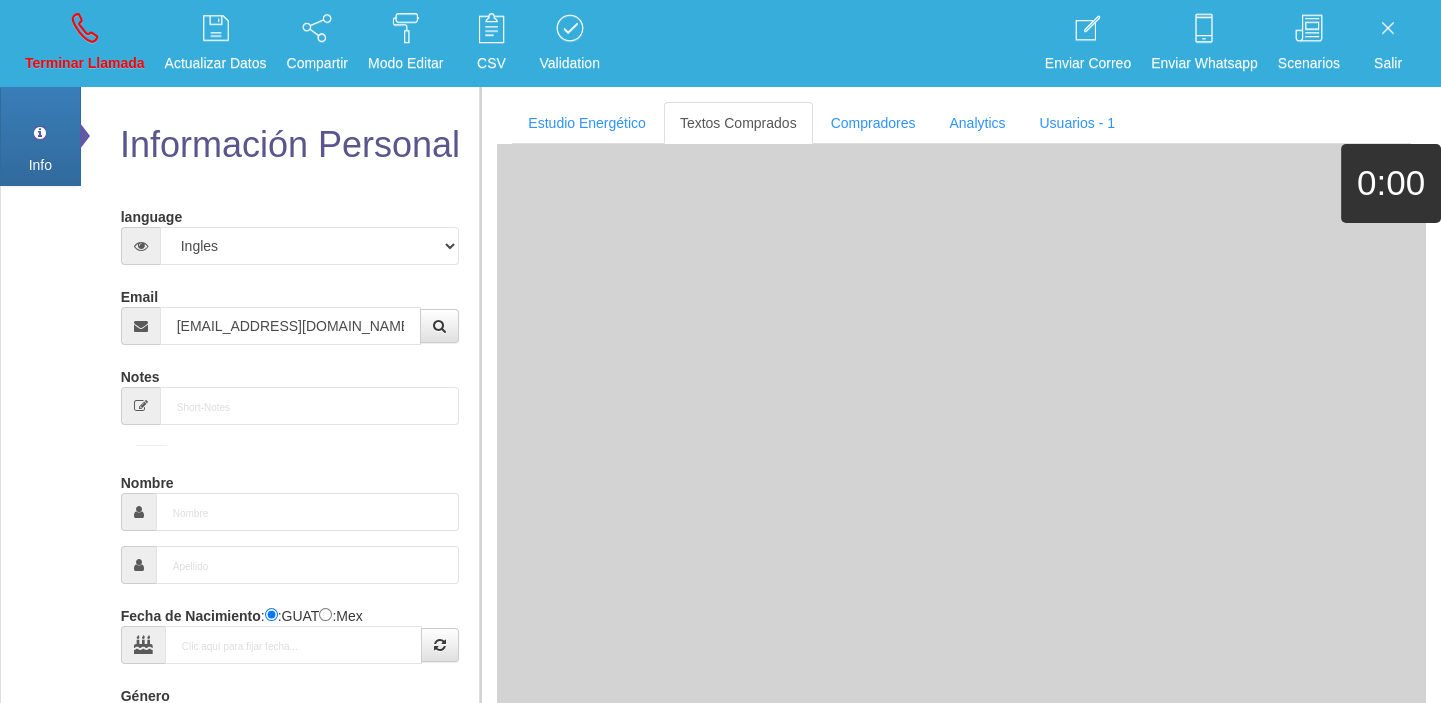 type on "[DATE]" 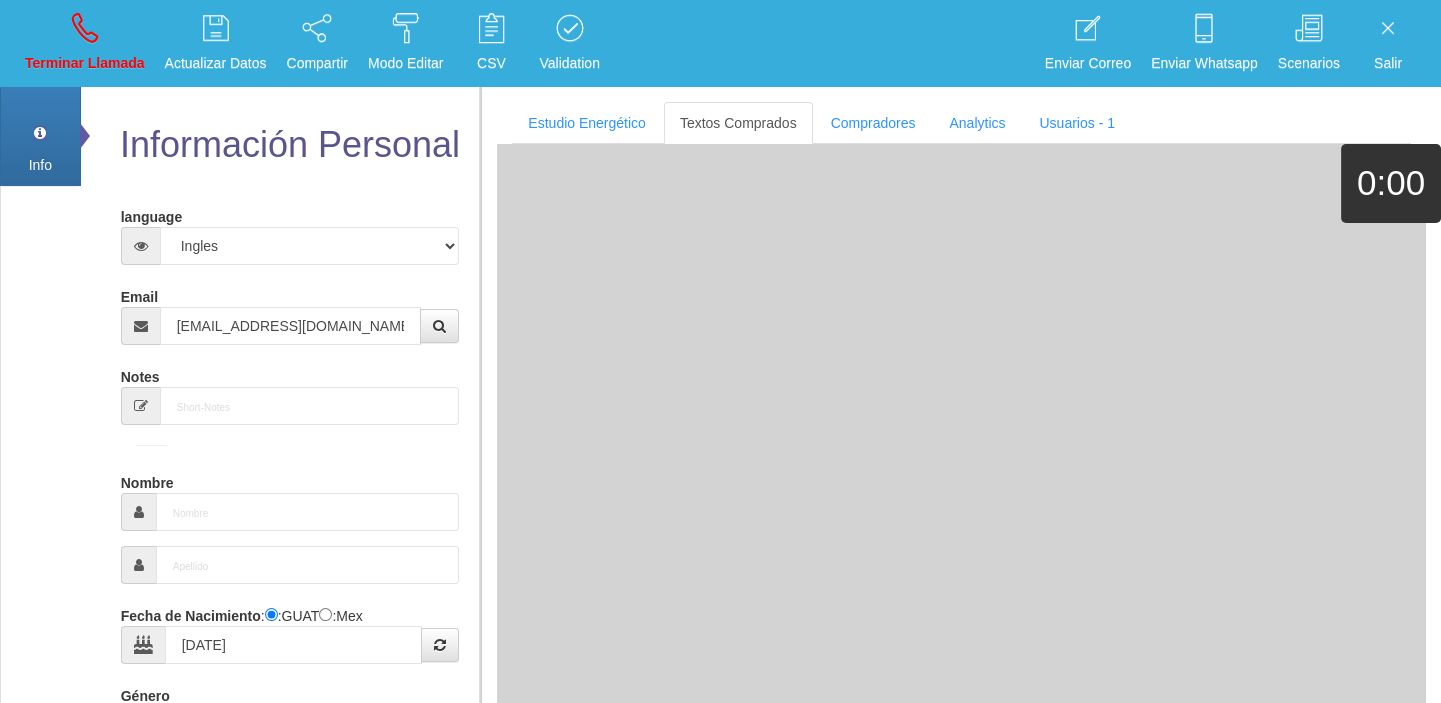 type on "Excelente Comprador" 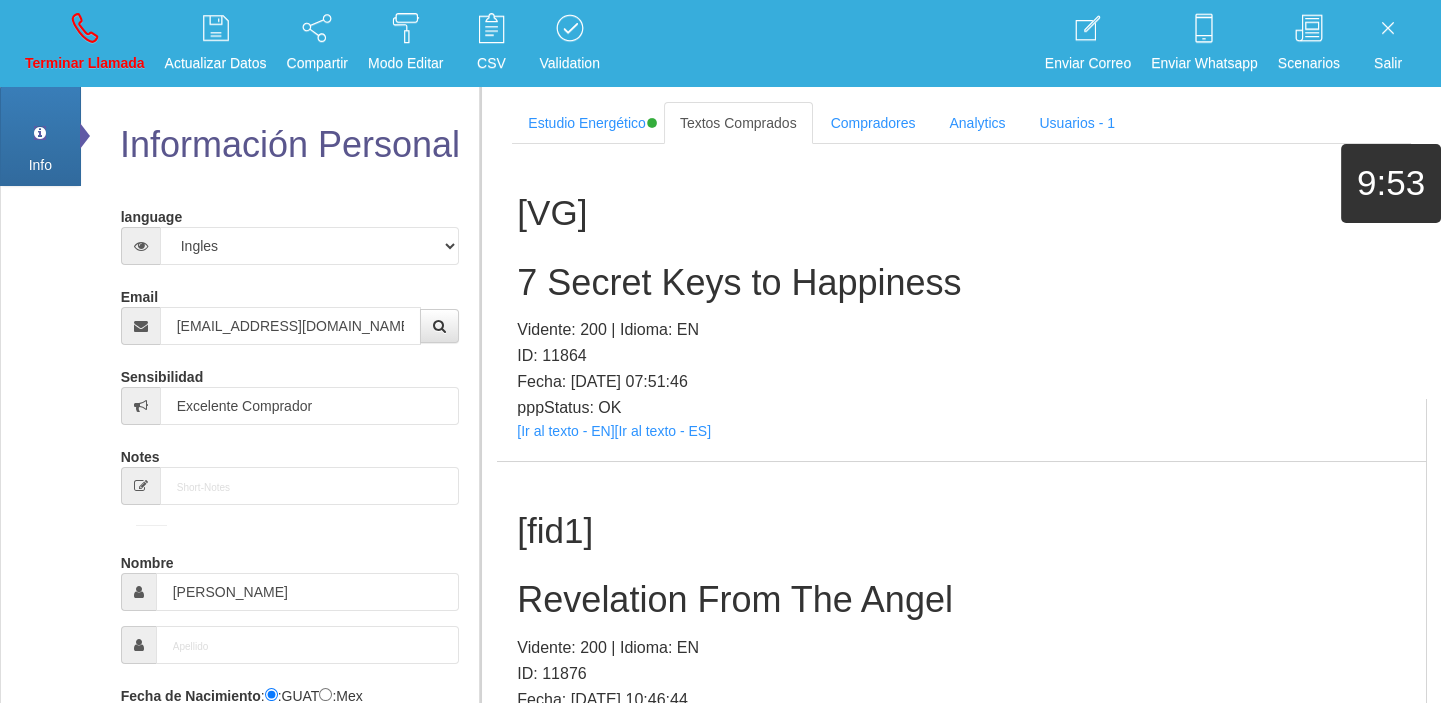 scroll, scrollTop: 3077, scrollLeft: 0, axis: vertical 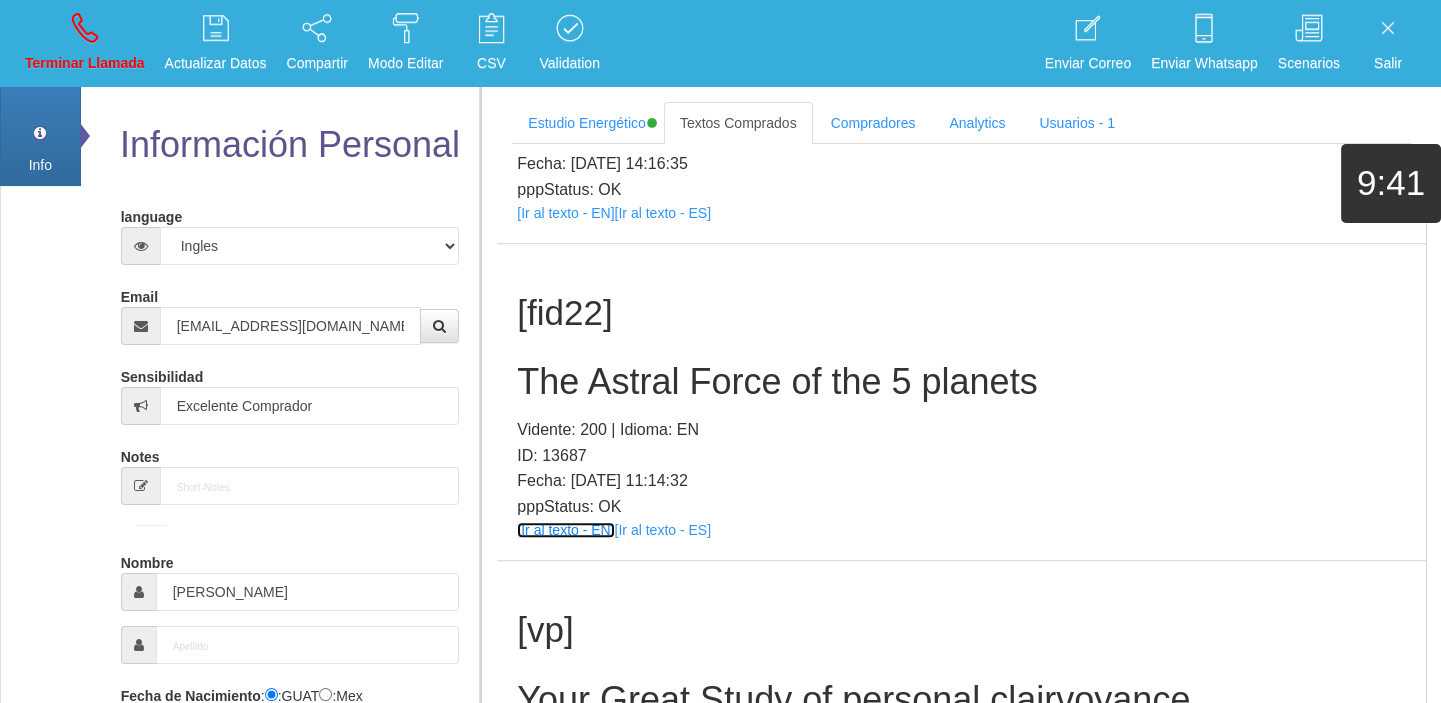 click on "[Ir al texto - EN]" at bounding box center (565, 530) 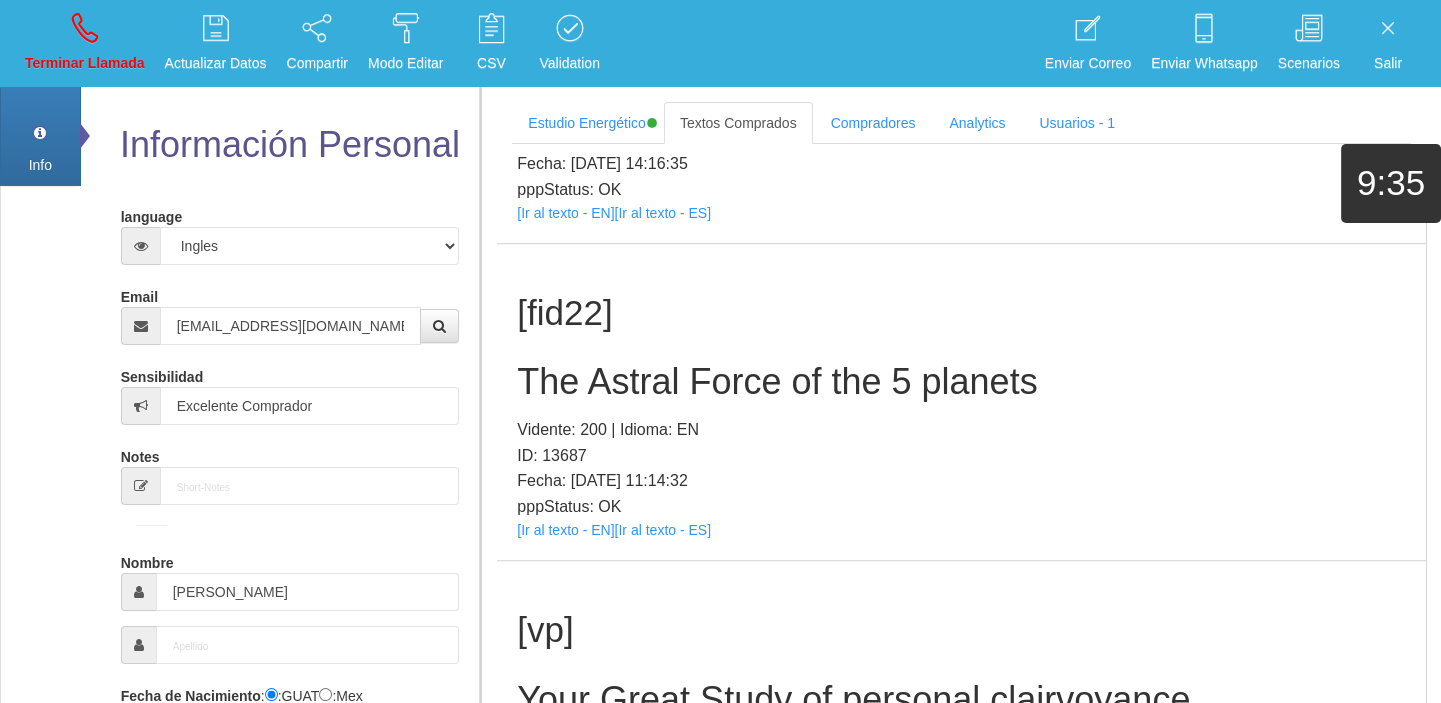 click on "The Astral Force of the 5 planets" at bounding box center [961, 382] 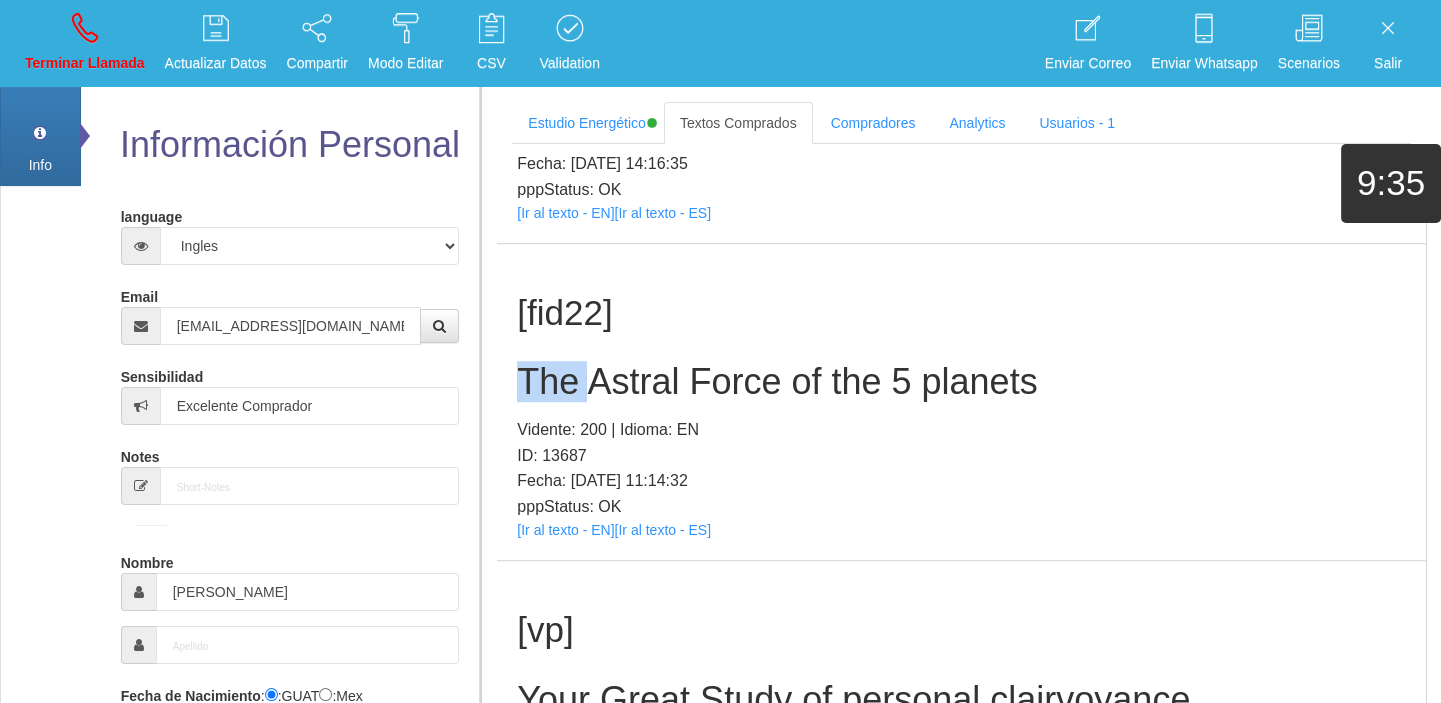 click on "The Astral Force of the 5 planets" at bounding box center (961, 382) 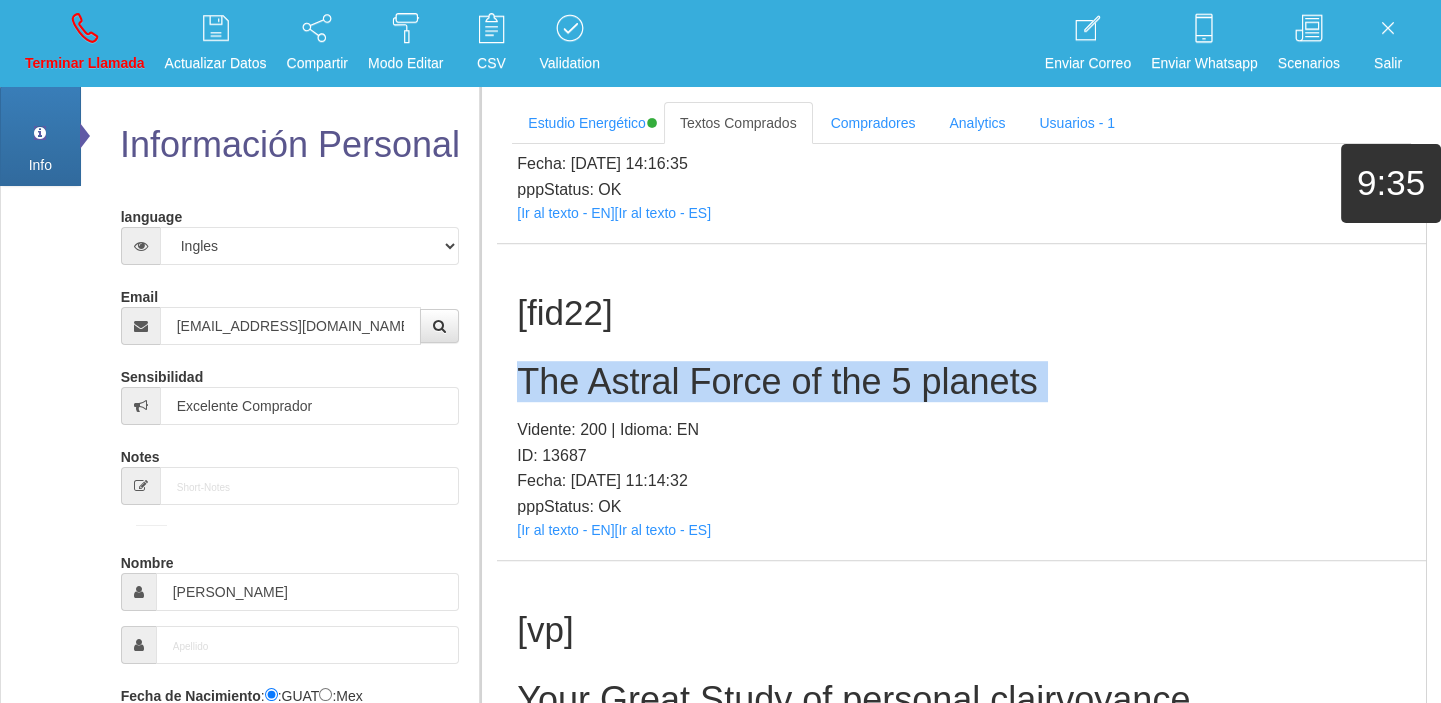 click on "The Astral Force of the 5 planets" at bounding box center (961, 382) 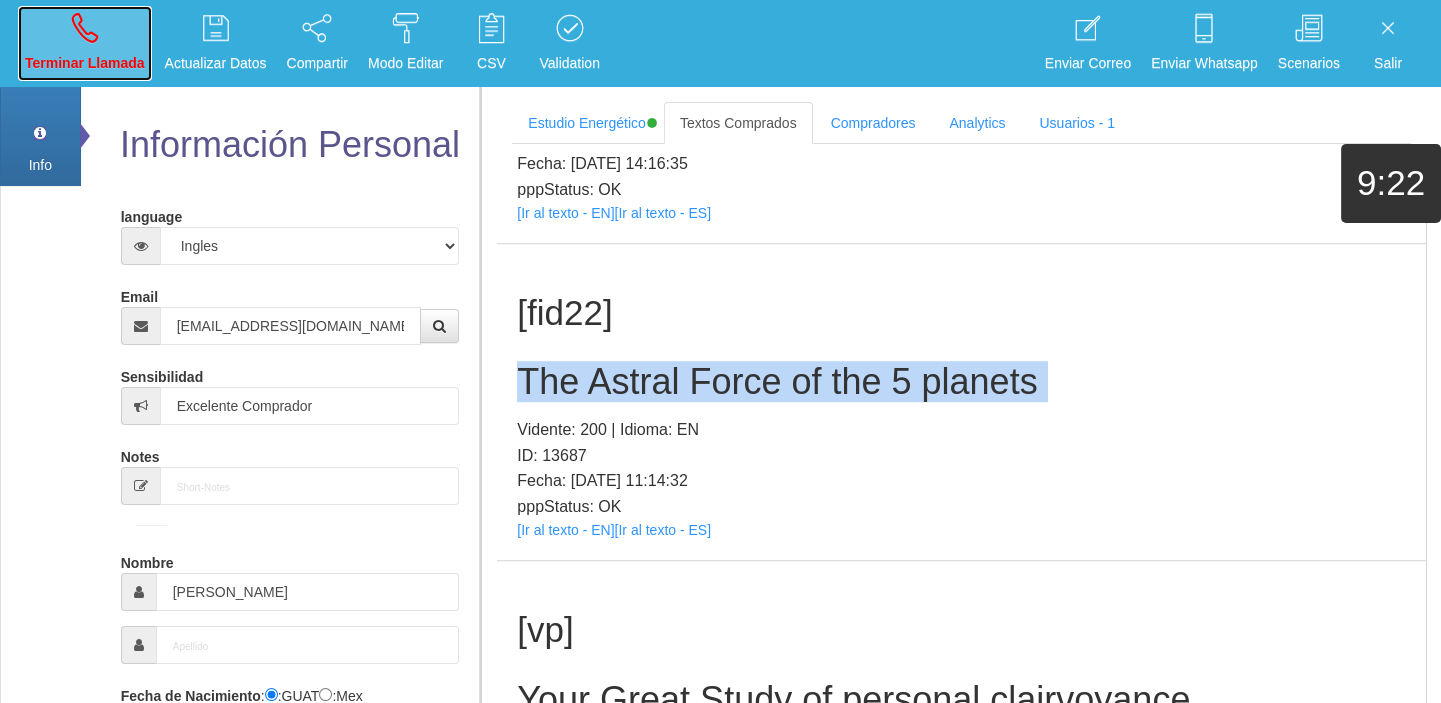 click on "Terminar Llamada" at bounding box center (85, 43) 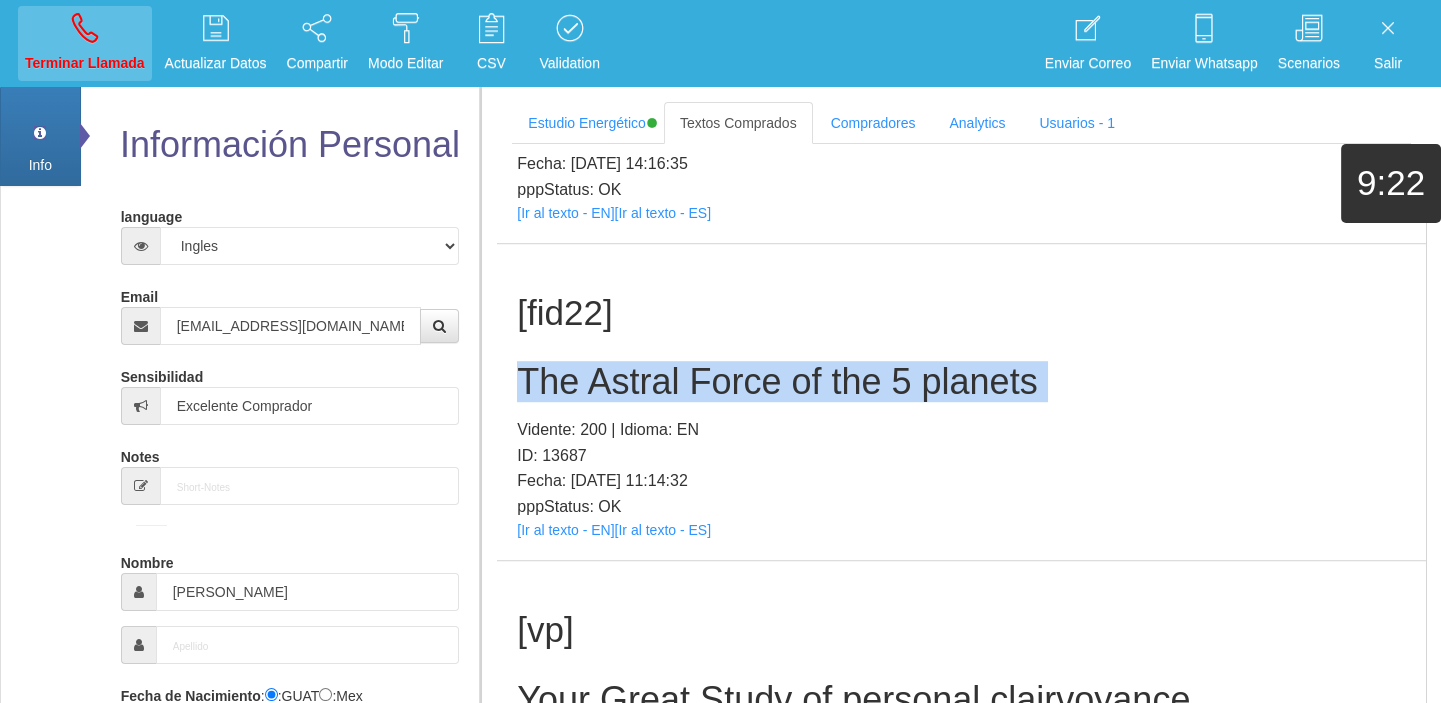 type 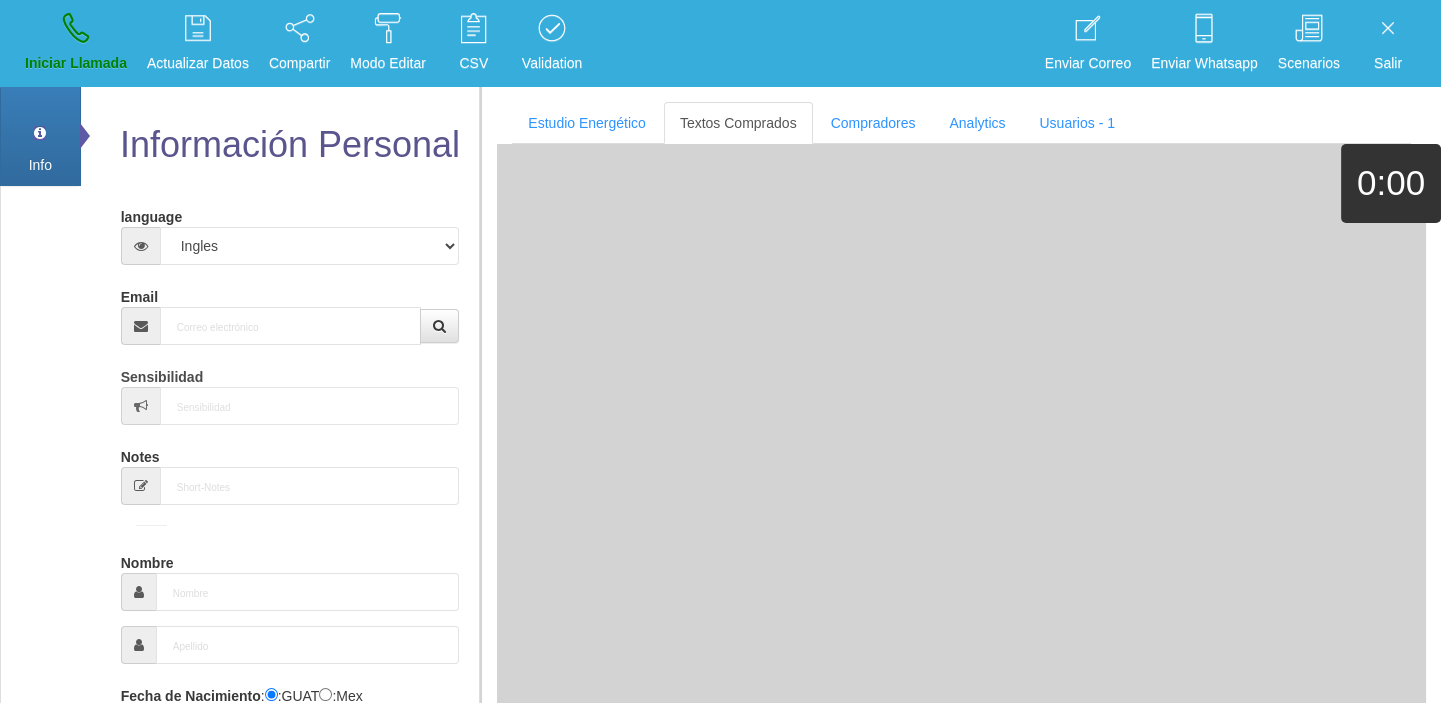 scroll, scrollTop: 0, scrollLeft: 0, axis: both 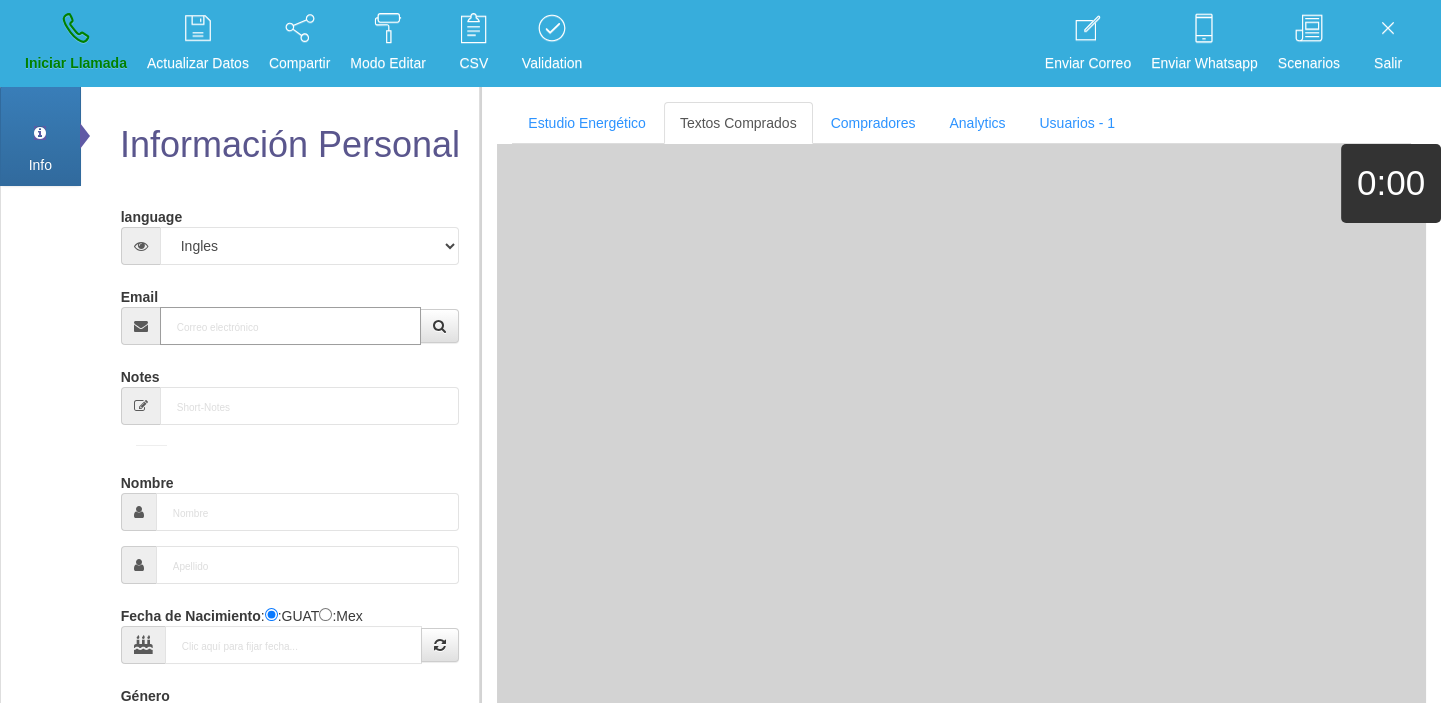 click on "language Español Portugues [PERSON_NAME]
Email
Sensibilidad
Notes
Comprador de lotería
Nombre
Fecha de Nacimiento :  :GUAT  :Mex
Género
-seleccionar-
Masculino
Femenino
Teléfono
[GEOGRAPHIC_DATA] +1 [GEOGRAPHIC_DATA] +44 [GEOGRAPHIC_DATA] (‫[GEOGRAPHIC_DATA]‬‎) +93 [GEOGRAPHIC_DATA] ([GEOGRAPHIC_DATA]) +355 +213 [US_STATE] +1684 +54" at bounding box center (290, 660) 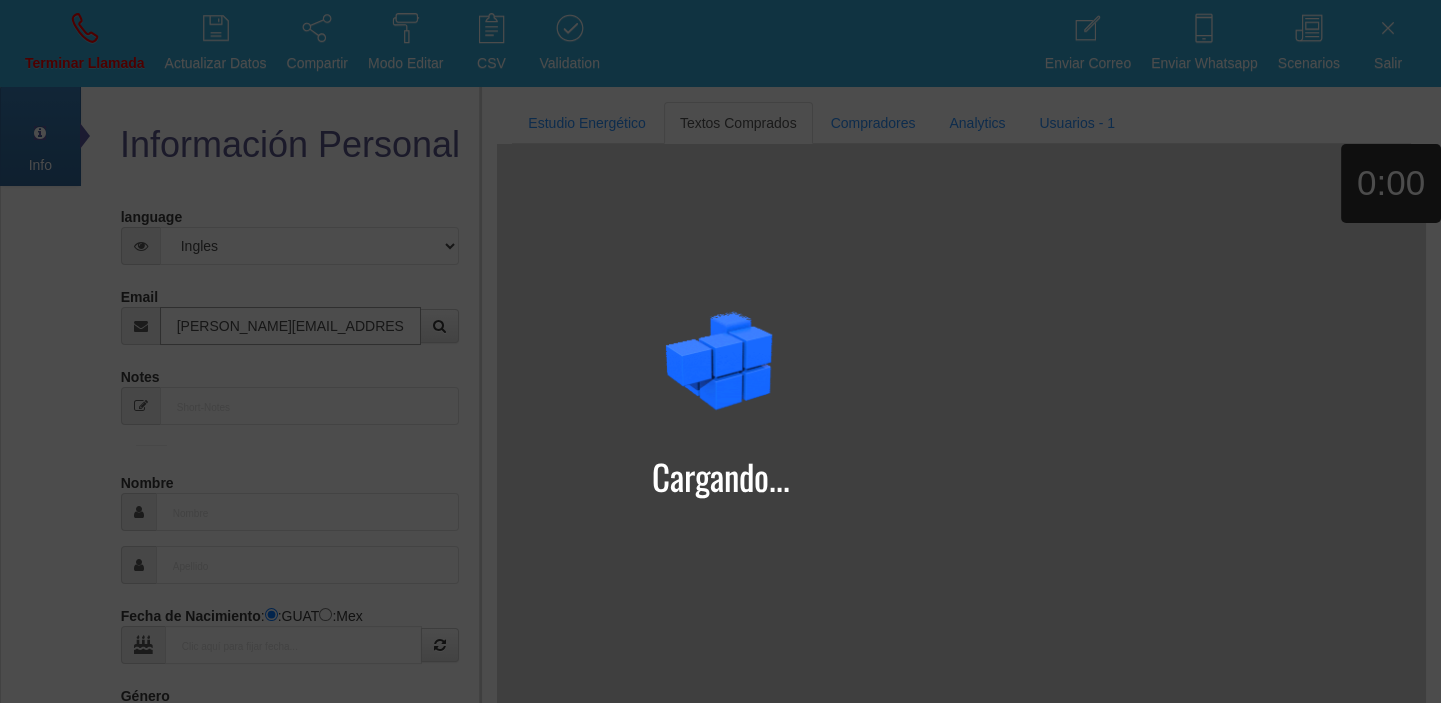 type on "[PERSON_NAME][EMAIL_ADDRESS][DOMAIN_NAME]" 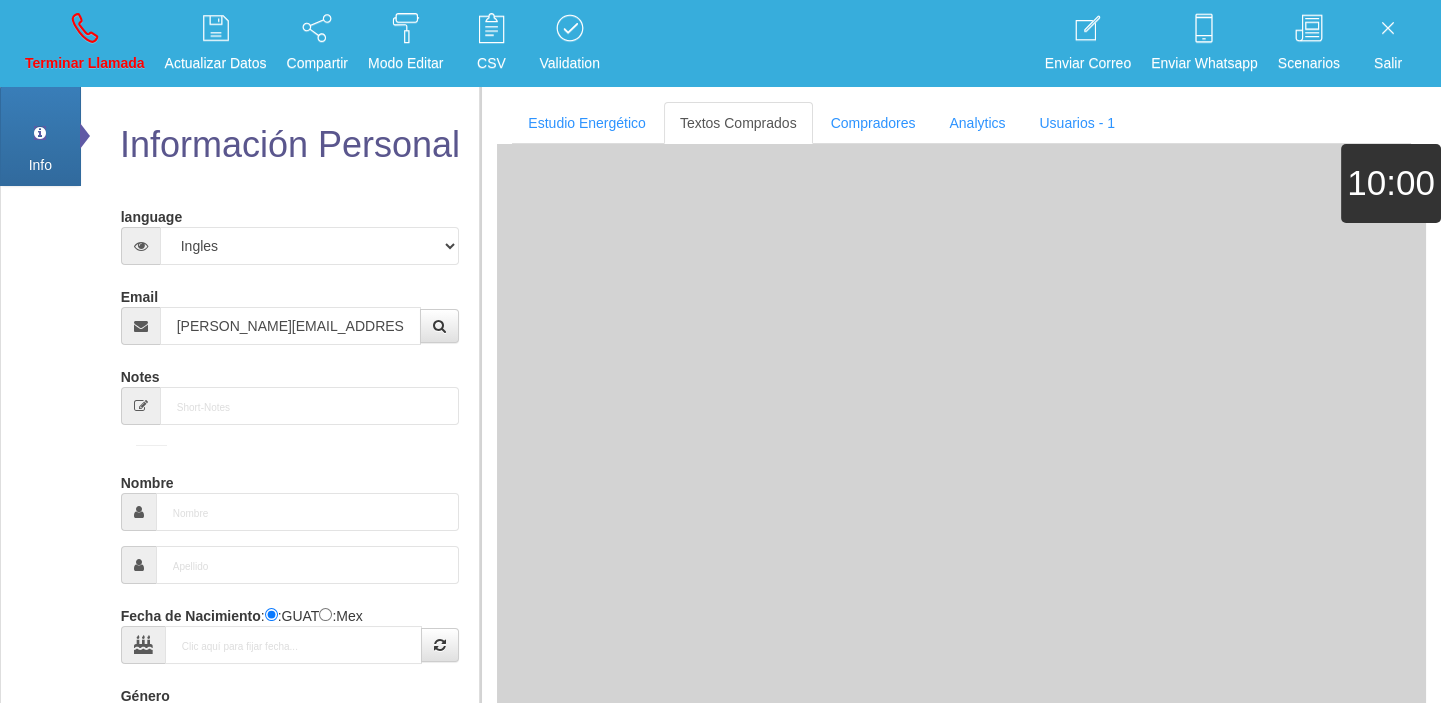 type on "[DATE]" 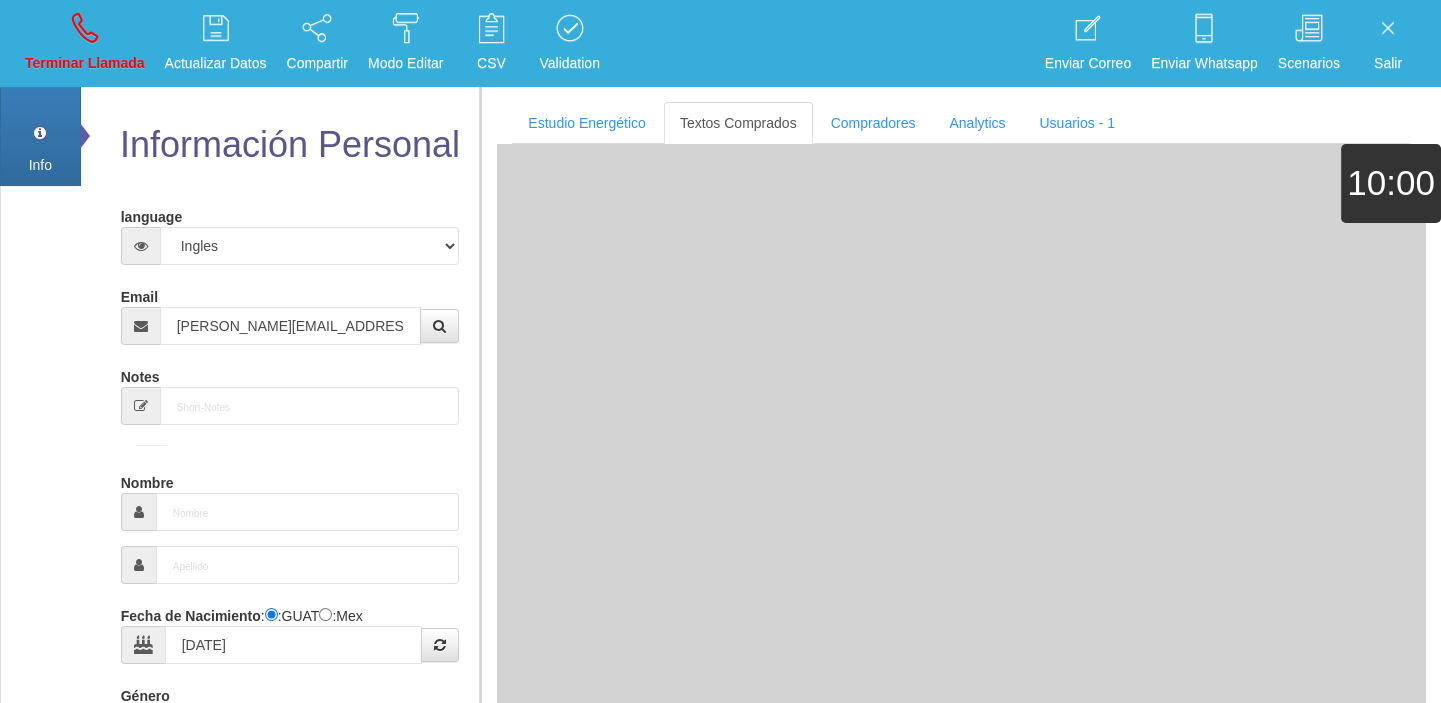 type on "Comprador simple" 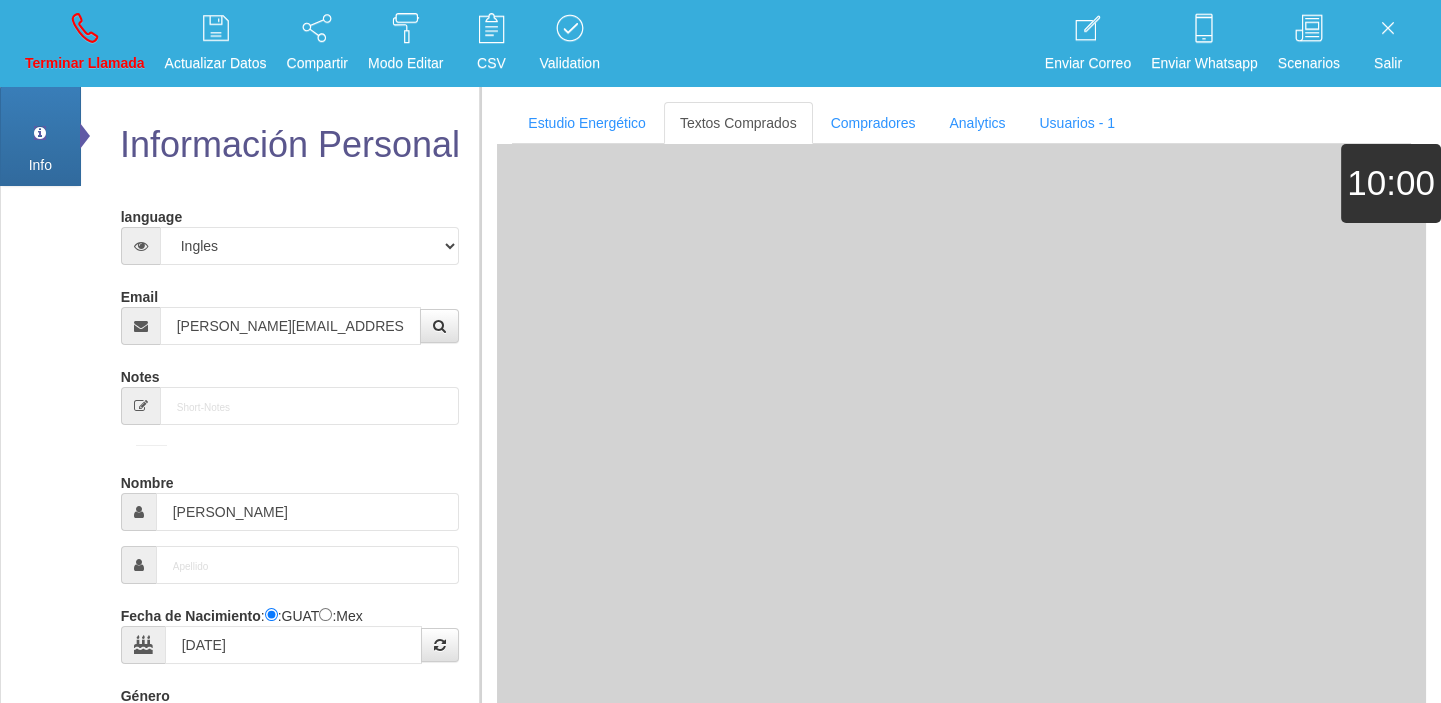 select on "2" 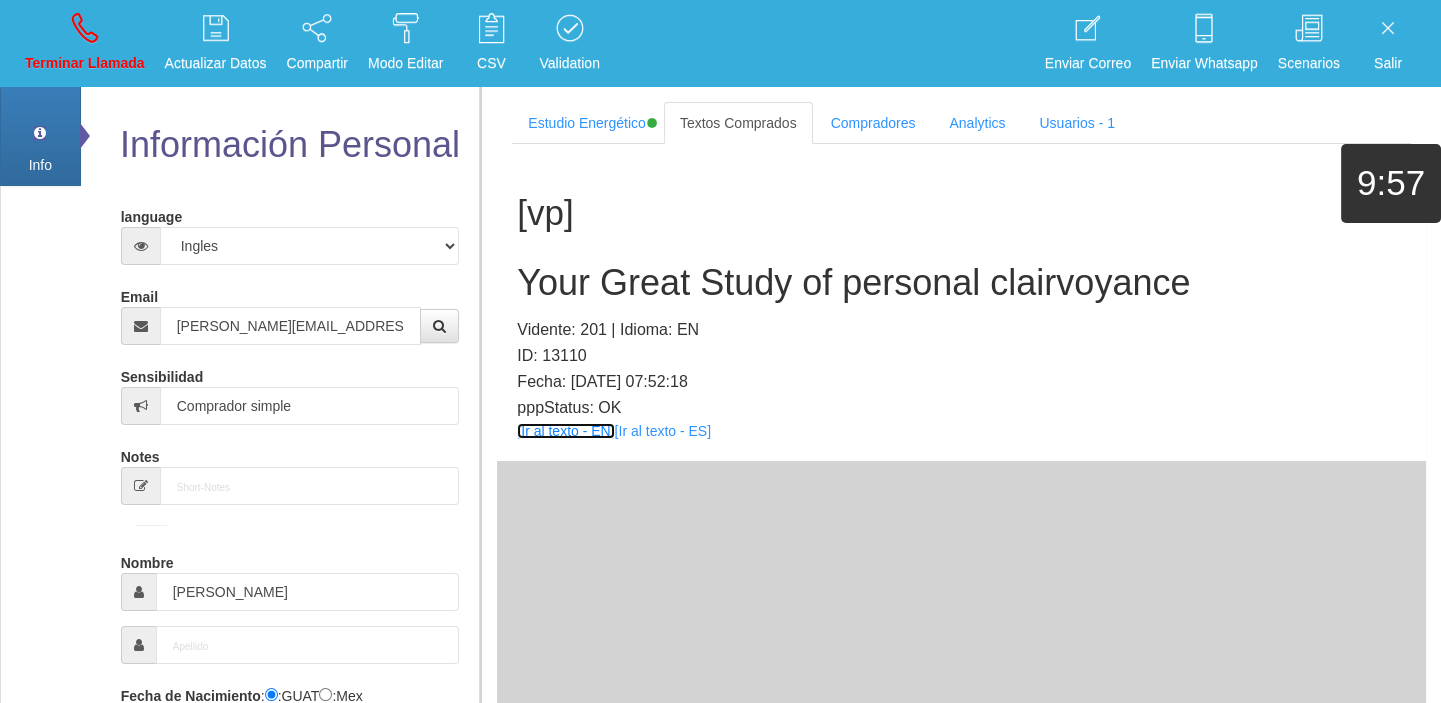 click on "[Ir al texto - EN]" at bounding box center (565, 431) 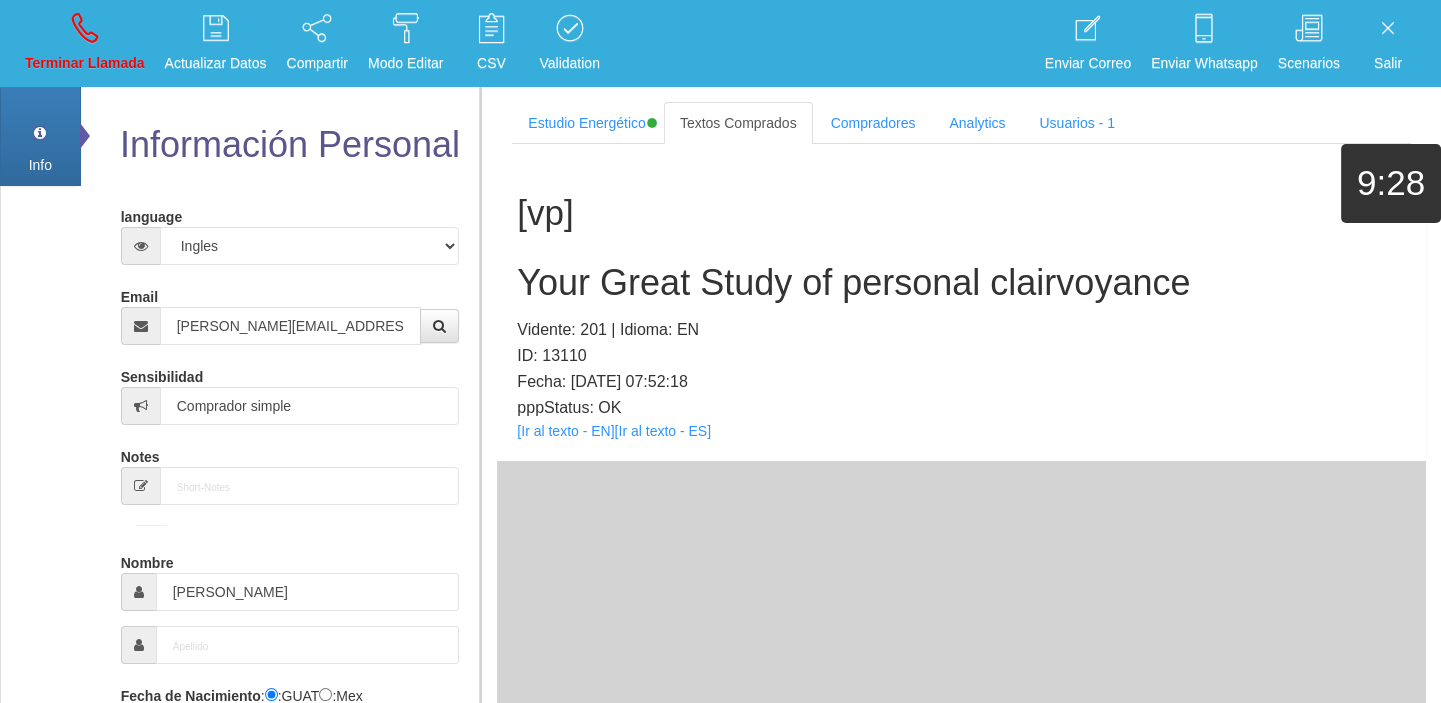 click on "Your Great Study of personal clairvoyance" at bounding box center [961, 283] 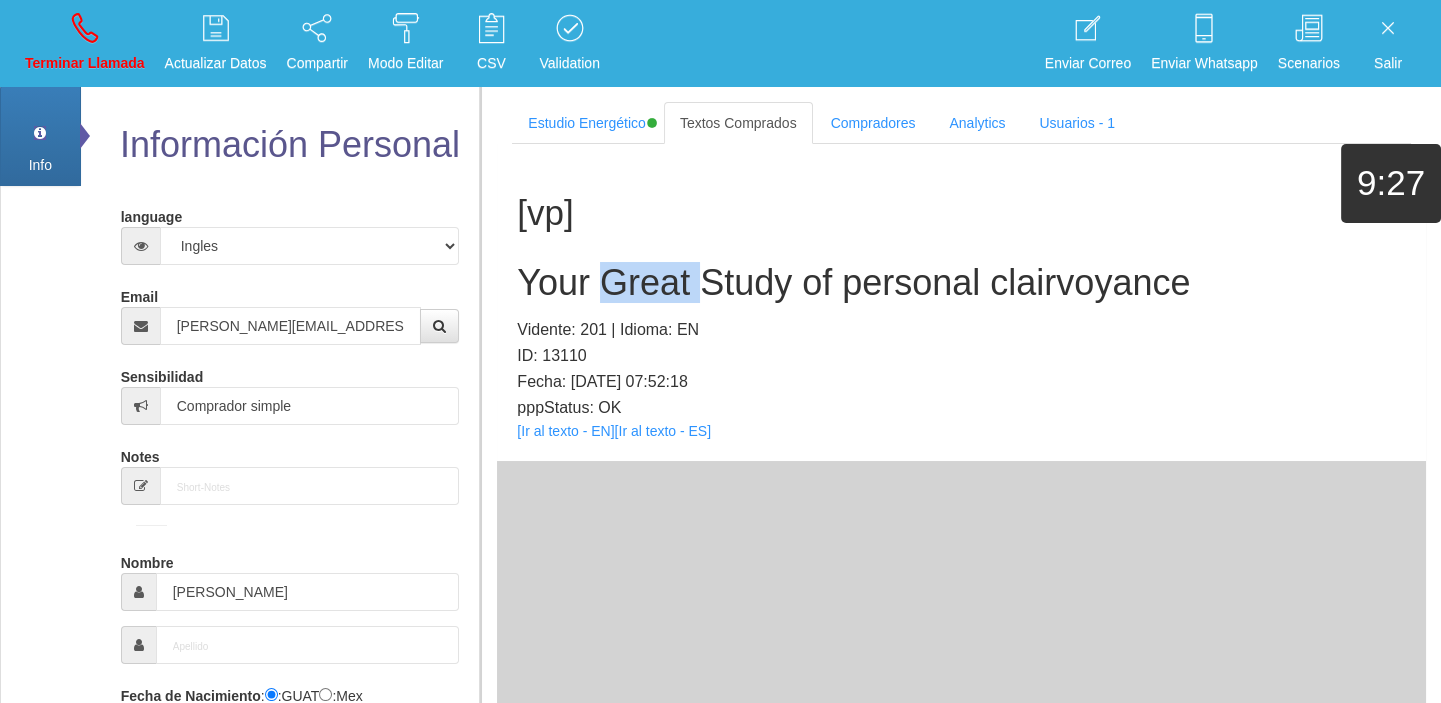 click on "Your Great Study of personal clairvoyance" at bounding box center [961, 283] 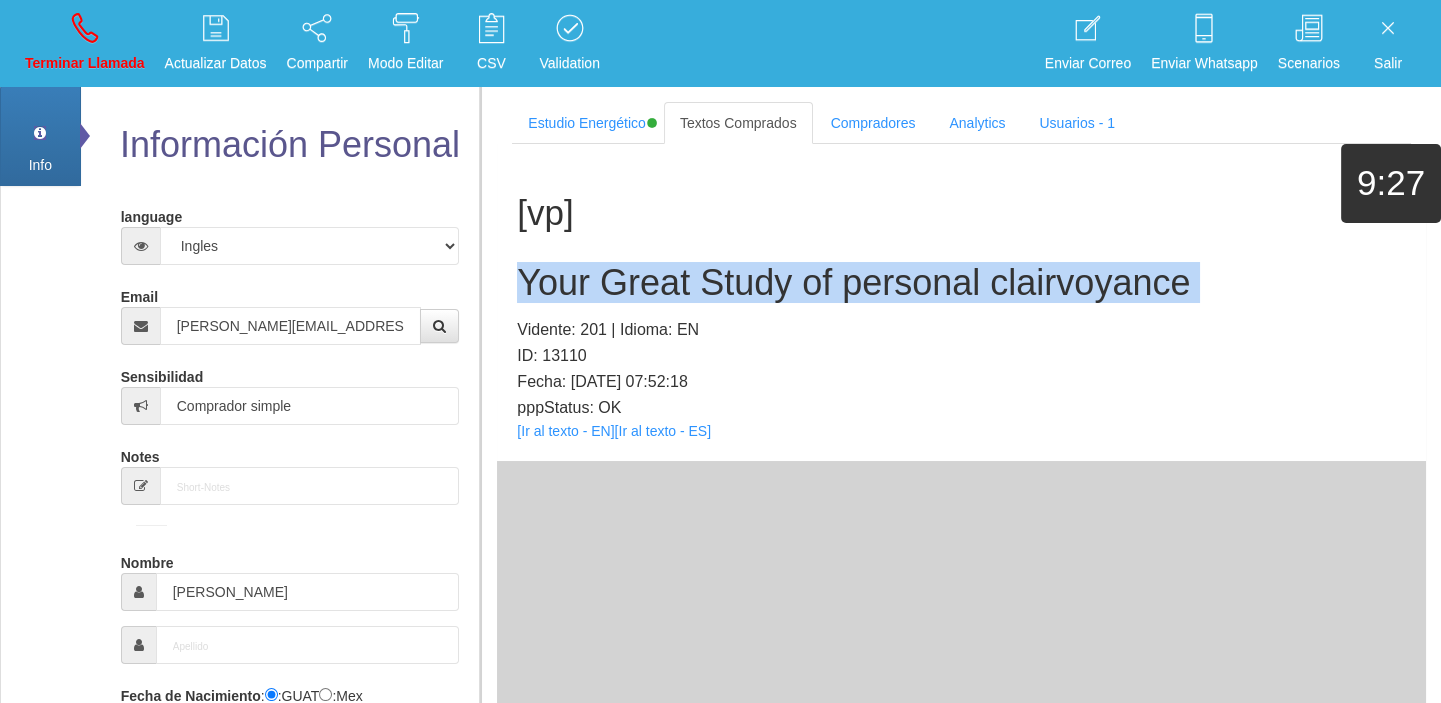 click on "Your Great Study of personal clairvoyance" at bounding box center [961, 283] 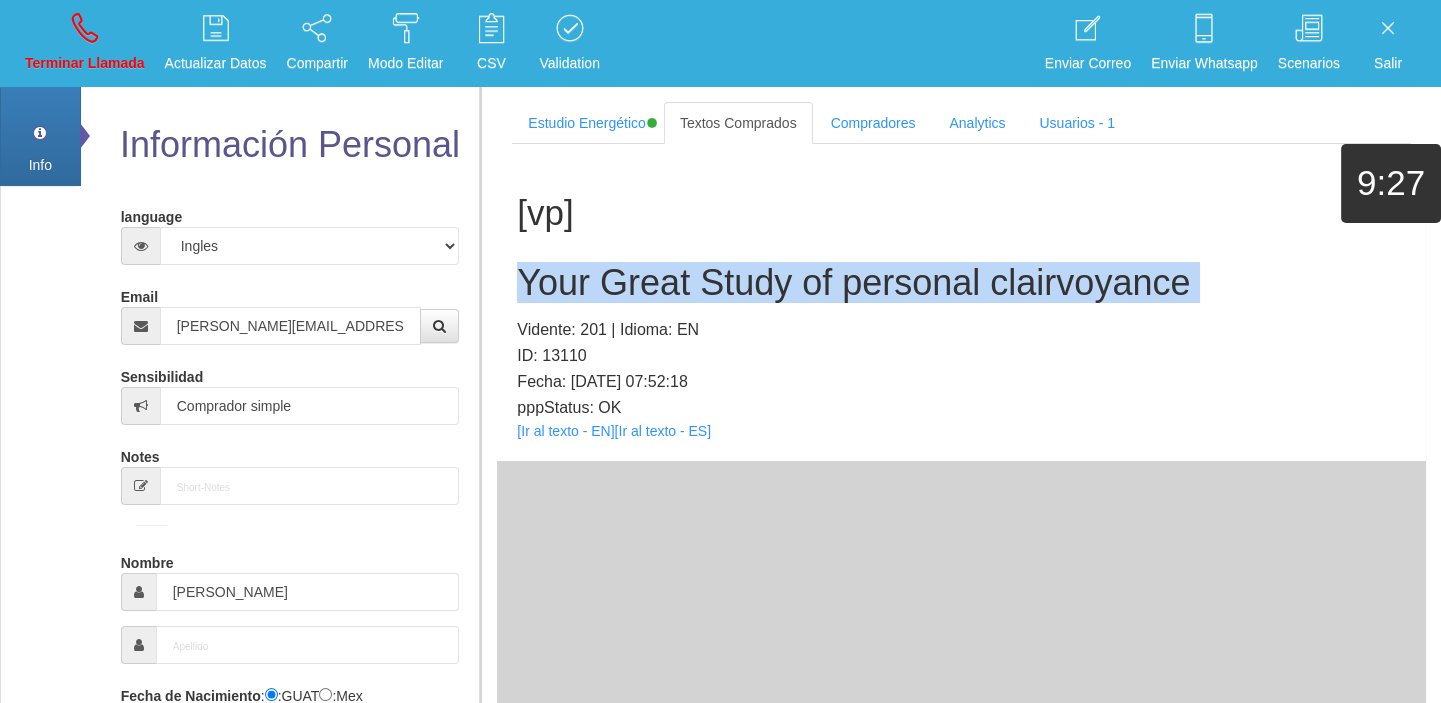 copy on "Your Great Study of personal clairvoyance" 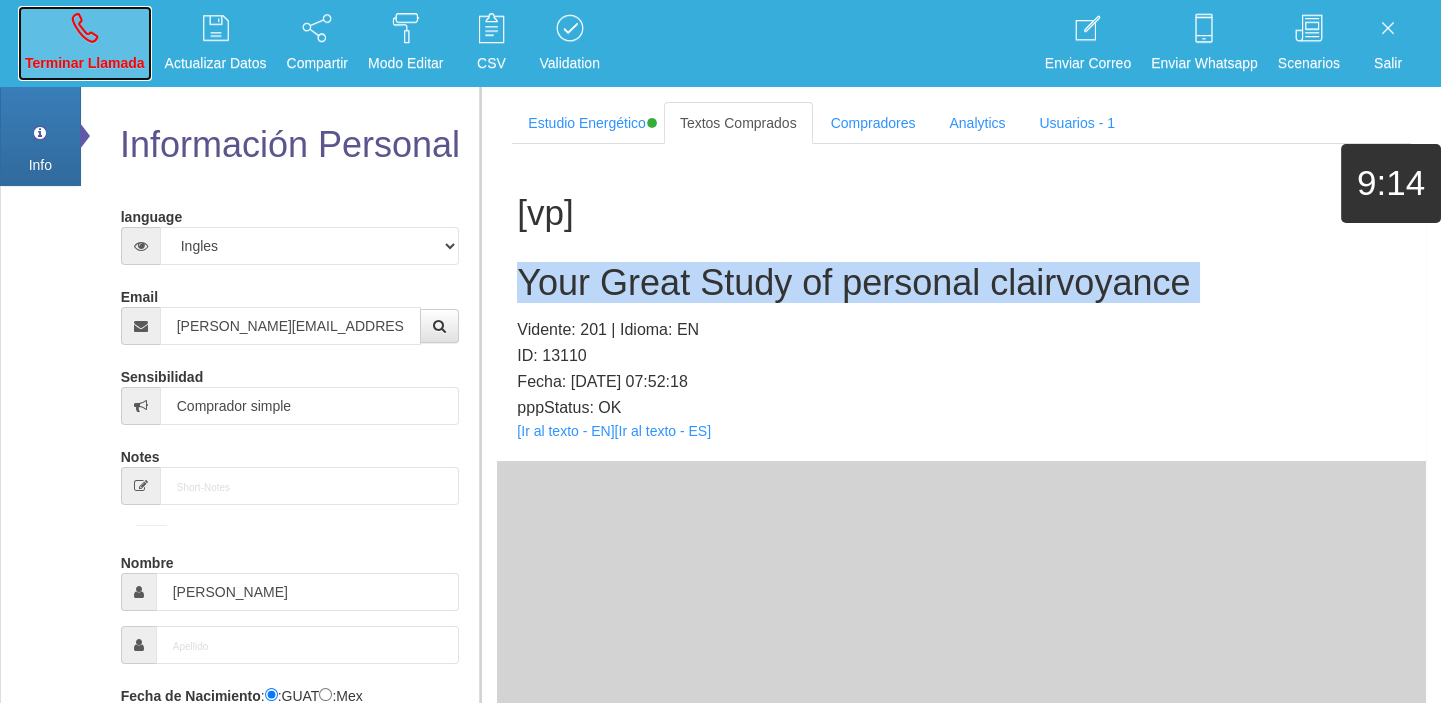 click on "Terminar Llamada" at bounding box center [85, 43] 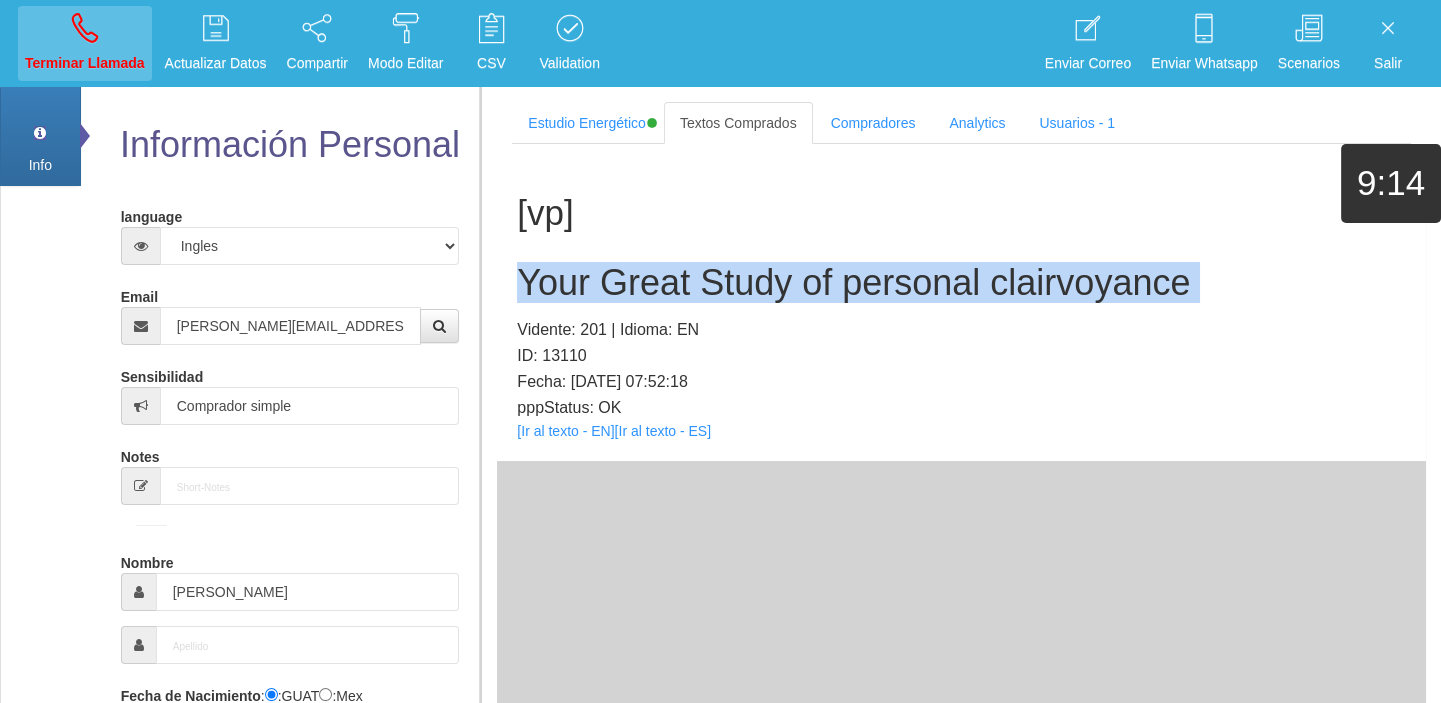 type 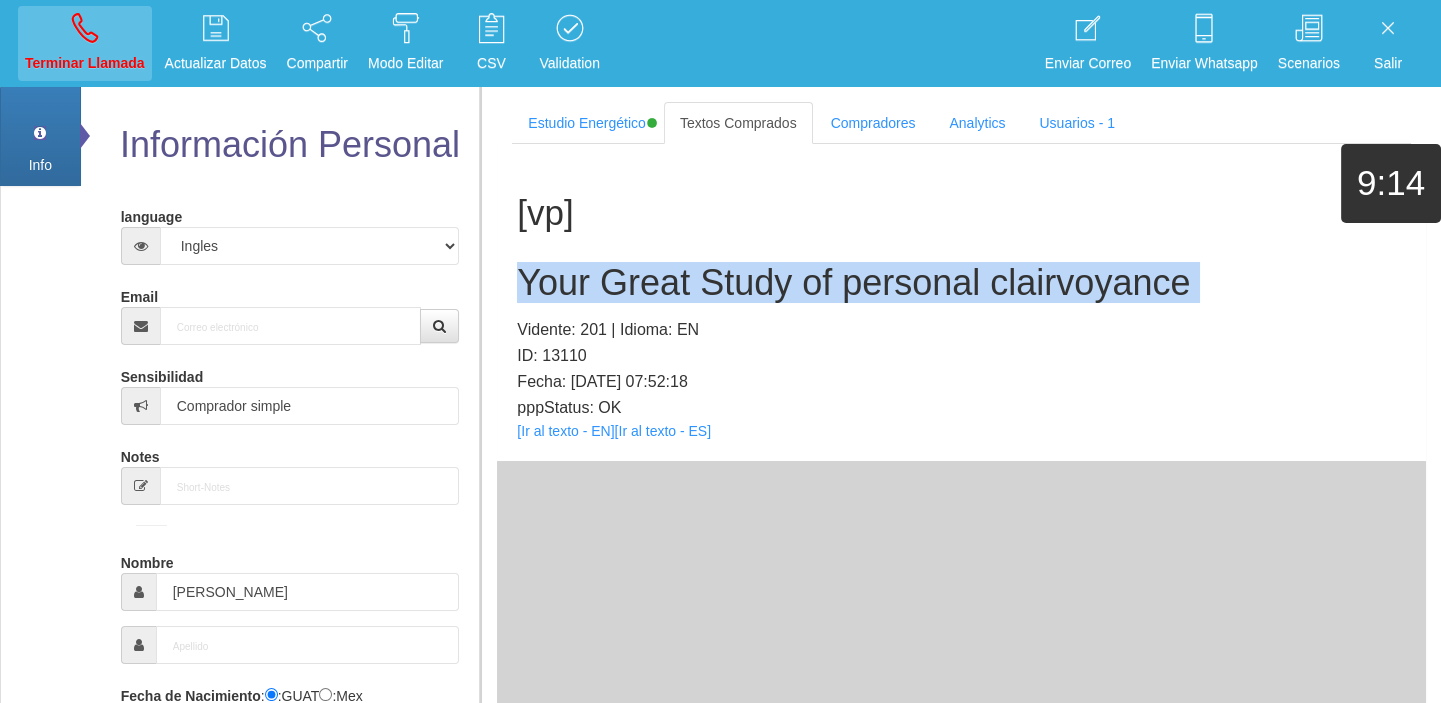 type 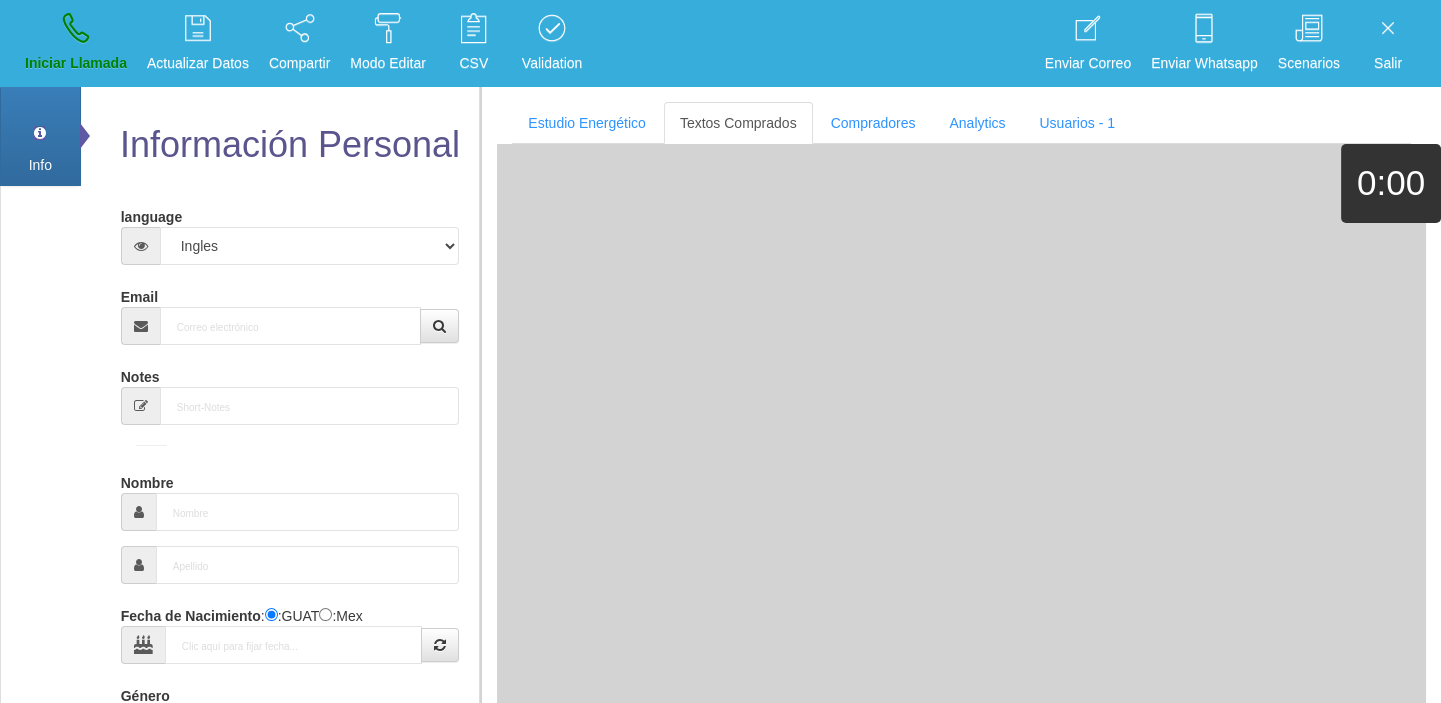 click on "Email" at bounding box center [290, 312] 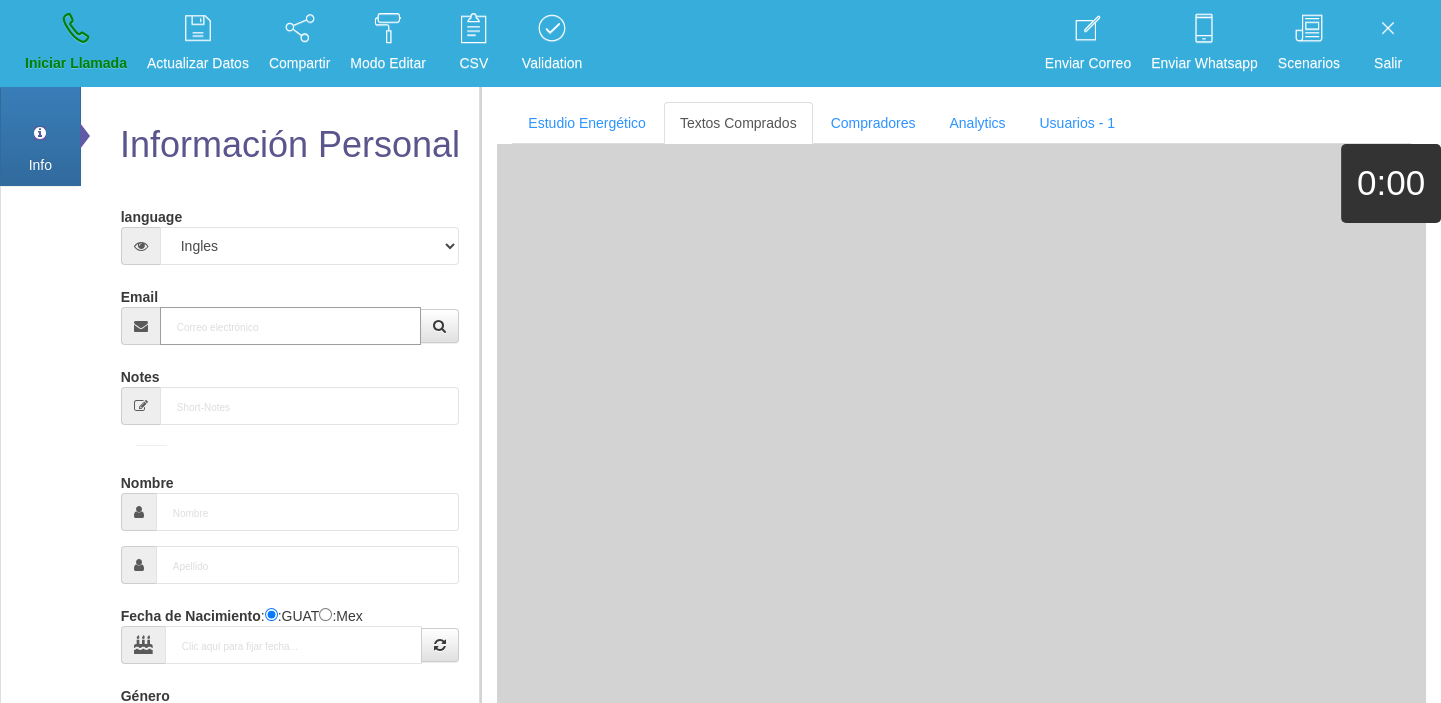 click on "Email" at bounding box center [291, 326] 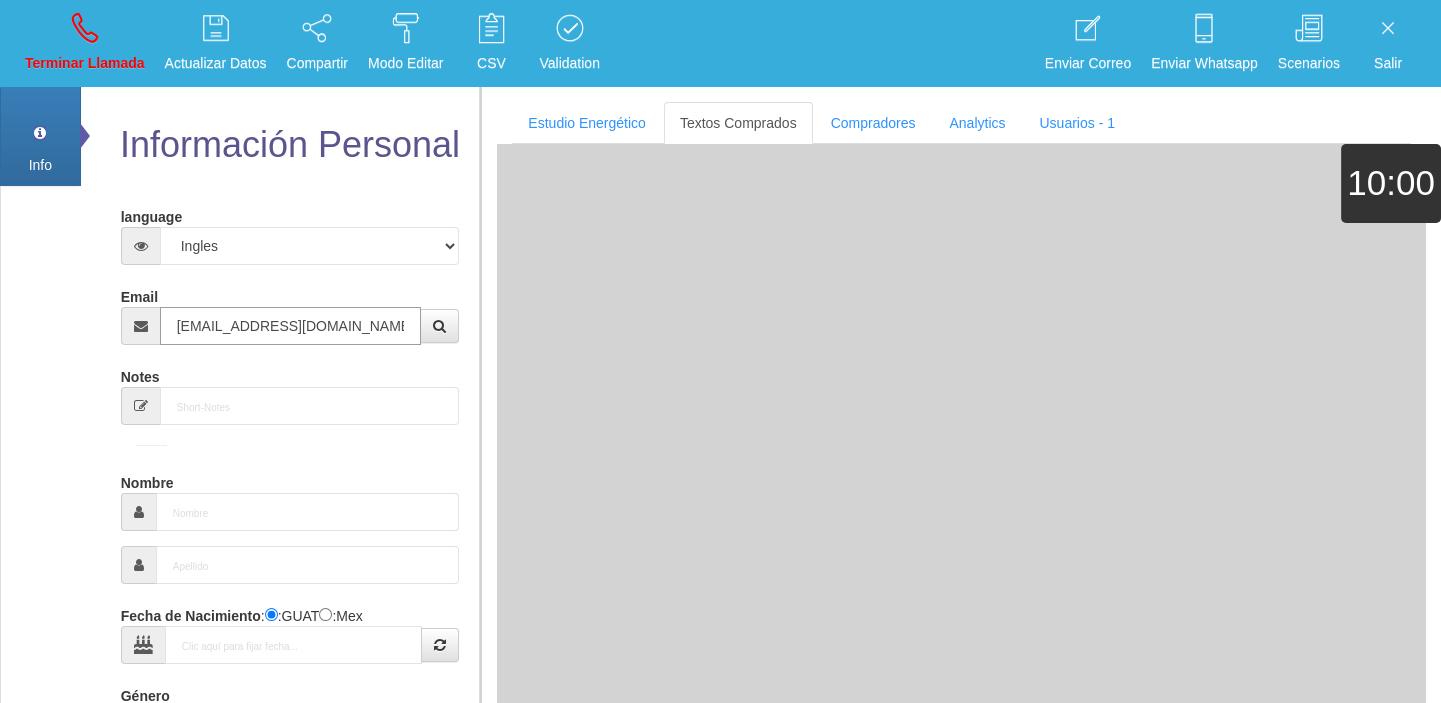 type on "[DATE]" 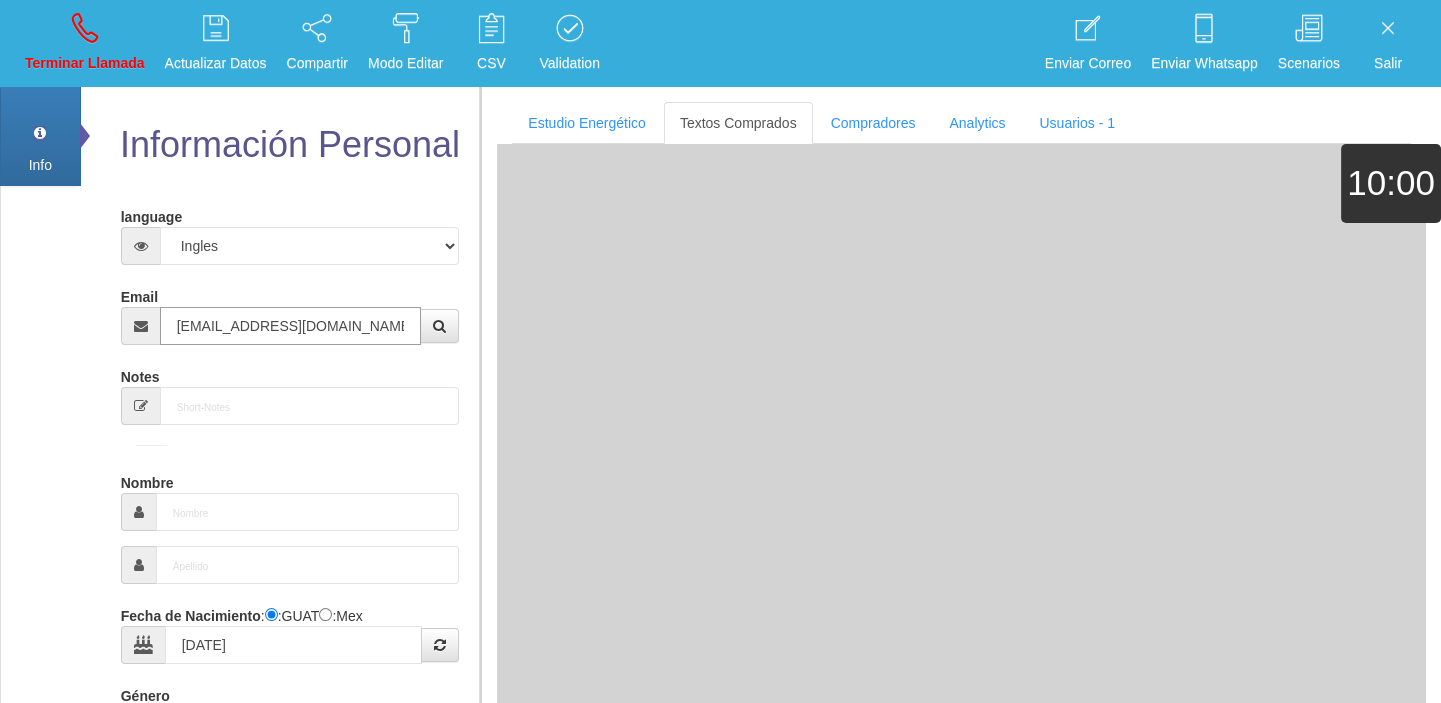 select on "1" 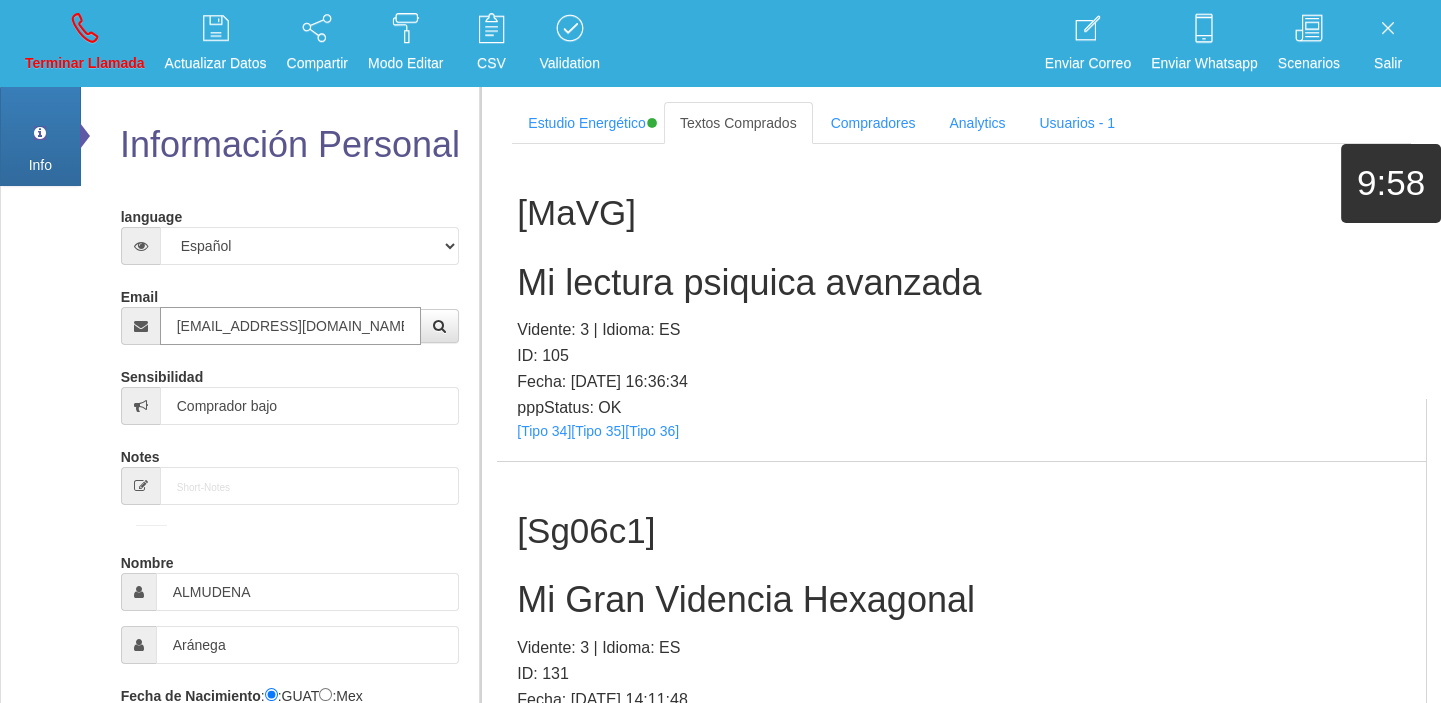 type on "[EMAIL_ADDRESS][DOMAIN_NAME]" 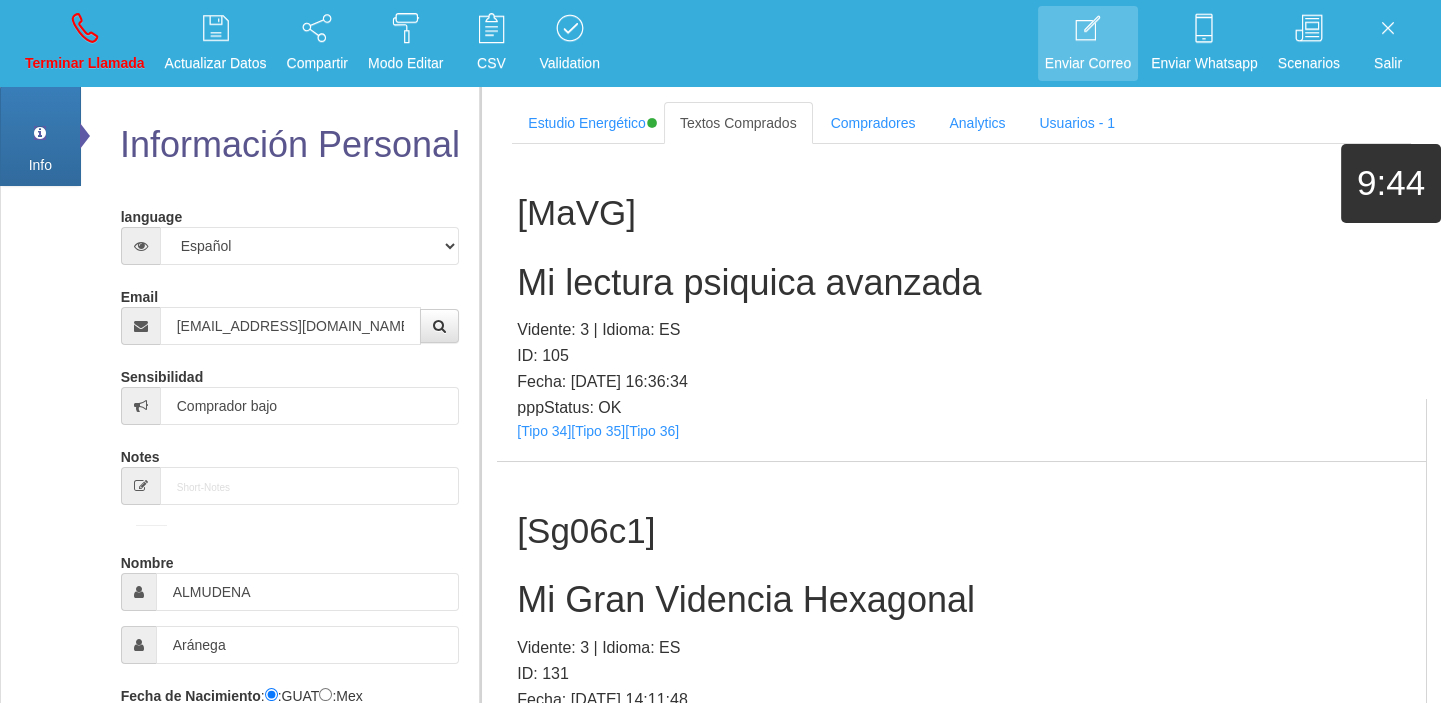 scroll, scrollTop: 536, scrollLeft: 0, axis: vertical 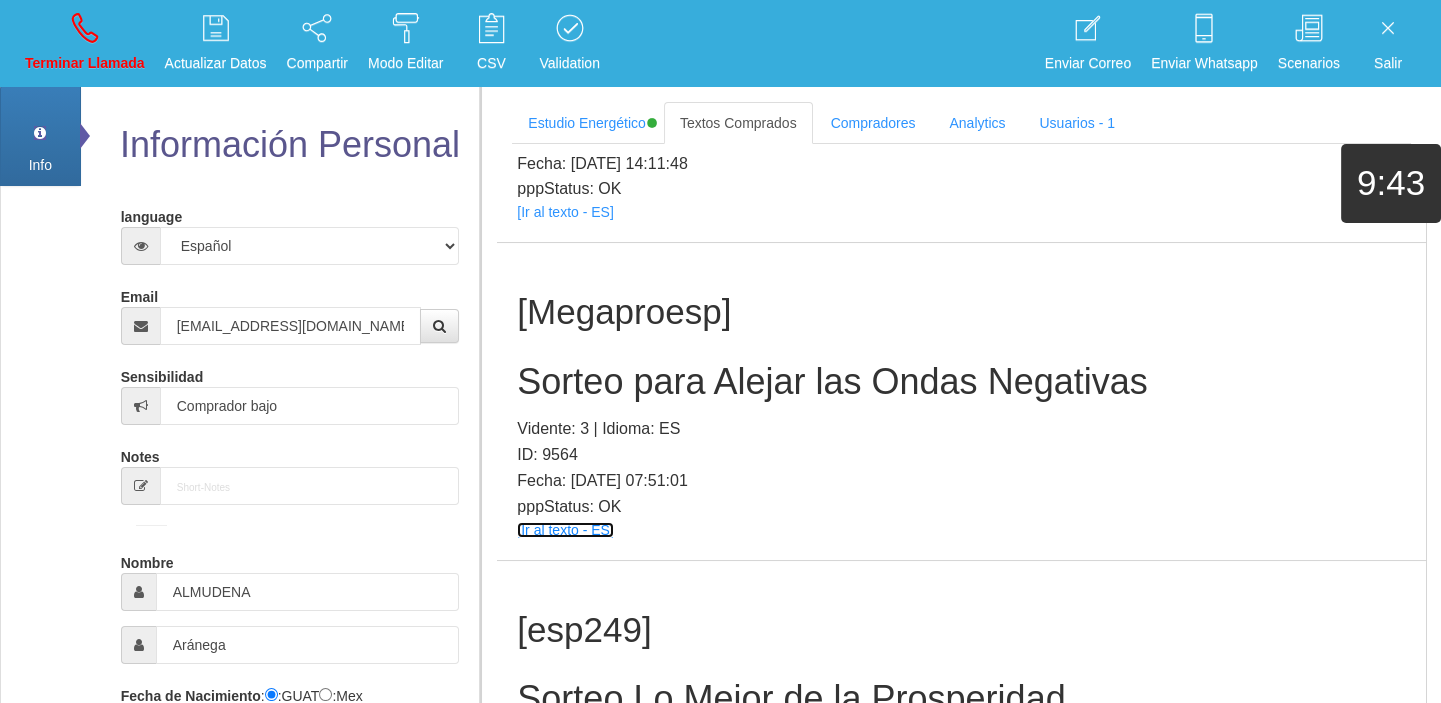 click on "[Ir al texto - ES]" at bounding box center [565, 530] 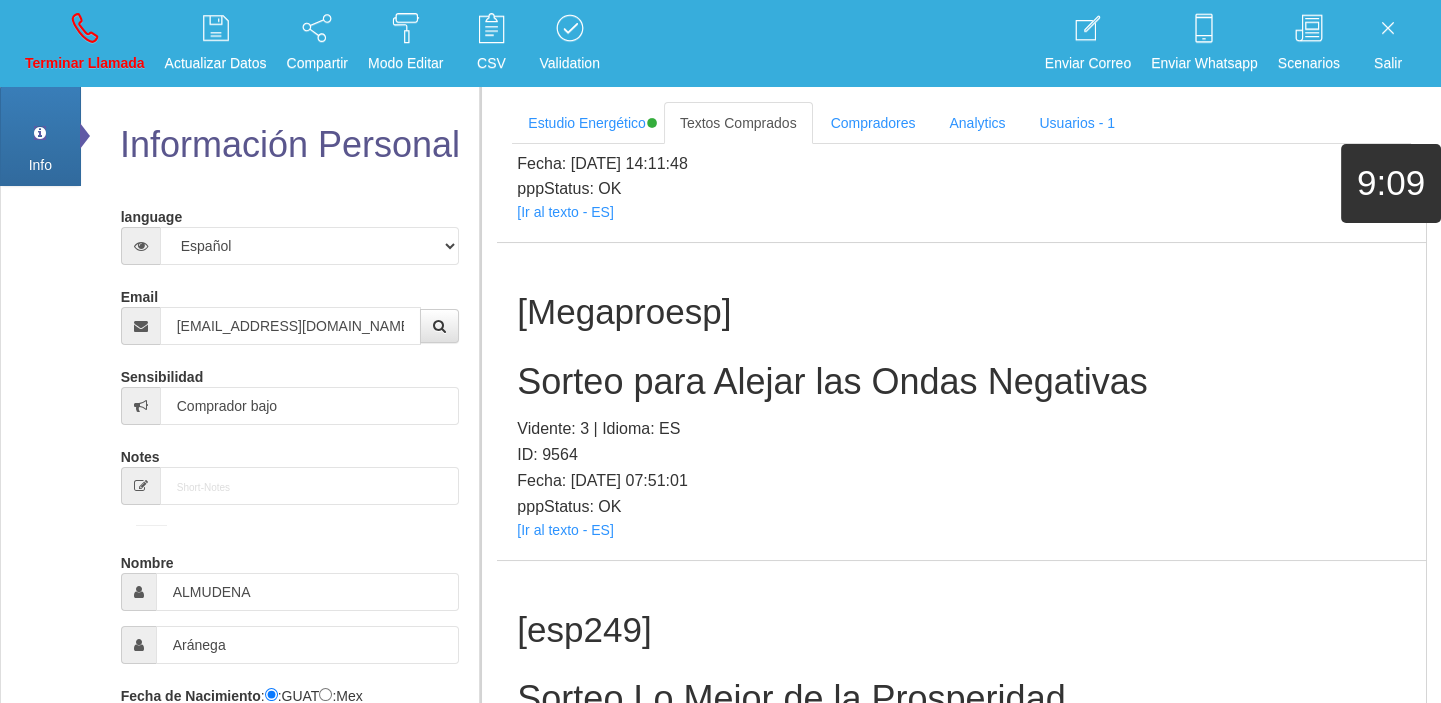 click on "Sorteo para Alejar las Ondas Negativas" at bounding box center (961, 382) 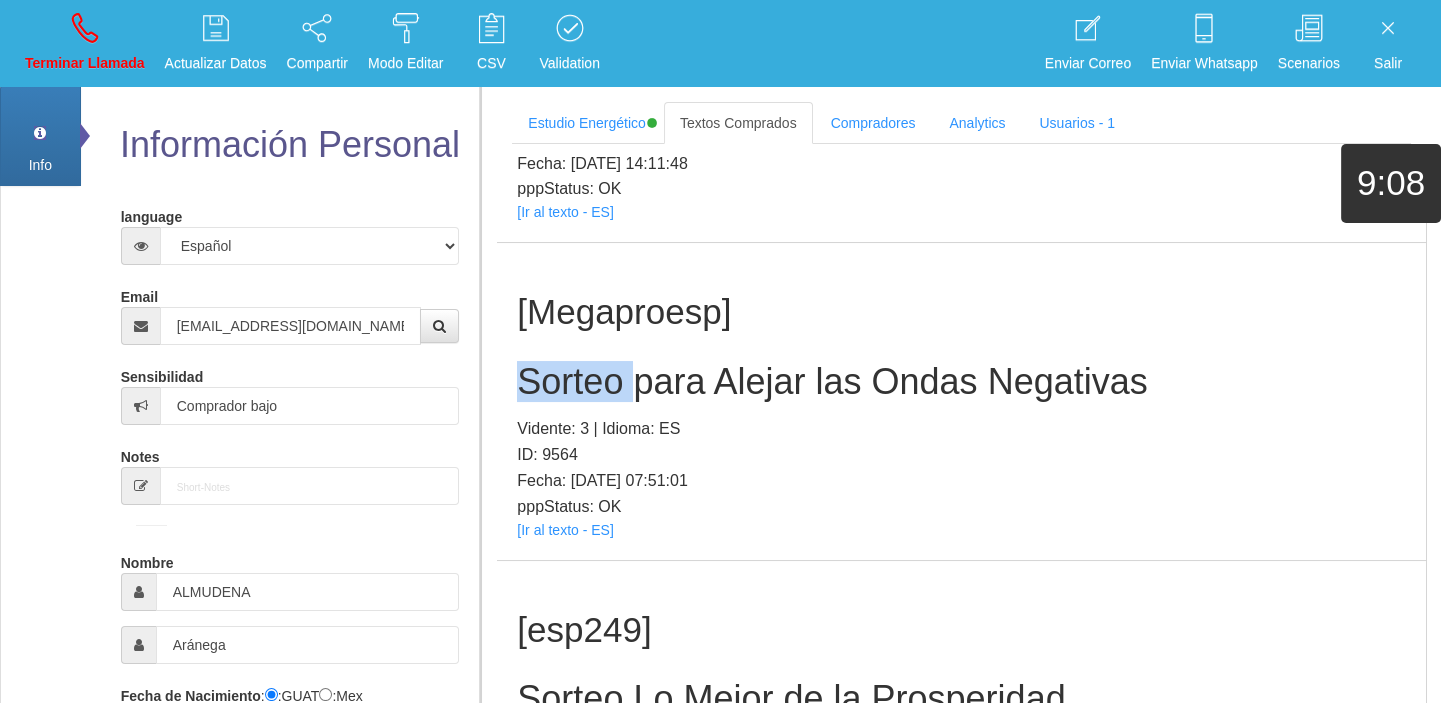 click on "Sorteo para Alejar las Ondas Negativas" at bounding box center [961, 382] 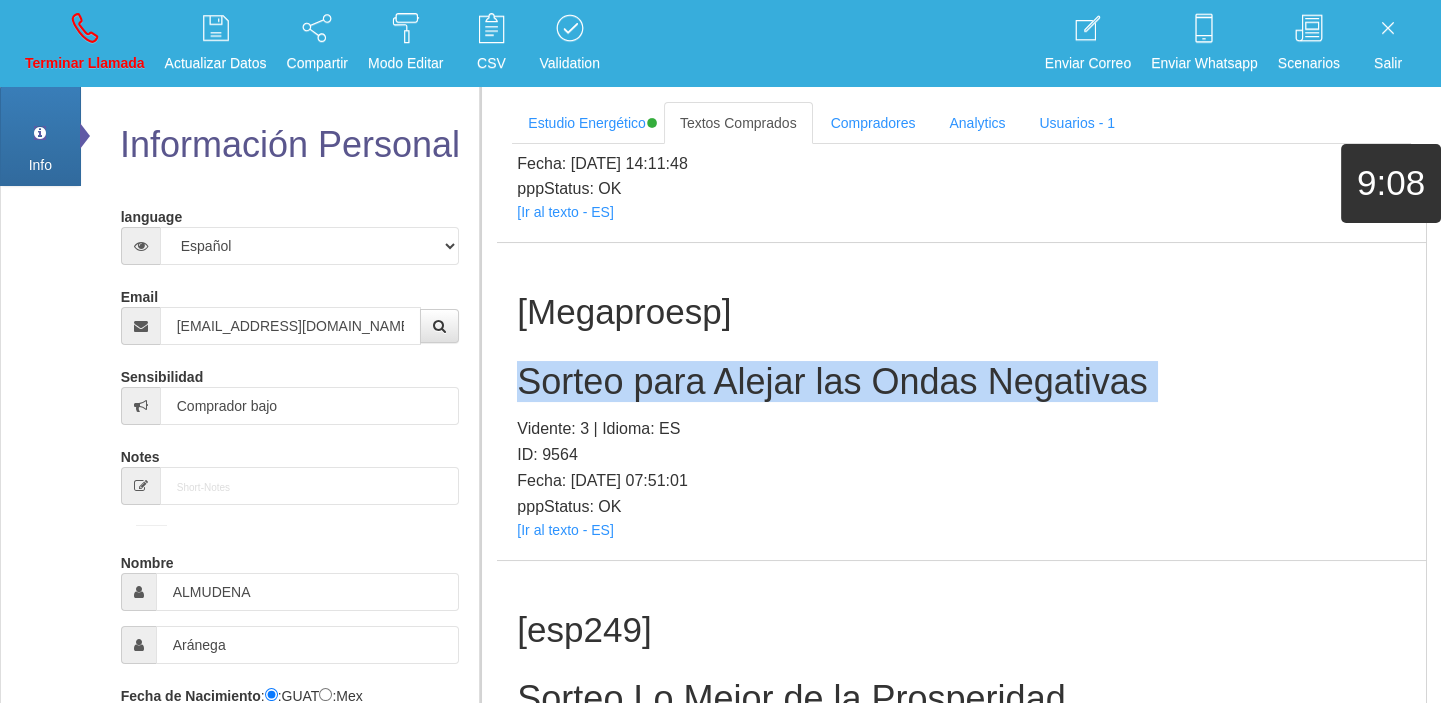 copy on "Sorteo para Alejar las Ondas Negativas" 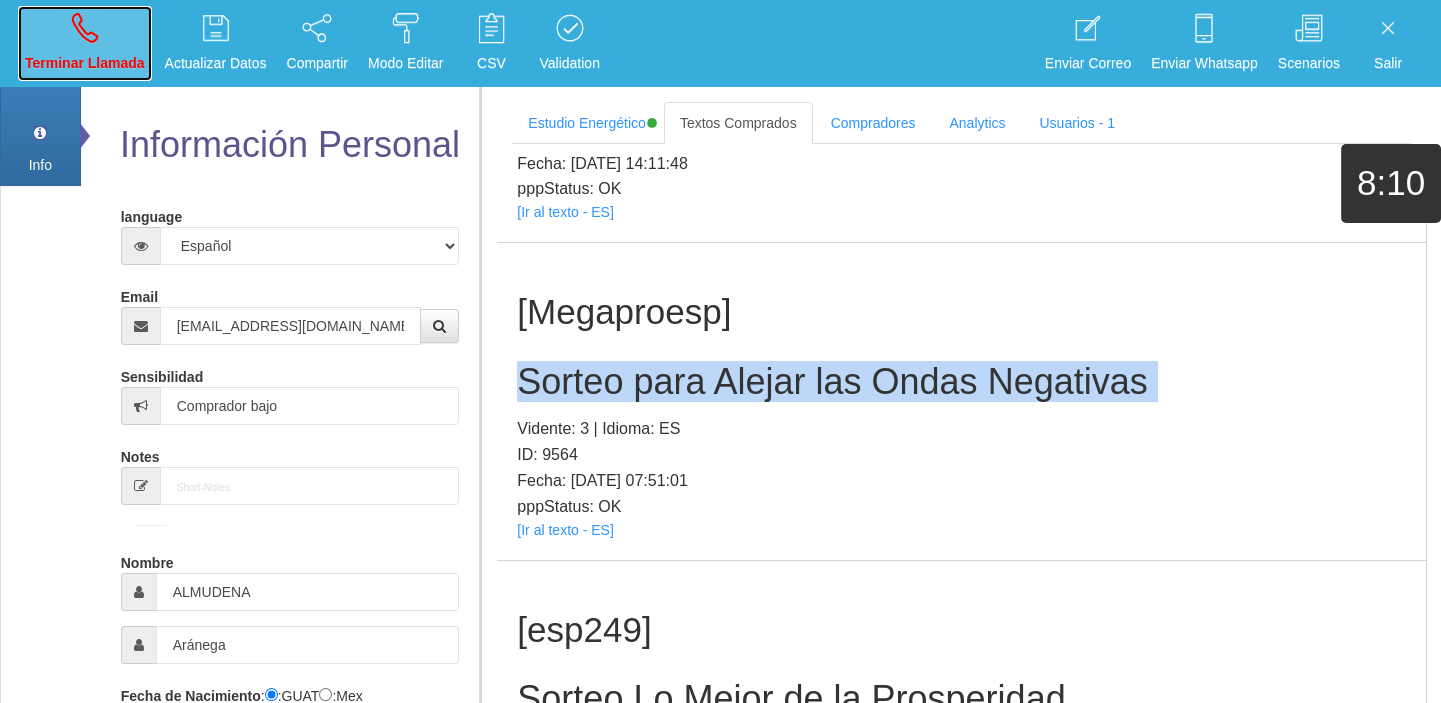 drag, startPoint x: 113, startPoint y: 69, endPoint x: 786, endPoint y: 114, distance: 674.5028 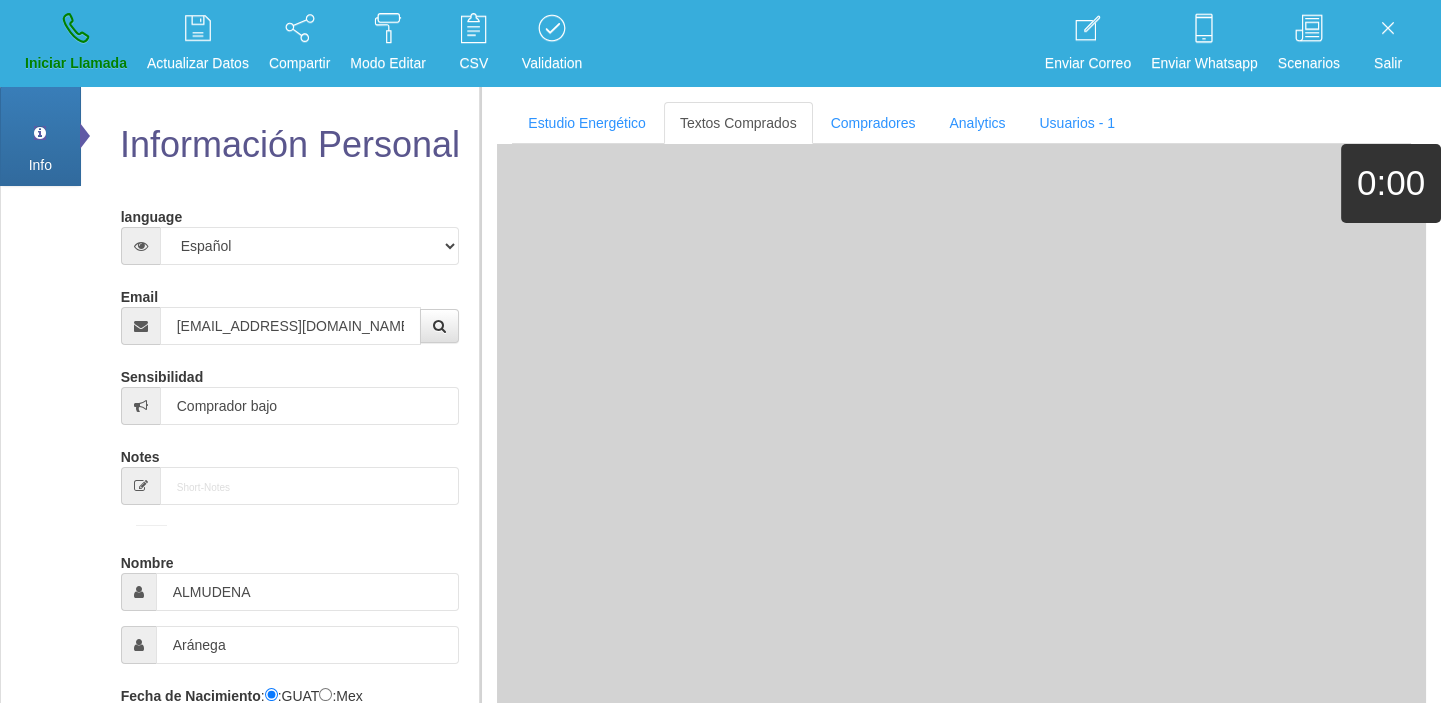 type 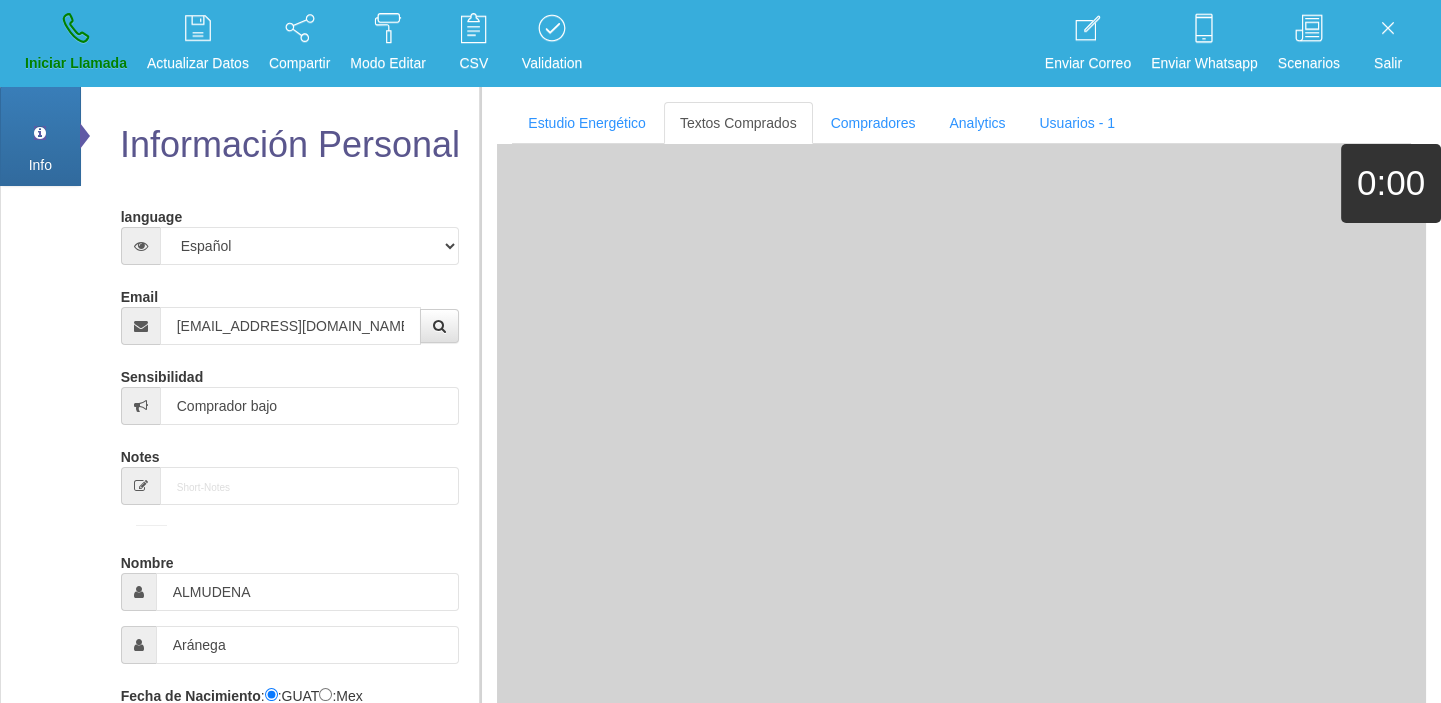 type 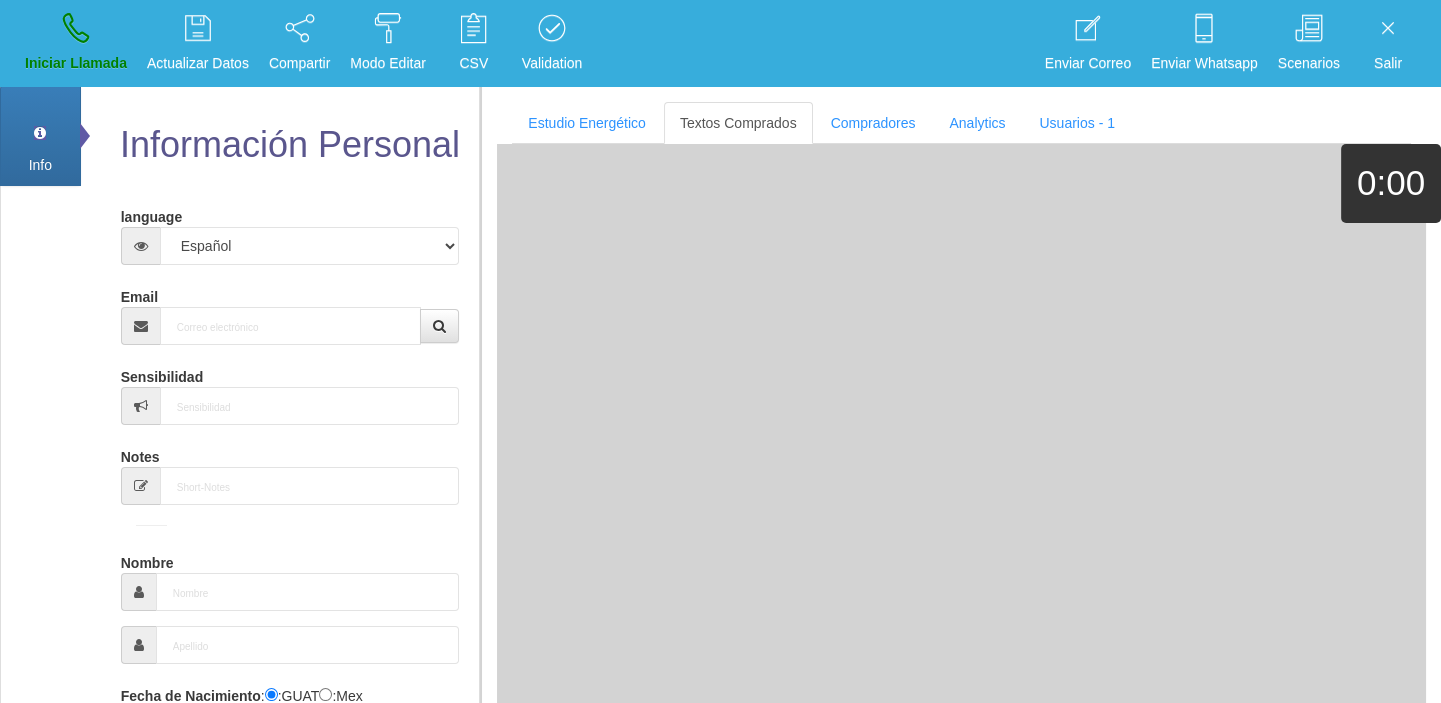 scroll, scrollTop: 0, scrollLeft: 0, axis: both 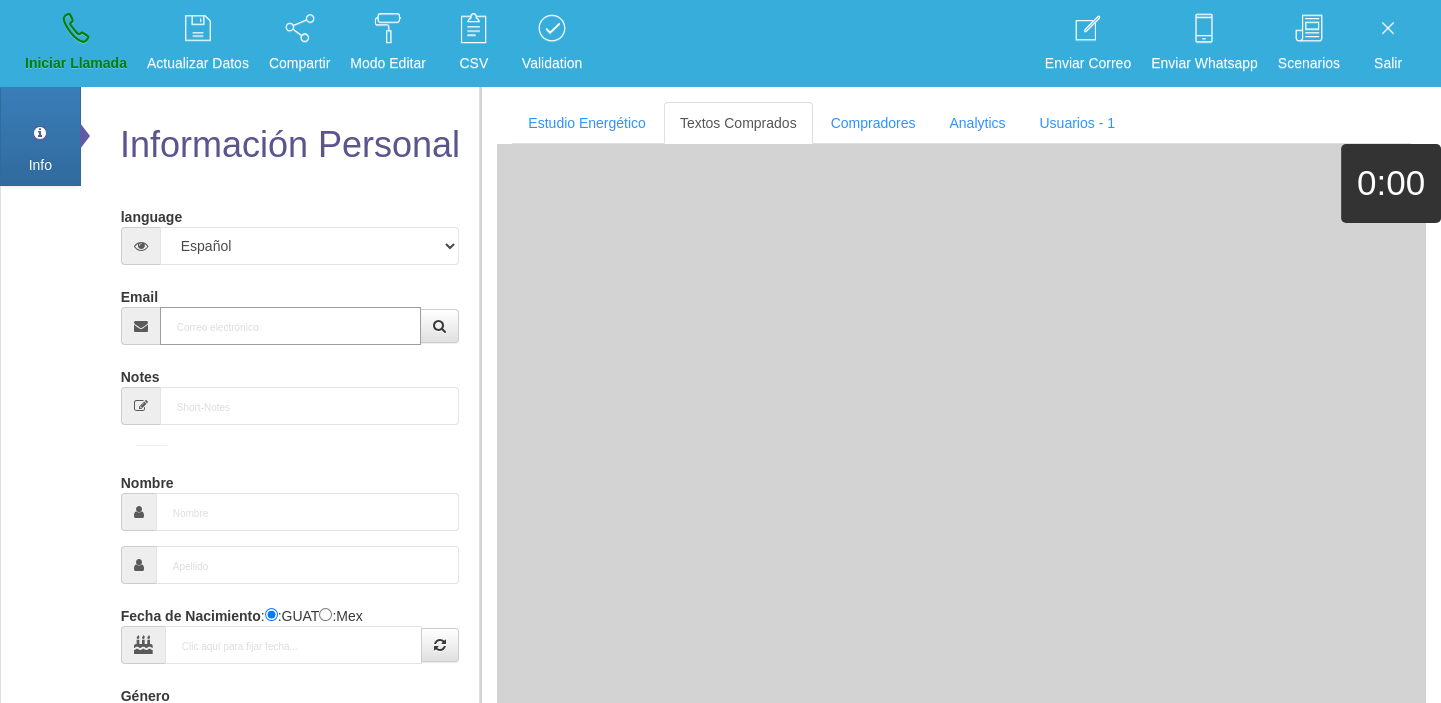 click on "Email" at bounding box center [291, 326] 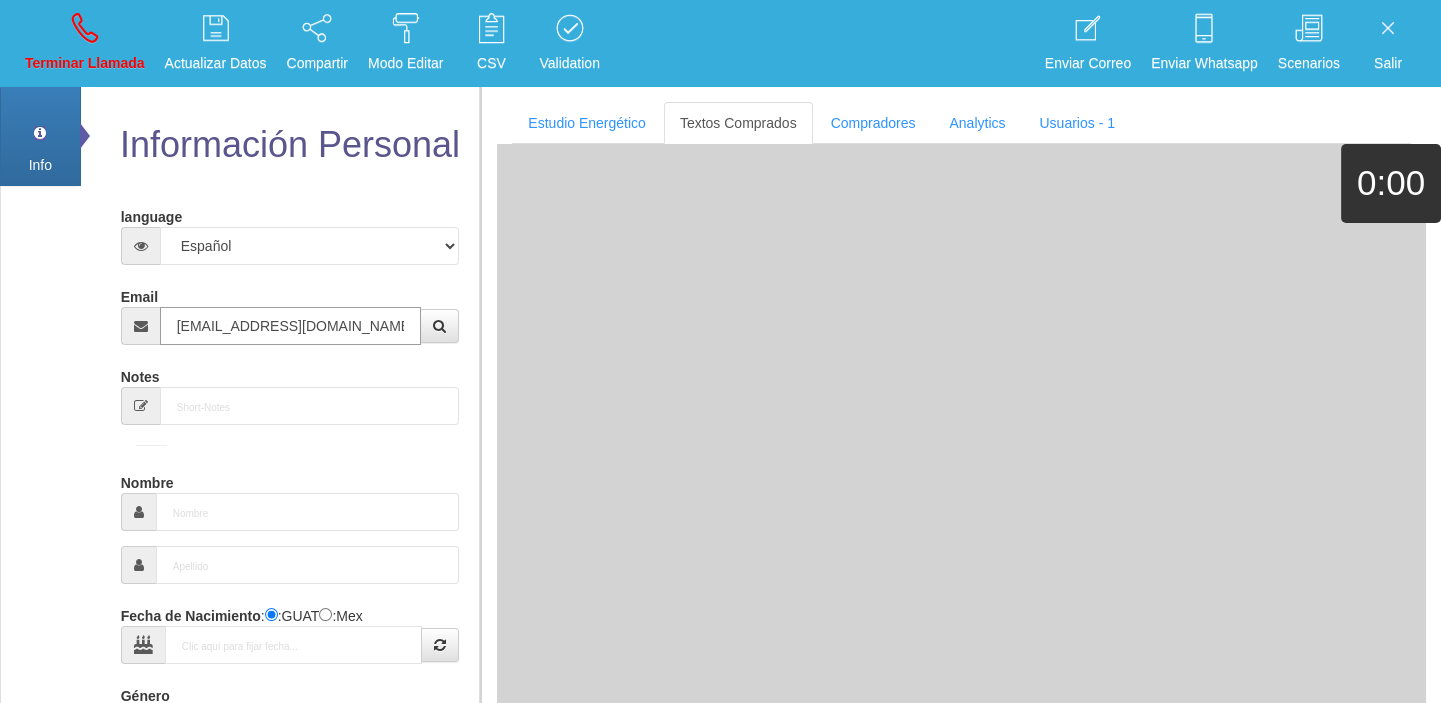 type on "9 Dic 1965" 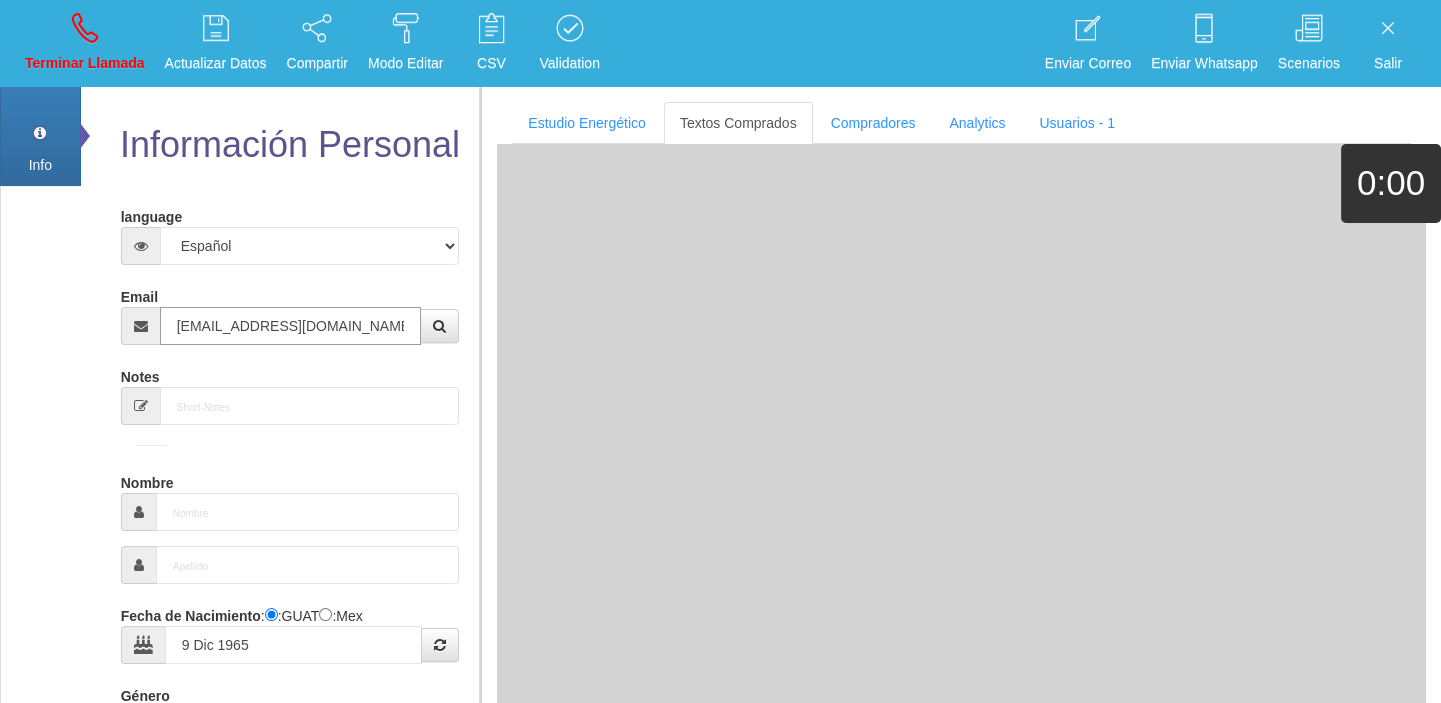 select on "4" 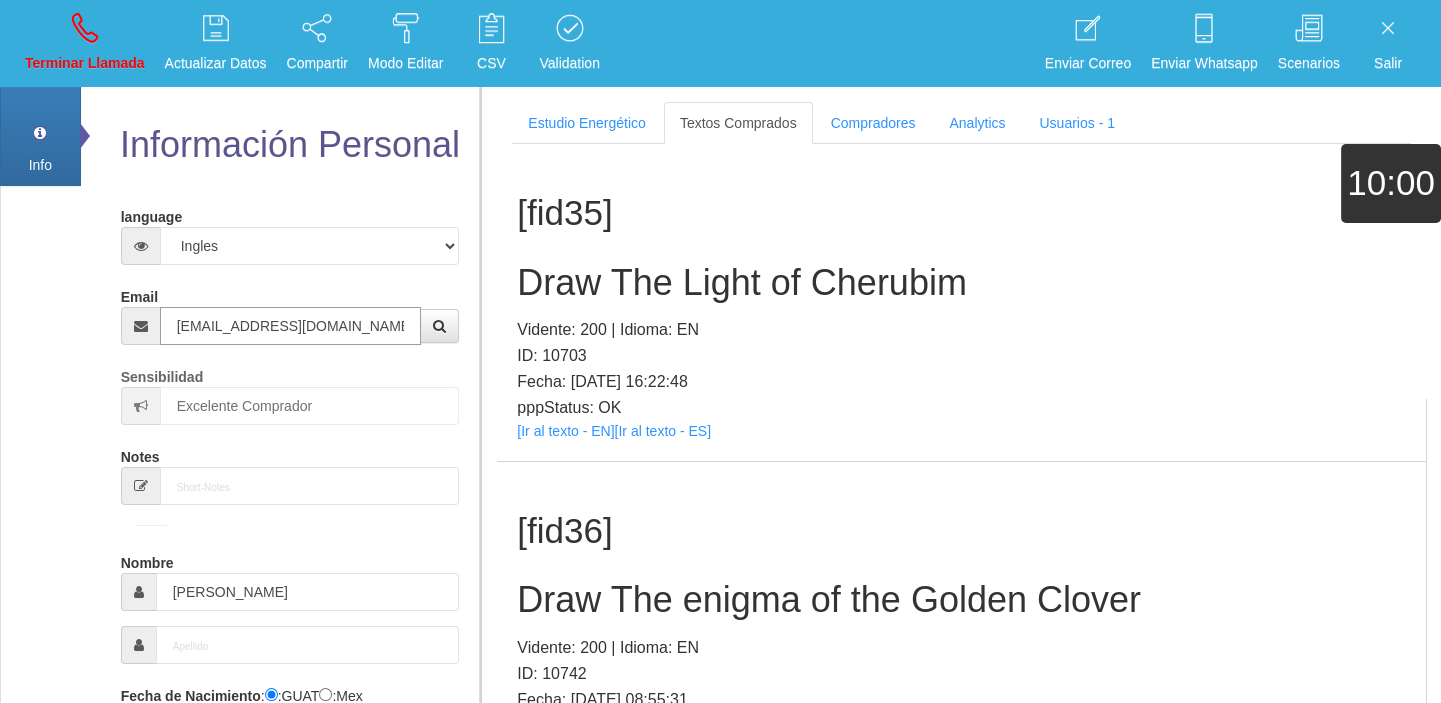 type on "[EMAIL_ADDRESS][DOMAIN_NAME]" 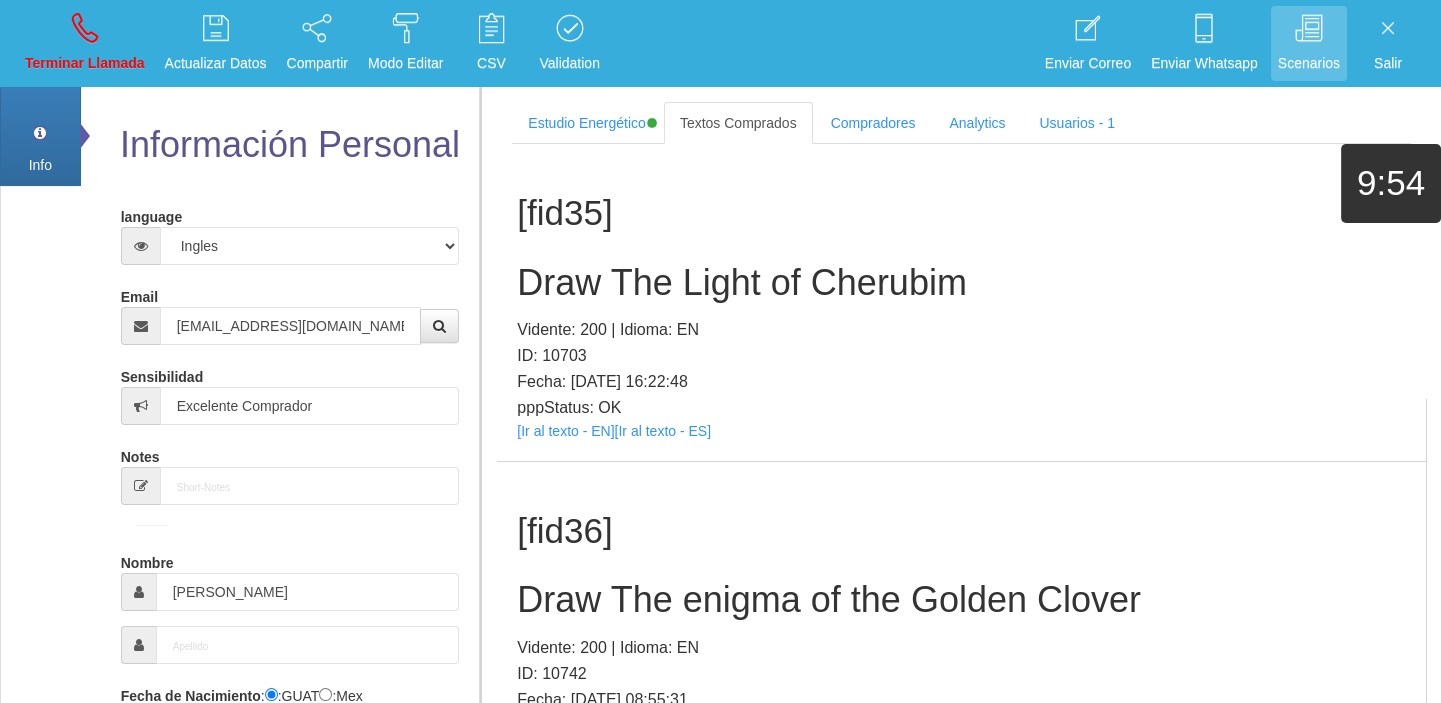 scroll, scrollTop: 24042, scrollLeft: 0, axis: vertical 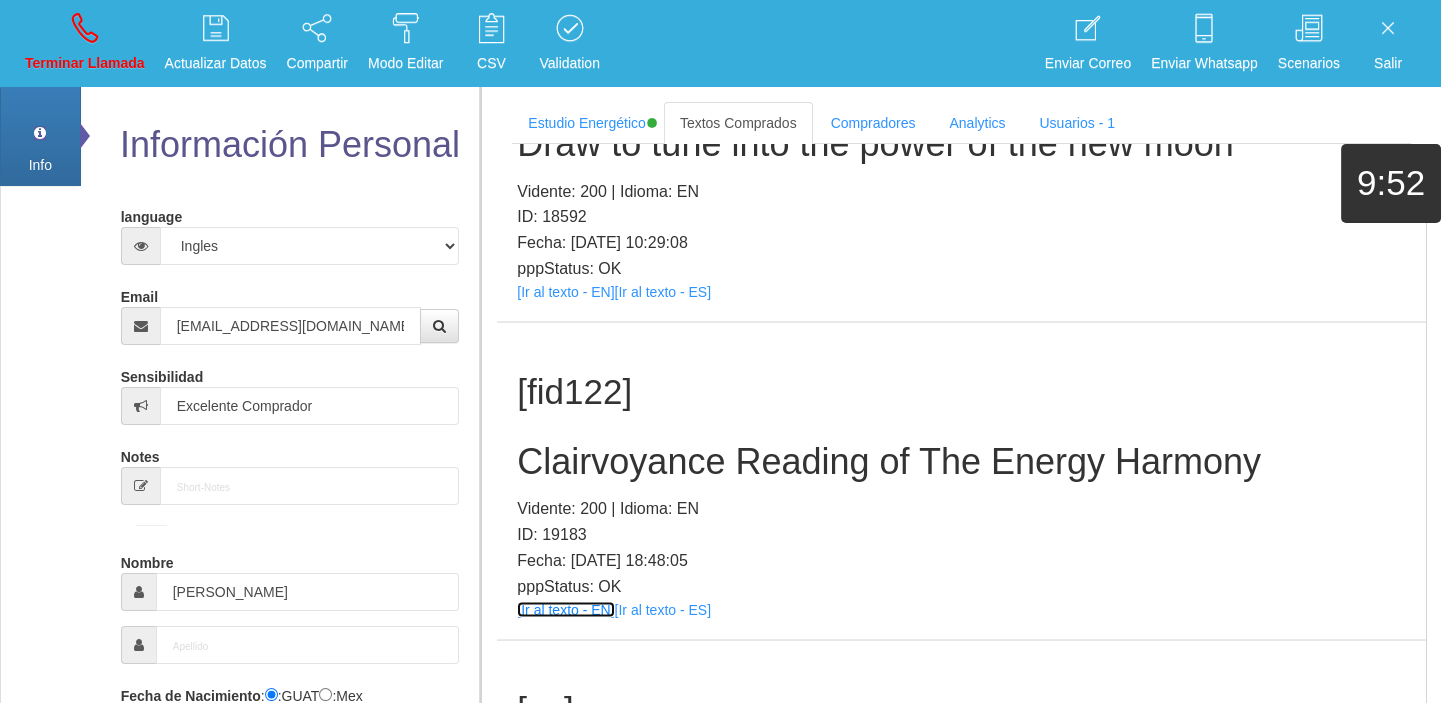 click on "[Ir al texto - EN]" at bounding box center (565, 610) 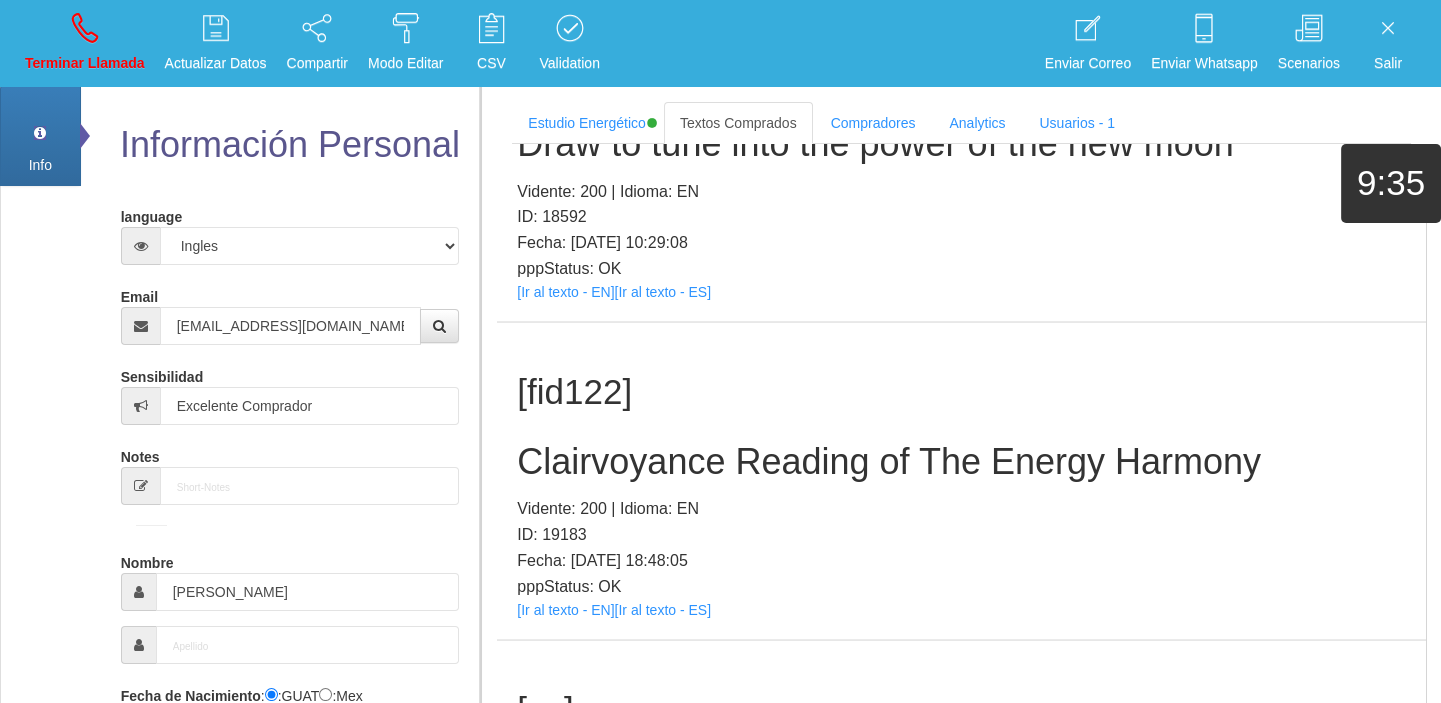 click on "Clairvoyance Reading of The Energy Harmony" at bounding box center (961, 462) 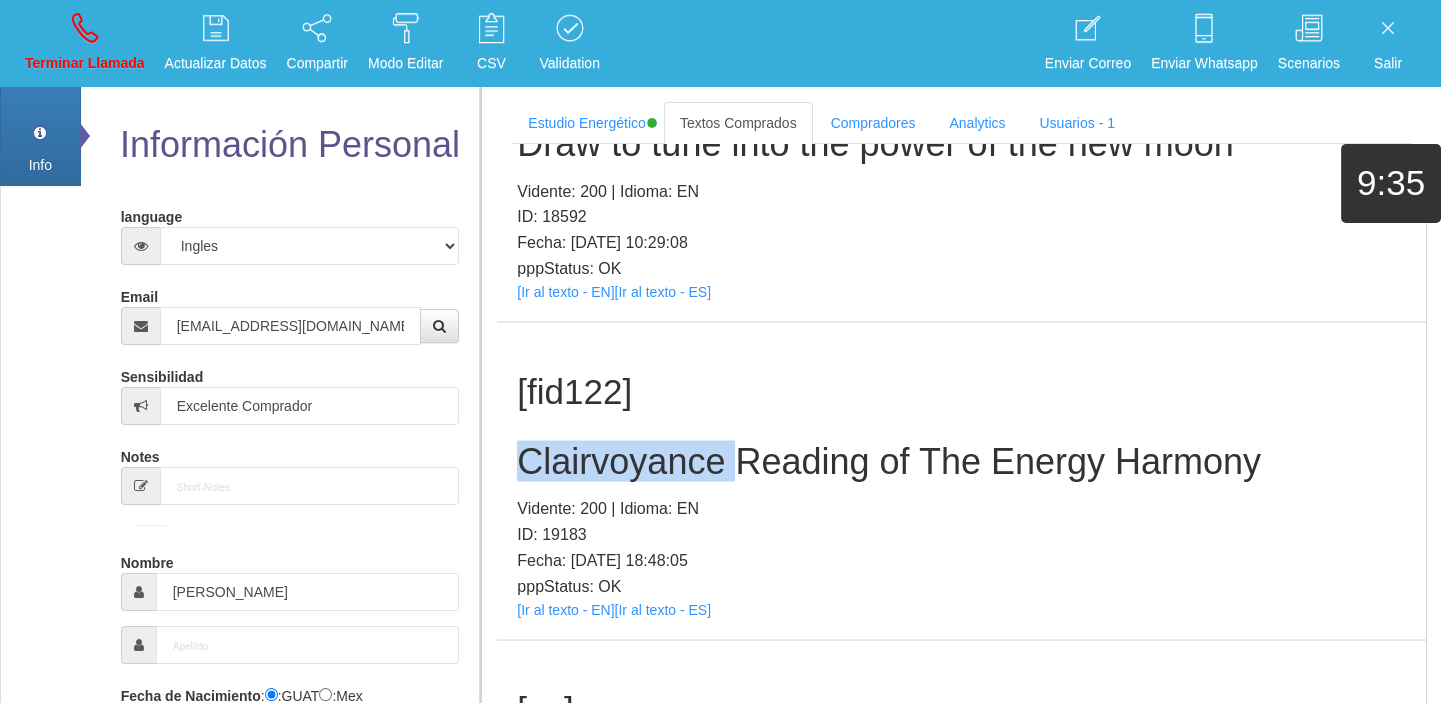 click on "Clairvoyance Reading of The Energy Harmony" at bounding box center [961, 462] 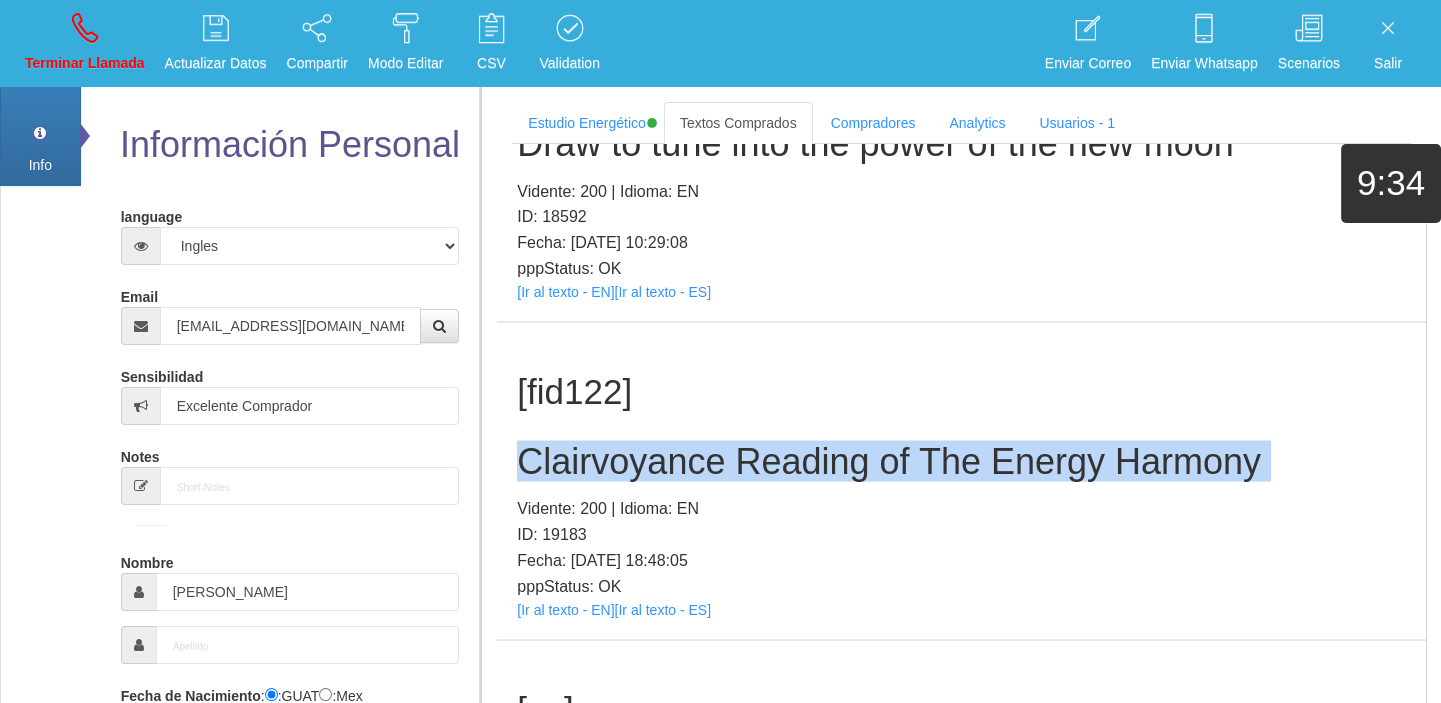 click on "Clairvoyance Reading of The Energy Harmony" at bounding box center [961, 462] 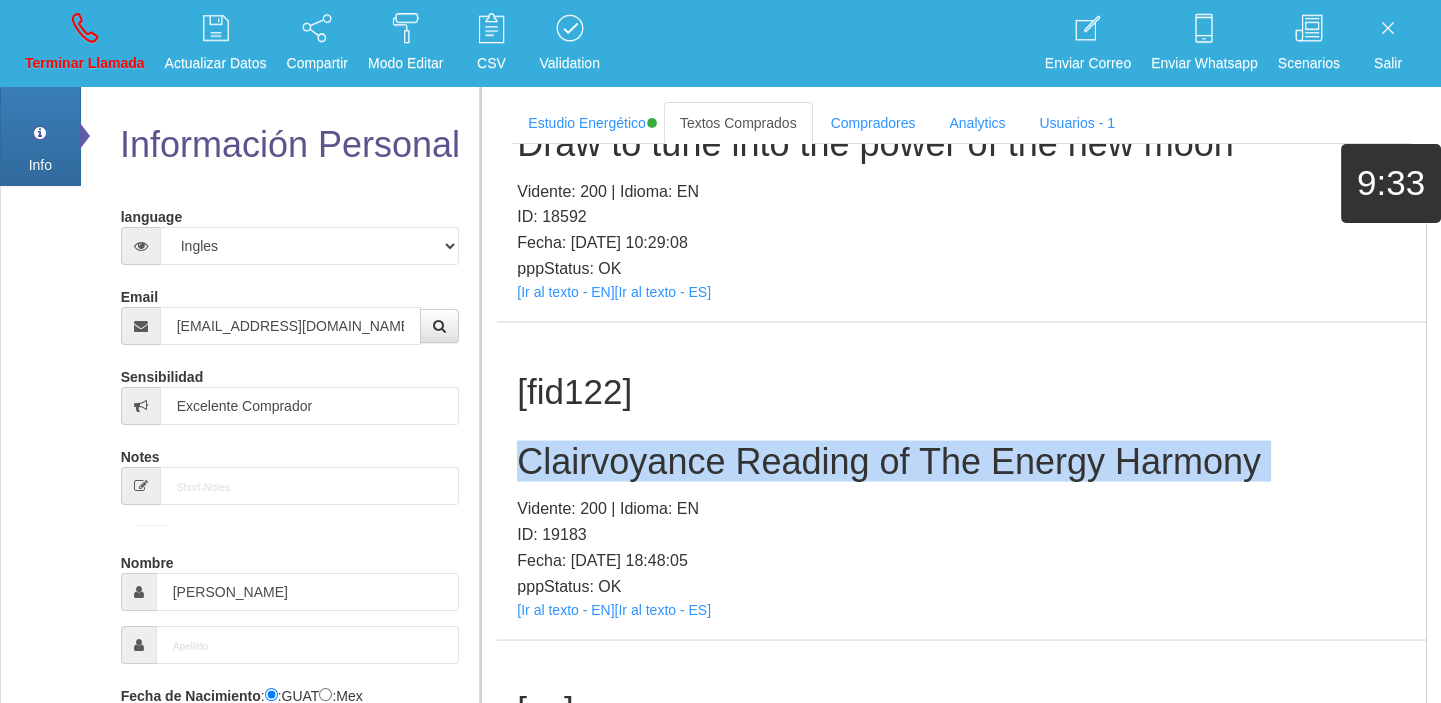 copy on "Clairvoyance Reading of The Energy Harmony" 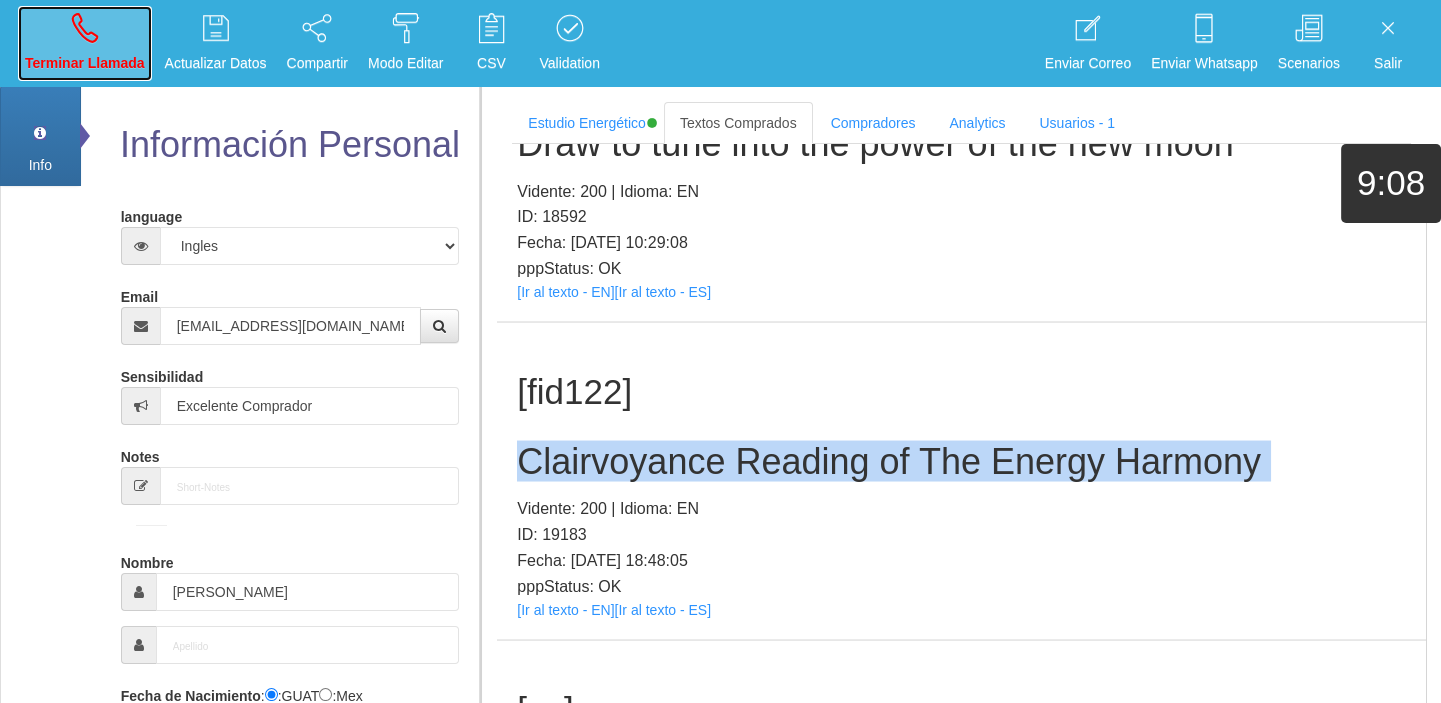 click on "Terminar Llamada" at bounding box center (85, 43) 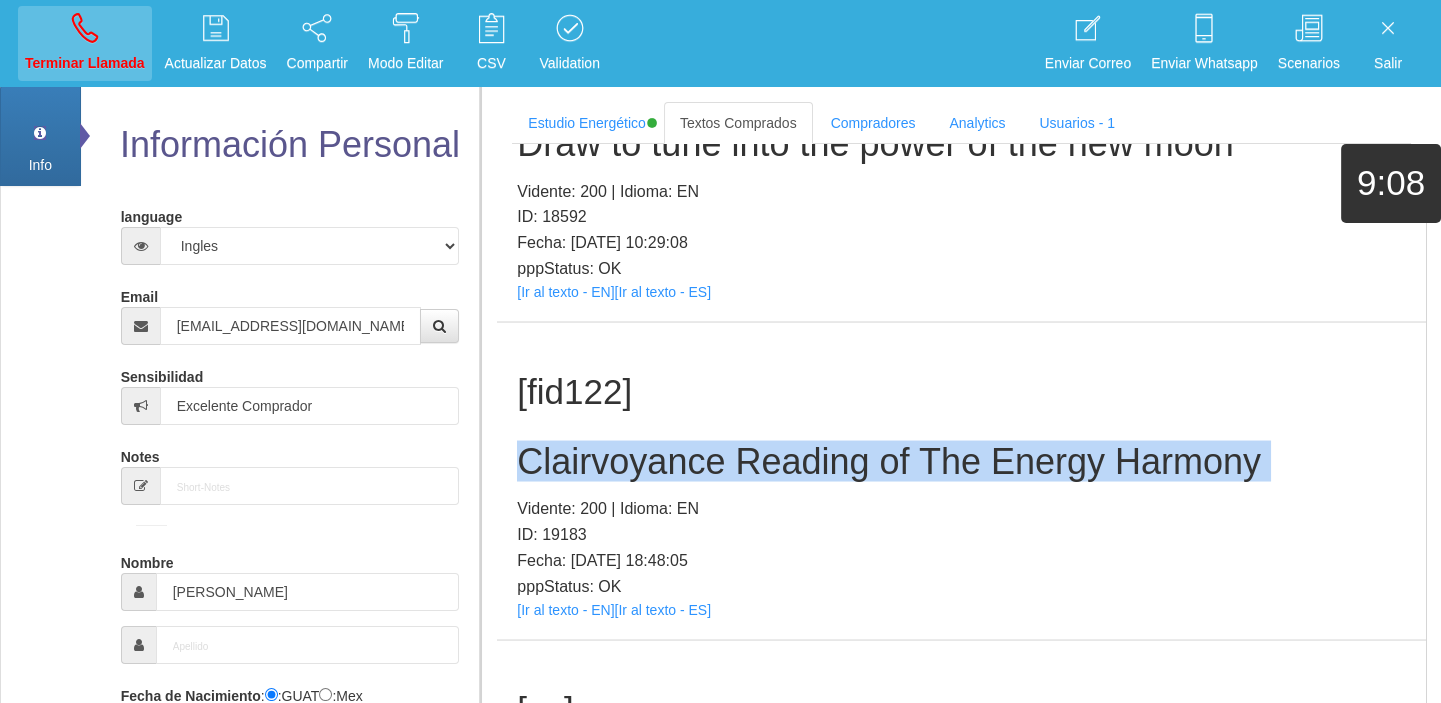 type 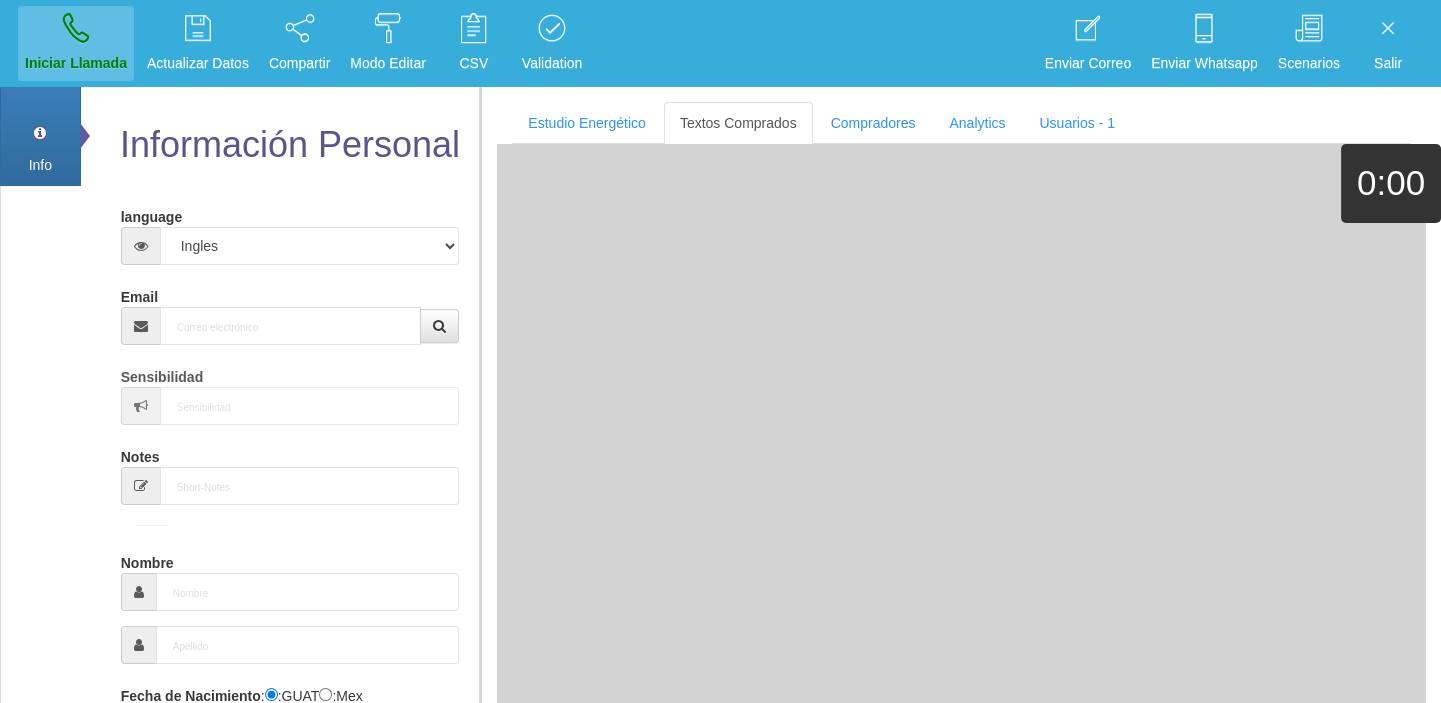 scroll, scrollTop: 0, scrollLeft: 0, axis: both 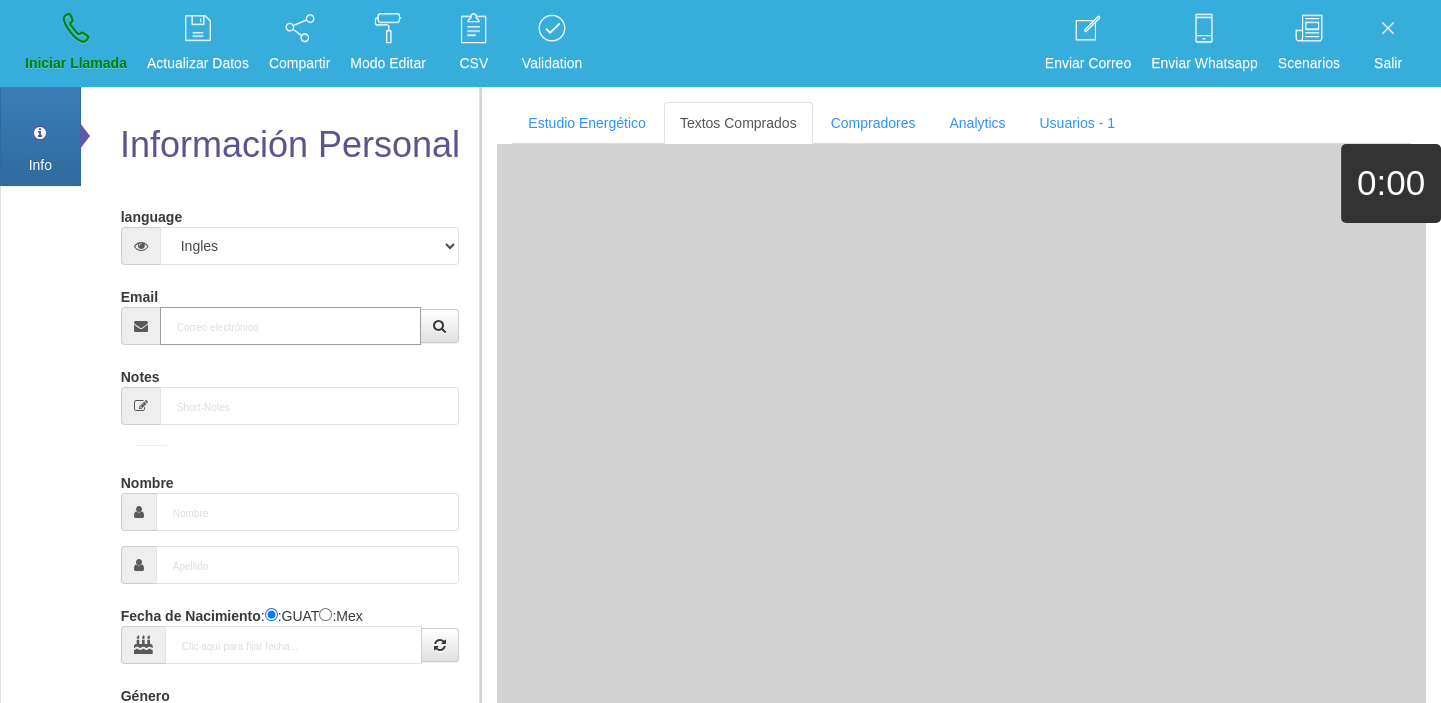 click on "Email" at bounding box center [291, 326] 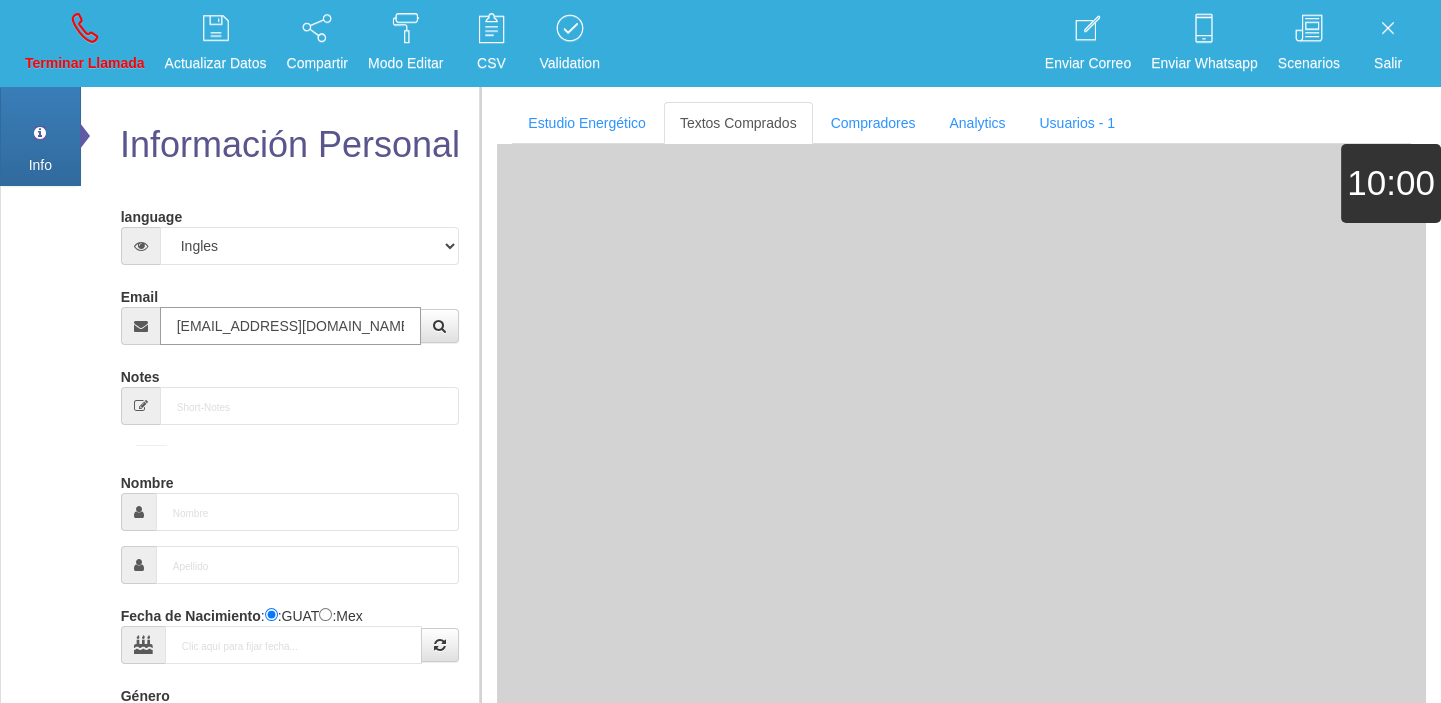 type on "[DATE]" 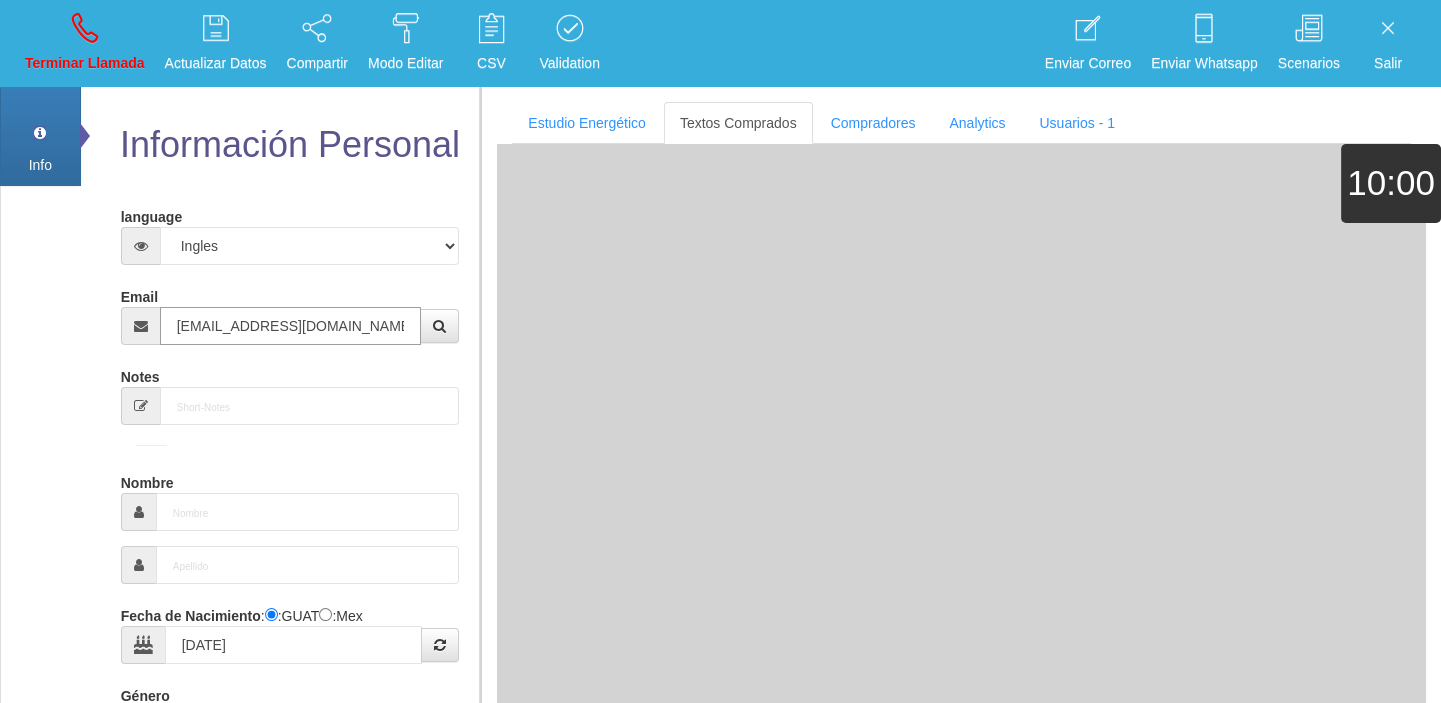 type on "Comprador simple" 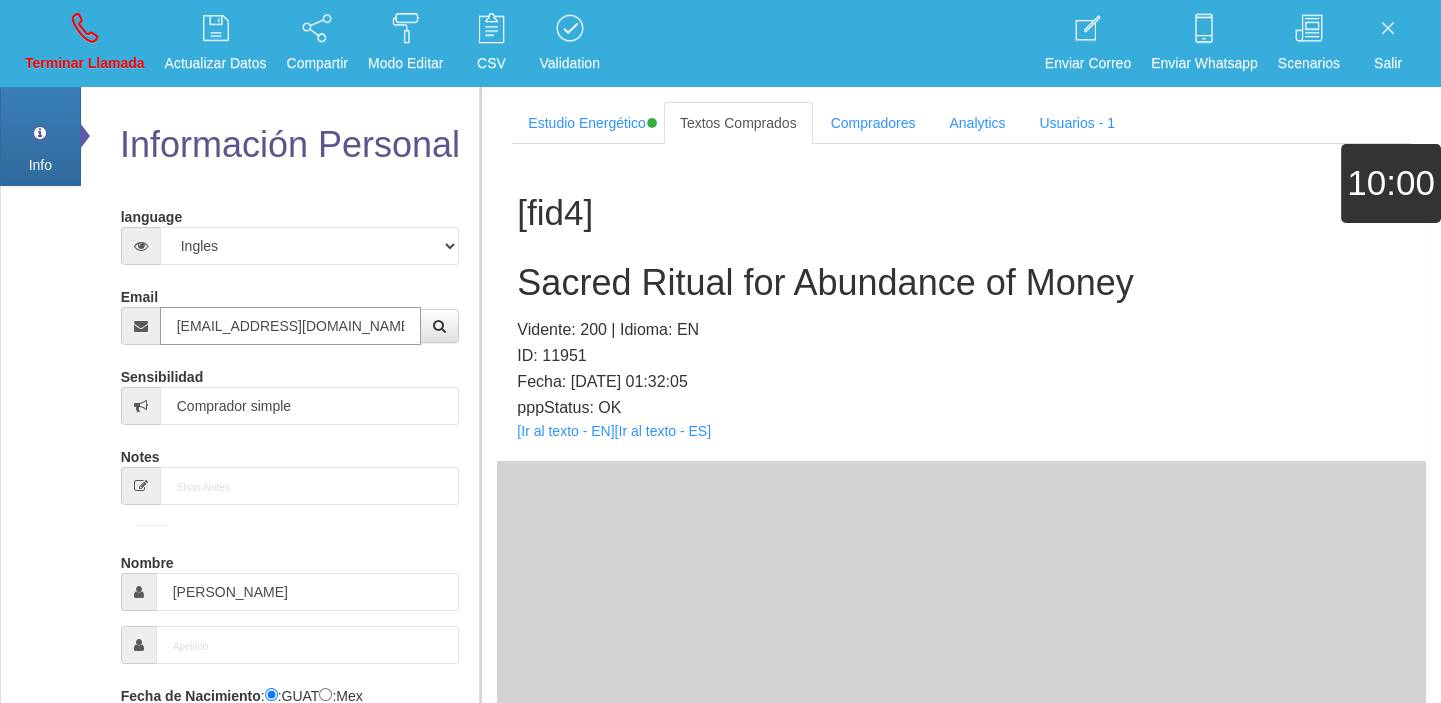 type on "[EMAIL_ADDRESS][DOMAIN_NAME]" 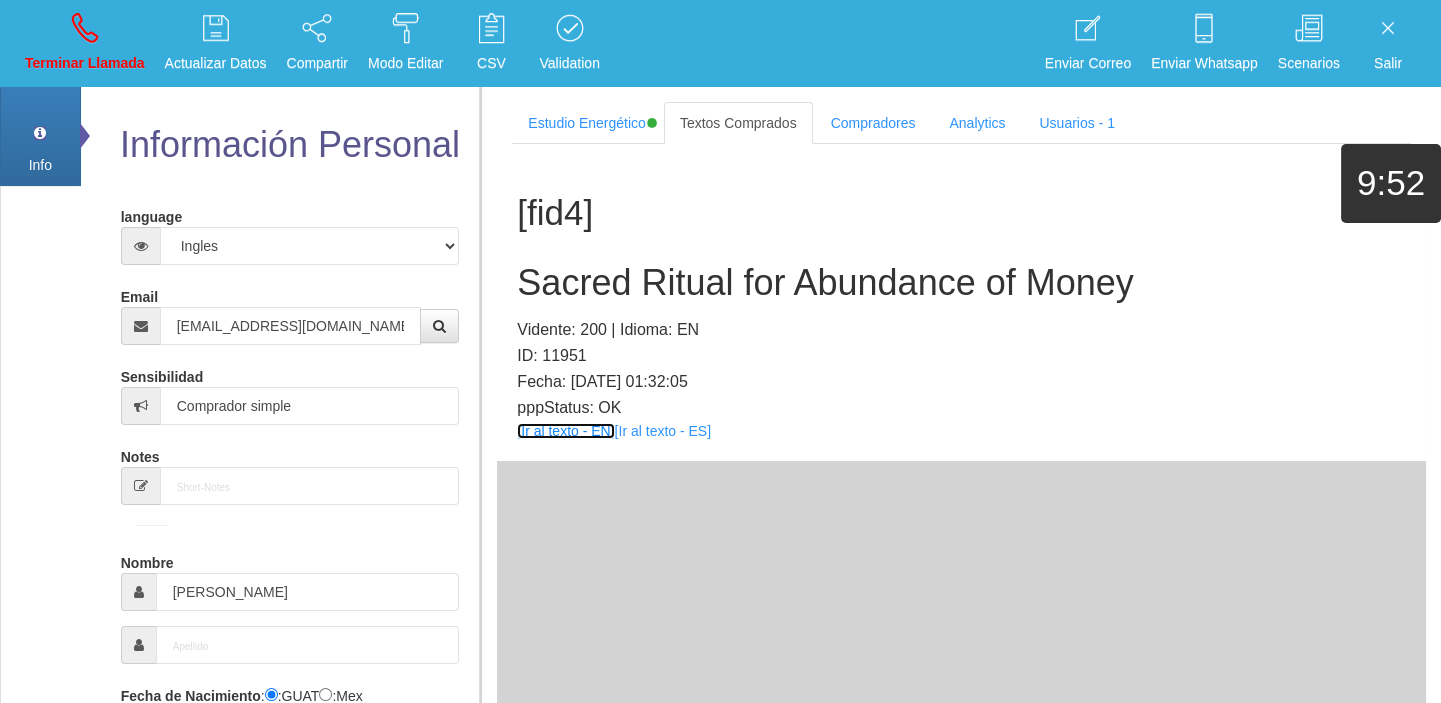 click on "[Ir al texto - EN]" at bounding box center (565, 431) 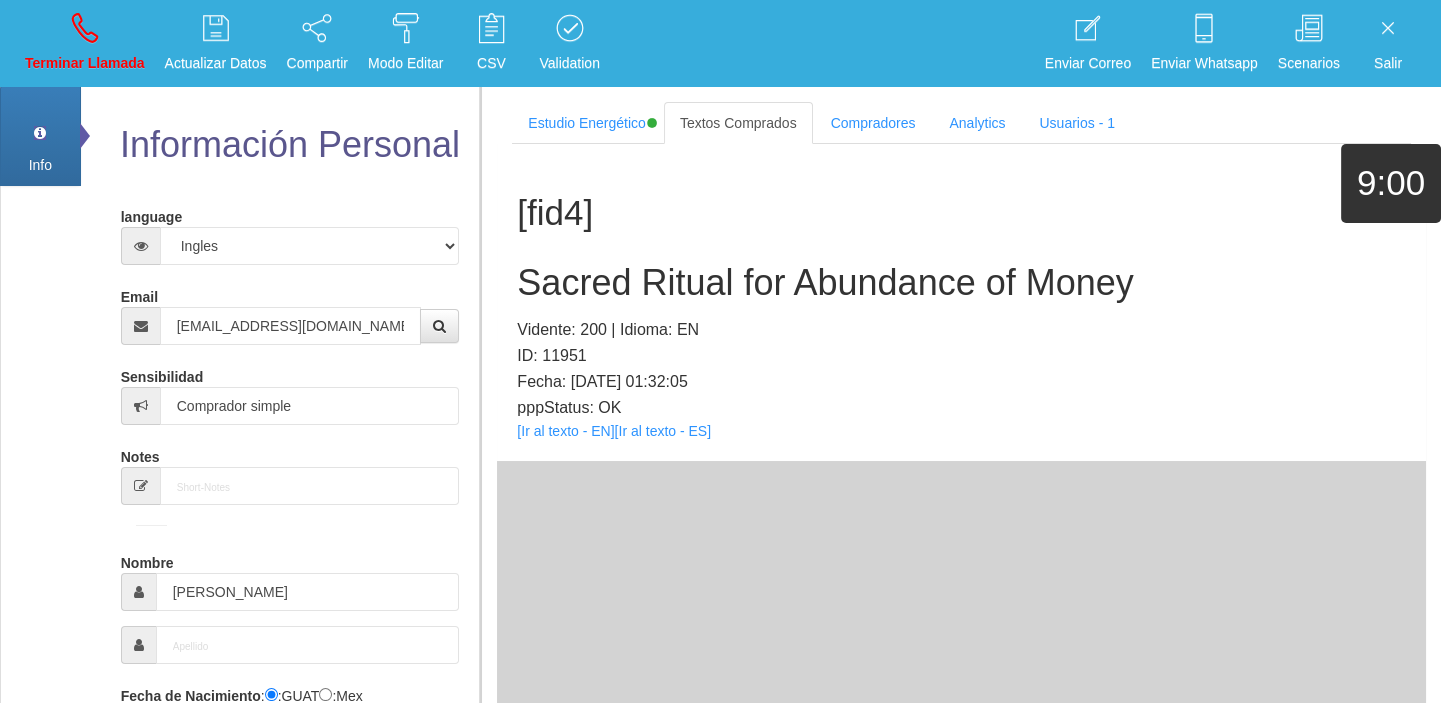 click on "Sacred Ritual for Abundance of Money" at bounding box center [961, 283] 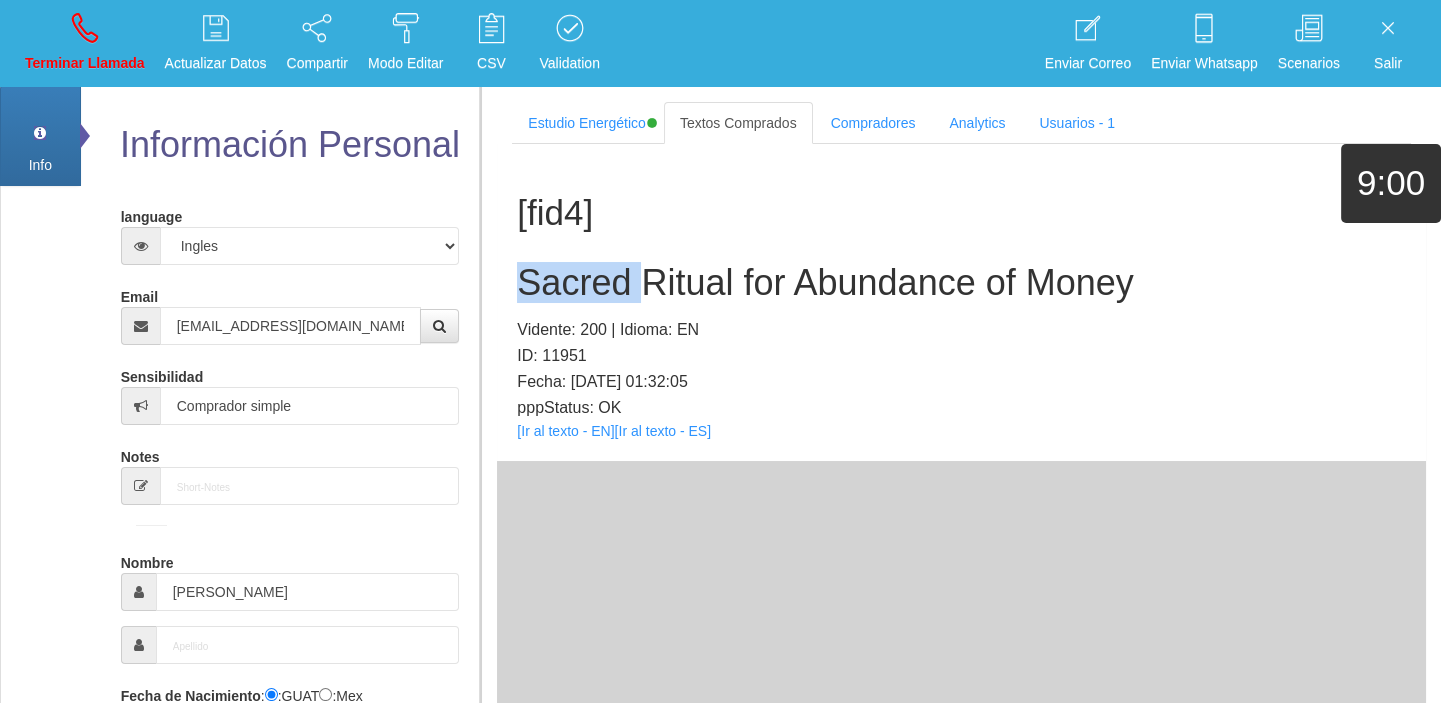 click on "Sacred Ritual for Abundance of Money" at bounding box center (961, 283) 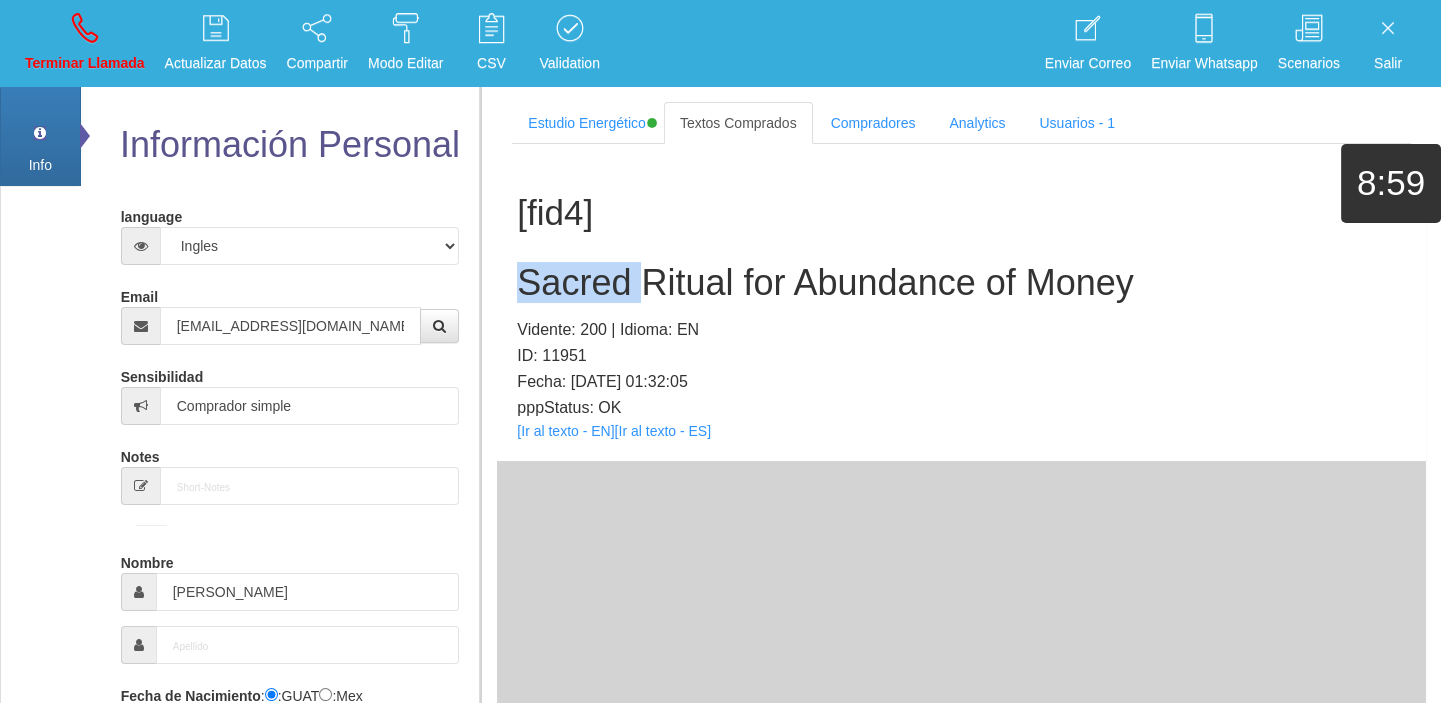 click on "Sacred Ritual for Abundance of Money" at bounding box center (961, 283) 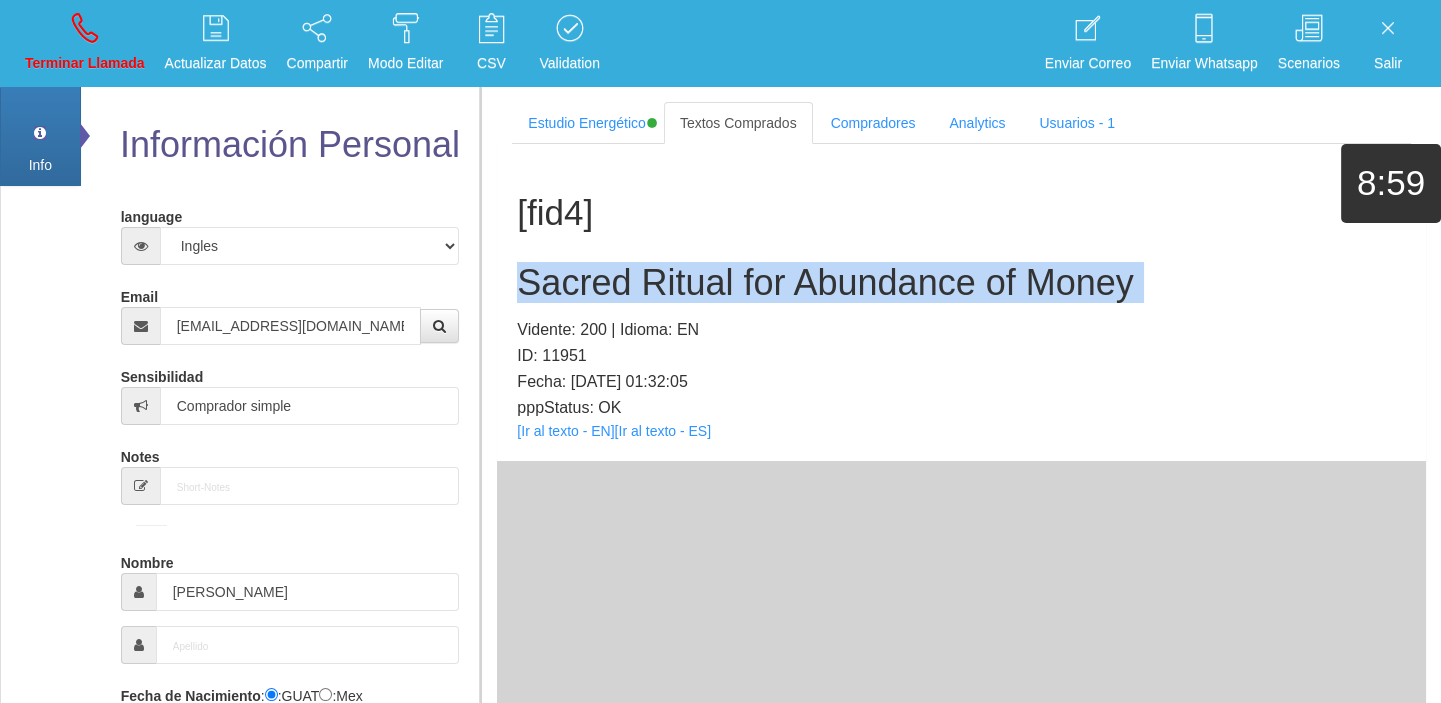 copy on "Sacred Ritual for Abundance of Money" 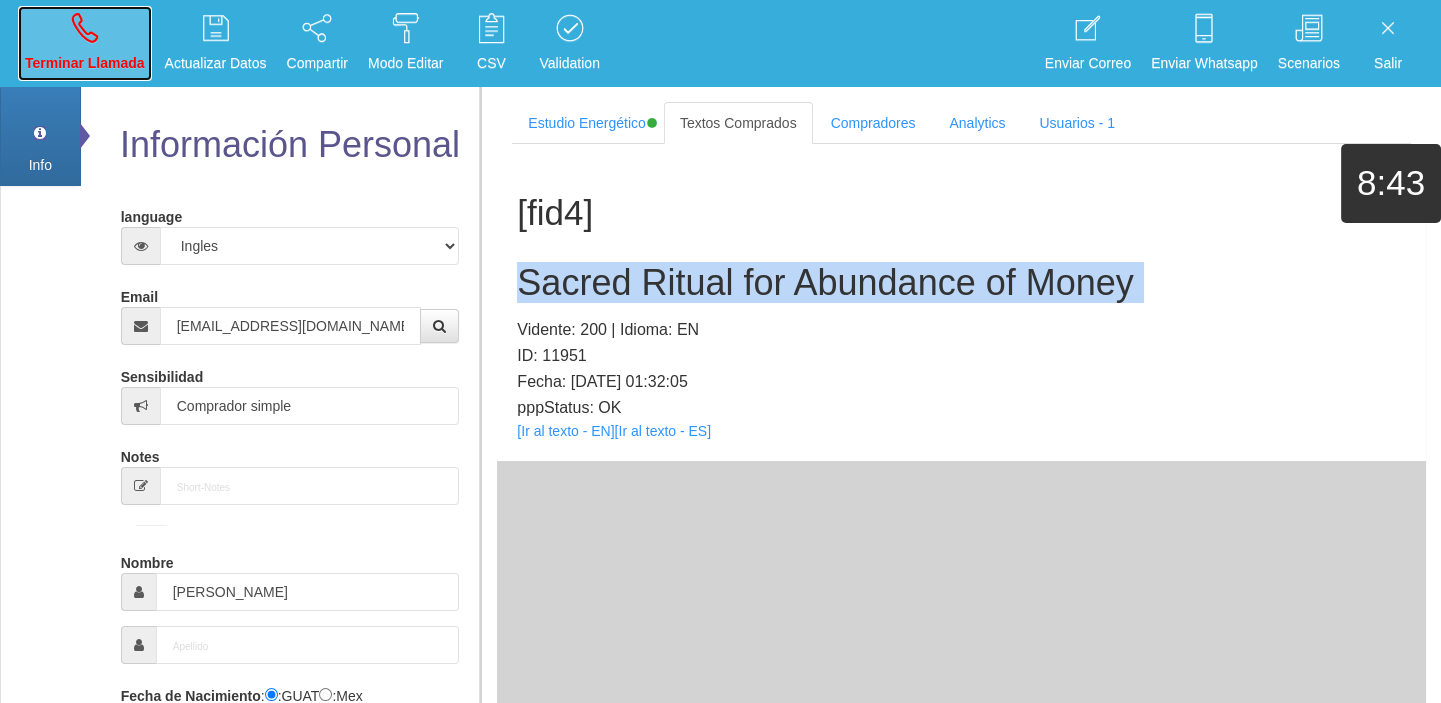 click on "Terminar Llamada" at bounding box center [85, 43] 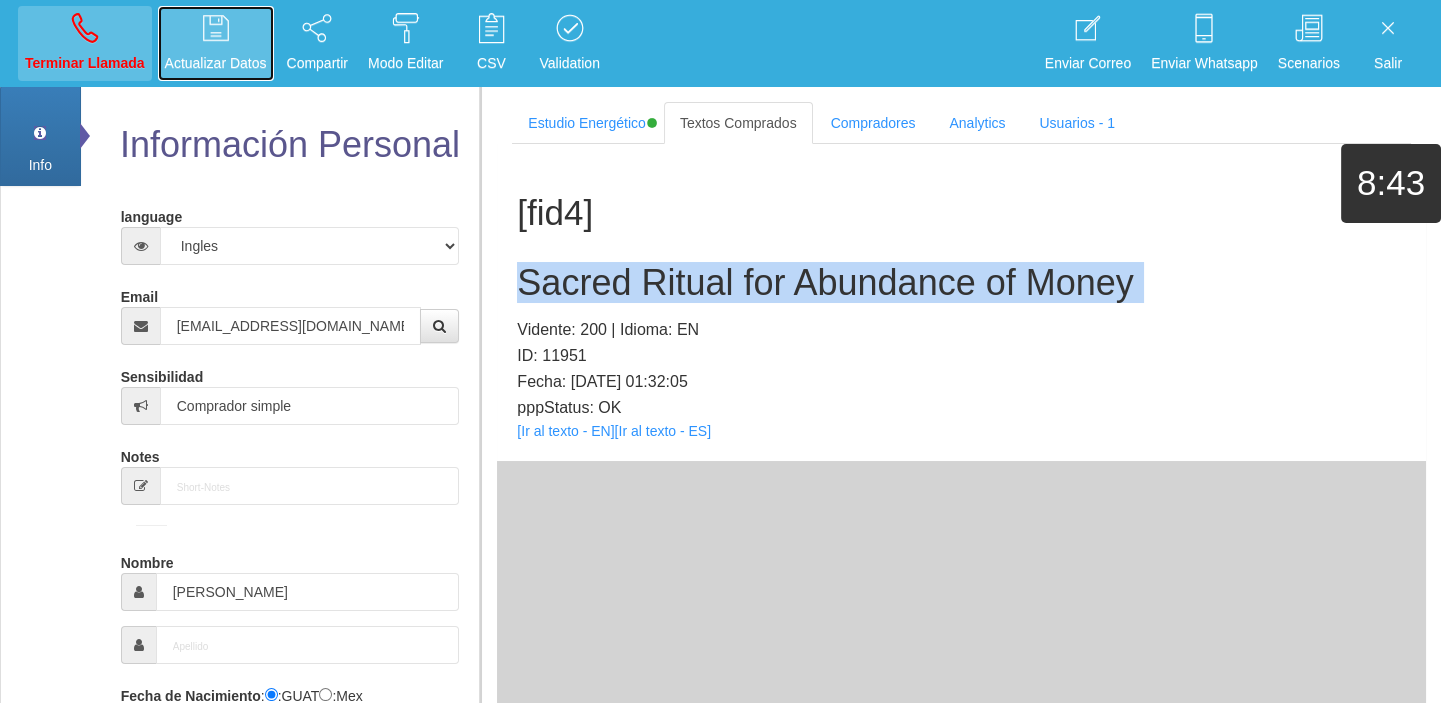type 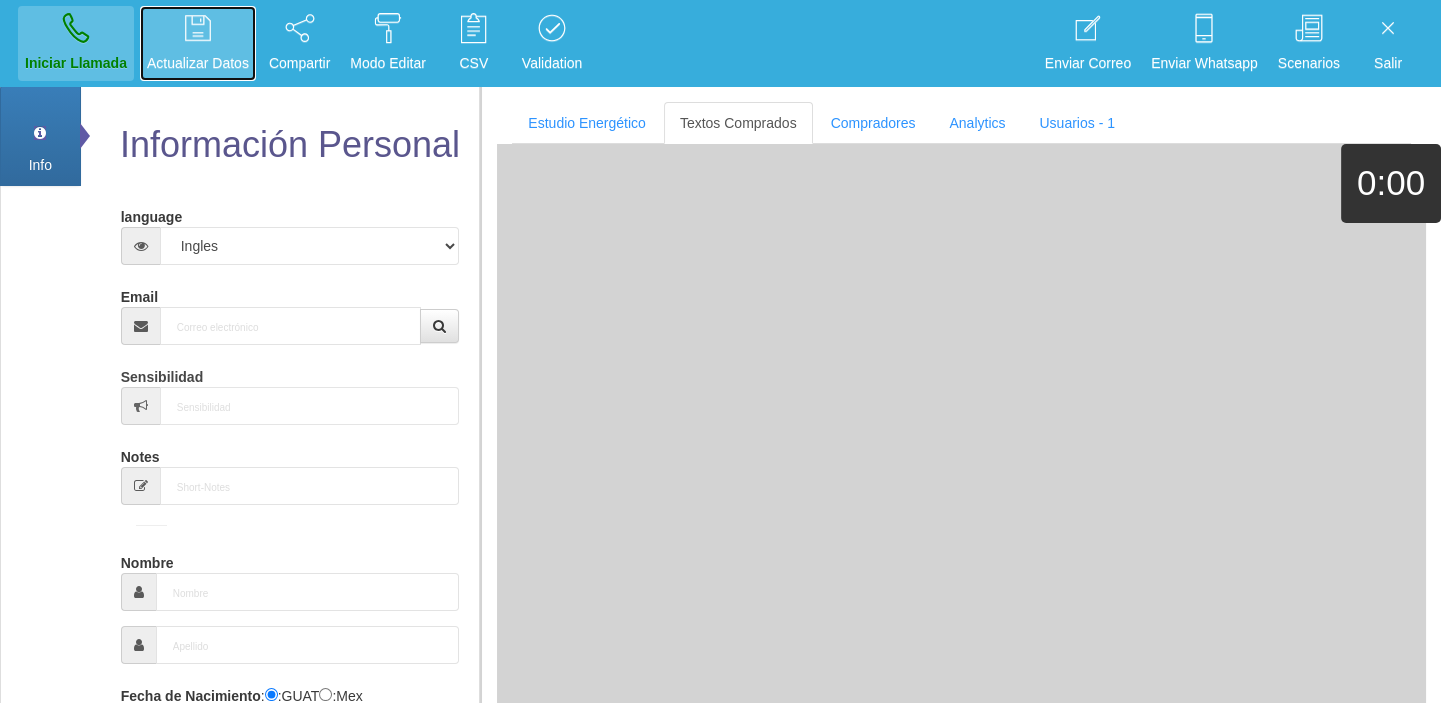 click on "Actualizar Datos" at bounding box center (198, 43) 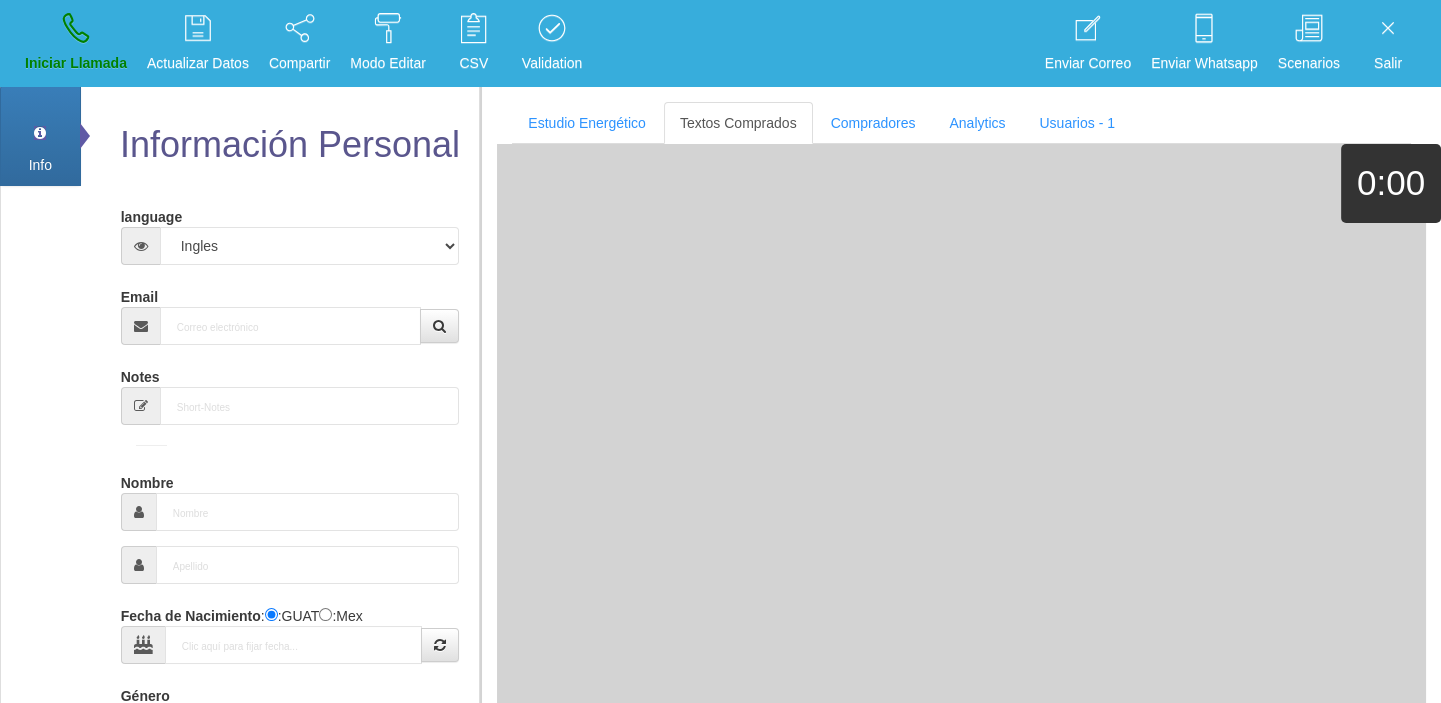click on "Email" at bounding box center [290, 312] 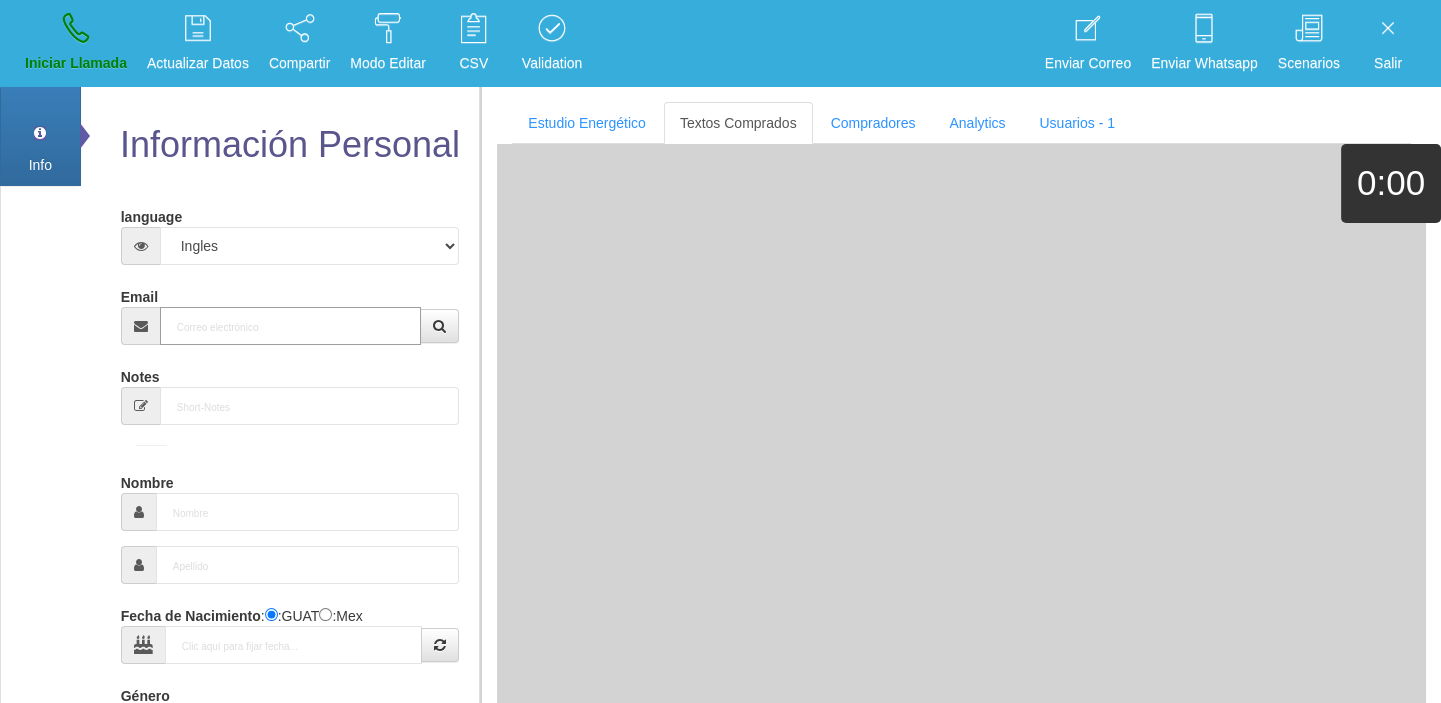 click on "Email" at bounding box center (291, 326) 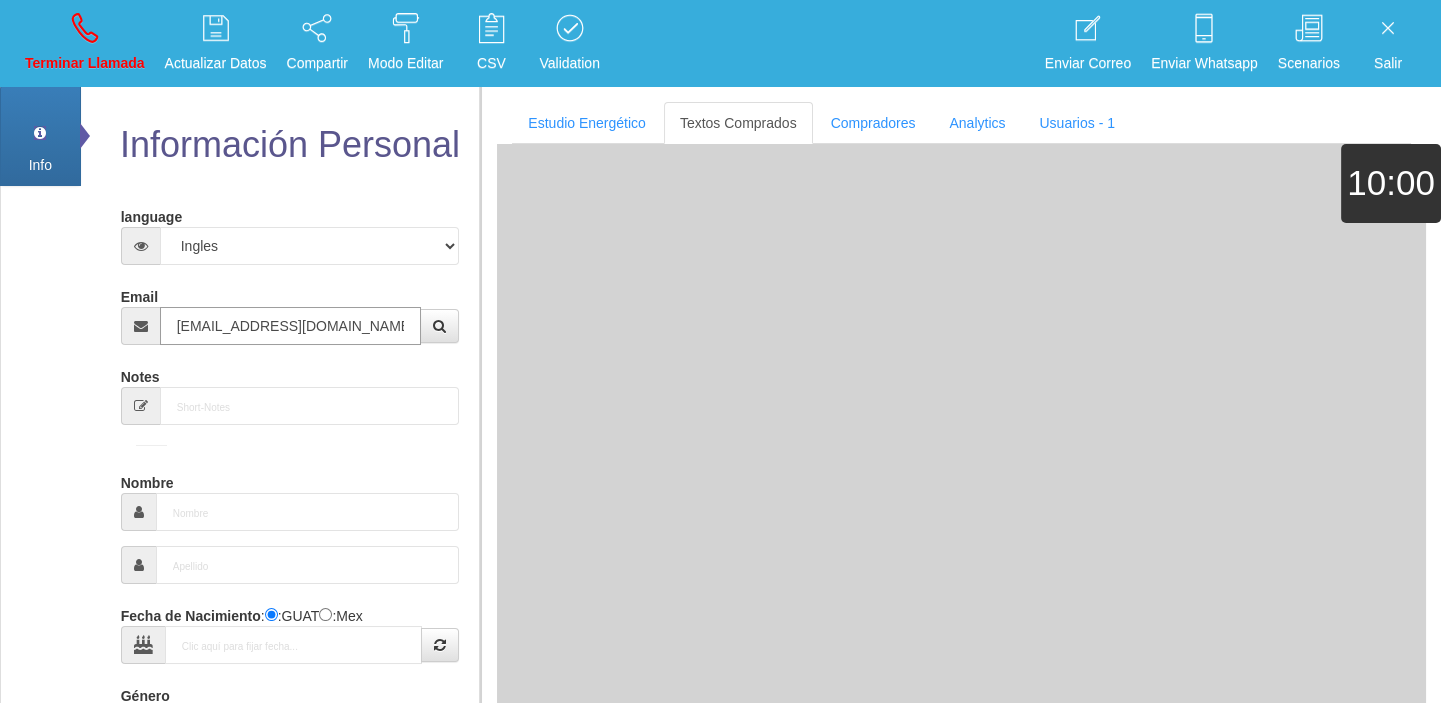 type on "24 Abr 1955" 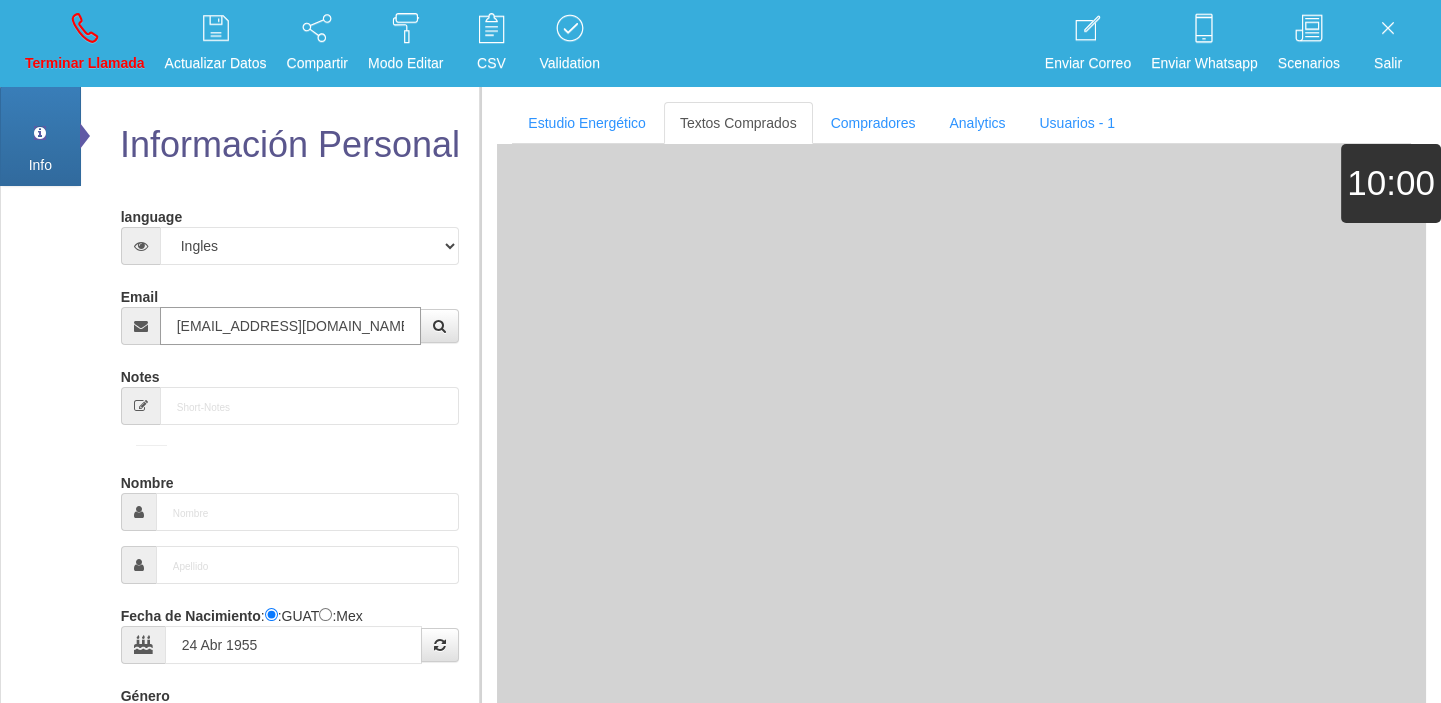 type on "Comprador bajo" 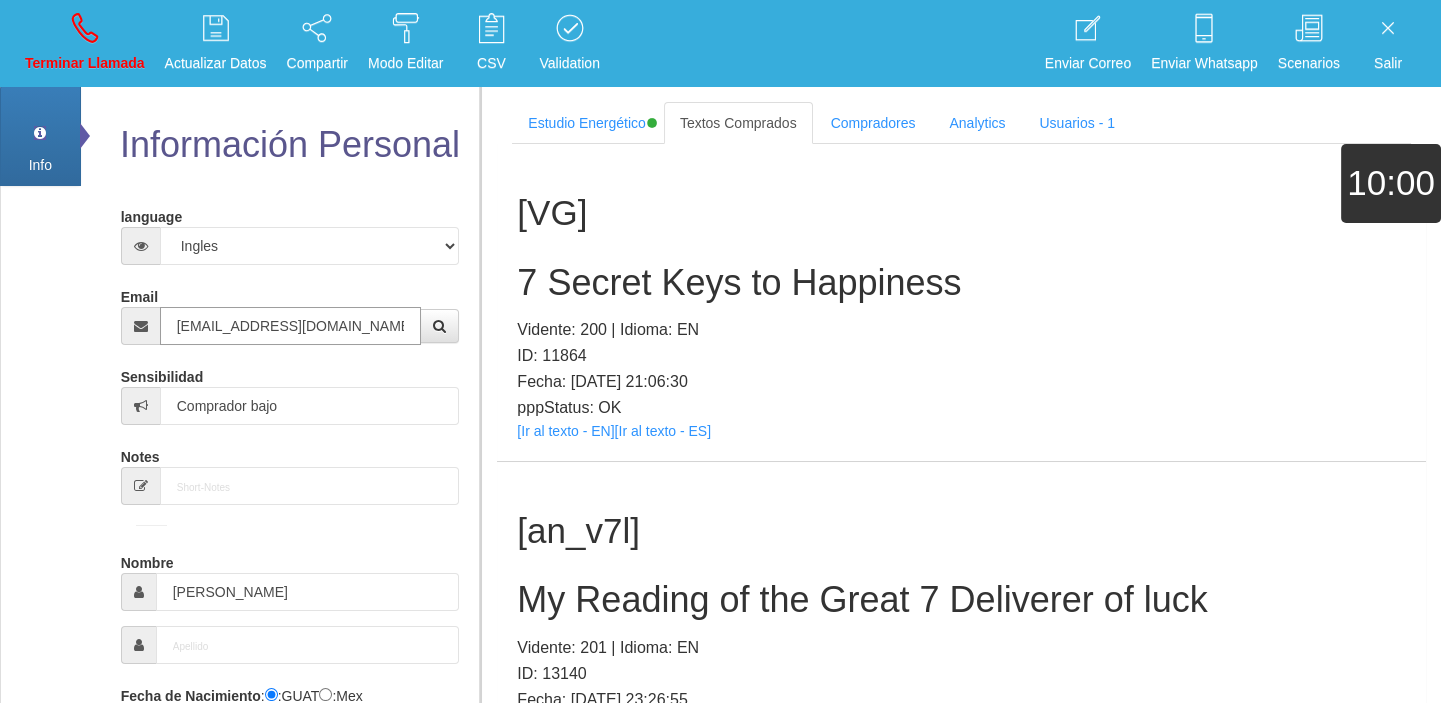 type on "[EMAIL_ADDRESS][DOMAIN_NAME]" 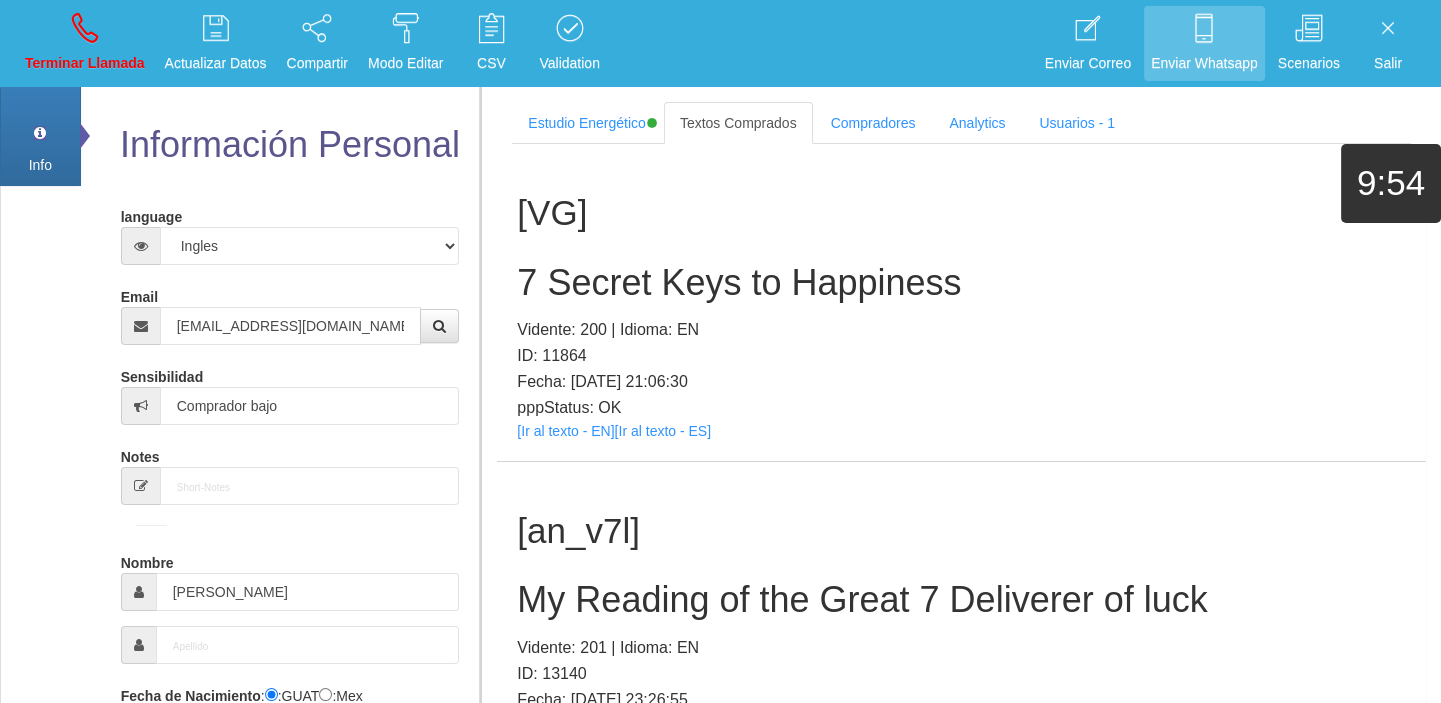 scroll, scrollTop: 5, scrollLeft: 0, axis: vertical 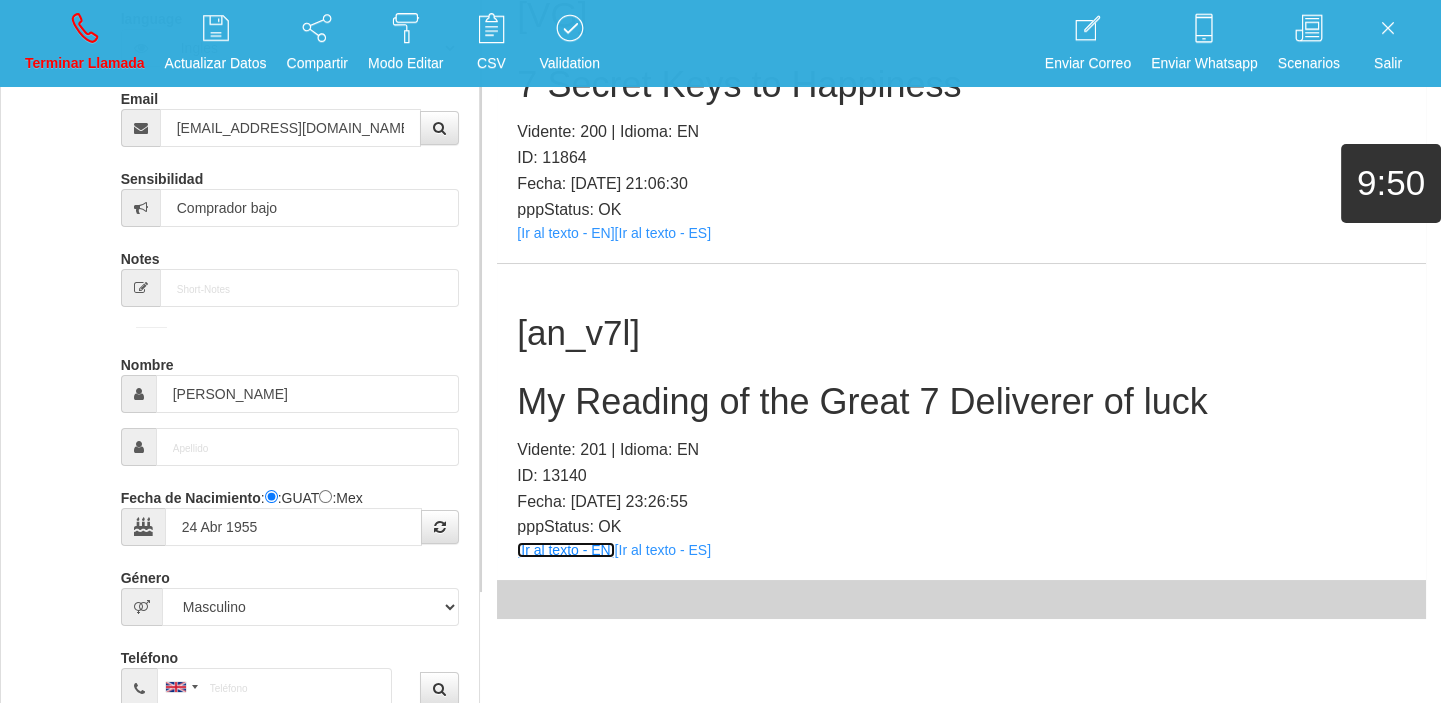 click on "[Ir al texto - EN]" at bounding box center (565, 550) 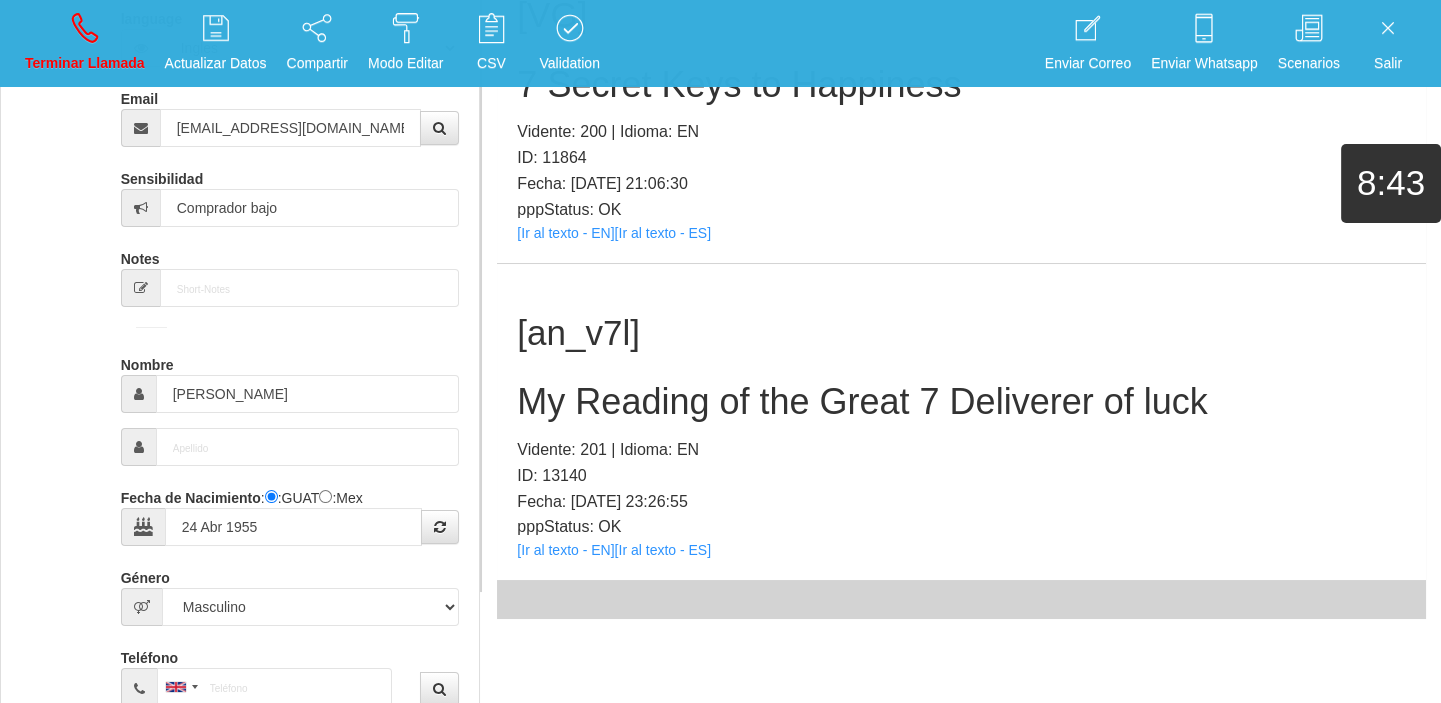 click on "My Reading of the Great 7 Deliverer of luck" at bounding box center [961, 402] 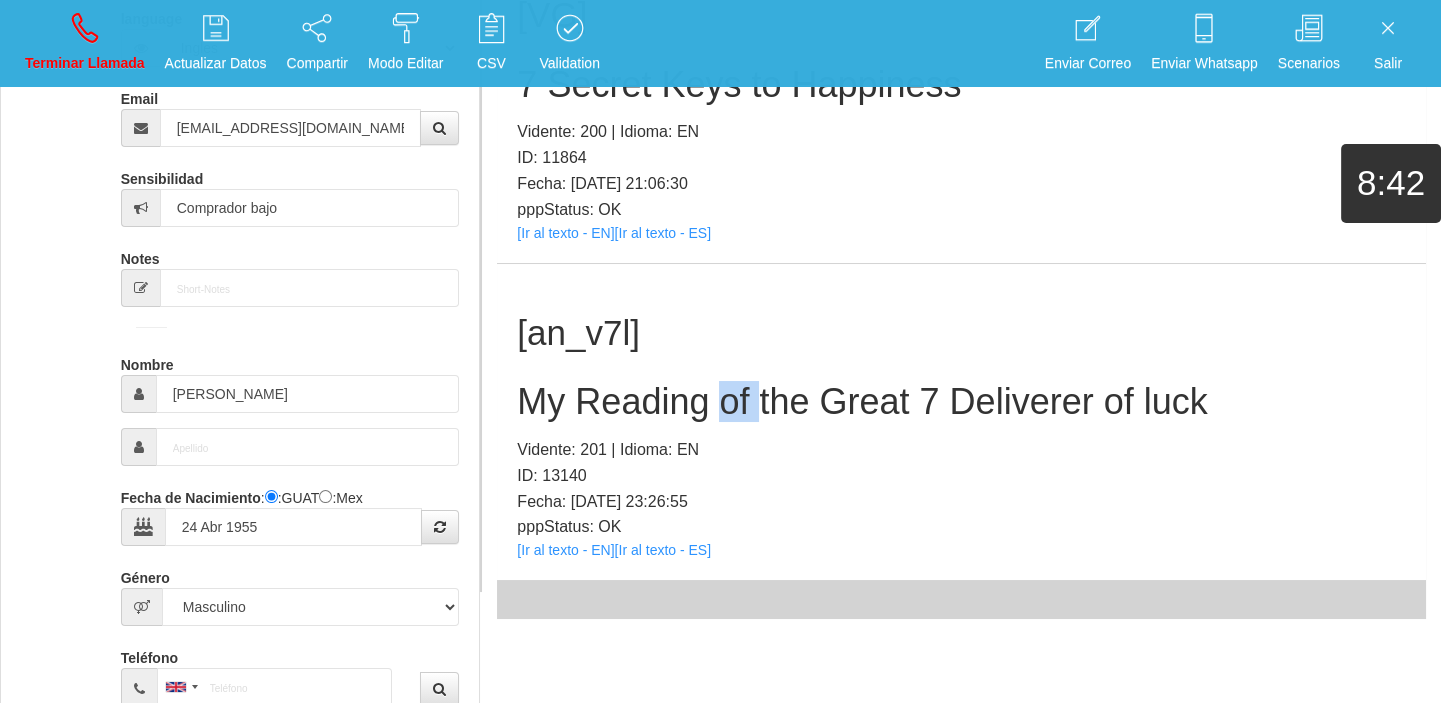 click on "My Reading of the Great 7 Deliverer of luck" at bounding box center [961, 402] 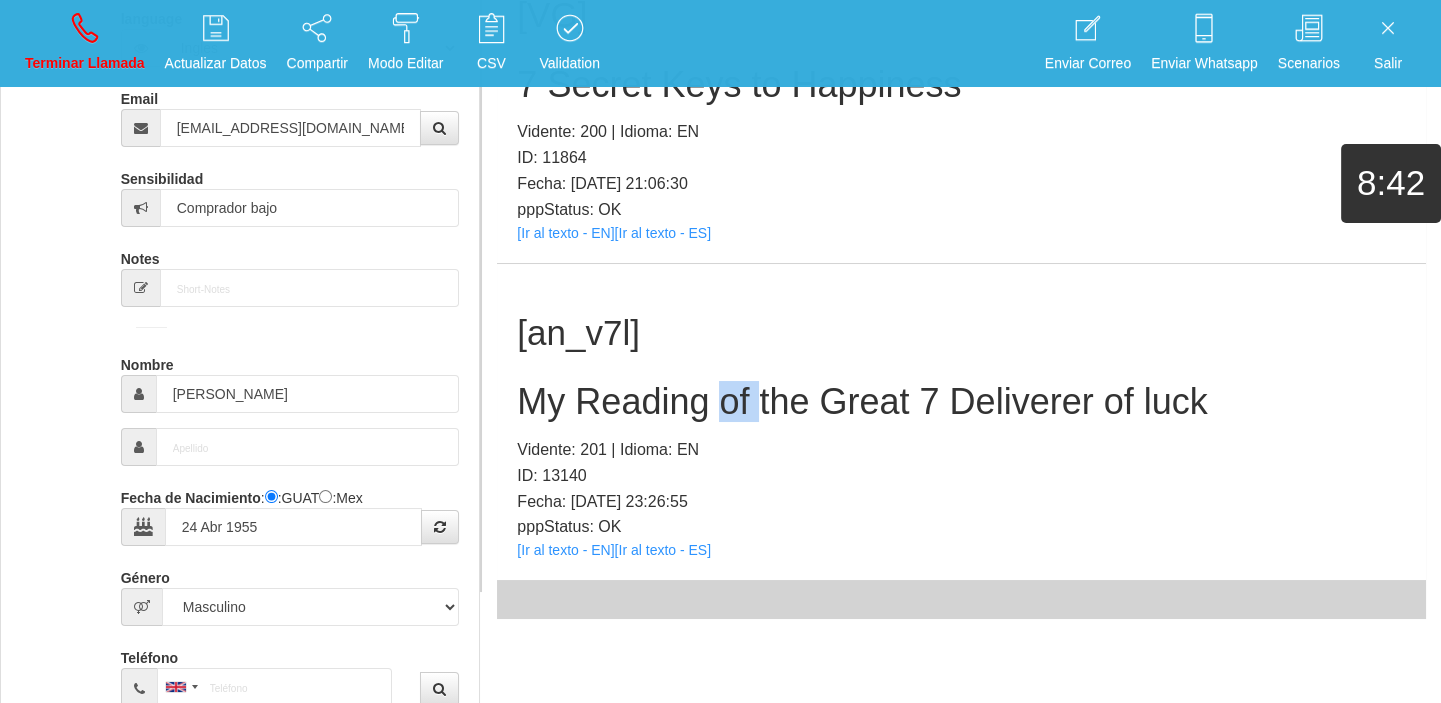 click on "My Reading of the Great 7 Deliverer of luck" at bounding box center (961, 402) 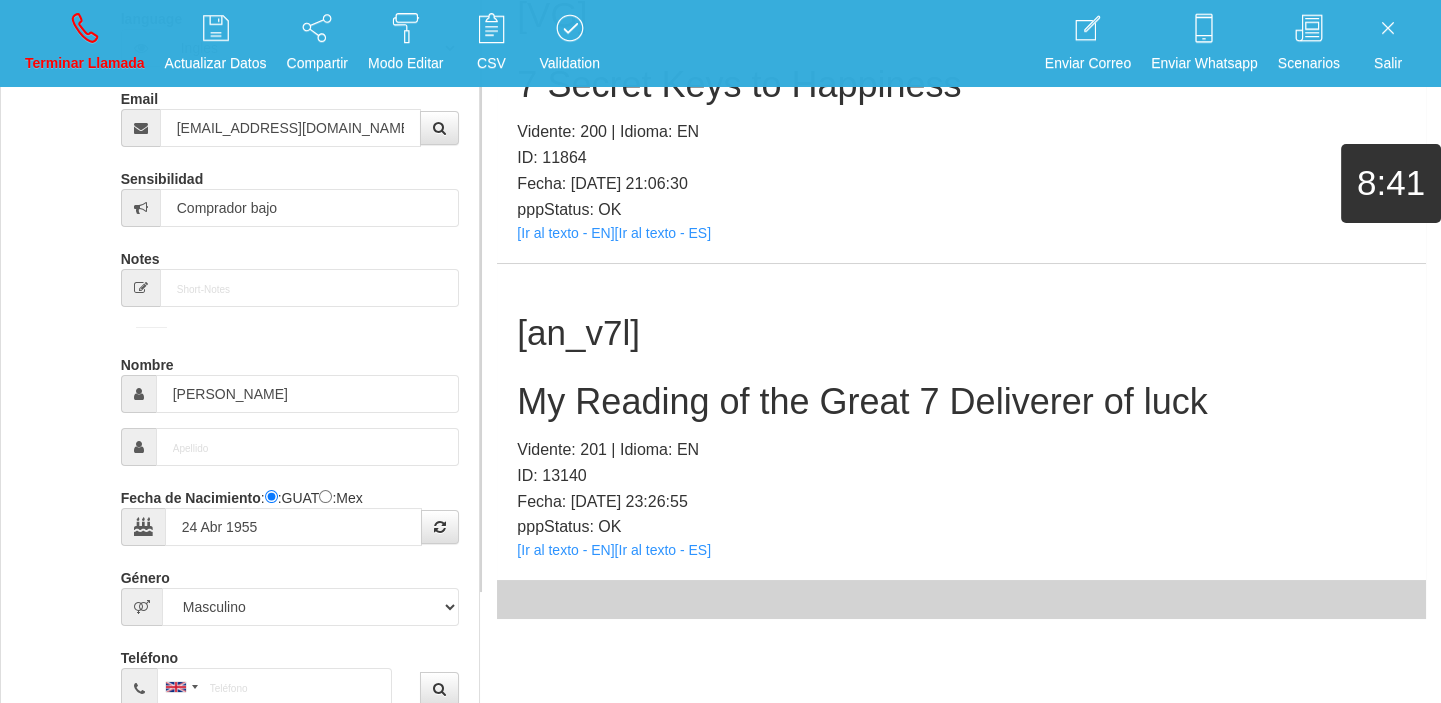 click on "My Reading of the Great 7 Deliverer of luck" at bounding box center (961, 402) 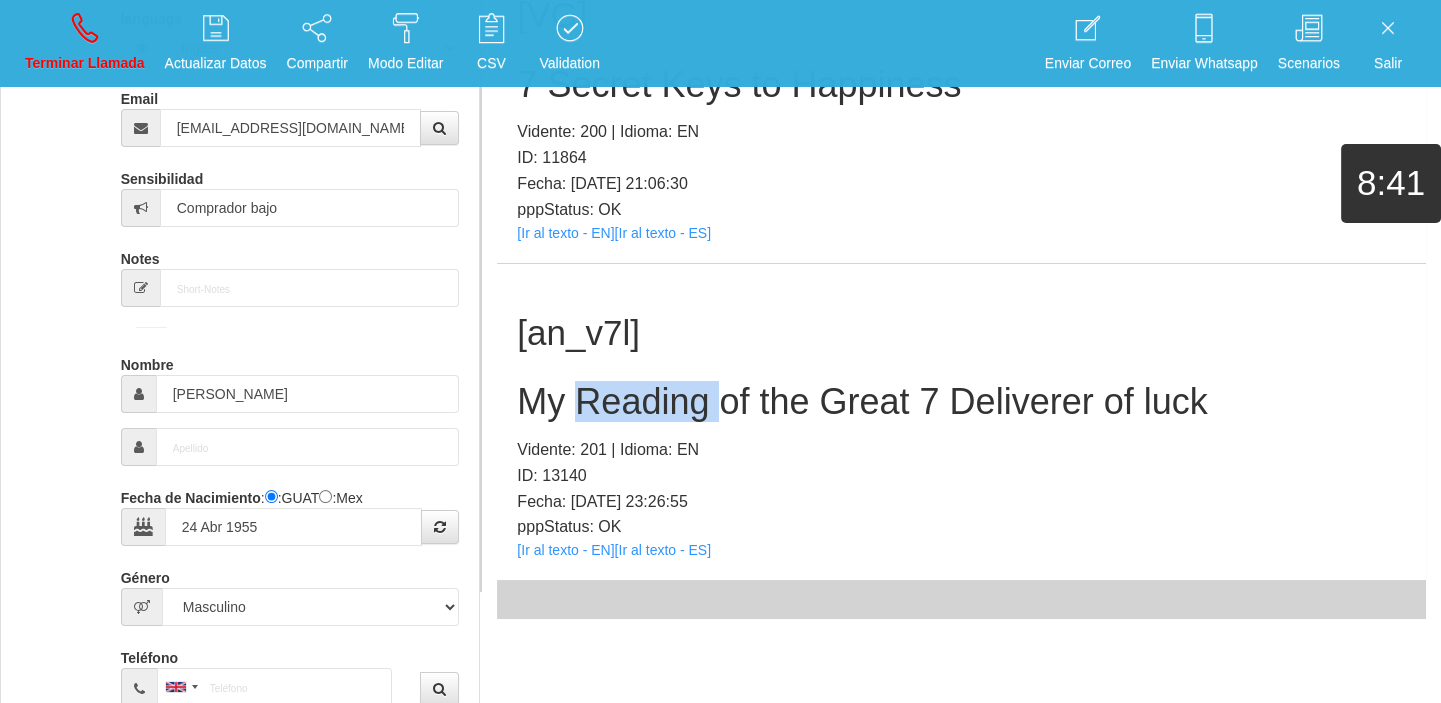 click on "My Reading of the Great 7 Deliverer of luck" at bounding box center (961, 402) 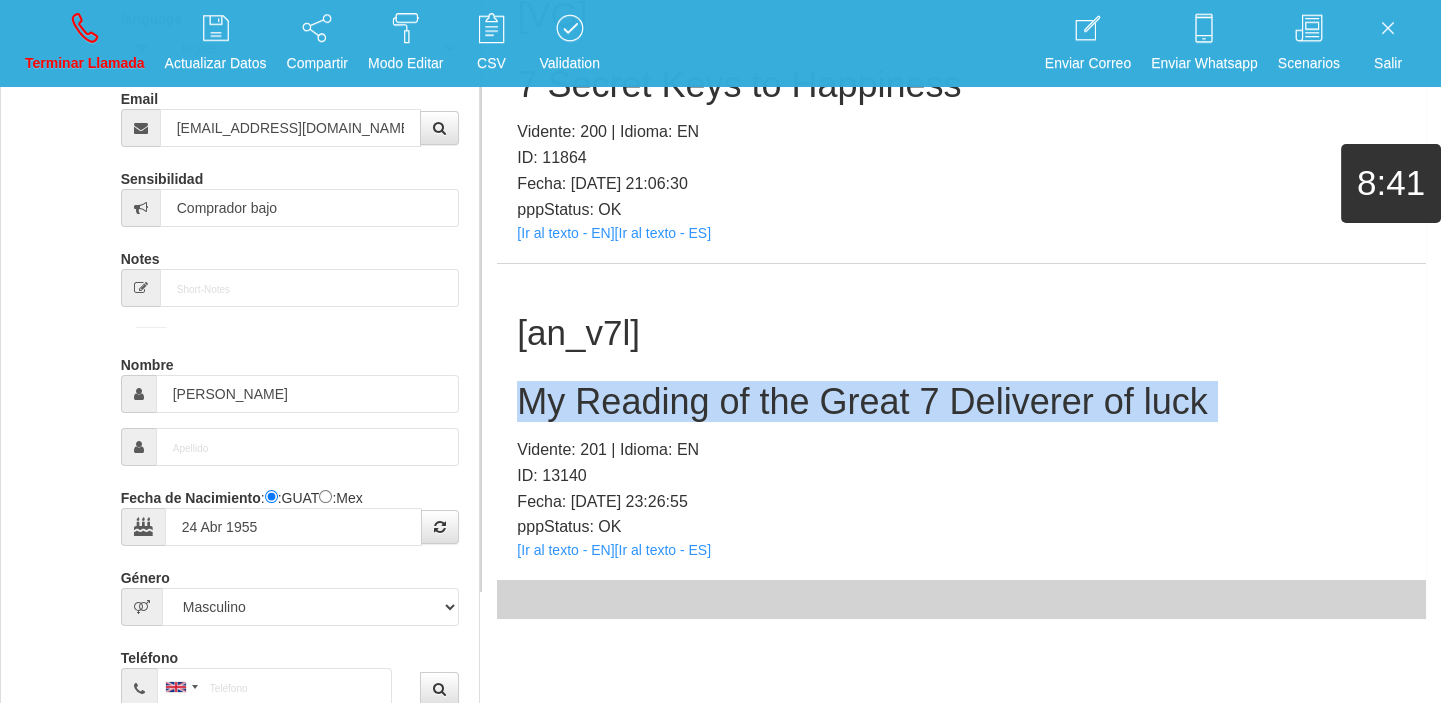 click on "My Reading of the Great 7 Deliverer of luck" at bounding box center (961, 402) 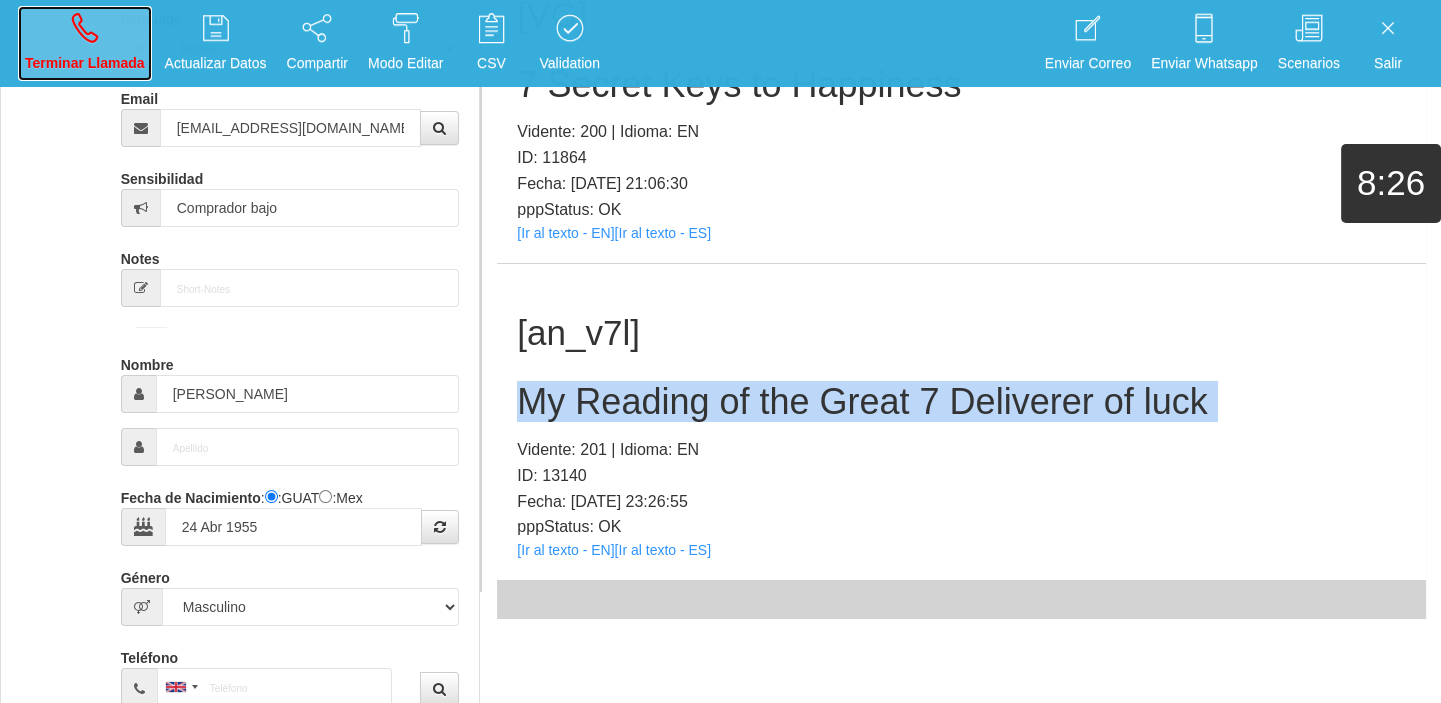 click on "Terminar Llamada" at bounding box center [85, 43] 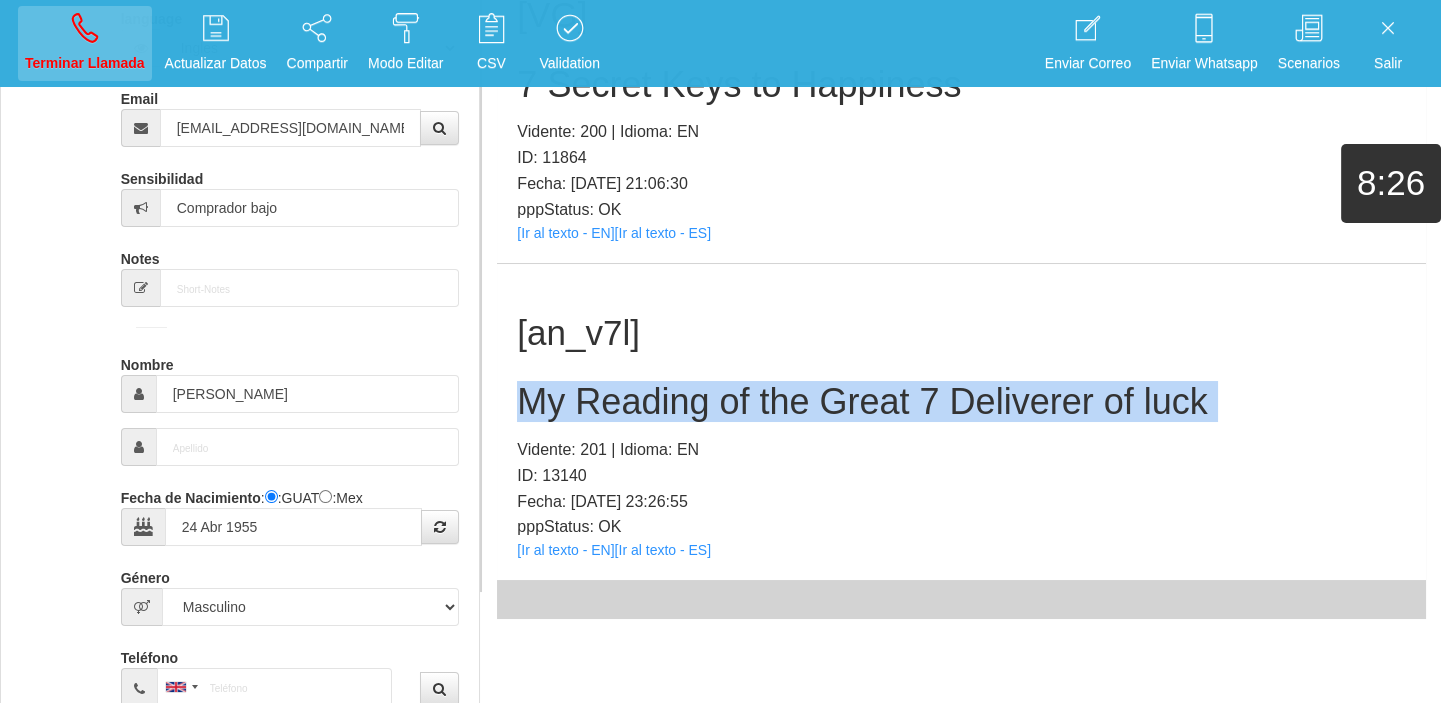 type 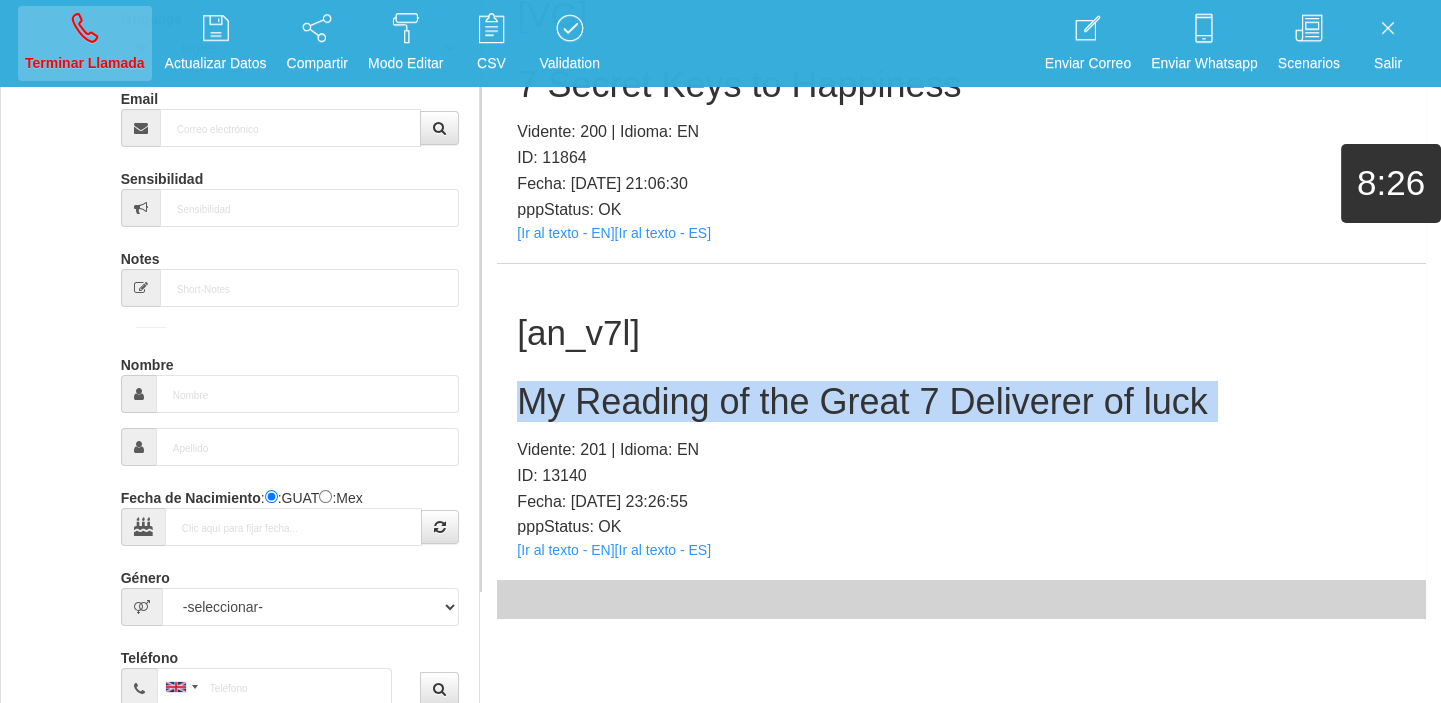 scroll, scrollTop: 0, scrollLeft: 0, axis: both 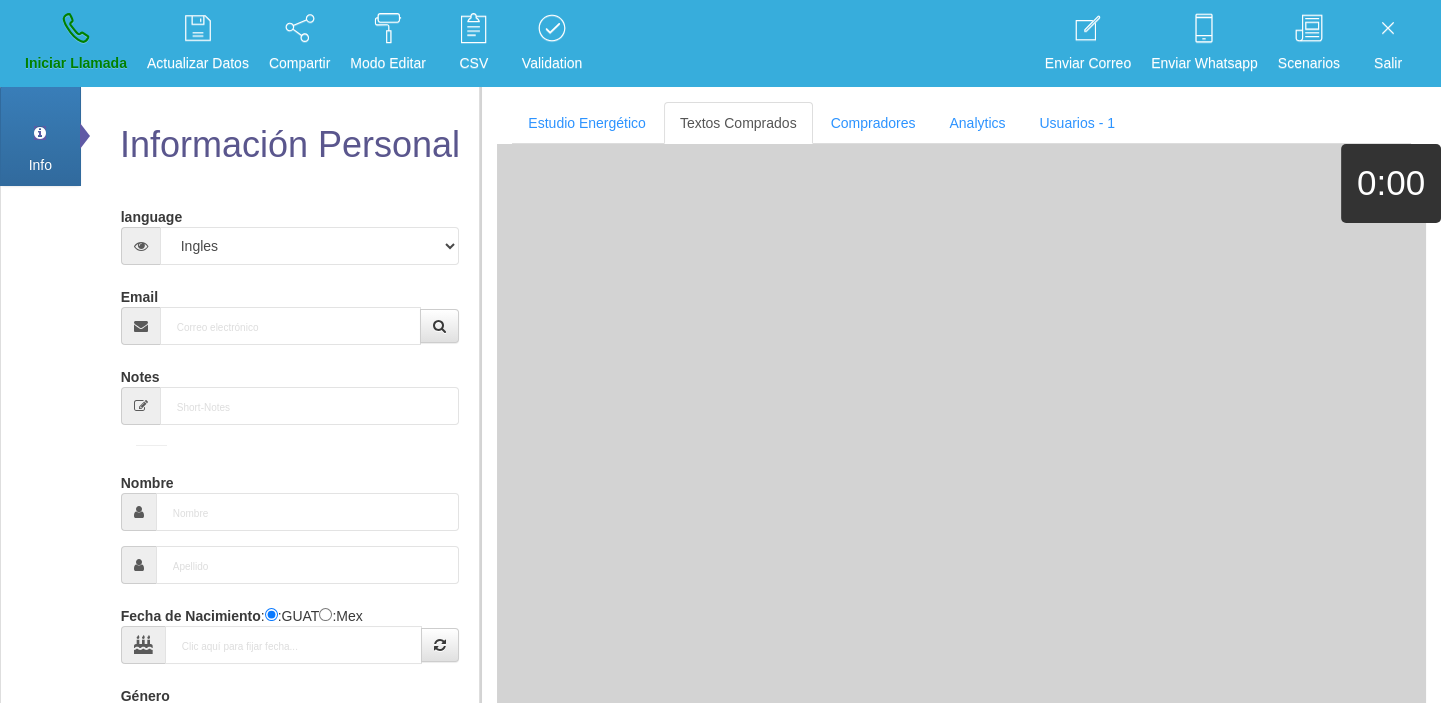 click on "Email" at bounding box center [290, 312] 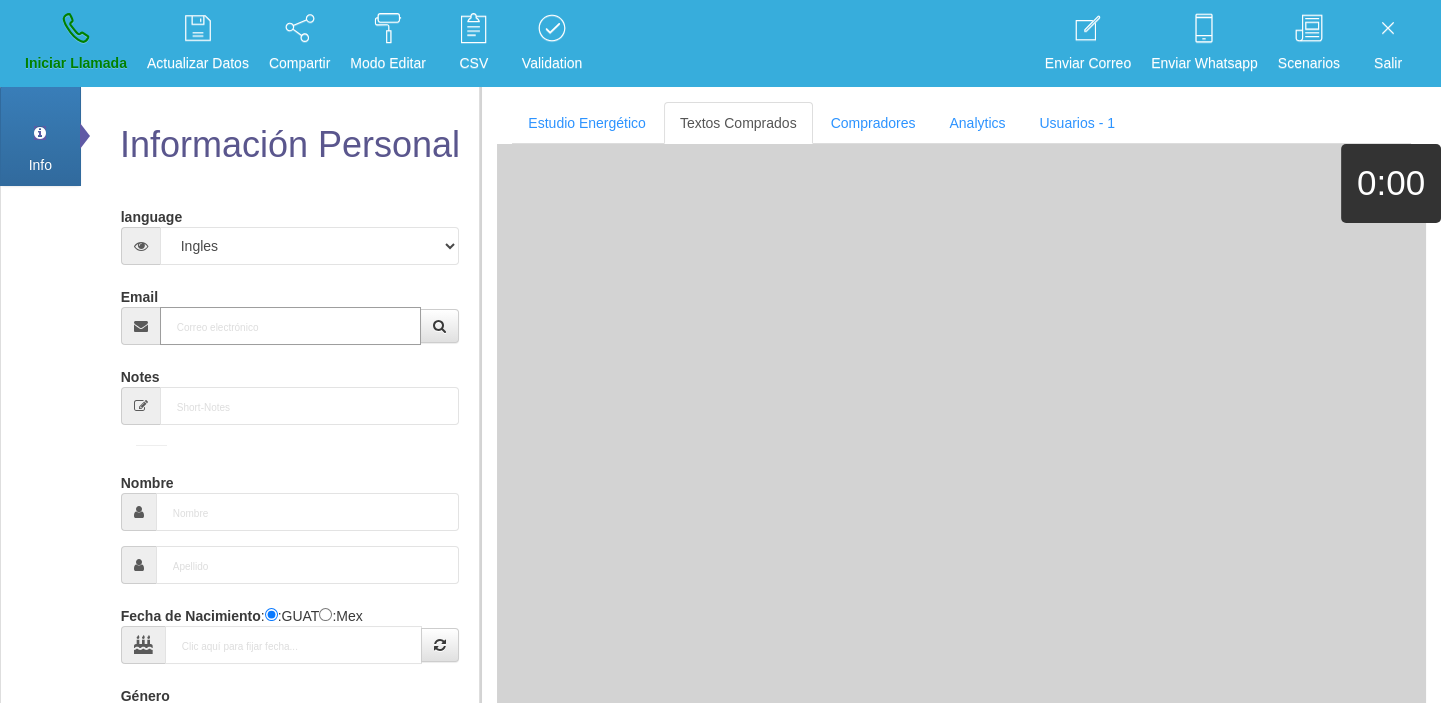 click on "Email" at bounding box center (291, 326) 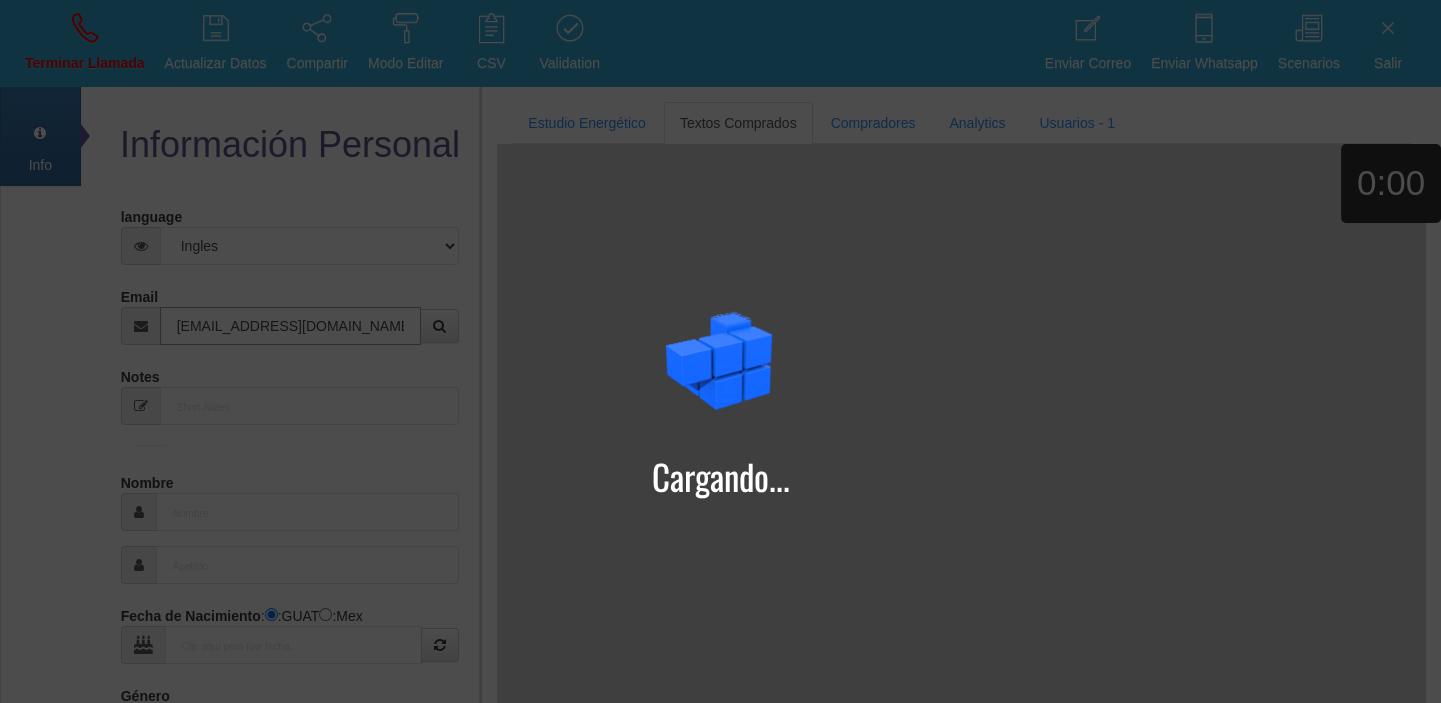 type on "[EMAIL_ADDRESS][DOMAIN_NAME]" 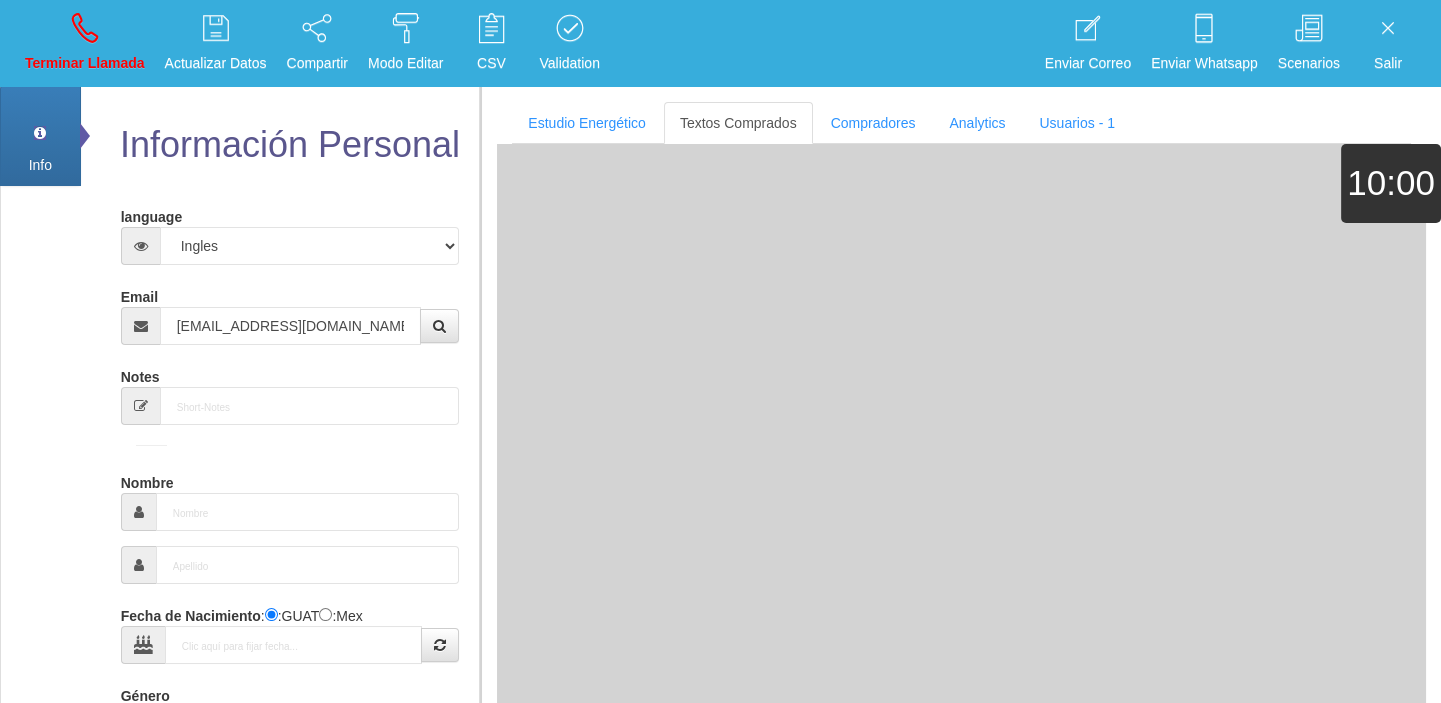 type on "[DATE]" 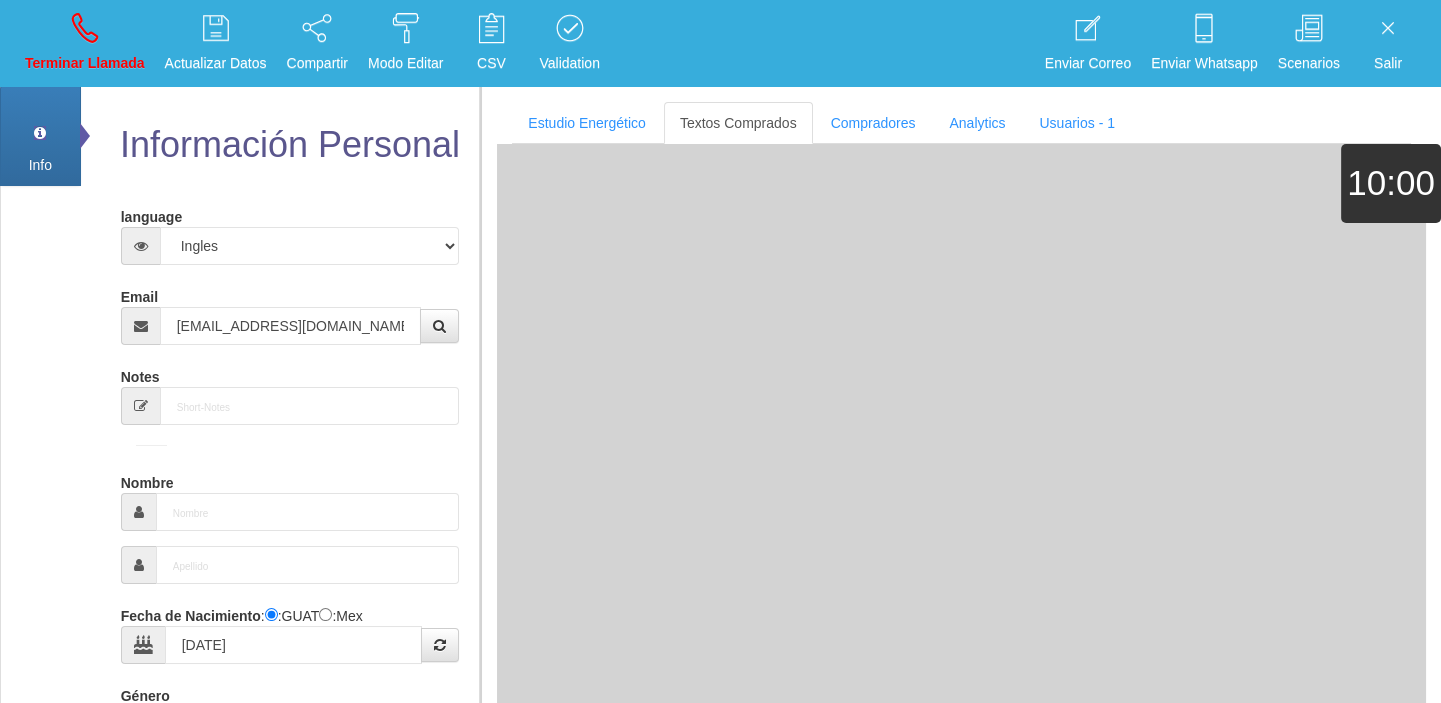 type on "Comprador simple" 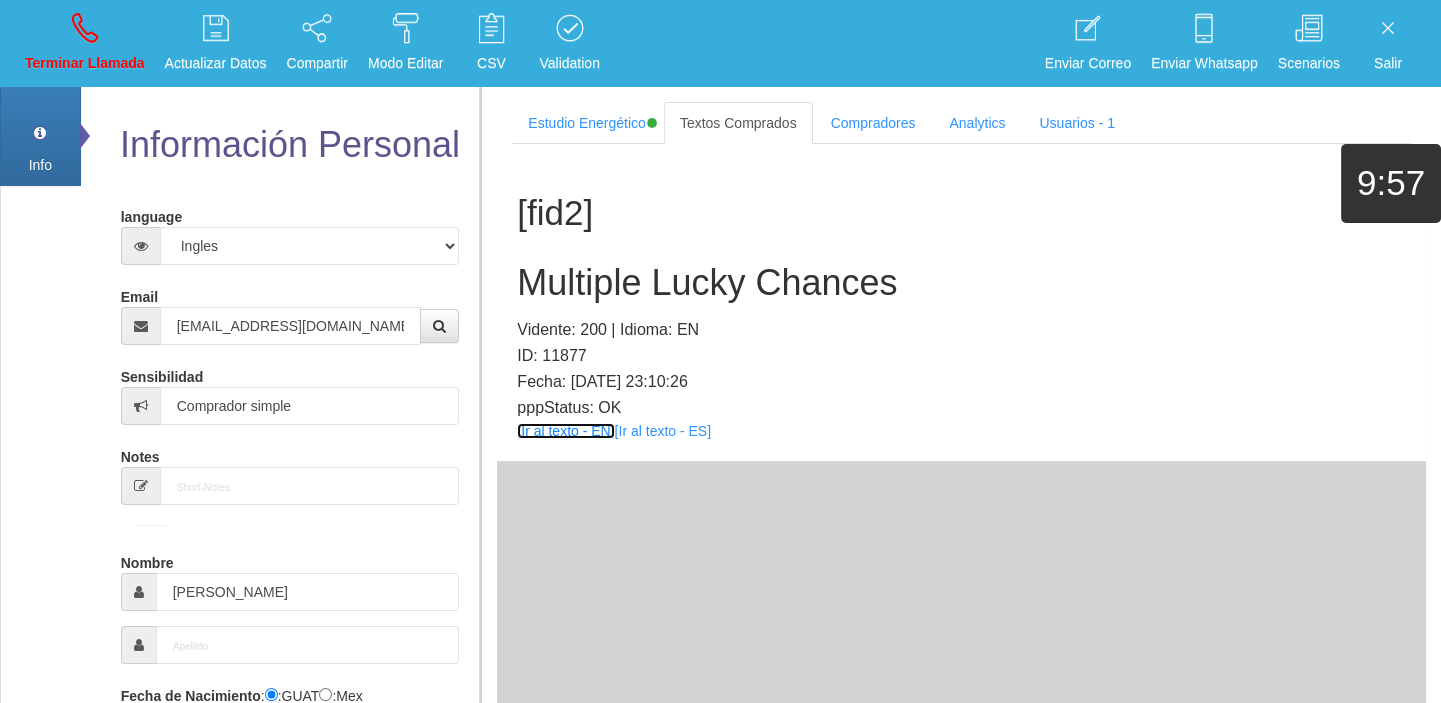 click on "[Ir al texto - EN]" at bounding box center (565, 431) 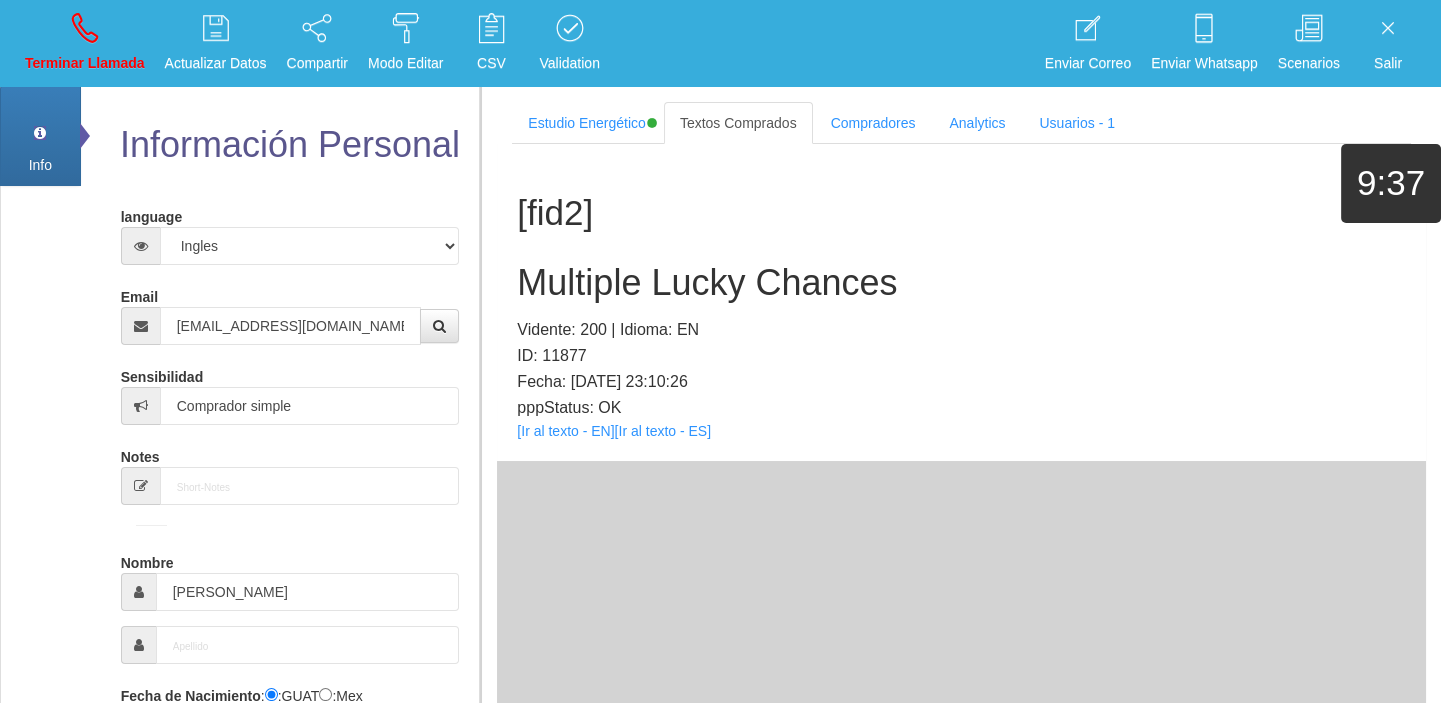 click on "Multiple Lucky Chances" at bounding box center [961, 283] 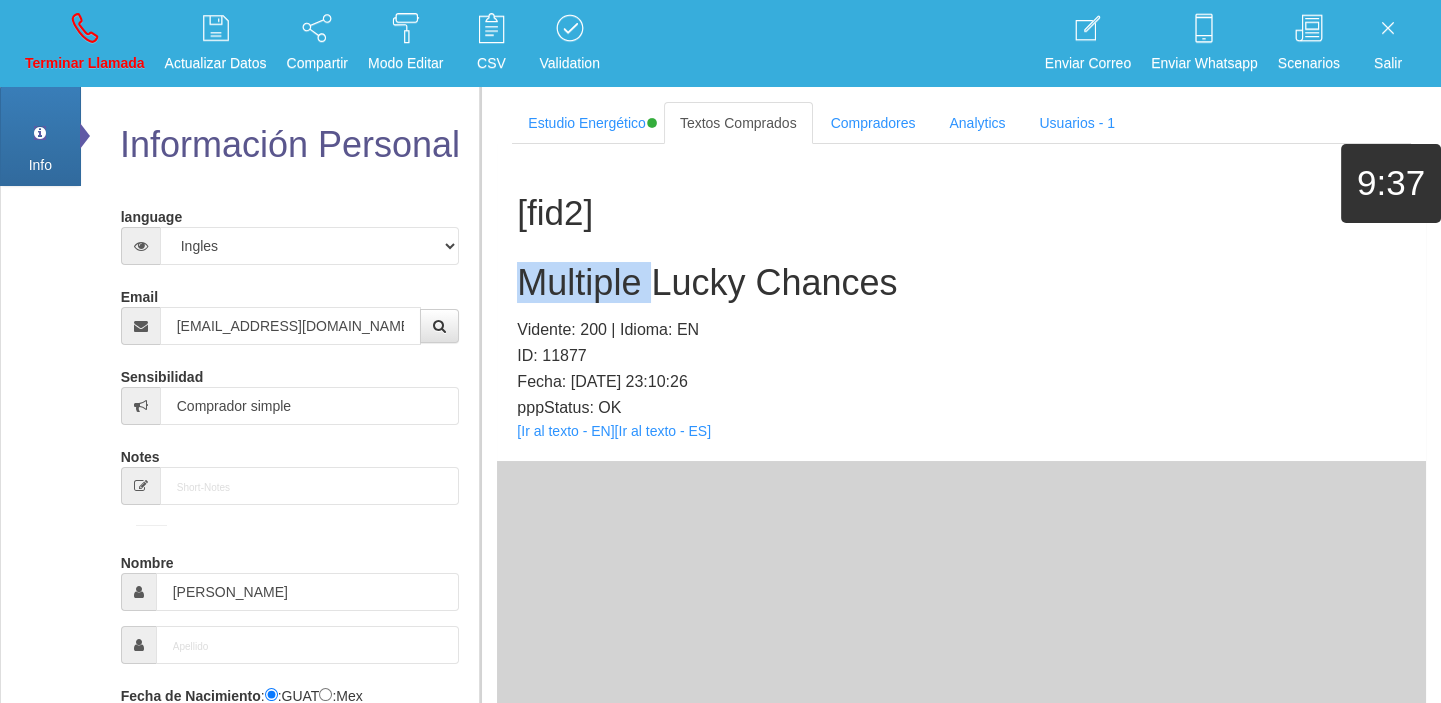 click on "Multiple Lucky Chances" at bounding box center (961, 283) 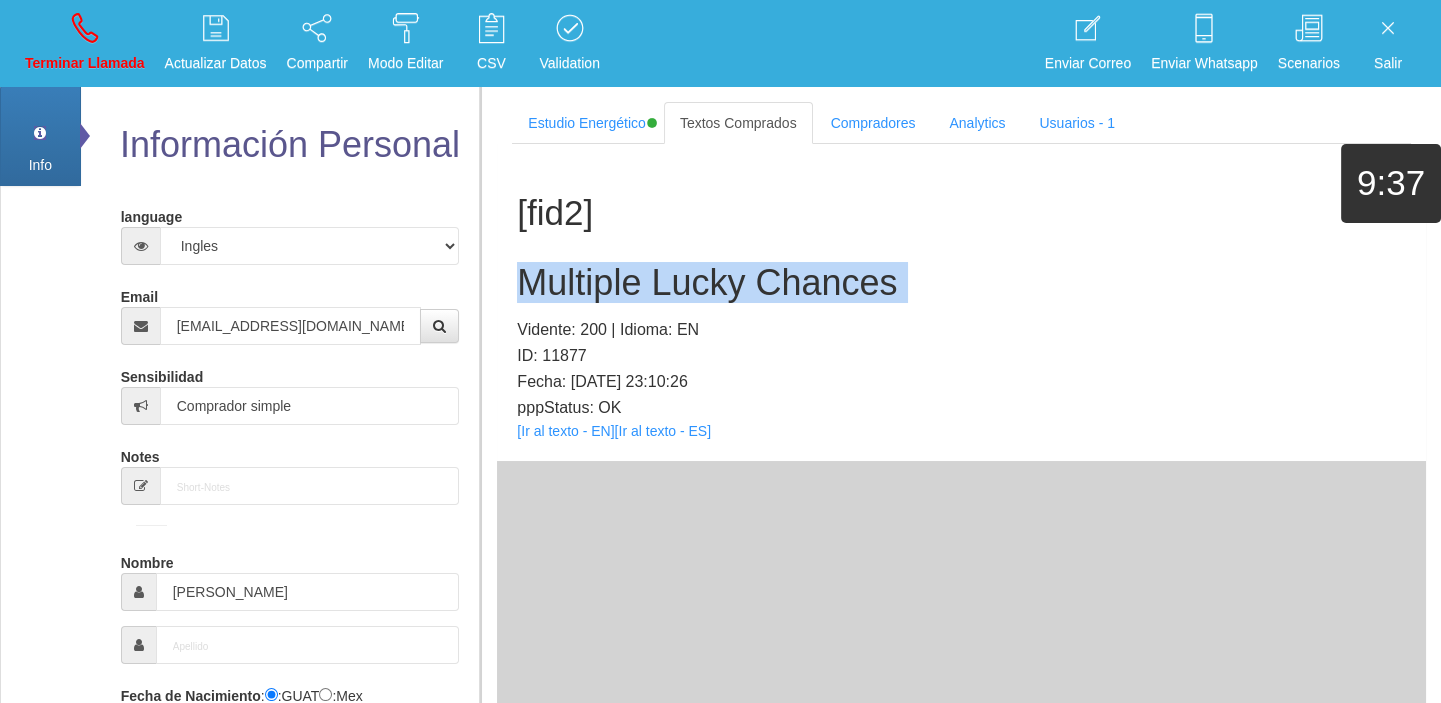click on "Multiple Lucky Chances" at bounding box center (961, 283) 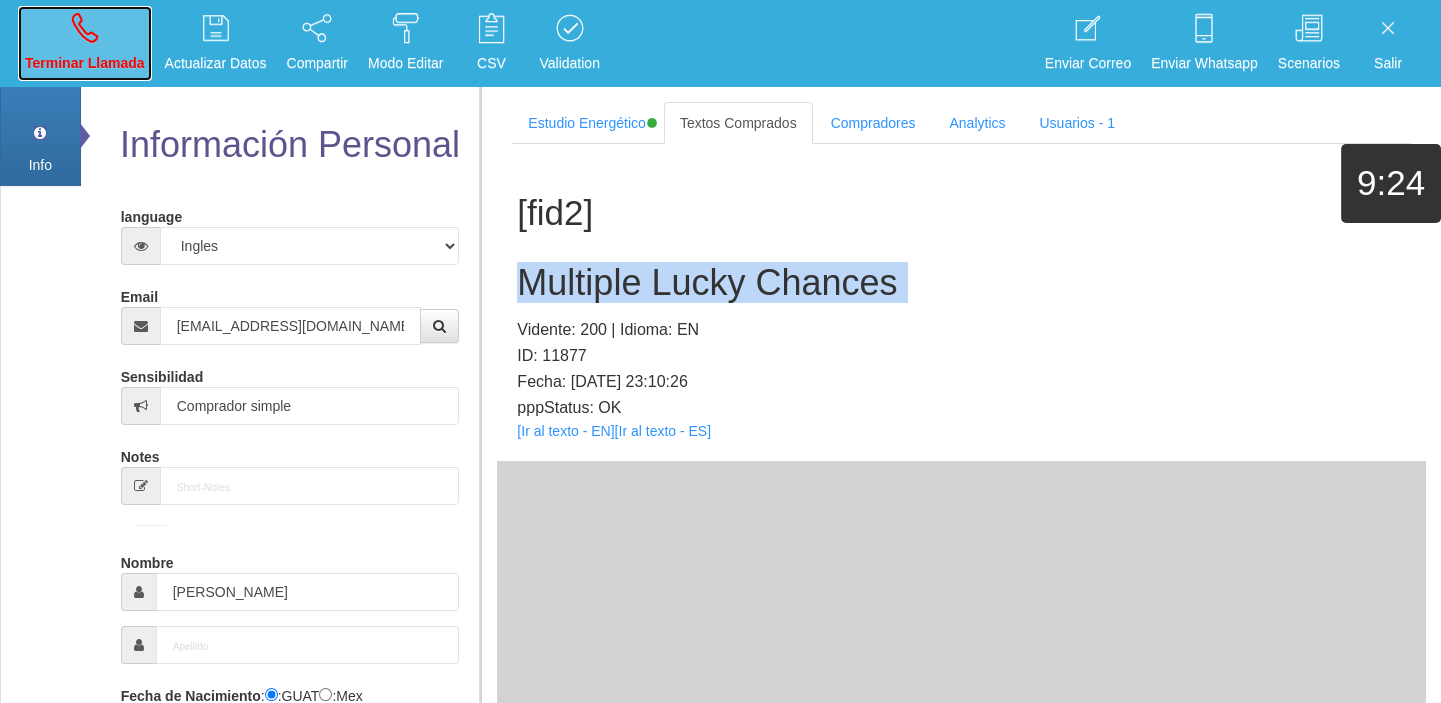 click on "Terminar Llamada" at bounding box center (85, 43) 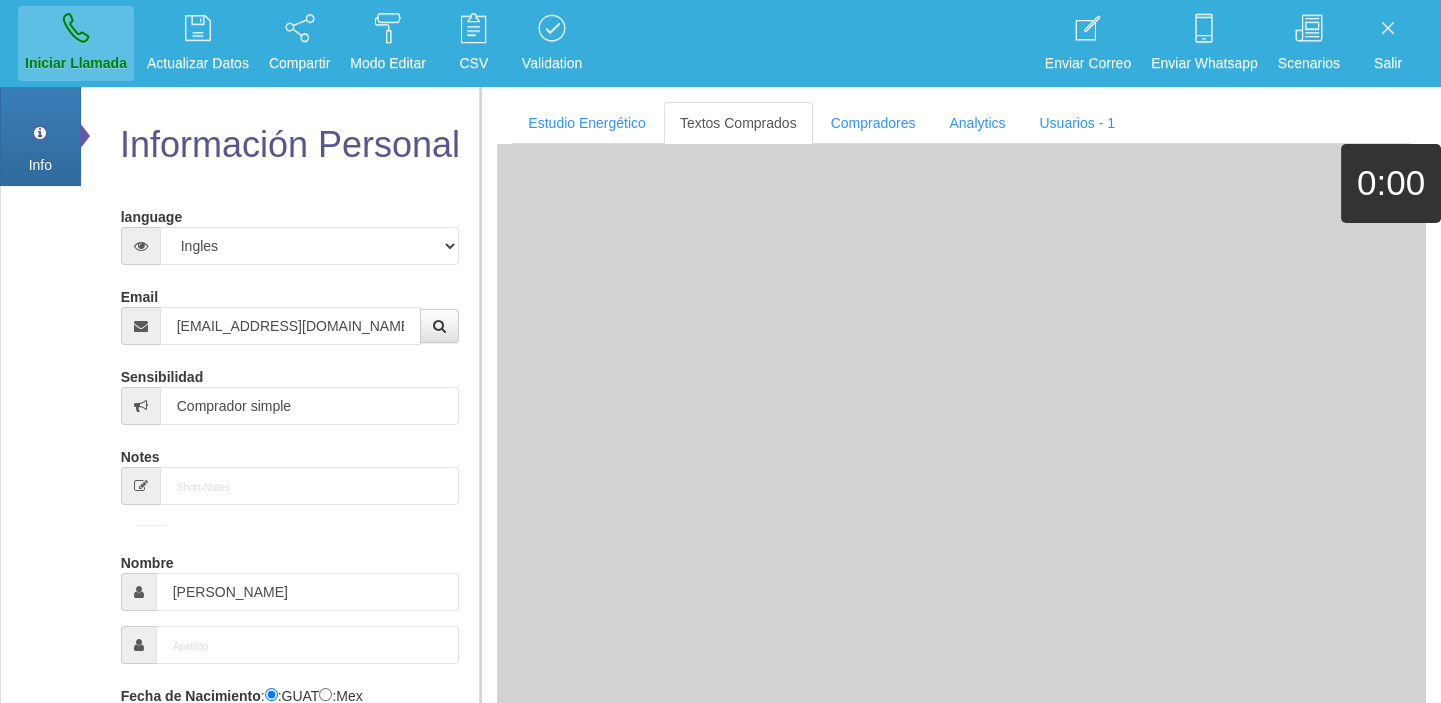 type 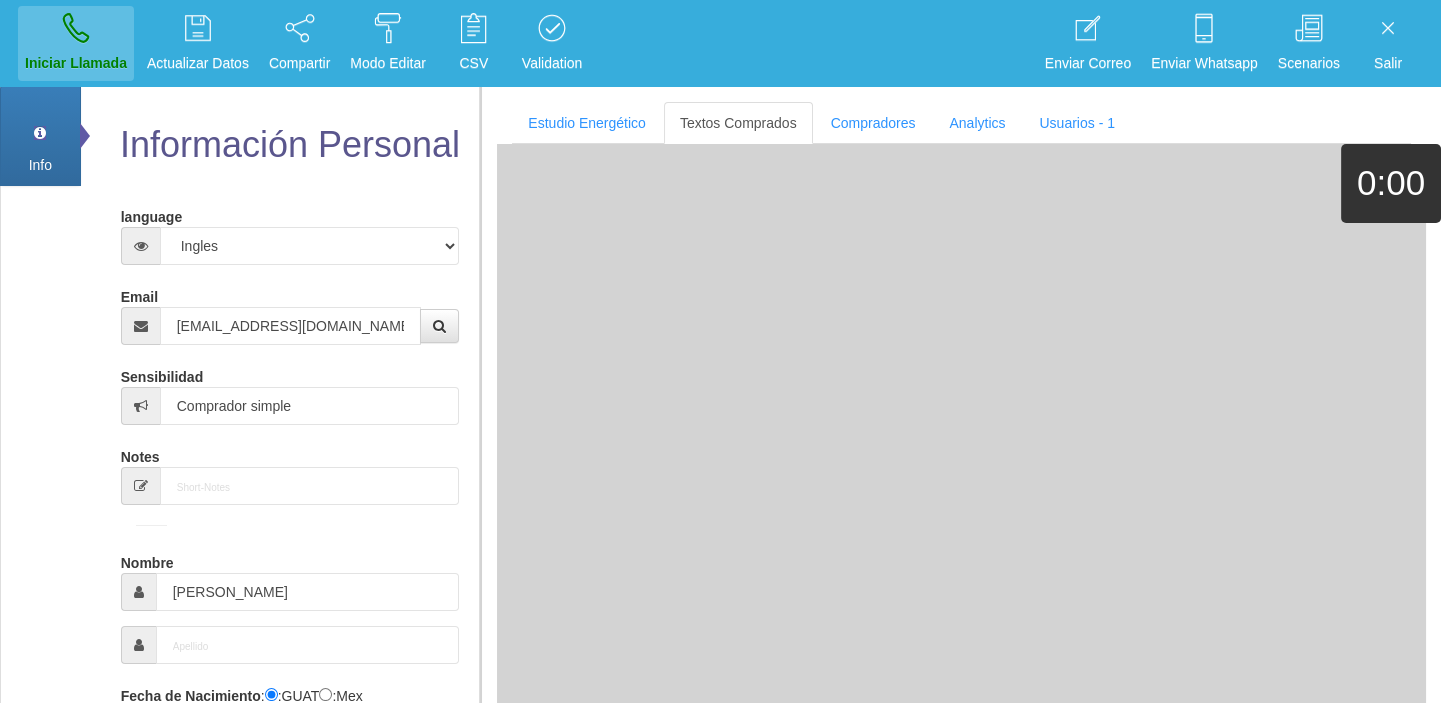 type 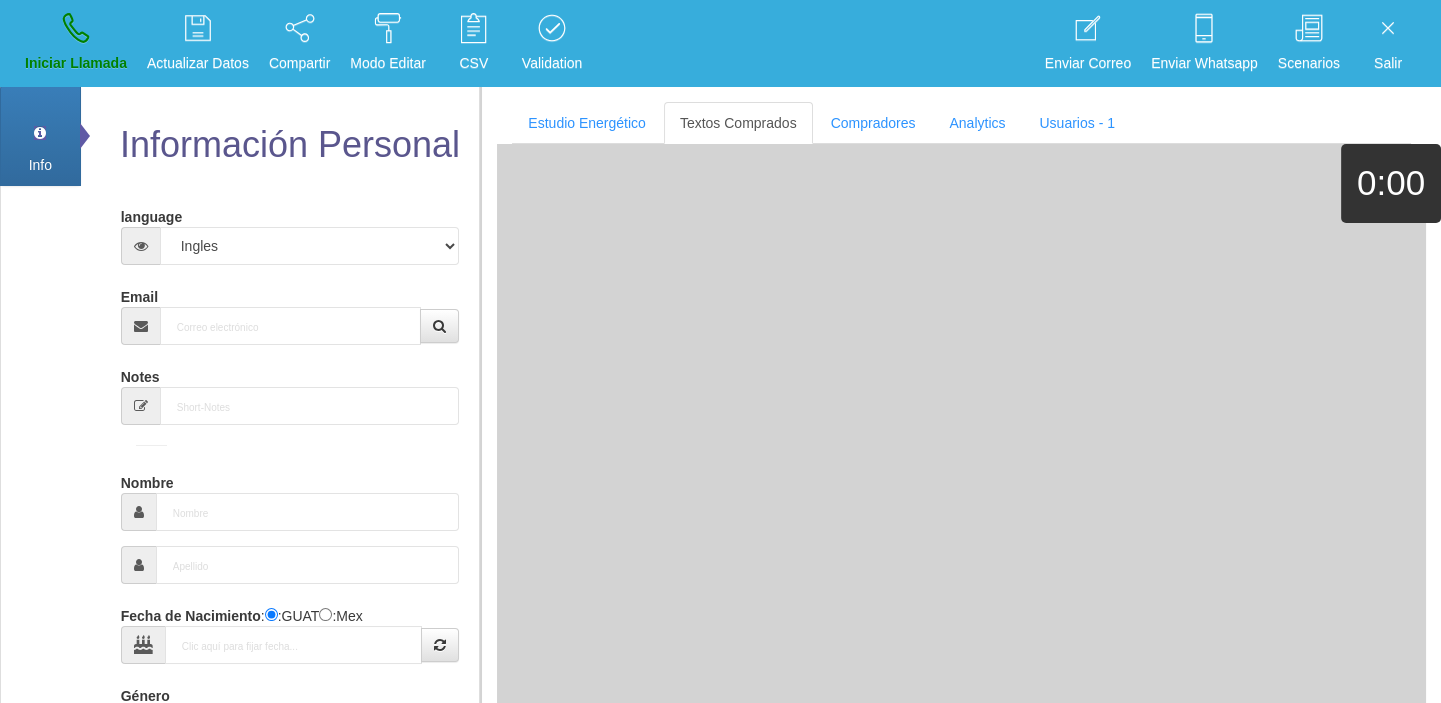 drag, startPoint x: 231, startPoint y: 360, endPoint x: 216, endPoint y: 342, distance: 23.43075 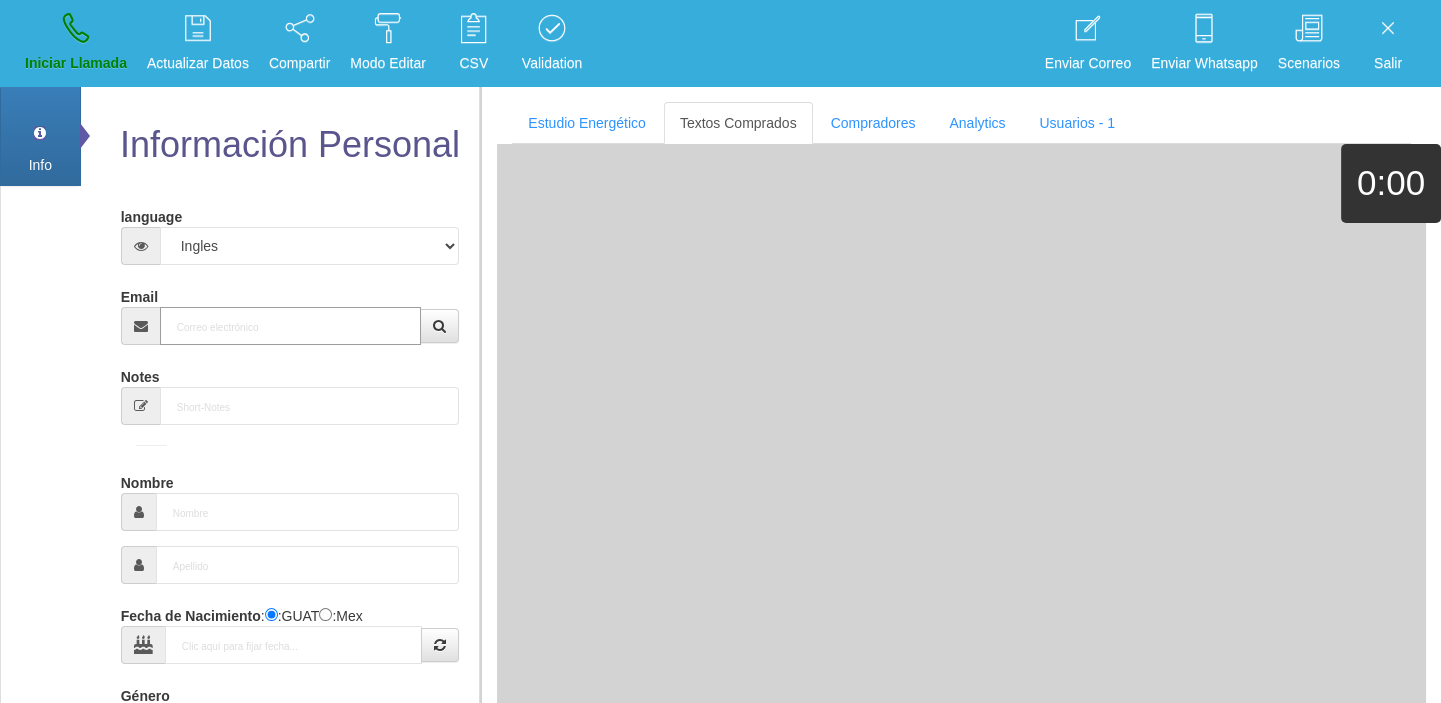 click on "Email" at bounding box center (291, 326) 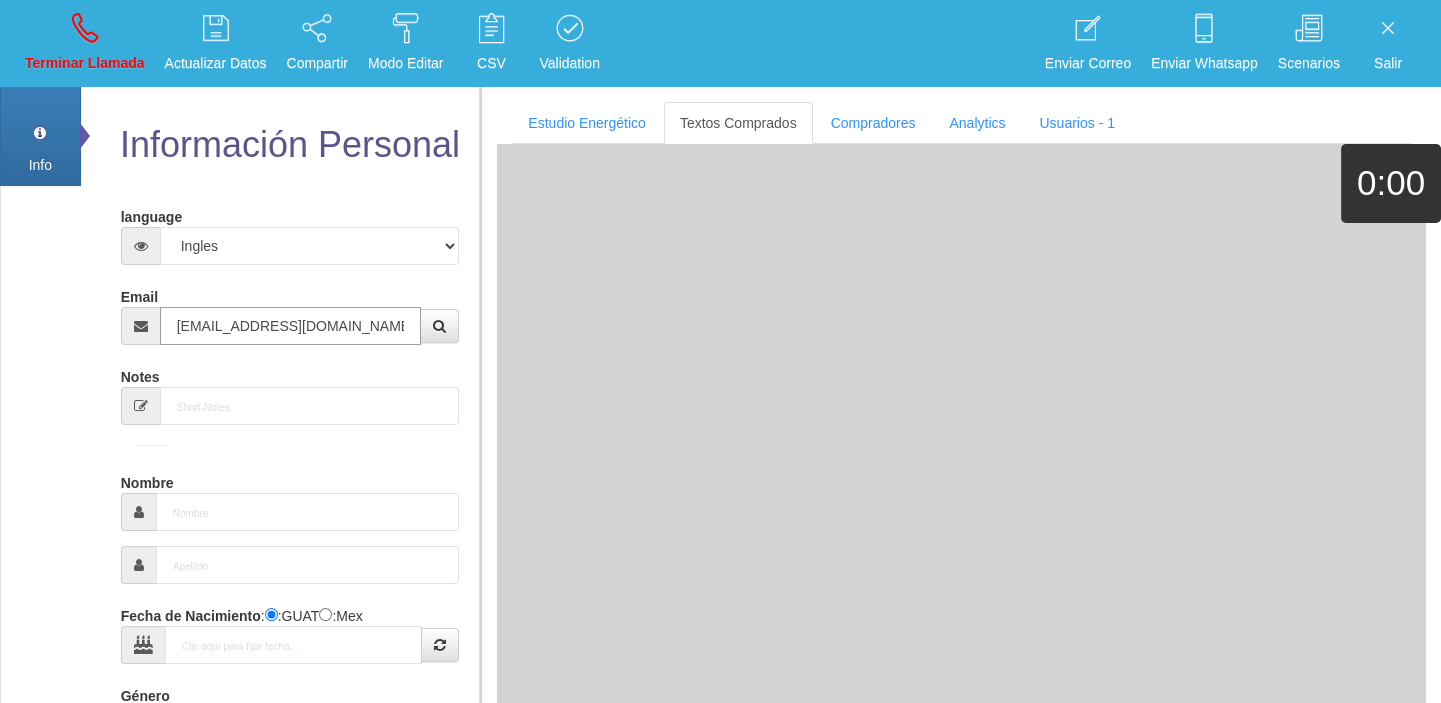 type on "11 Ago 1960" 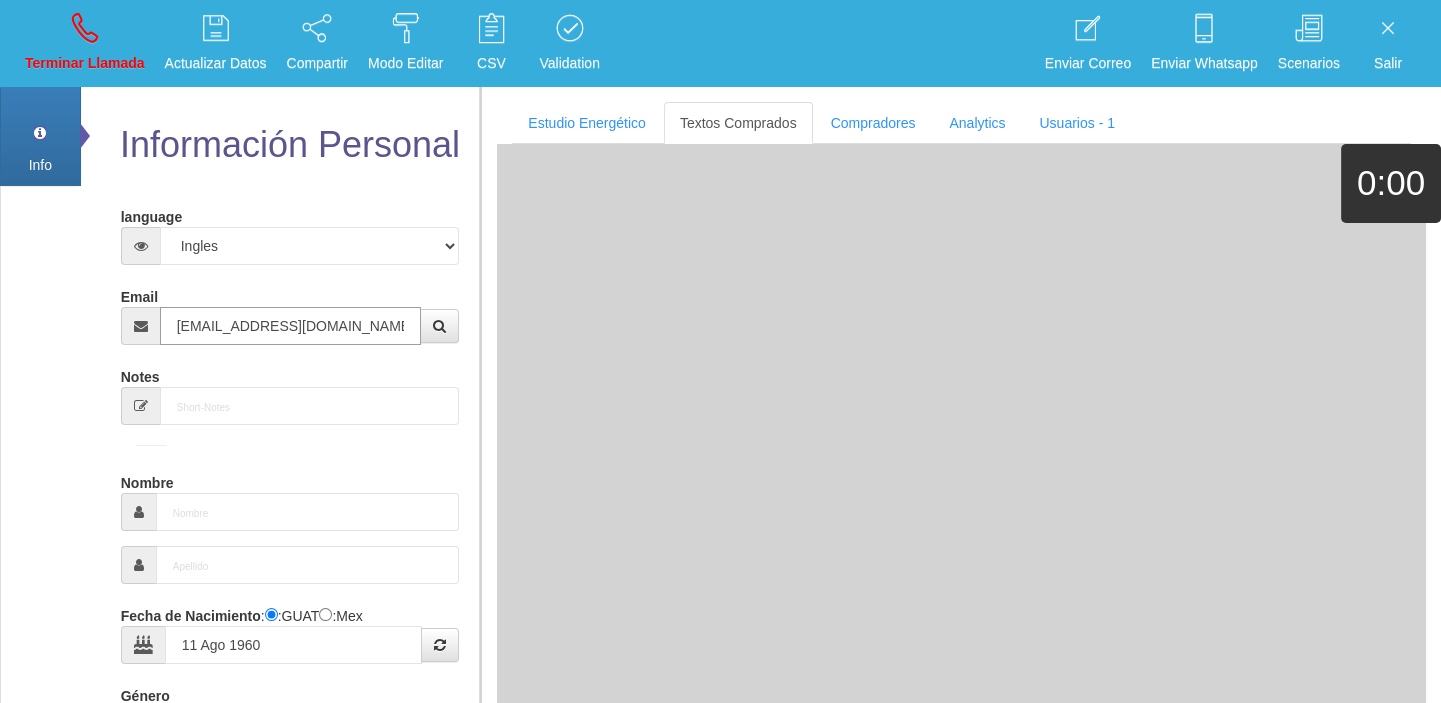 type on "Excelente Comprador" 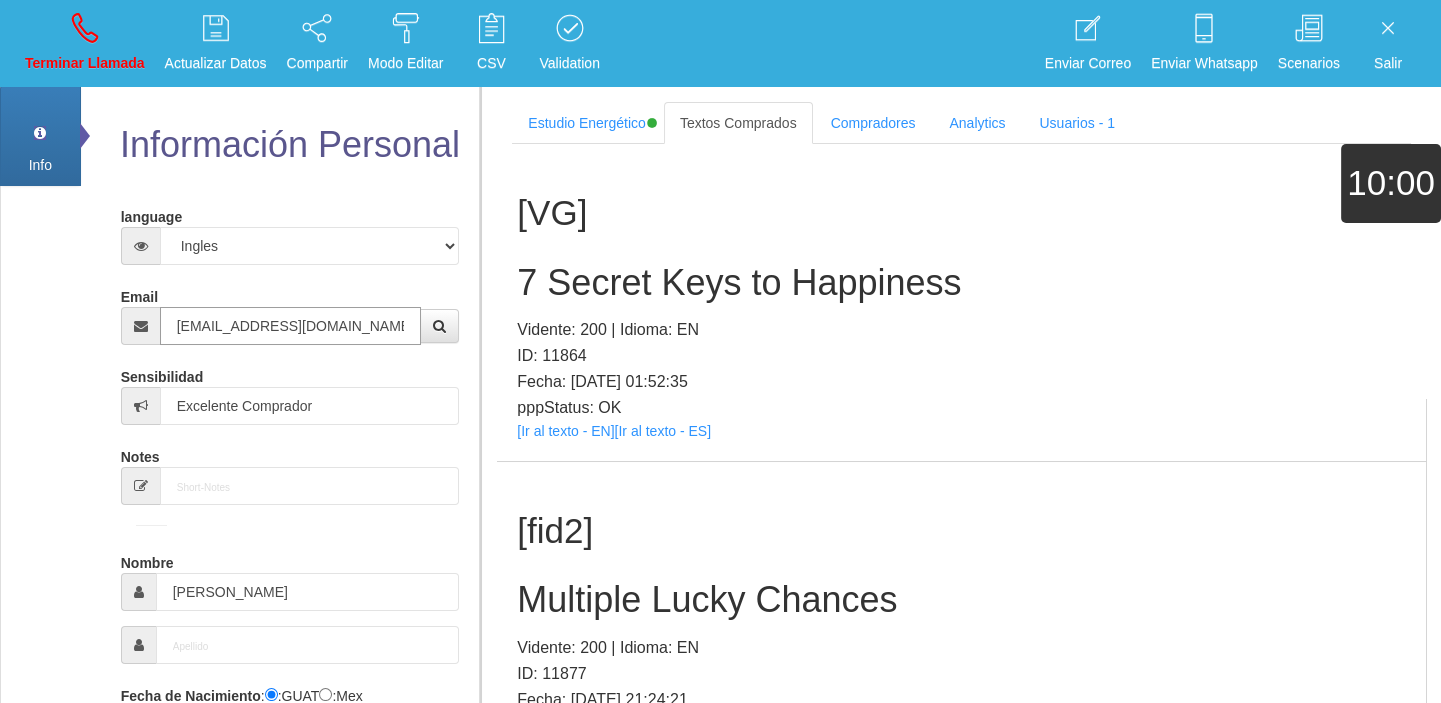 type on "[EMAIL_ADDRESS][DOMAIN_NAME]" 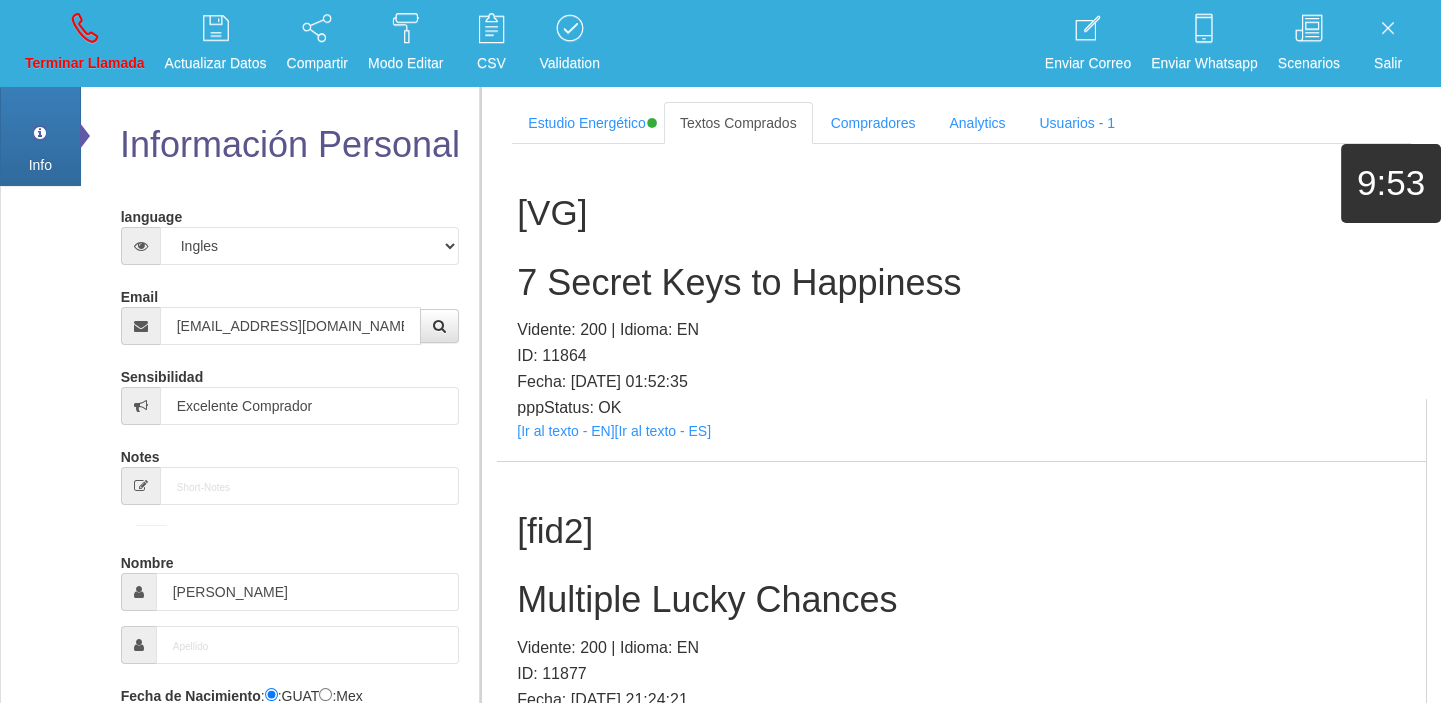 scroll, scrollTop: 3077, scrollLeft: 0, axis: vertical 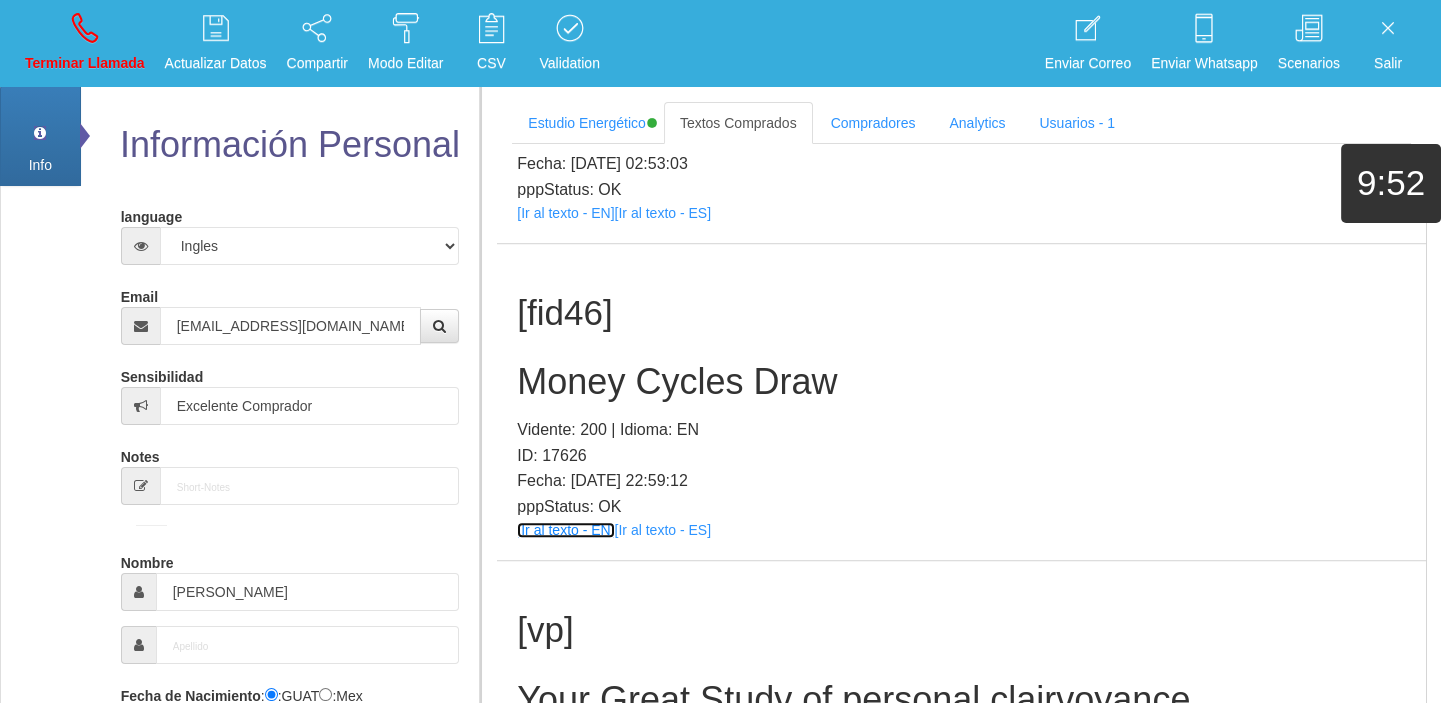 click on "[Ir al texto - EN]" at bounding box center [565, 530] 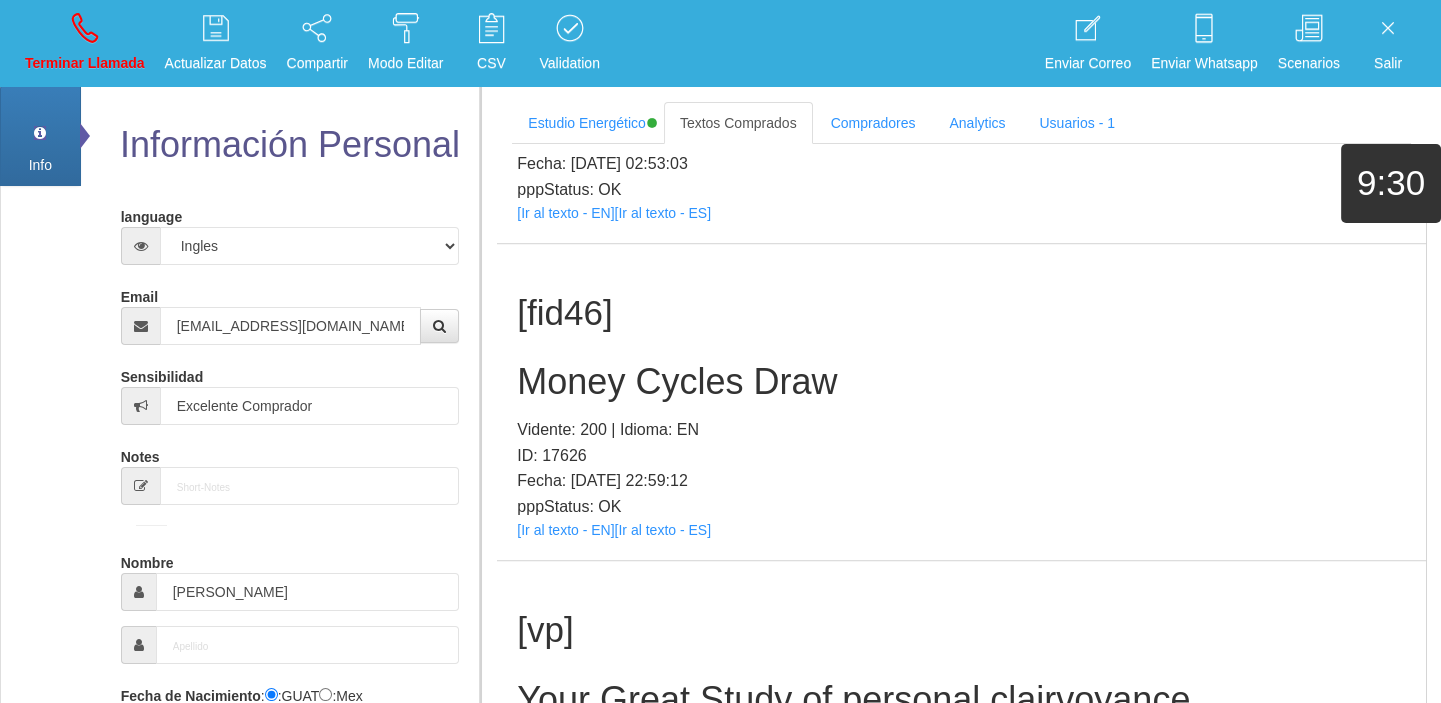 click on "[fid46] Money Cycles Draw Vidente: 200 | Idioma: EN ID: 17626 Fecha: [DATE] 22:59:12 pppStatus: OK [Ir al texto - EN] [Ir al texto - ES]" at bounding box center [961, 402] 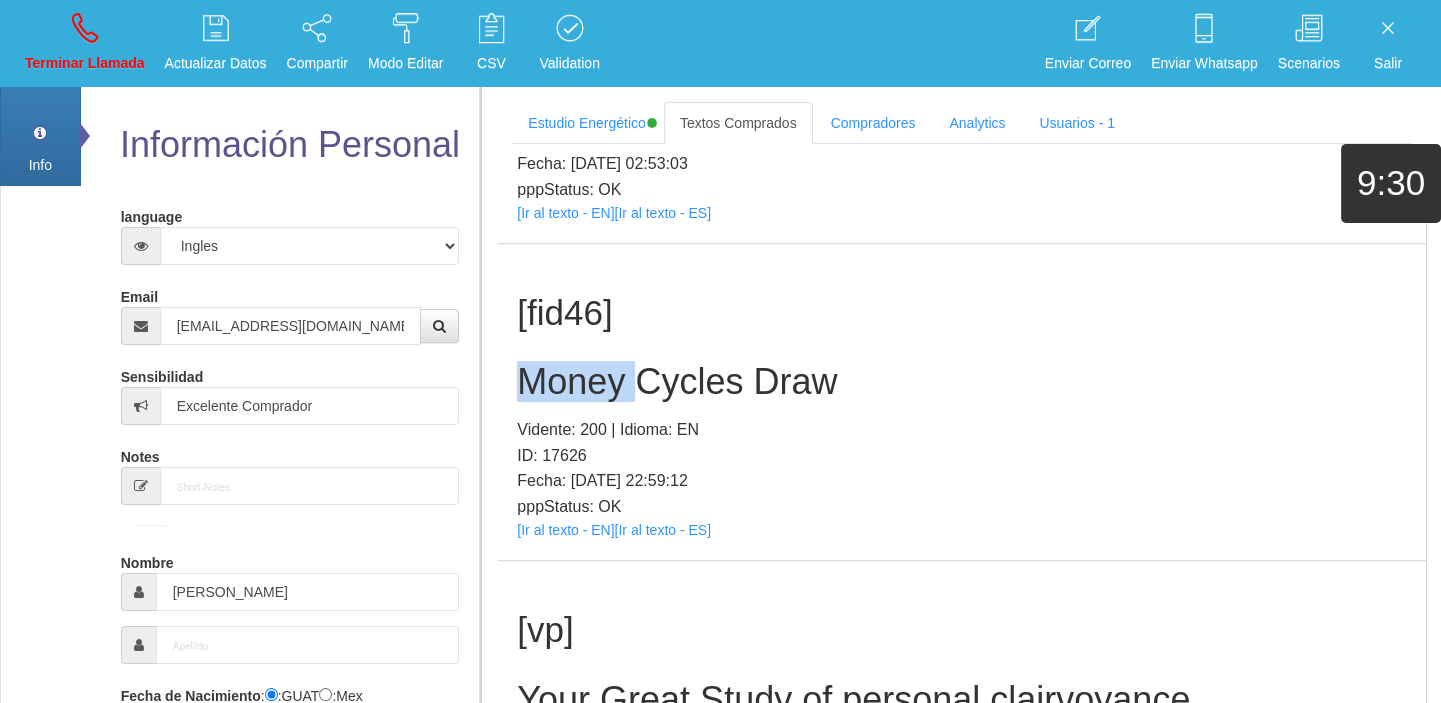 drag, startPoint x: 530, startPoint y: 332, endPoint x: 530, endPoint y: 347, distance: 15 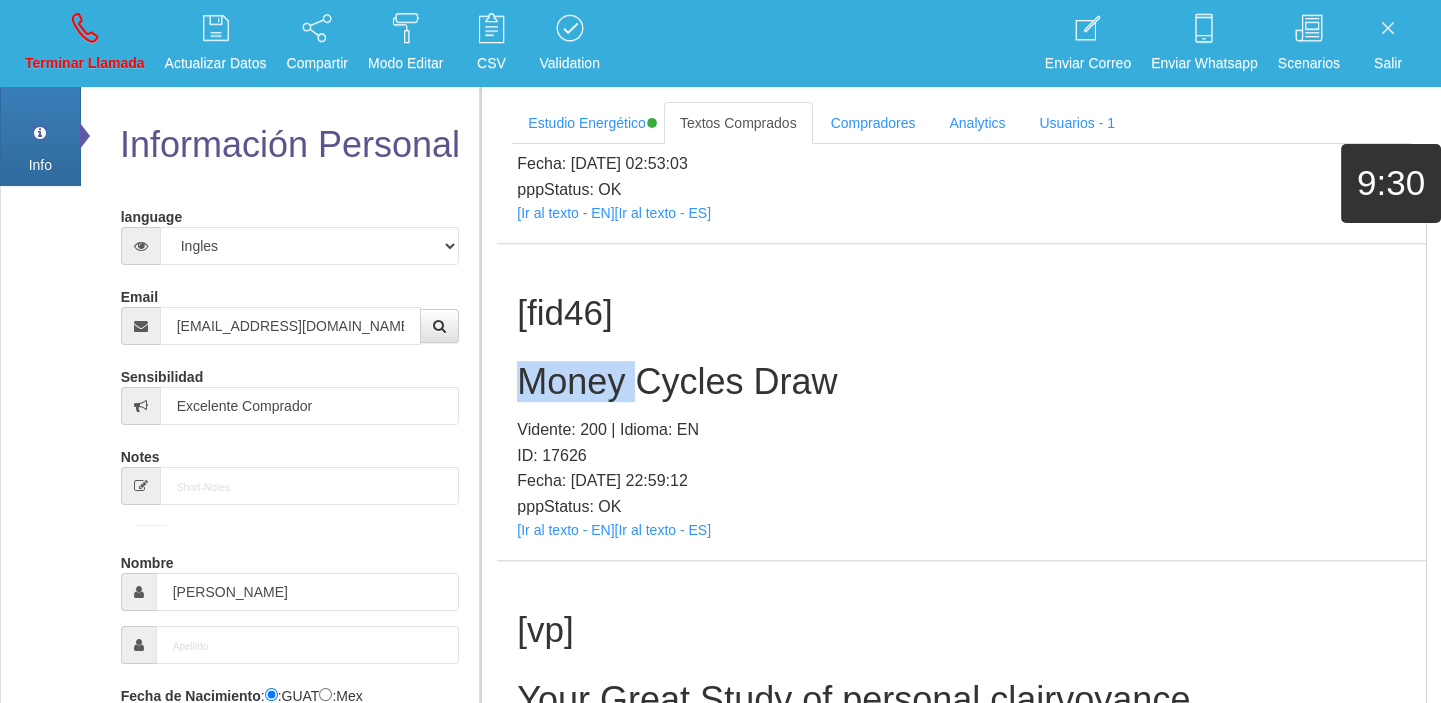 click on "[fid46] Money Cycles Draw Vidente: 200 | Idioma: EN ID: 17626 Fecha: [DATE] 22:59:12 pppStatus: OK [Ir al texto - EN] [Ir al texto - ES]" at bounding box center (961, 402) 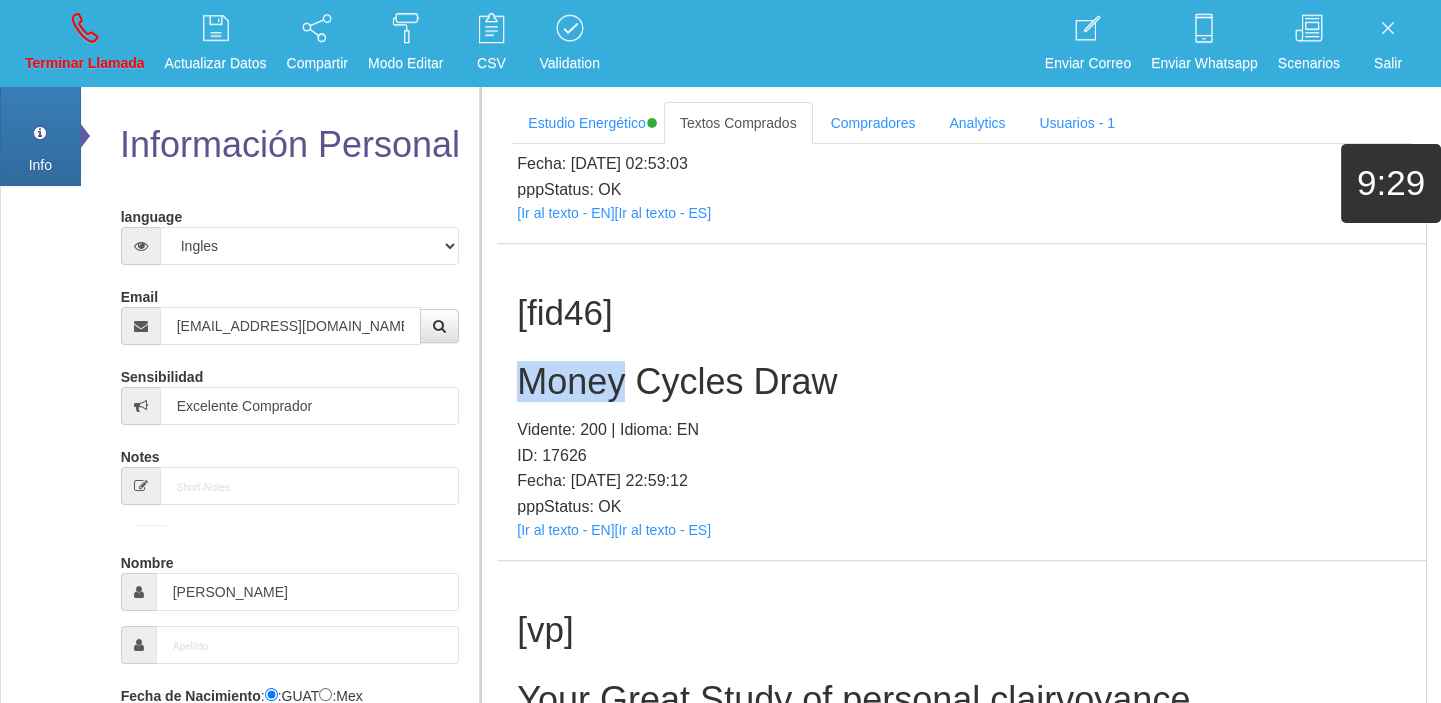 click on "[fid46] Money Cycles Draw Vidente: 200 | Idioma: EN ID: 17626 Fecha: [DATE] 22:59:12 pppStatus: OK [Ir al texto - EN] [Ir al texto - ES]" at bounding box center [961, 402] 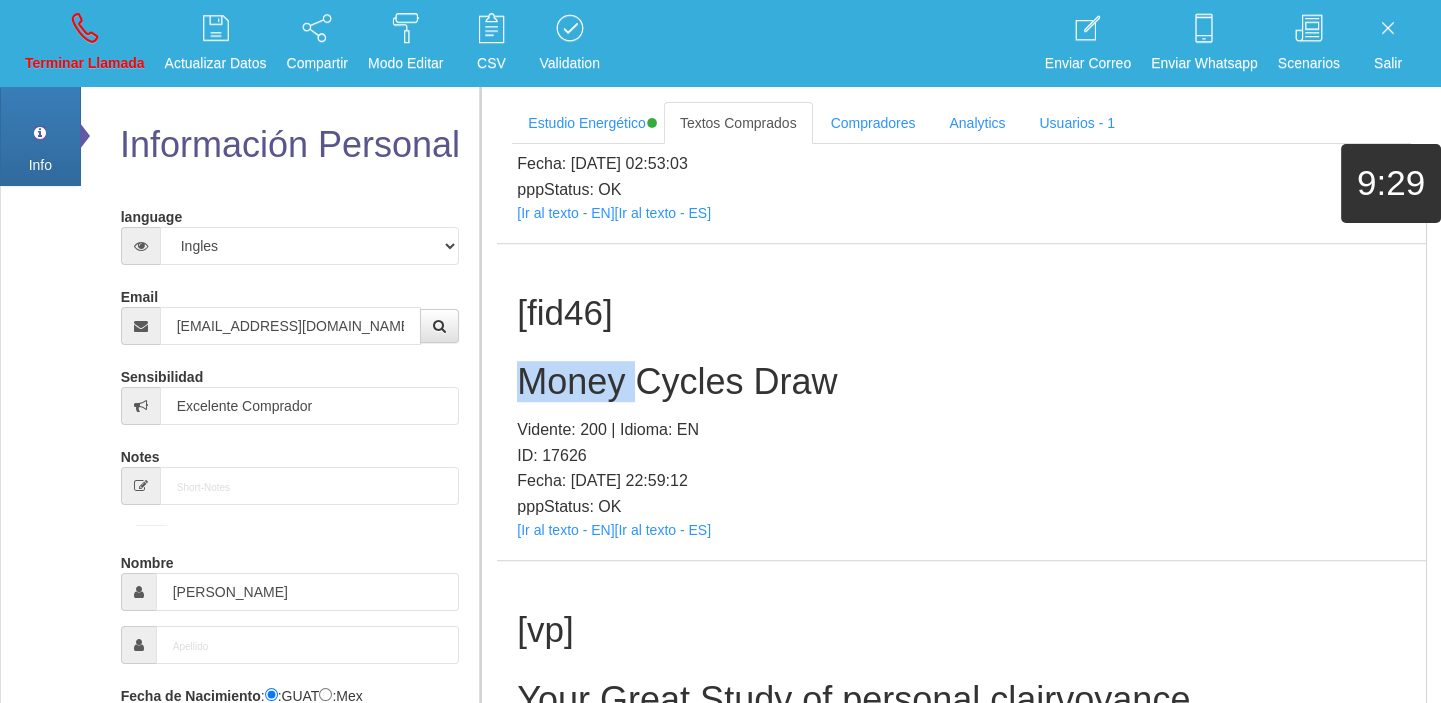 click on "[fid46] Money Cycles Draw Vidente: 200 | Idioma: EN ID: 17626 Fecha: [DATE] 22:59:12 pppStatus: OK [Ir al texto - EN] [Ir al texto - ES]" at bounding box center [961, 402] 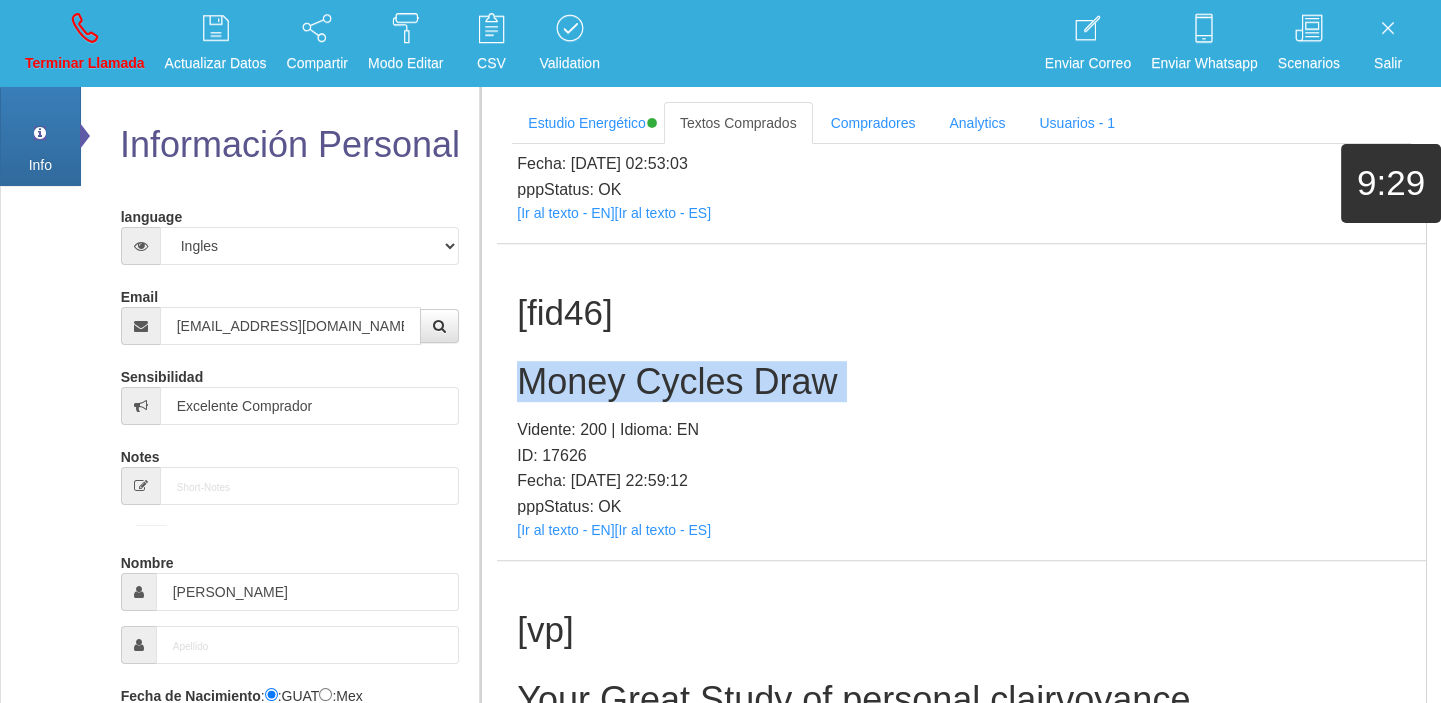 click on "[fid46] Money Cycles Draw Vidente: 200 | Idioma: EN ID: 17626 Fecha: [DATE] 22:59:12 pppStatus: OK [Ir al texto - EN] [Ir al texto - ES]" at bounding box center [961, 402] 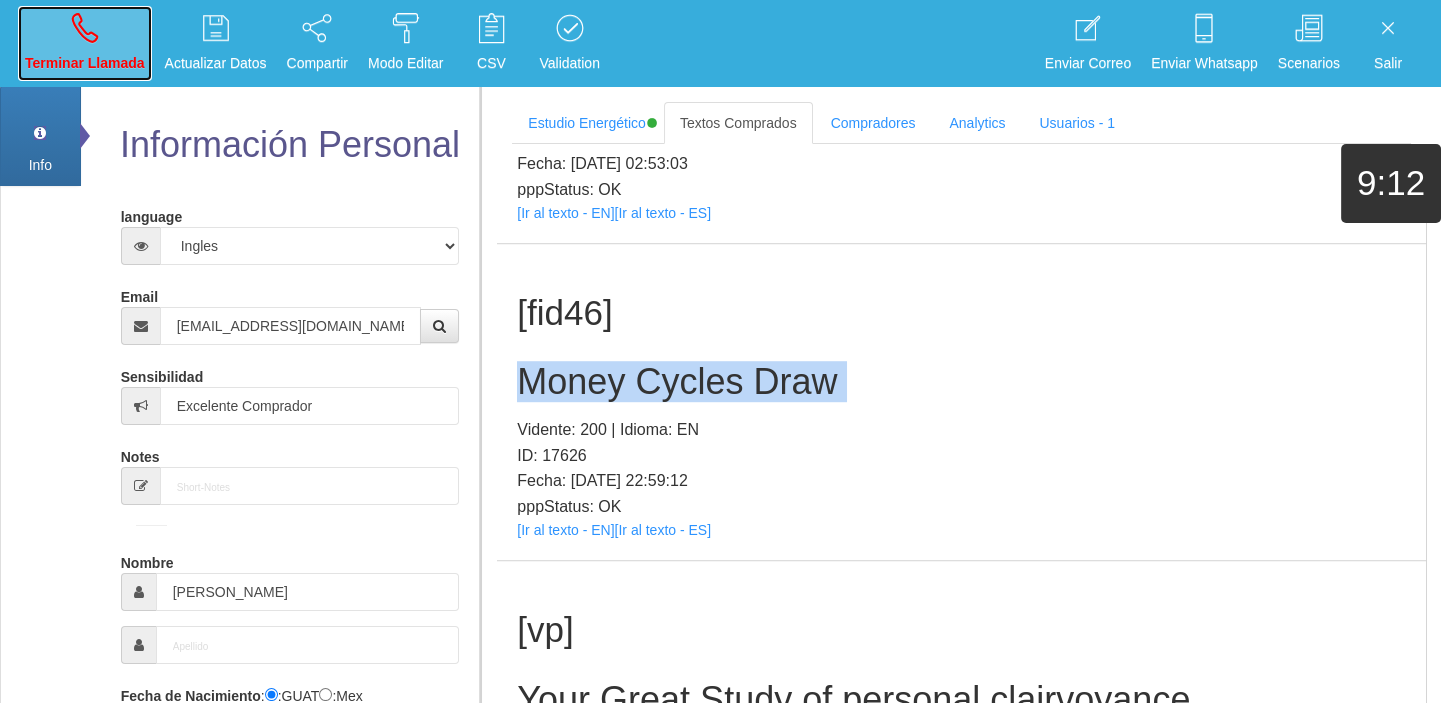 click at bounding box center (85, 28) 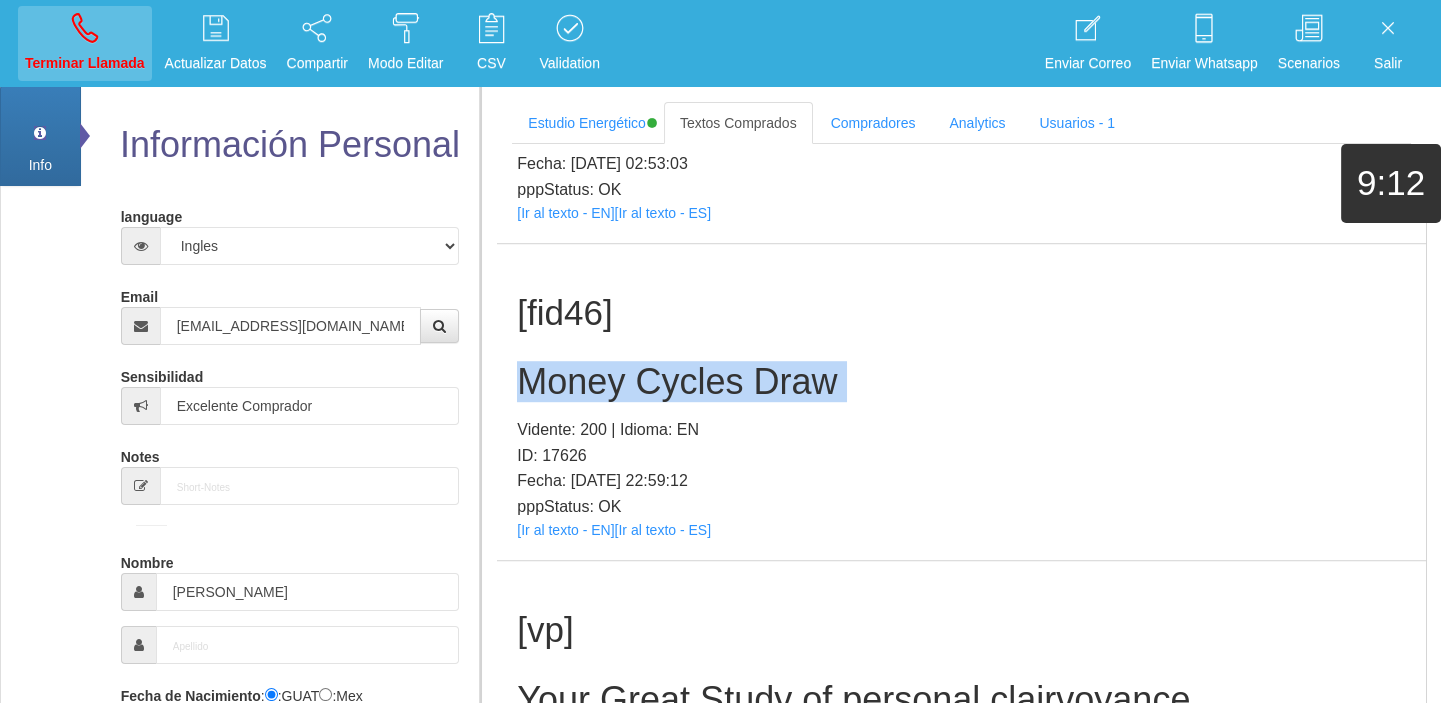 type 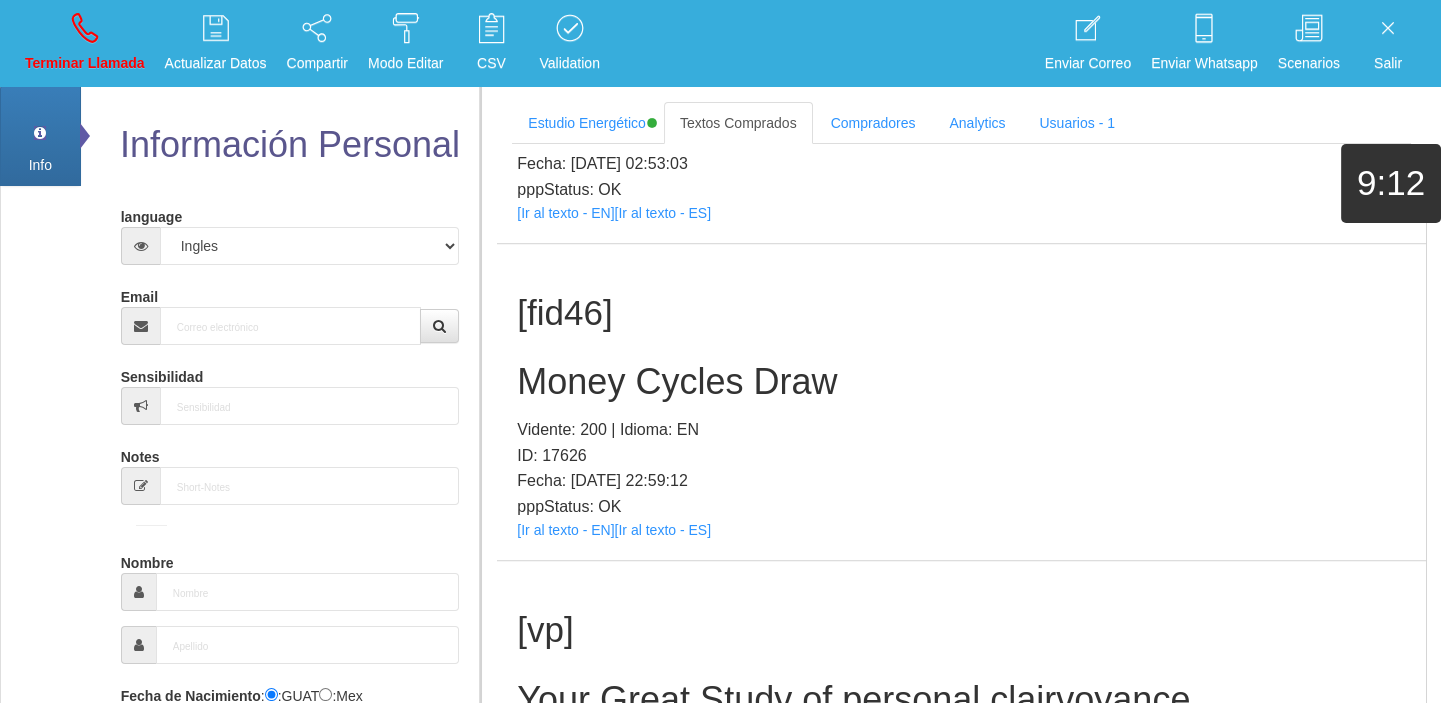scroll, scrollTop: 0, scrollLeft: 0, axis: both 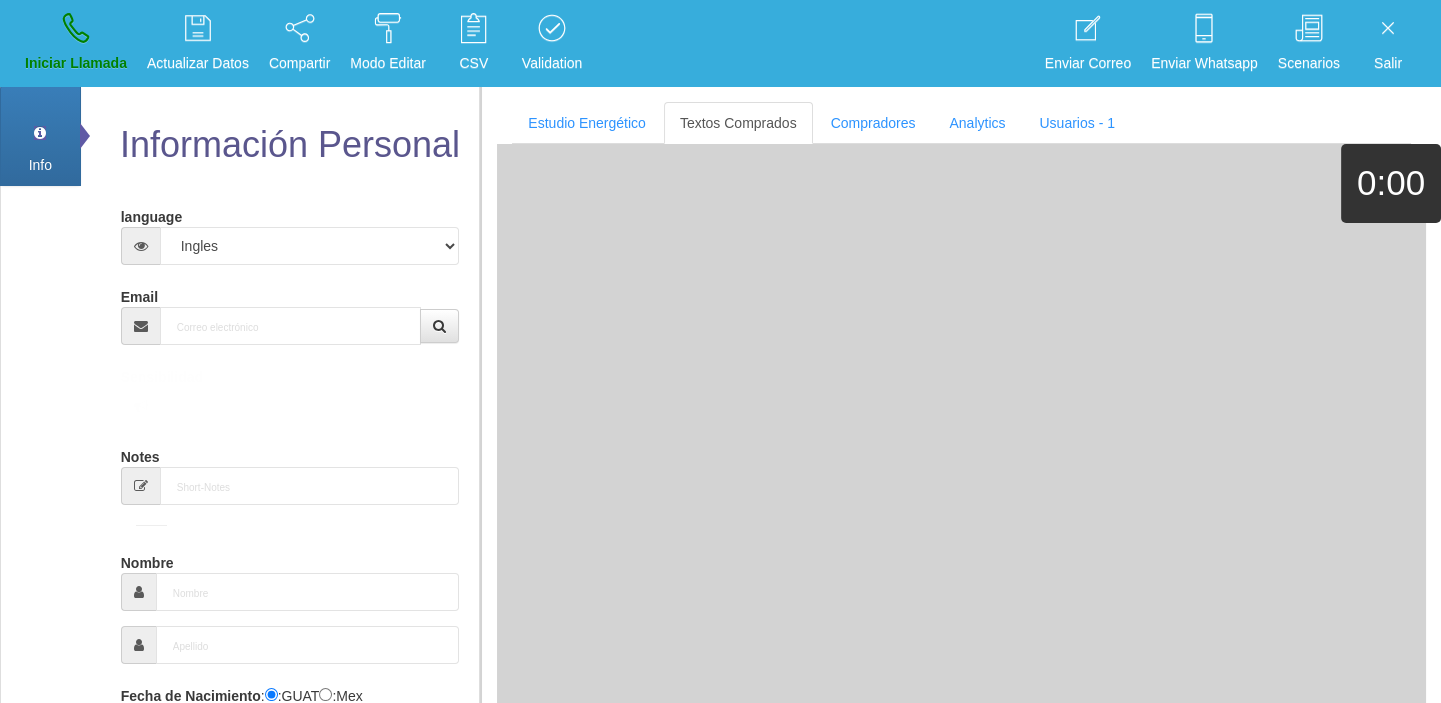 click on "language Español Portugues [PERSON_NAME]
Email
Sensibilidad
Notes
Comprador de lotería
Nombre
Fecha de Nacimiento :  :GUAT  :Mex
Género
-seleccionar-
Masculino
Femenino
Teléfono
[GEOGRAPHIC_DATA] +1 [GEOGRAPHIC_DATA] +44 [GEOGRAPHIC_DATA] (‫[GEOGRAPHIC_DATA]‬‎) +93 [GEOGRAPHIC_DATA] ([GEOGRAPHIC_DATA]) +355 +213 [US_STATE] +1684 +54" at bounding box center (290, 740) 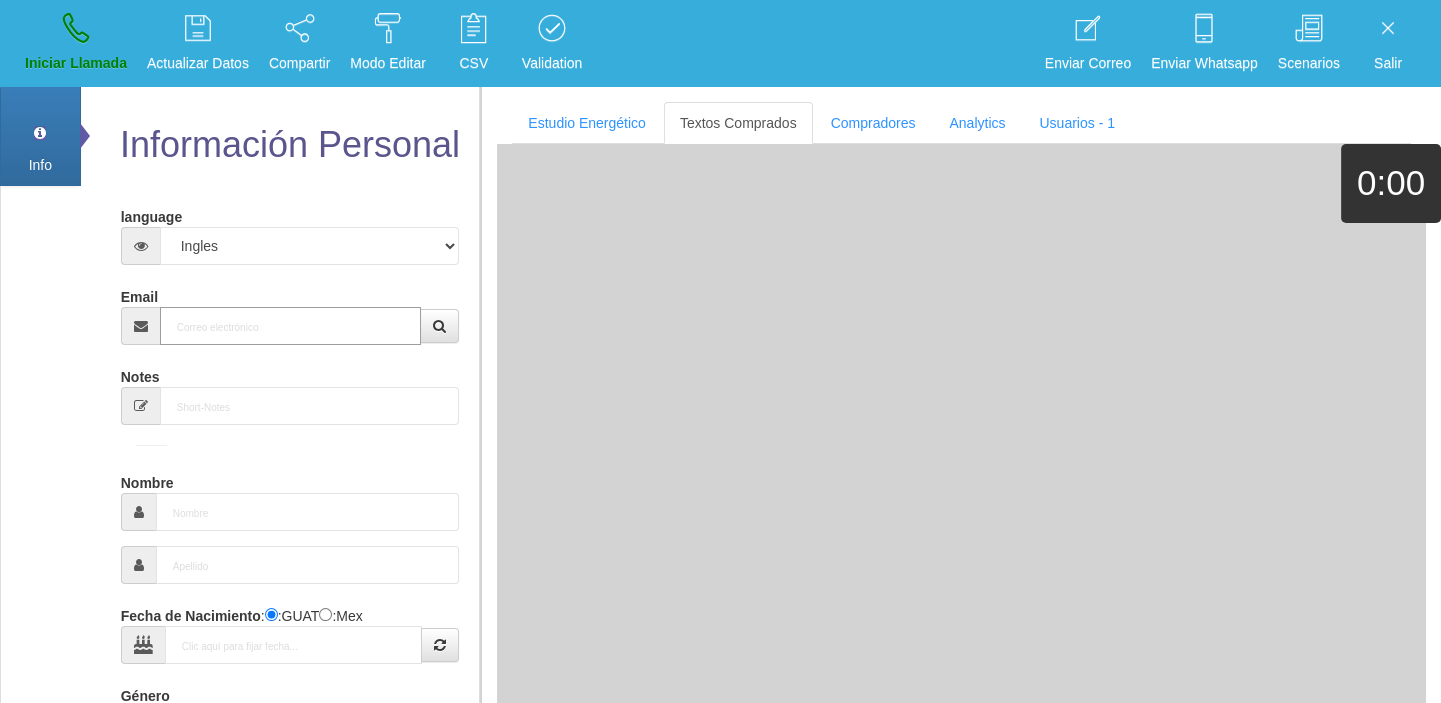 click on "Email" at bounding box center [291, 326] 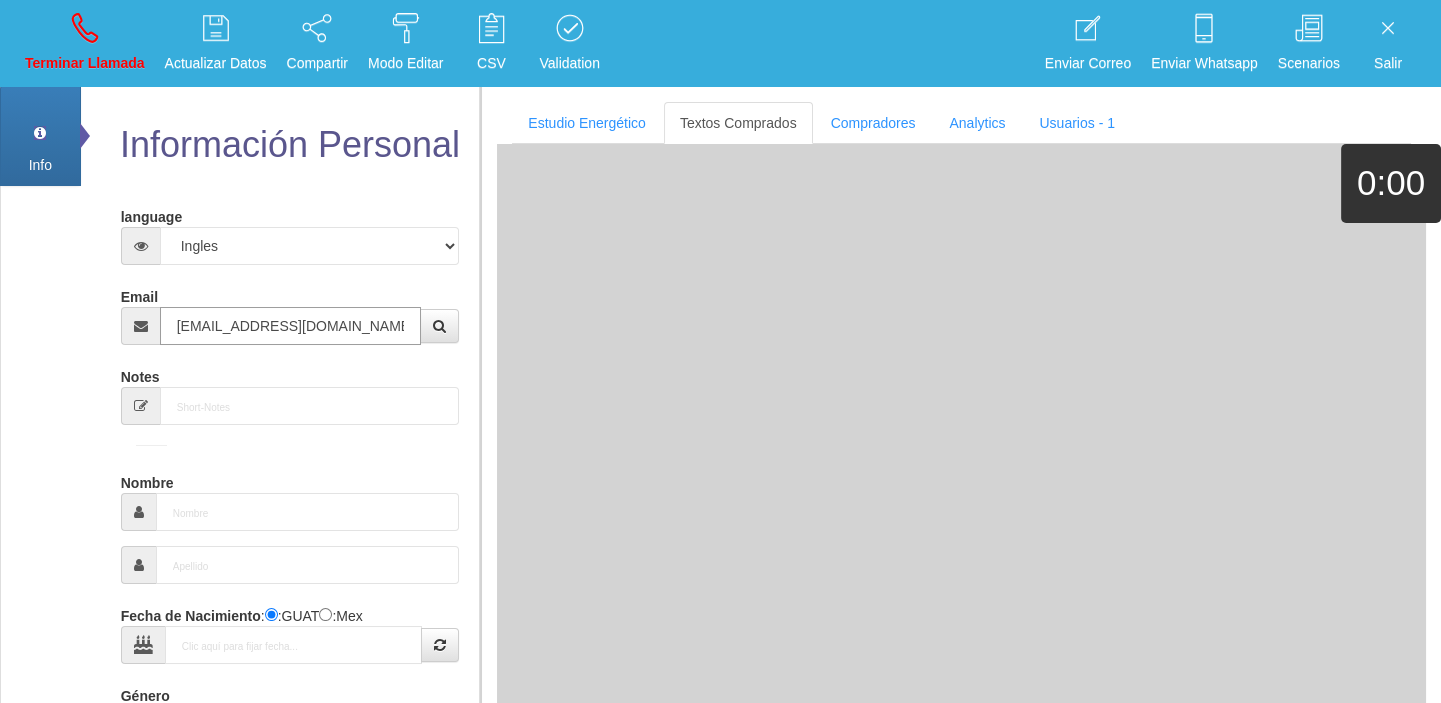type on "[EMAIL_ADDRESS][DOMAIN_NAME]" 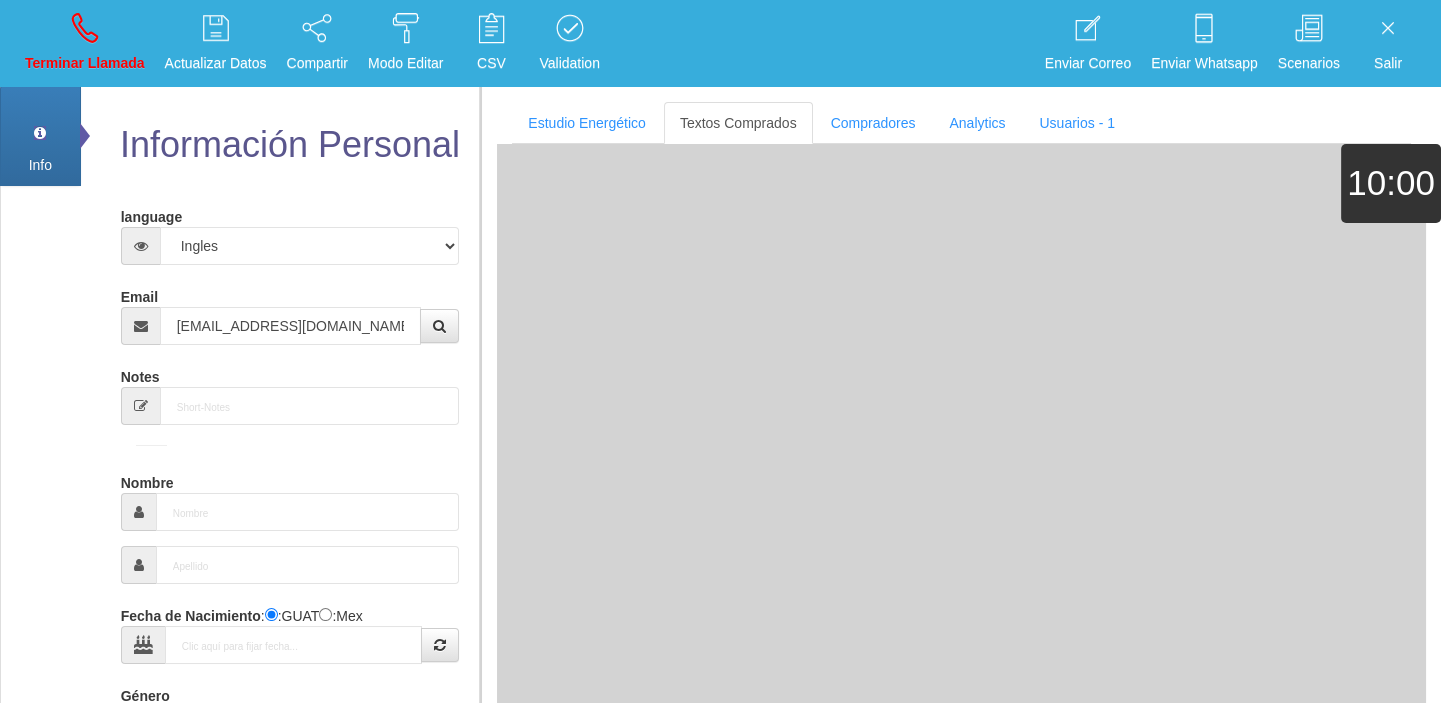 type on "9 Ago 1978" 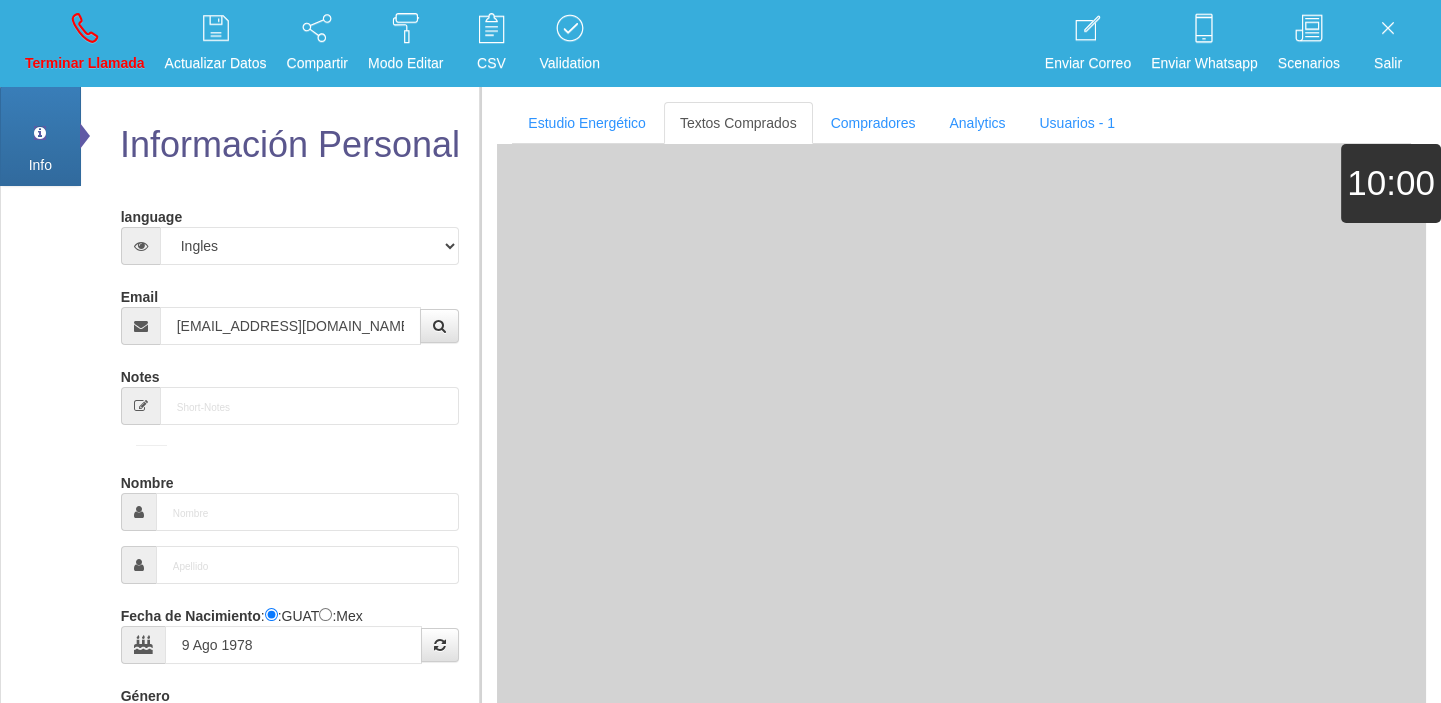 select on "1" 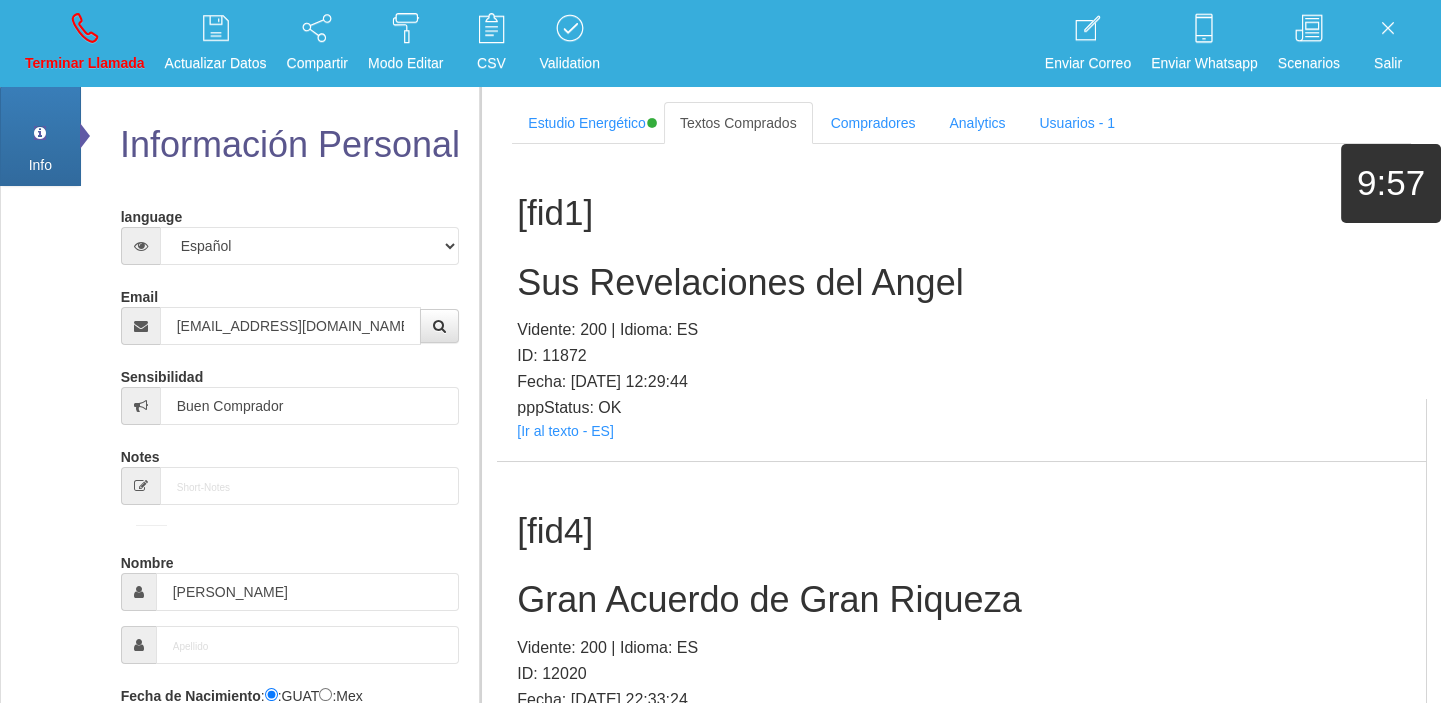 scroll, scrollTop: 5, scrollLeft: 0, axis: vertical 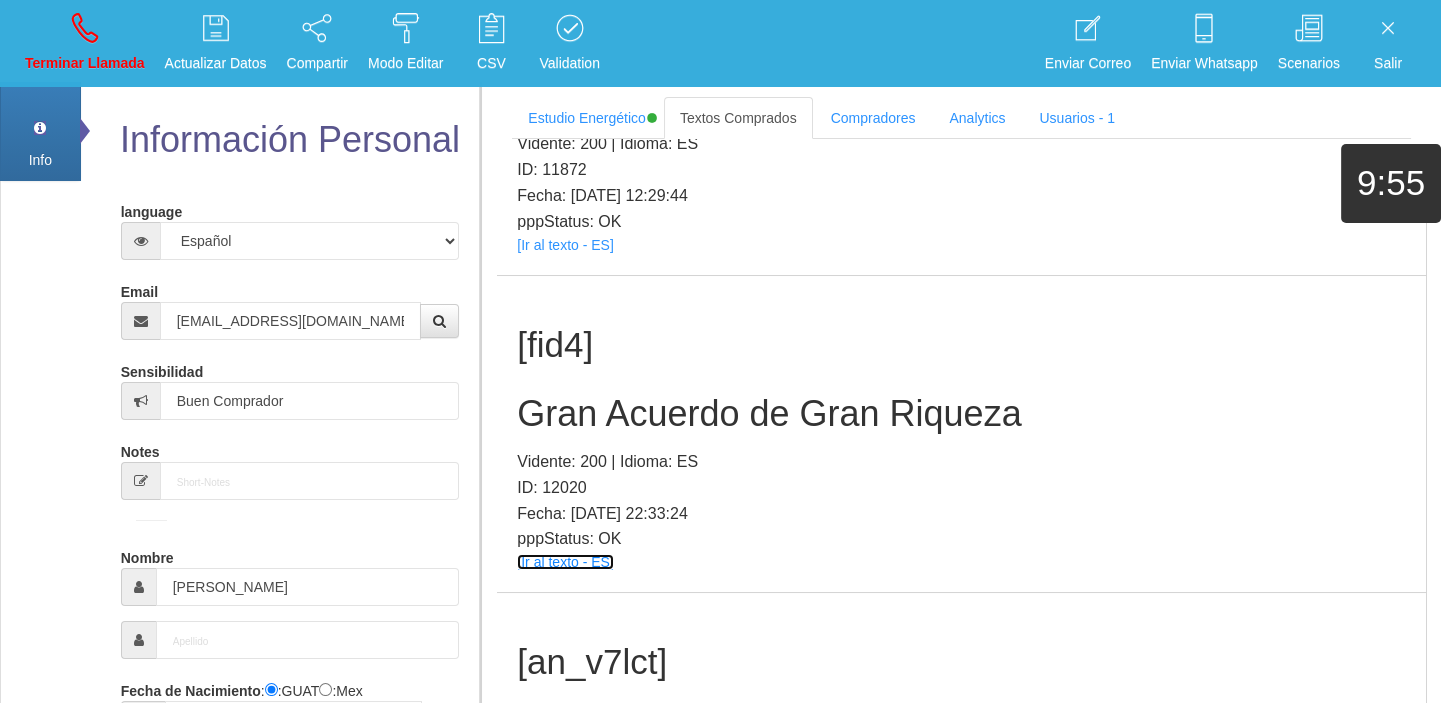 click on "[Ir al texto - ES]" at bounding box center (565, 562) 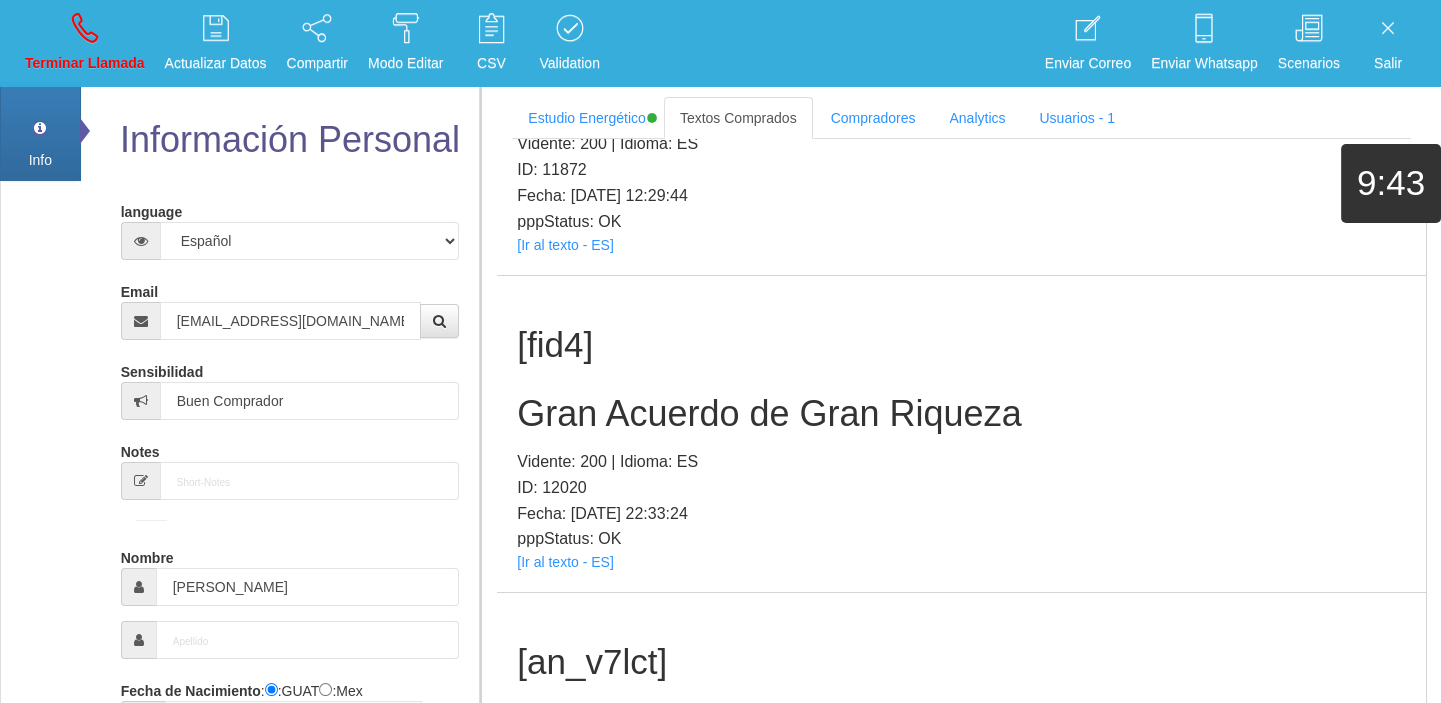 click on "Gran Acuerdo de Gran Riqueza" at bounding box center [961, 414] 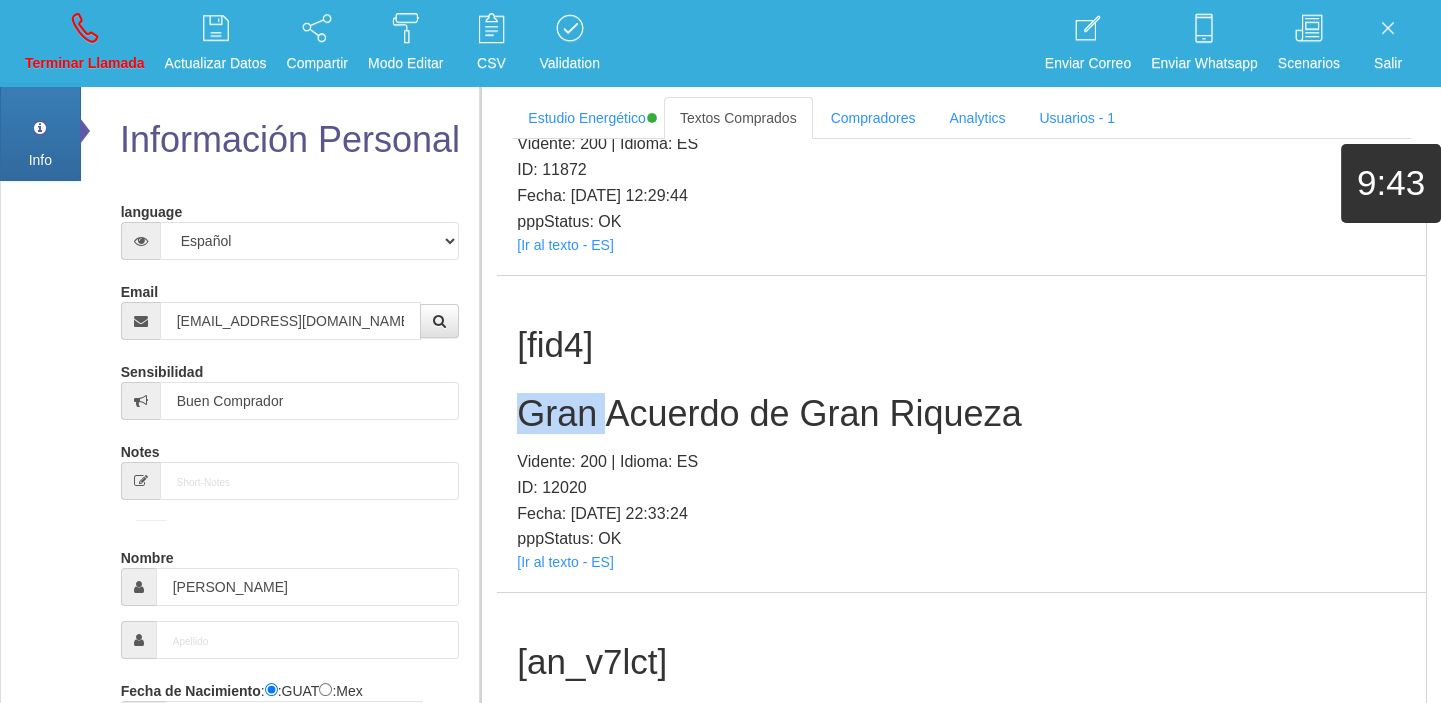 click on "Gran Acuerdo de Gran Riqueza" at bounding box center (961, 414) 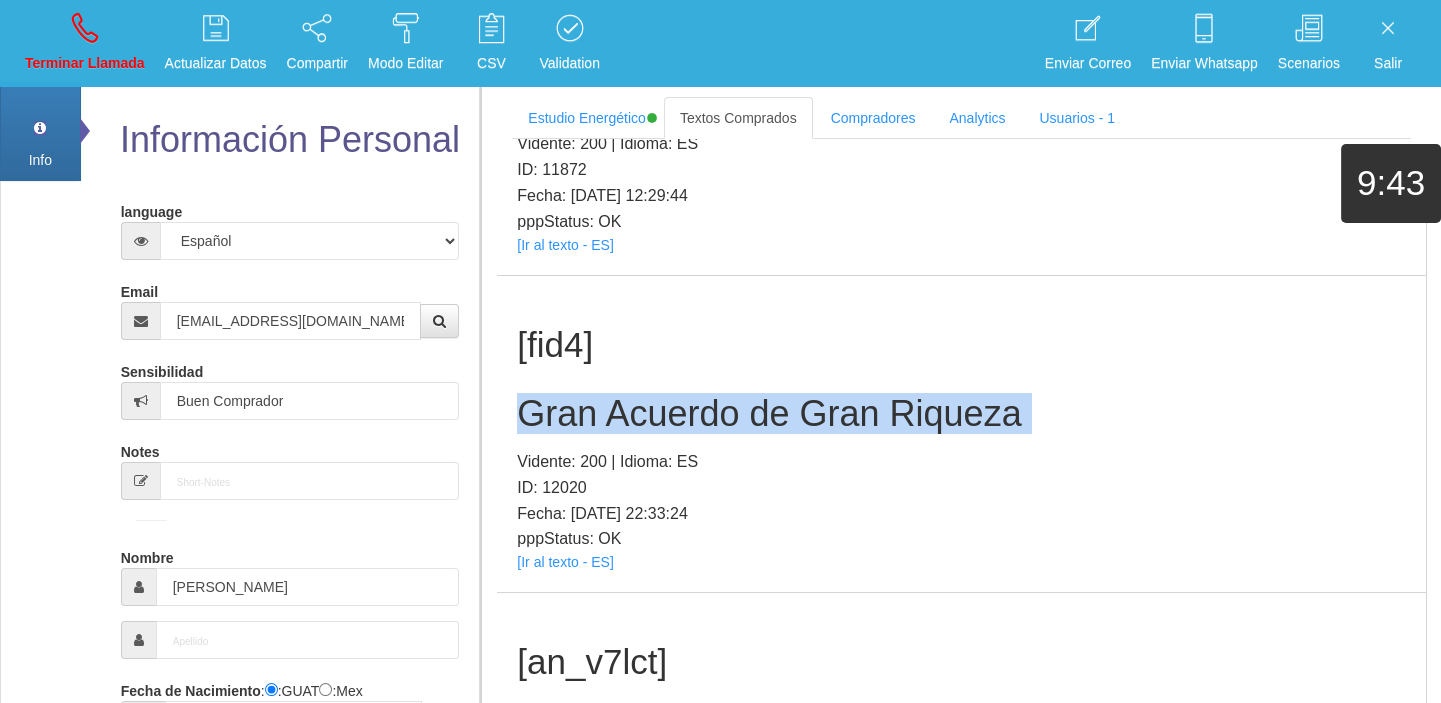 click on "Gran Acuerdo de Gran Riqueza" at bounding box center [961, 414] 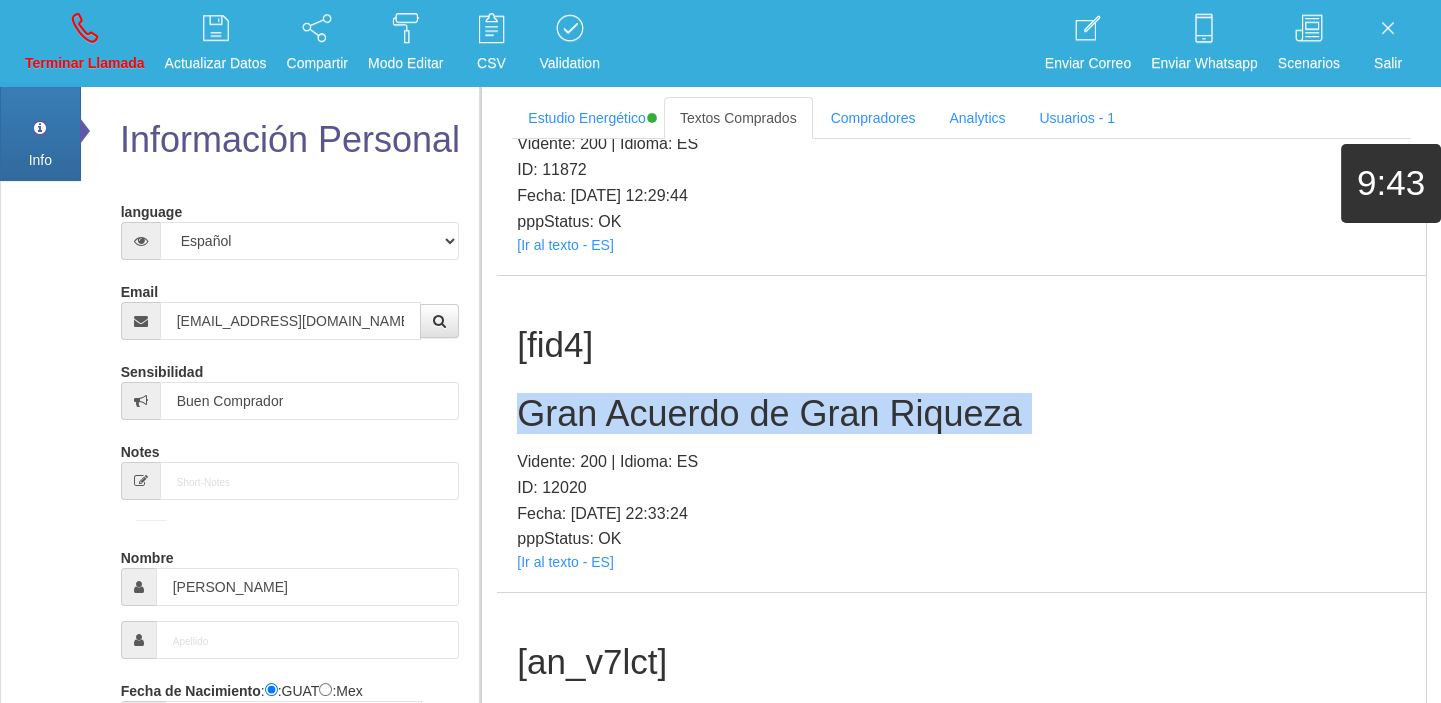 copy on "Gran Acuerdo de Gran Riqueza" 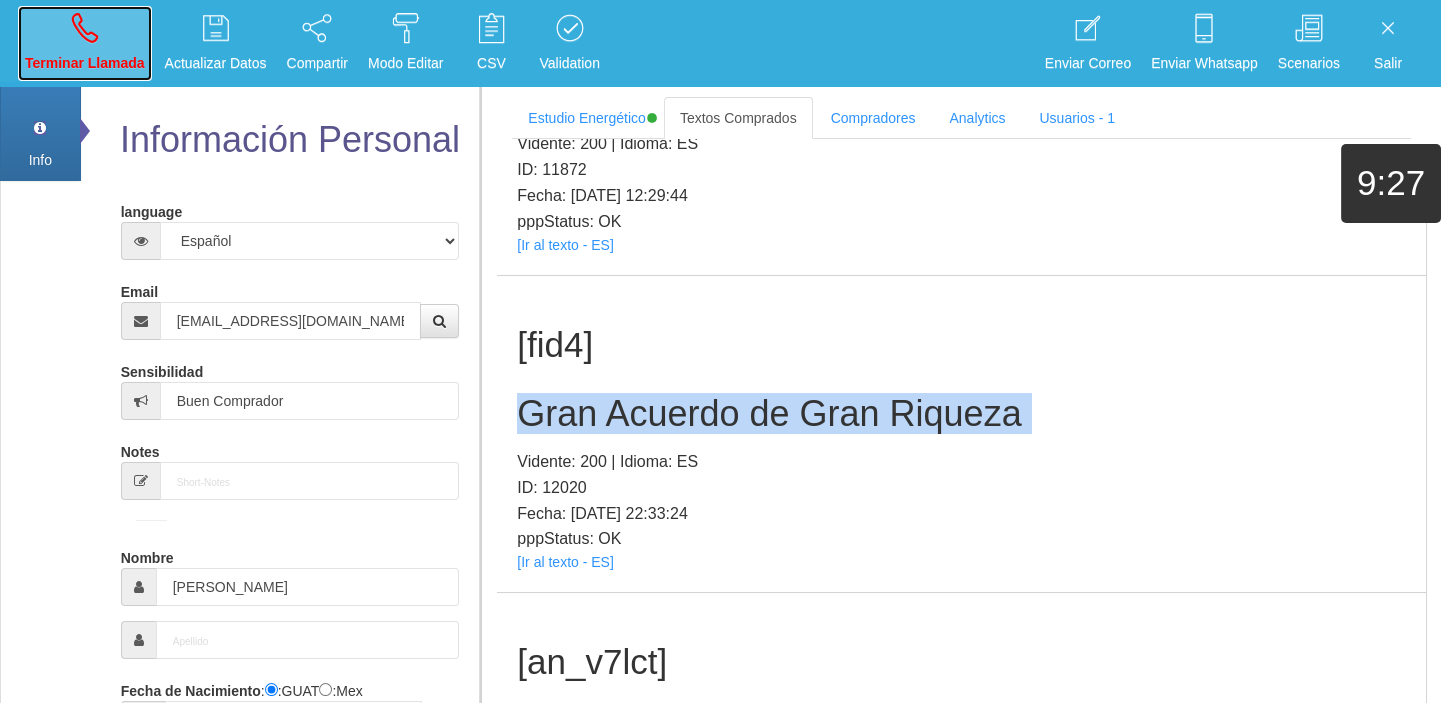 click at bounding box center [85, 28] 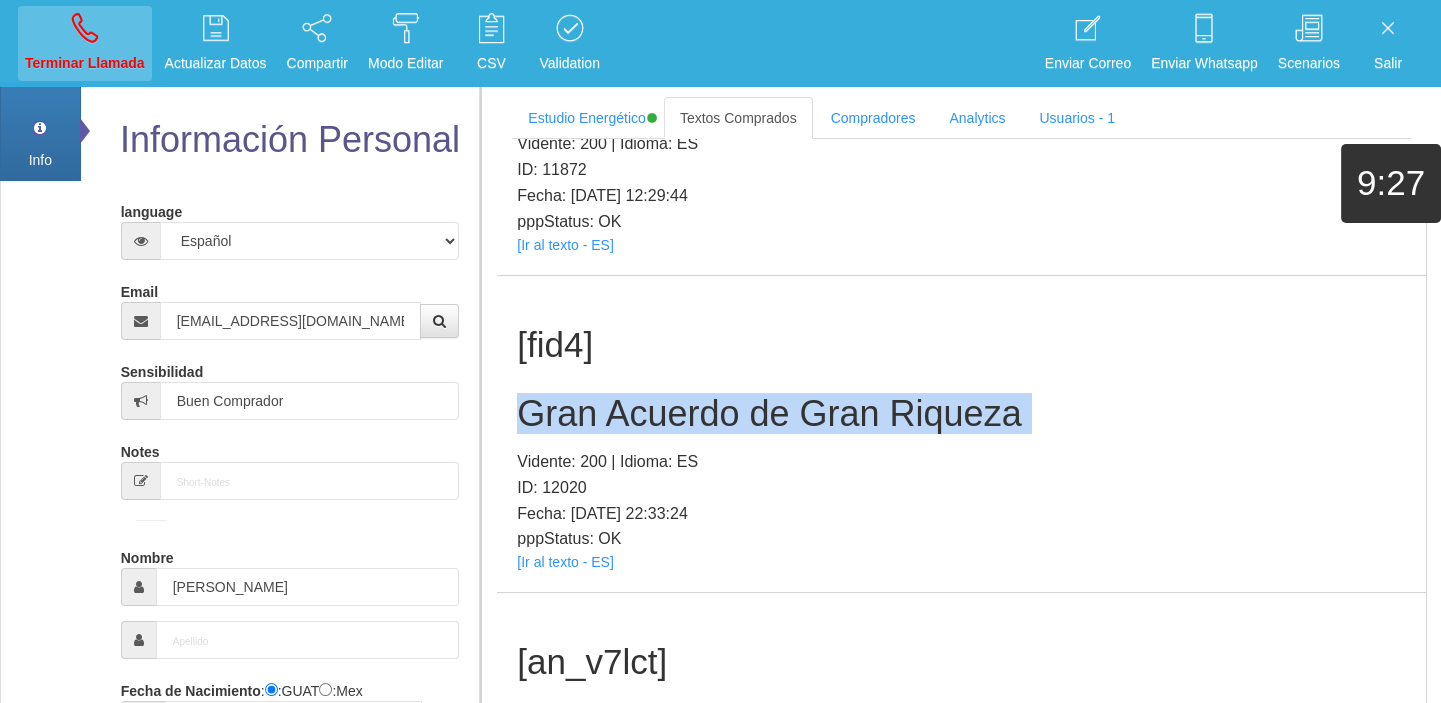 type 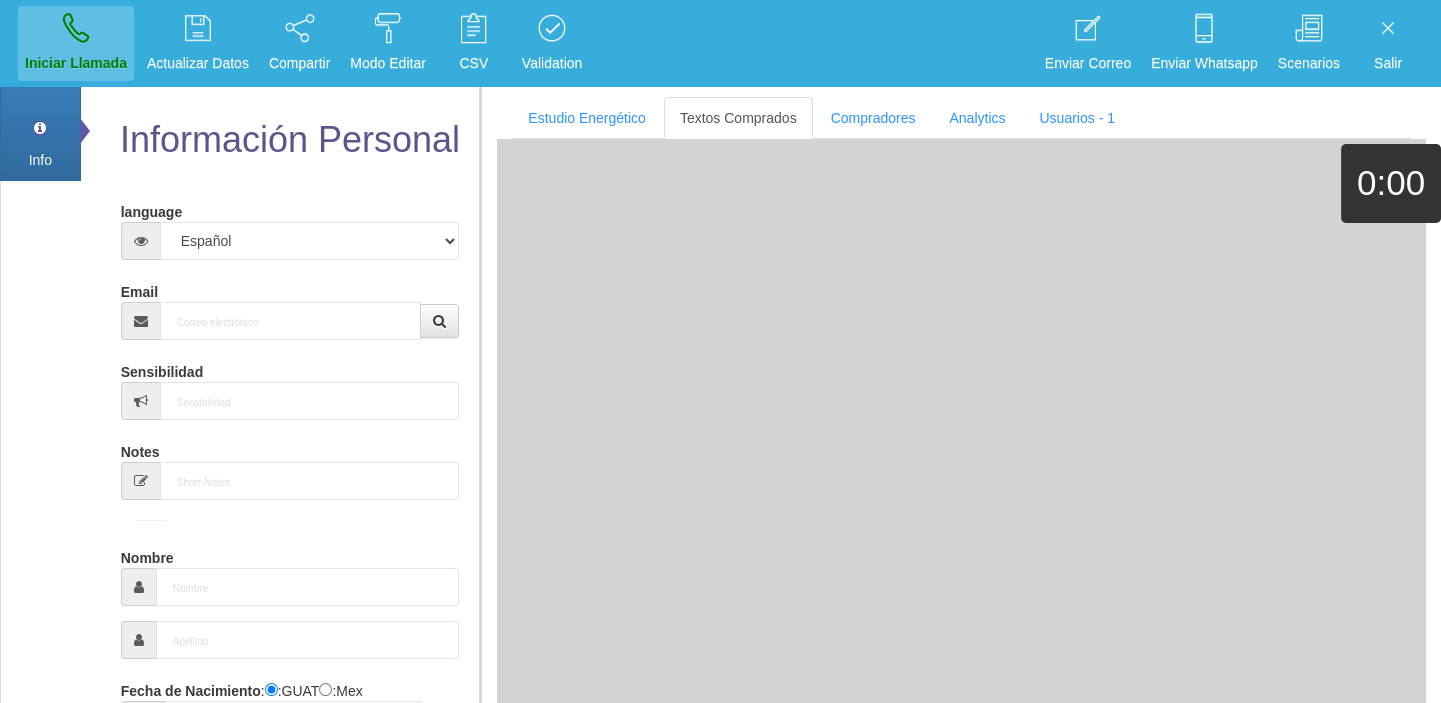 scroll, scrollTop: 0, scrollLeft: 0, axis: both 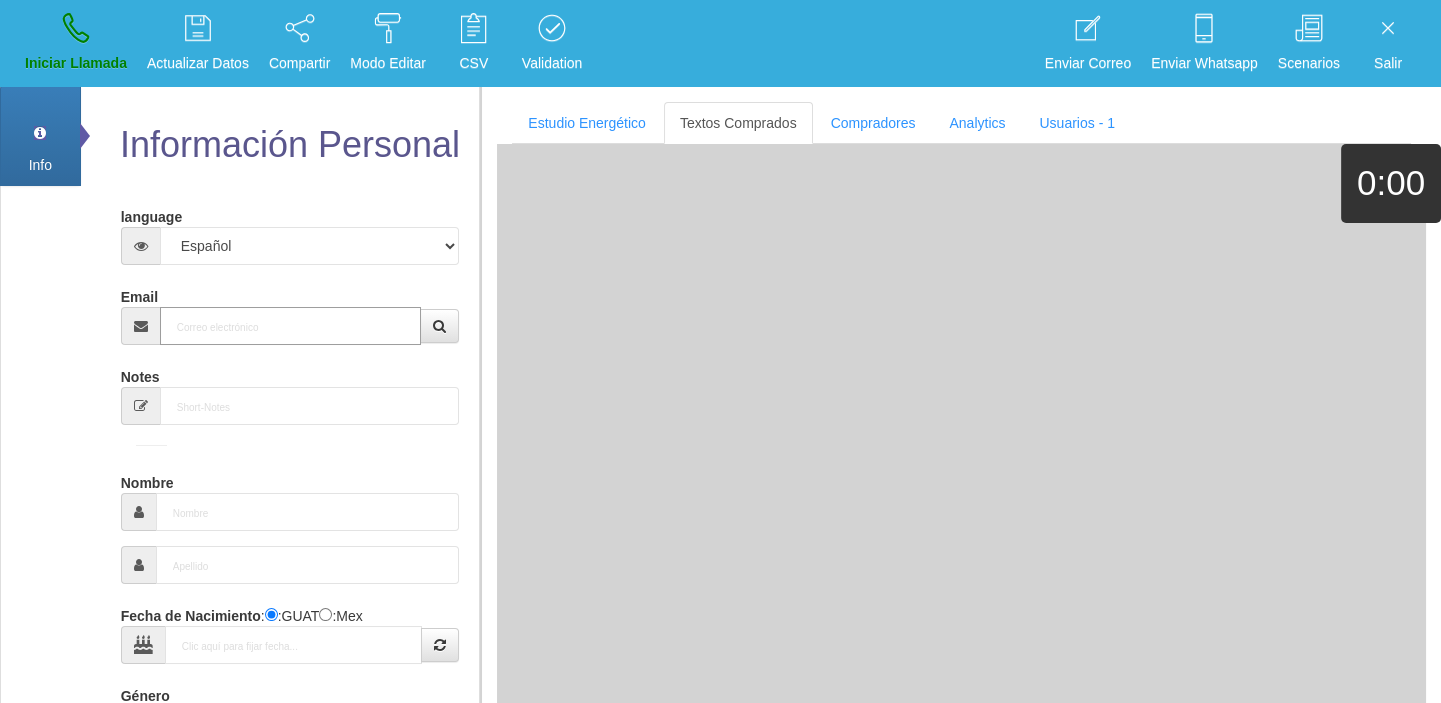 click on "Email" at bounding box center [291, 326] 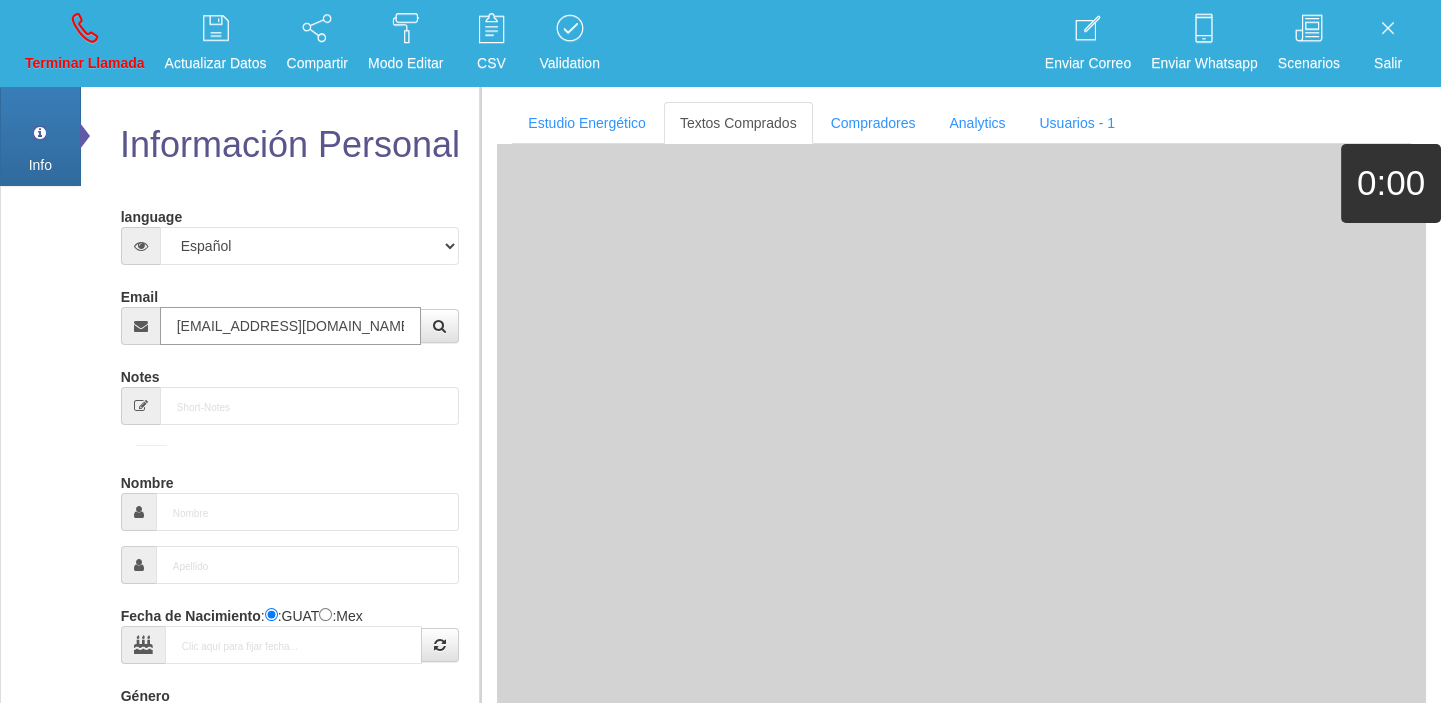 type on "[DATE]" 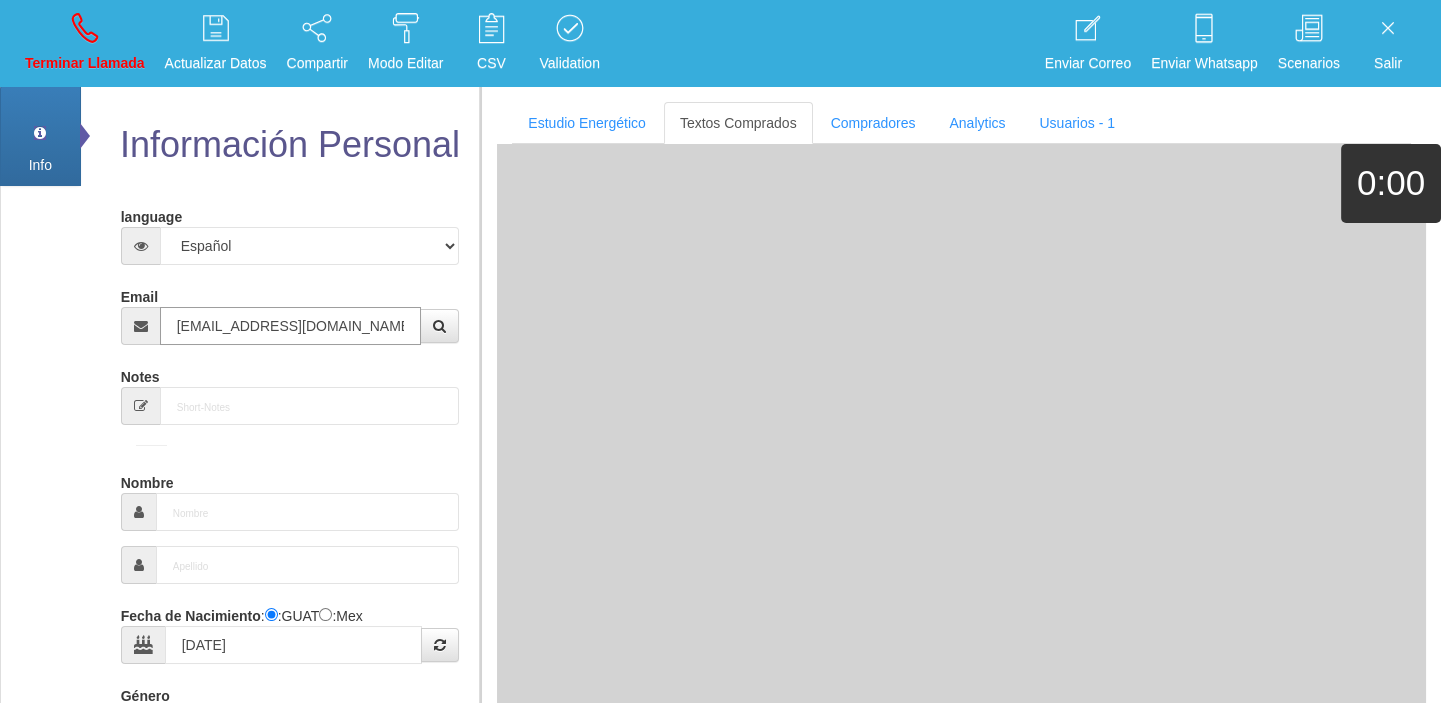 select on "4" 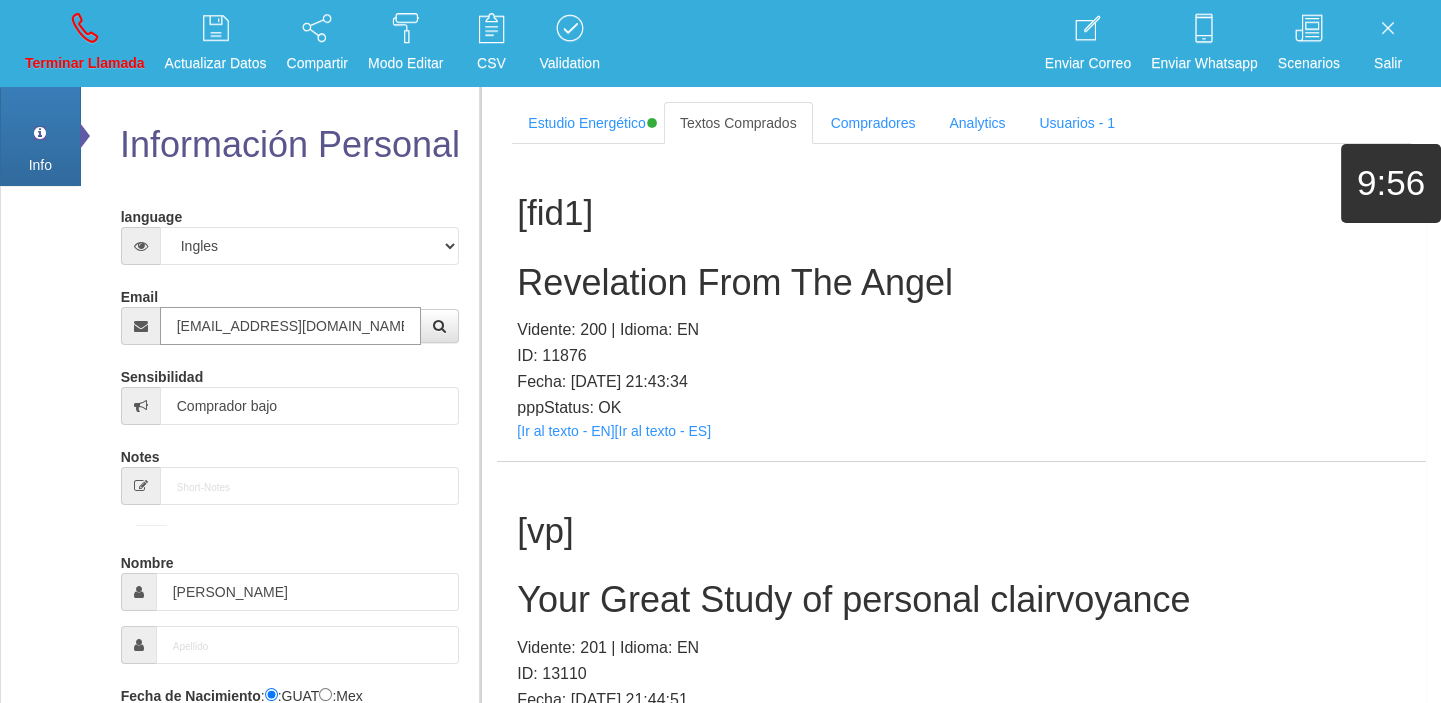 type on "[EMAIL_ADDRESS][DOMAIN_NAME]" 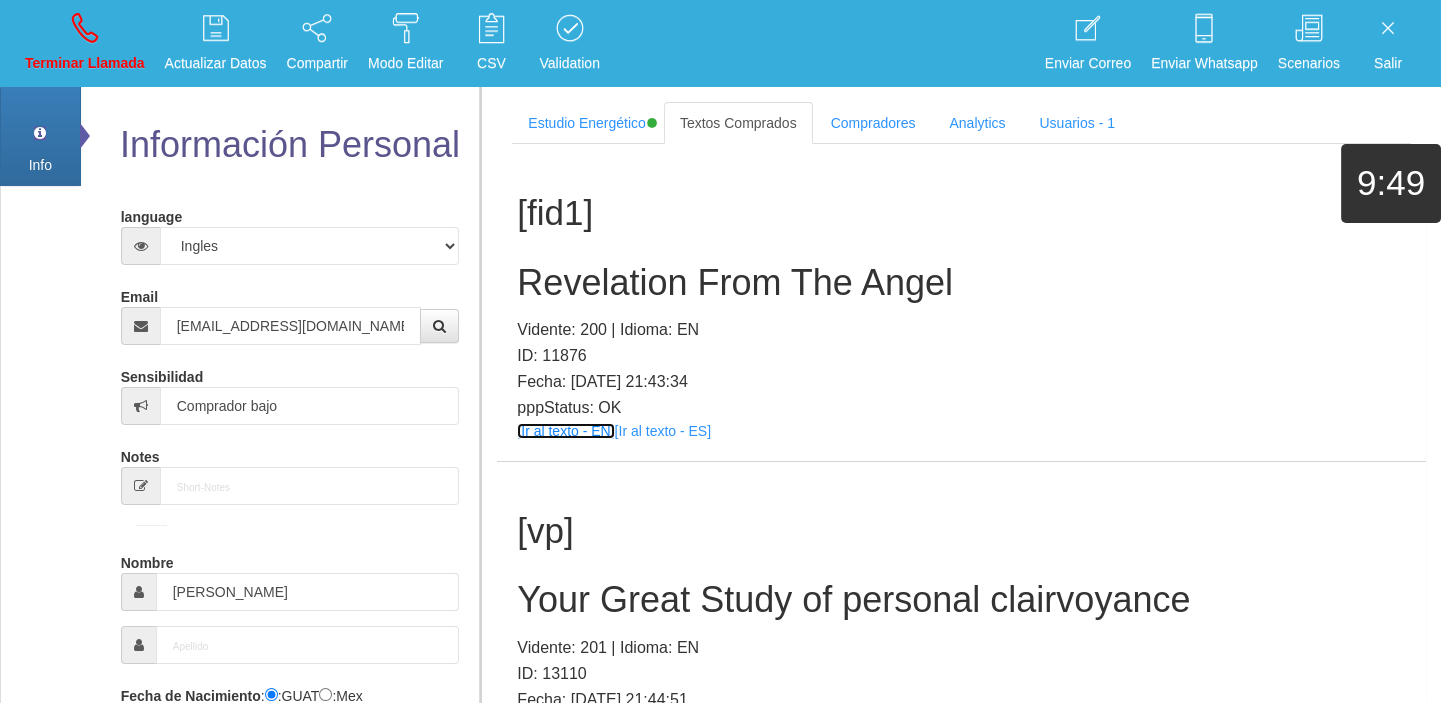 click on "[Ir al texto - EN]" at bounding box center (565, 431) 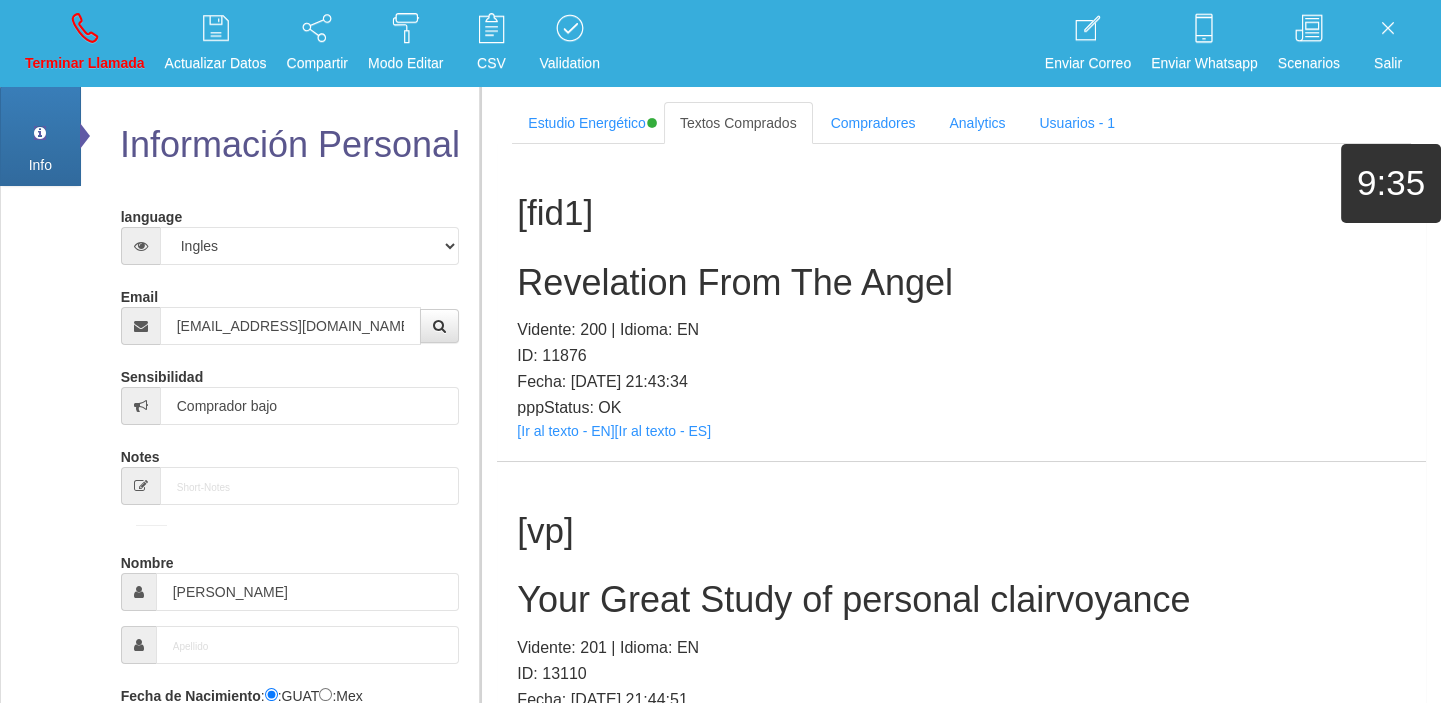 click on "[fid1]" at bounding box center [961, 213] 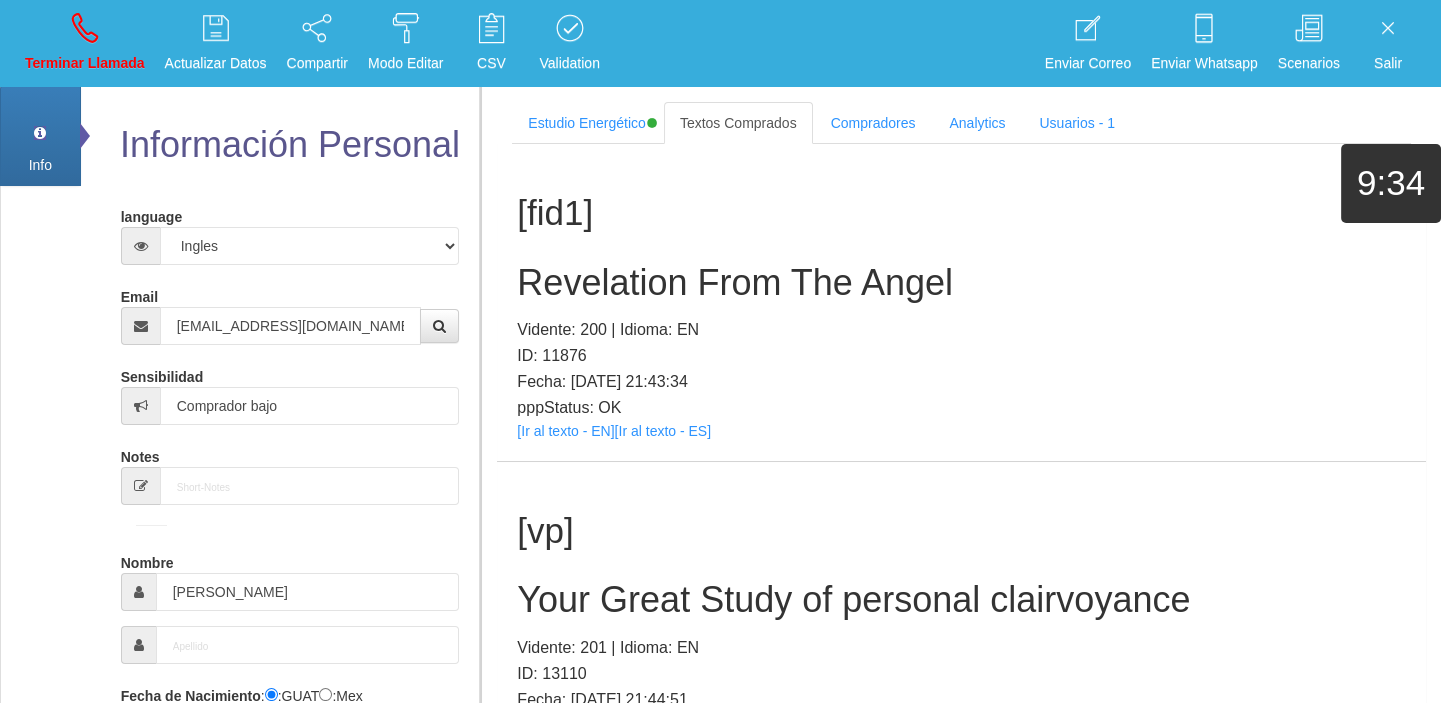 click on "[fid1] Revelation From The Angel Vidente: 200 | Idioma: EN ID: 11876 Fecha: [DATE] 21:43:34 pppStatus: OK [Ir al texto - EN] [Ir al texto - ES]" at bounding box center [961, 302] 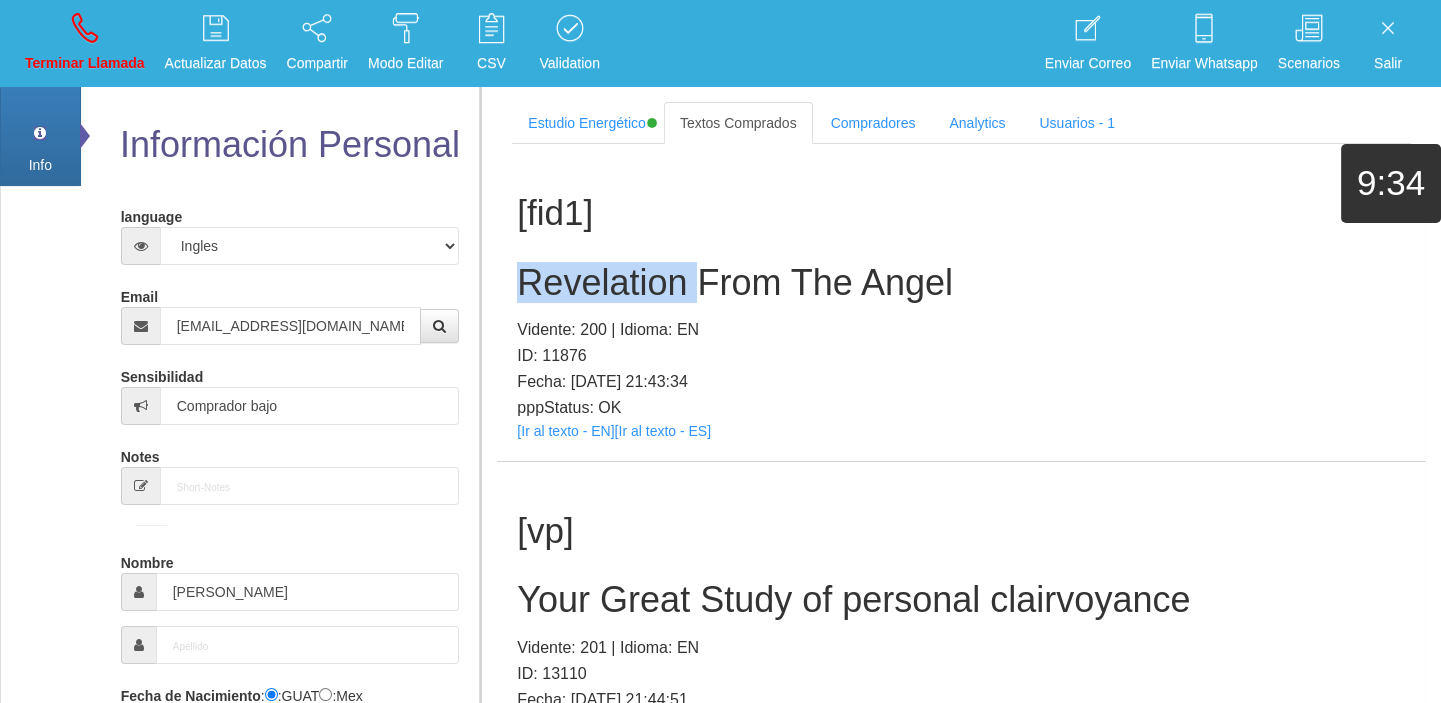 click on "[fid1] Revelation From The Angel Vidente: 200 | Idioma: EN ID: 11876 Fecha: [DATE] 21:43:34 pppStatus: OK [Ir al texto - EN] [Ir al texto - ES]" at bounding box center (961, 302) 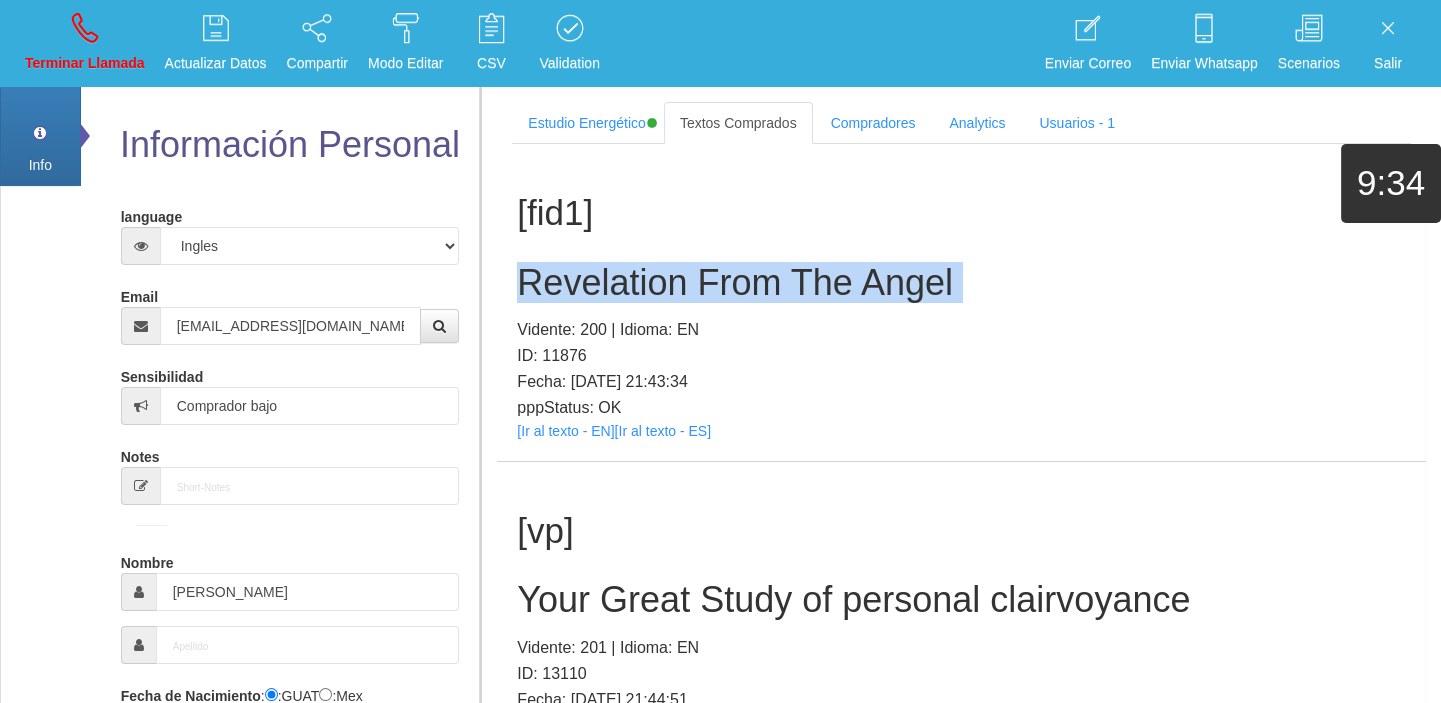 click on "[fid1] Revelation From The Angel Vidente: 200 | Idioma: EN ID: 11876 Fecha: [DATE] 21:43:34 pppStatus: OK [Ir al texto - EN] [Ir al texto - ES]" at bounding box center [961, 302] 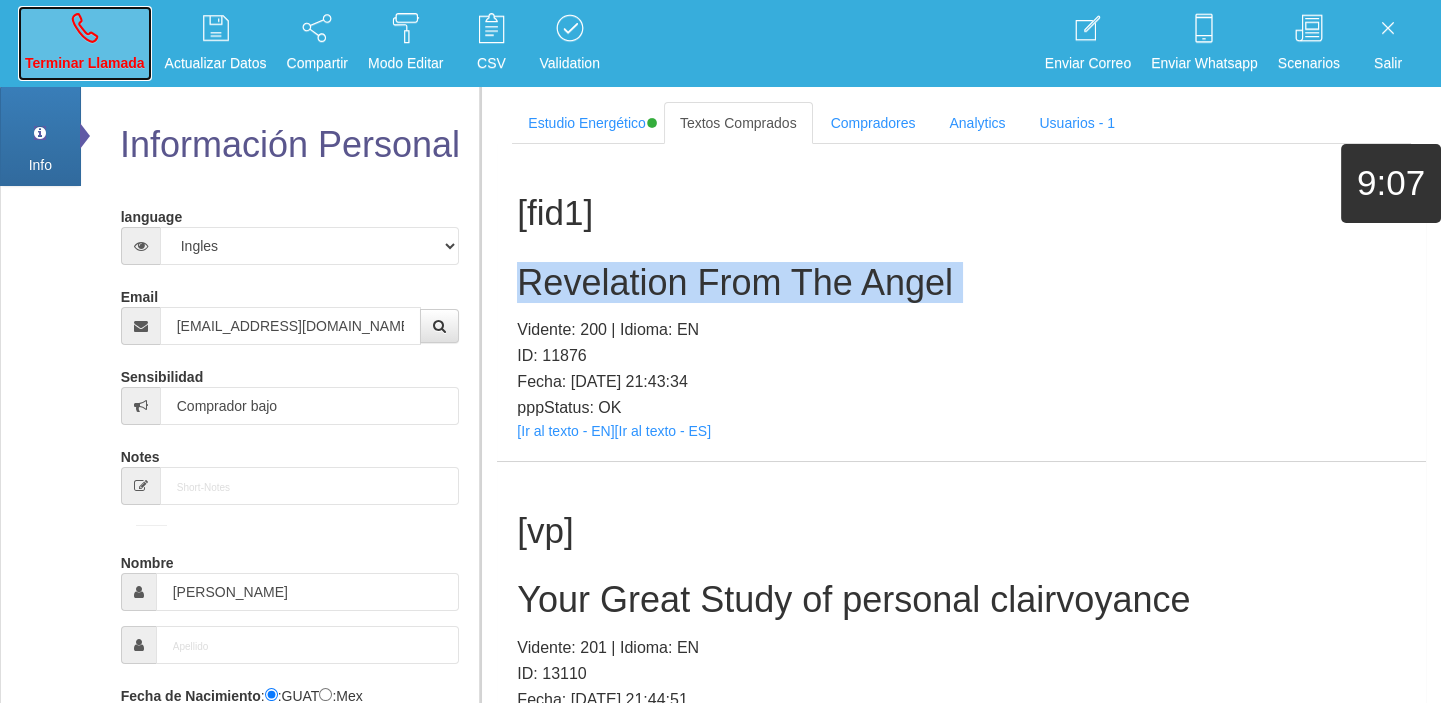 click on "Terminar Llamada" at bounding box center (85, 43) 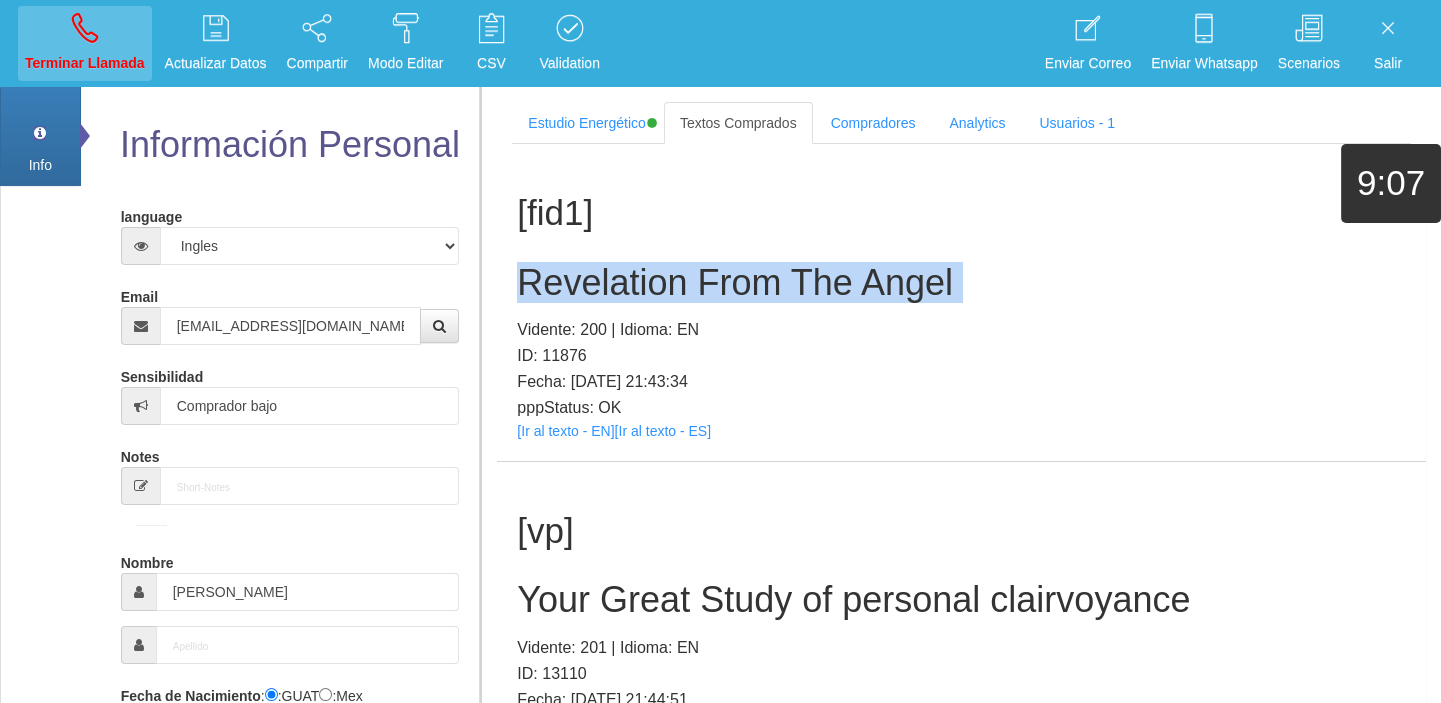 type 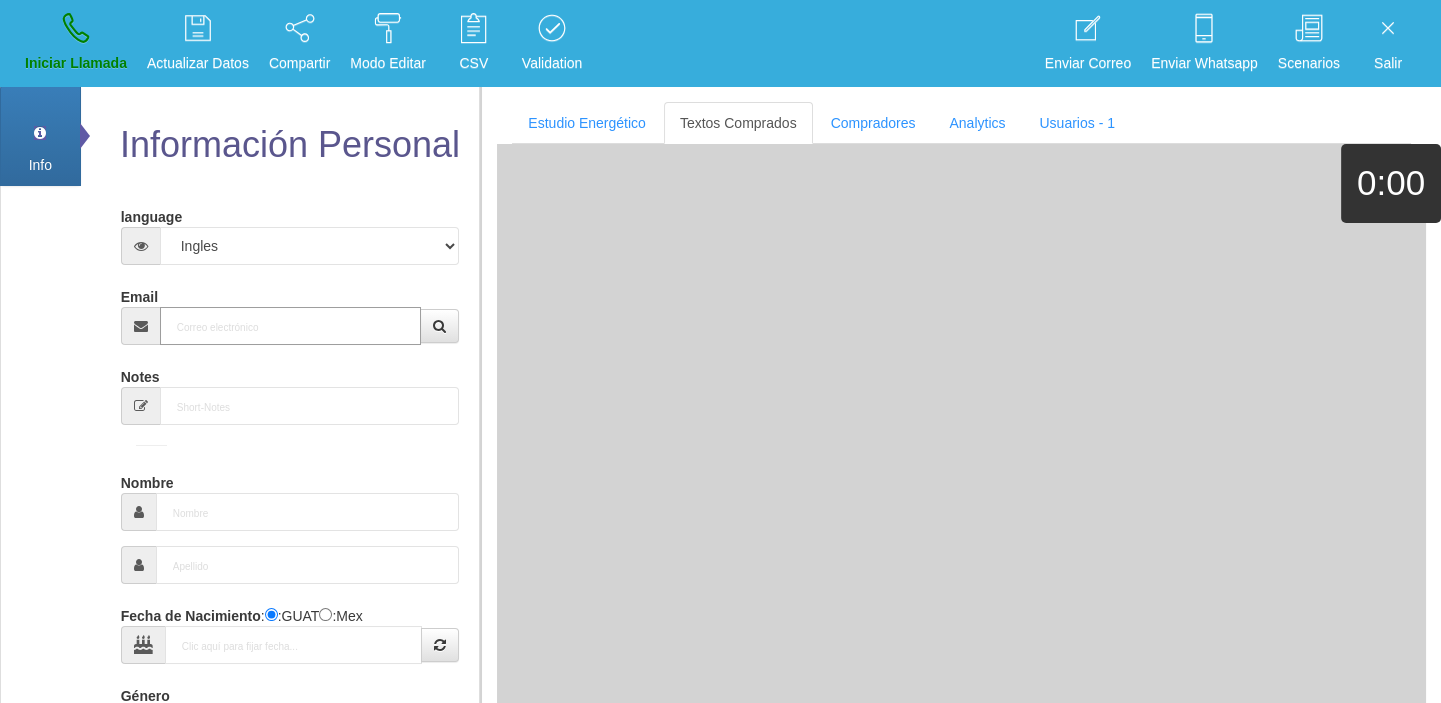 click on "Email" at bounding box center (291, 326) 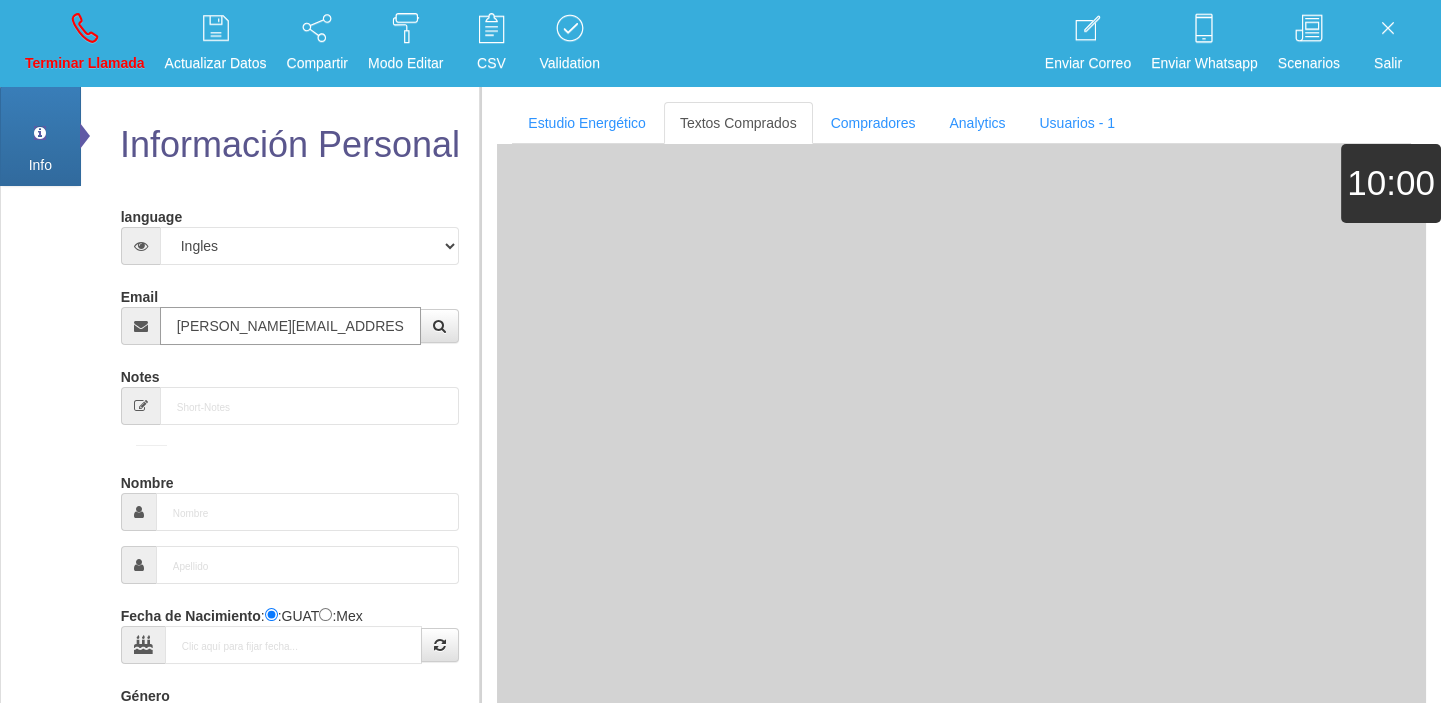 type on "[PERSON_NAME][EMAIL_ADDRESS][DOMAIN_NAME]" 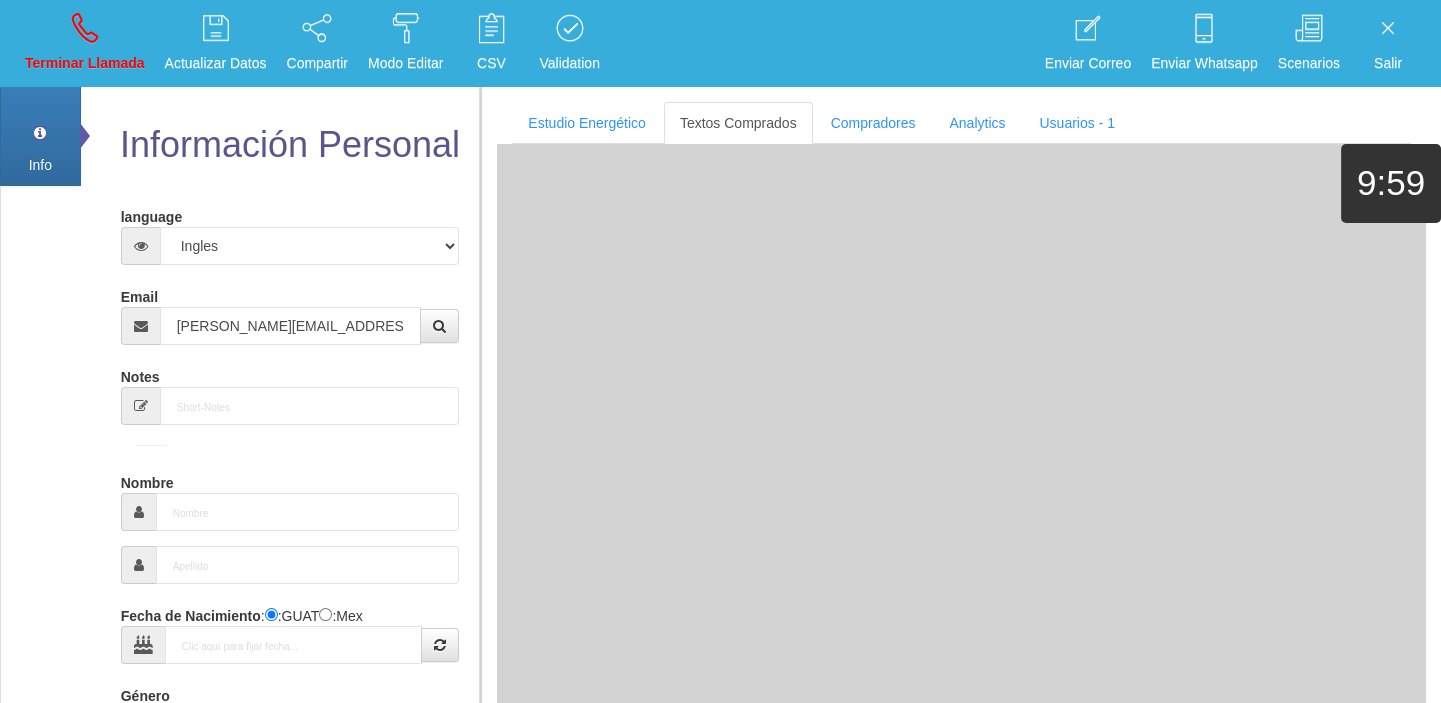 type on "[DATE]" 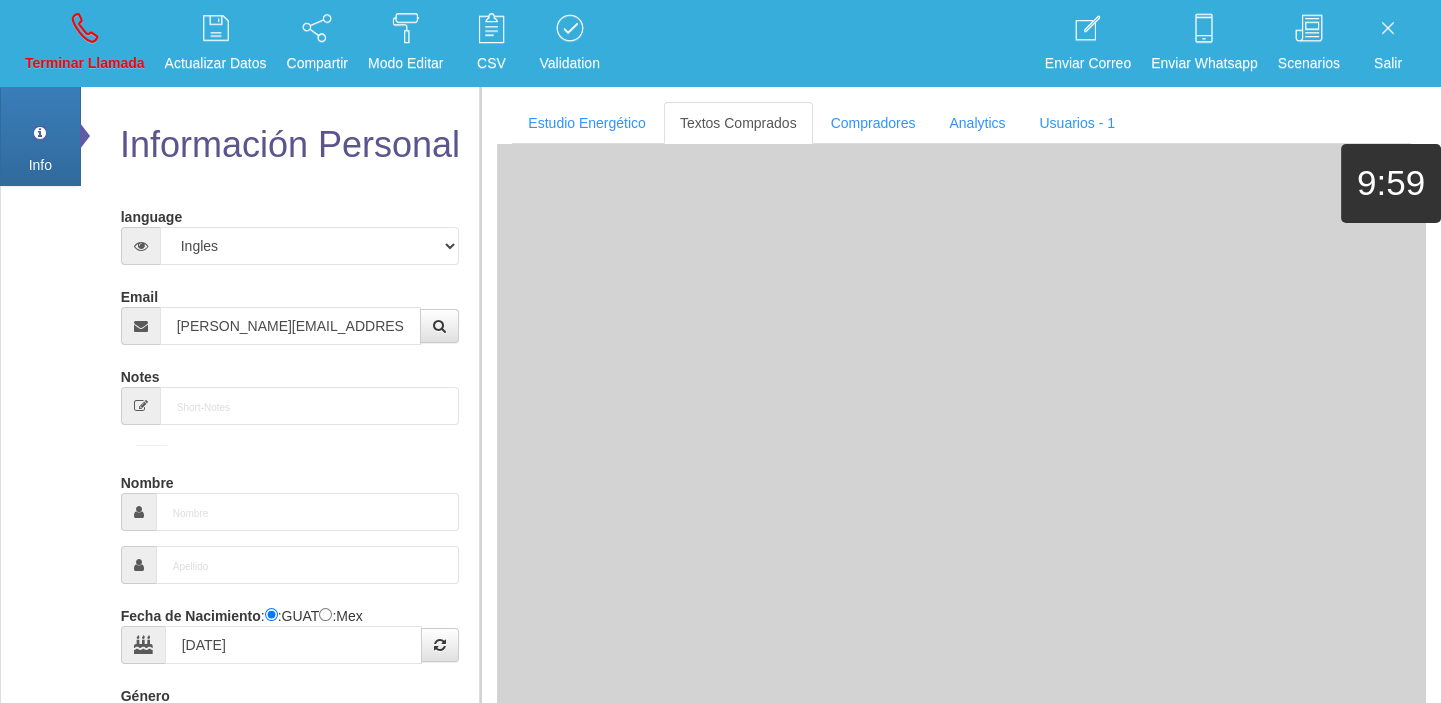 type on "Excelente Comprador" 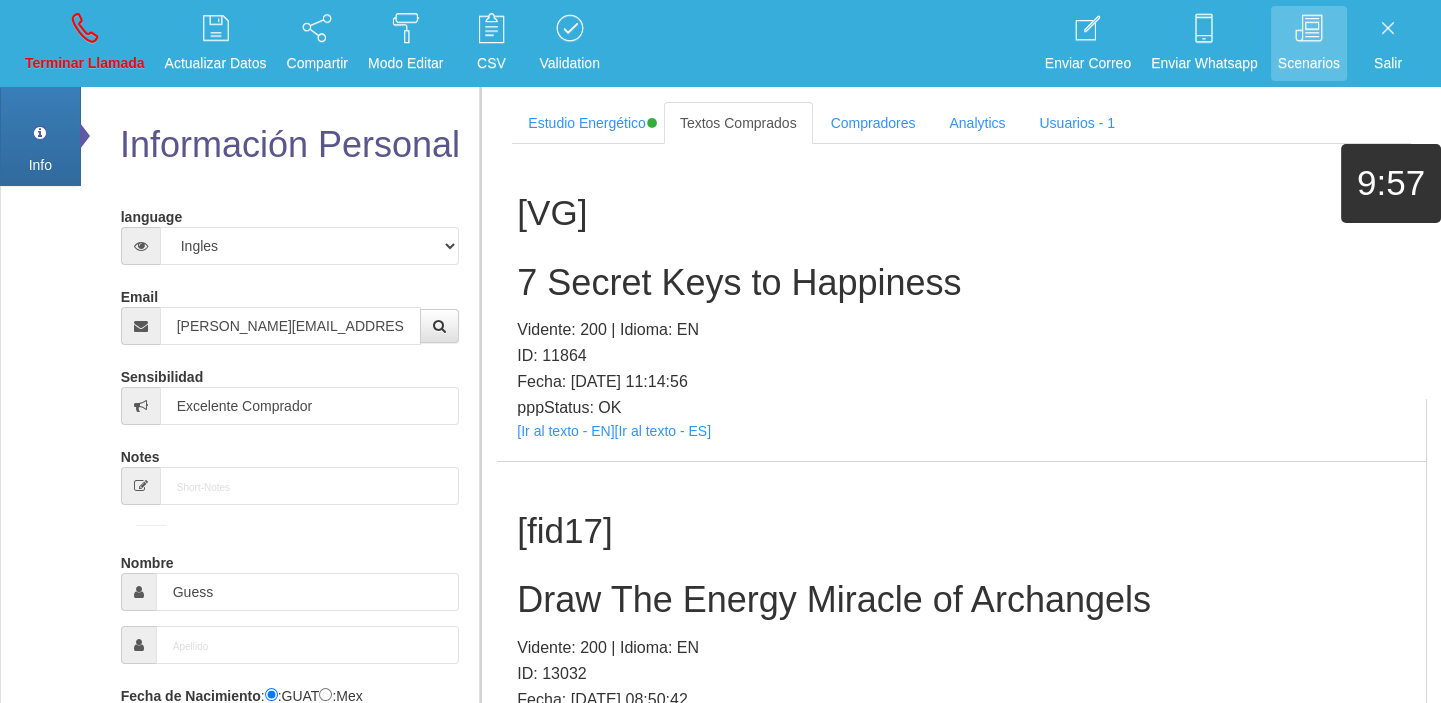scroll, scrollTop: 8160, scrollLeft: 0, axis: vertical 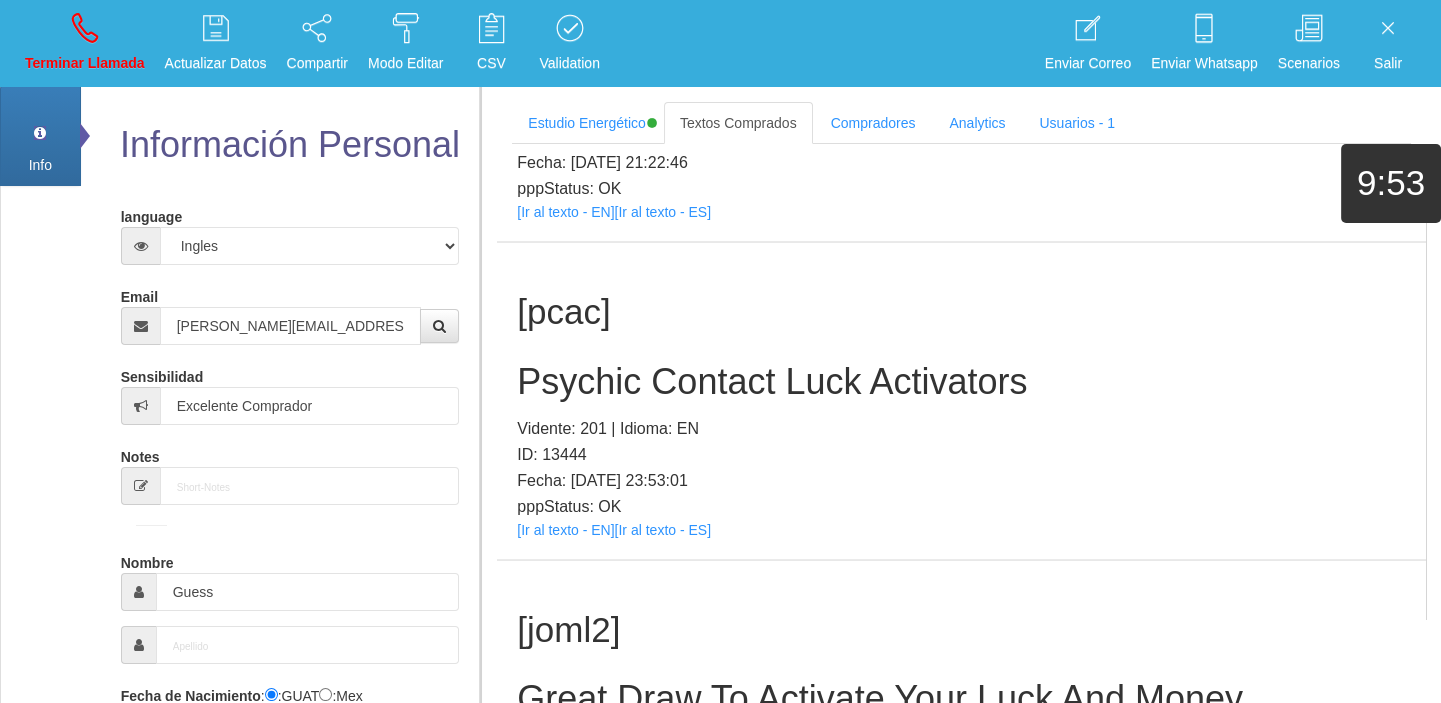 click on "[pcac] Psychic Contact Luck Activators Vidente: 201 | Idioma: EN ID: 13444 Fecha: [DATE] 23:53:01 pppStatus: OK [Ir al texto - EN] [Ir al texto - ES]" at bounding box center [961, 401] 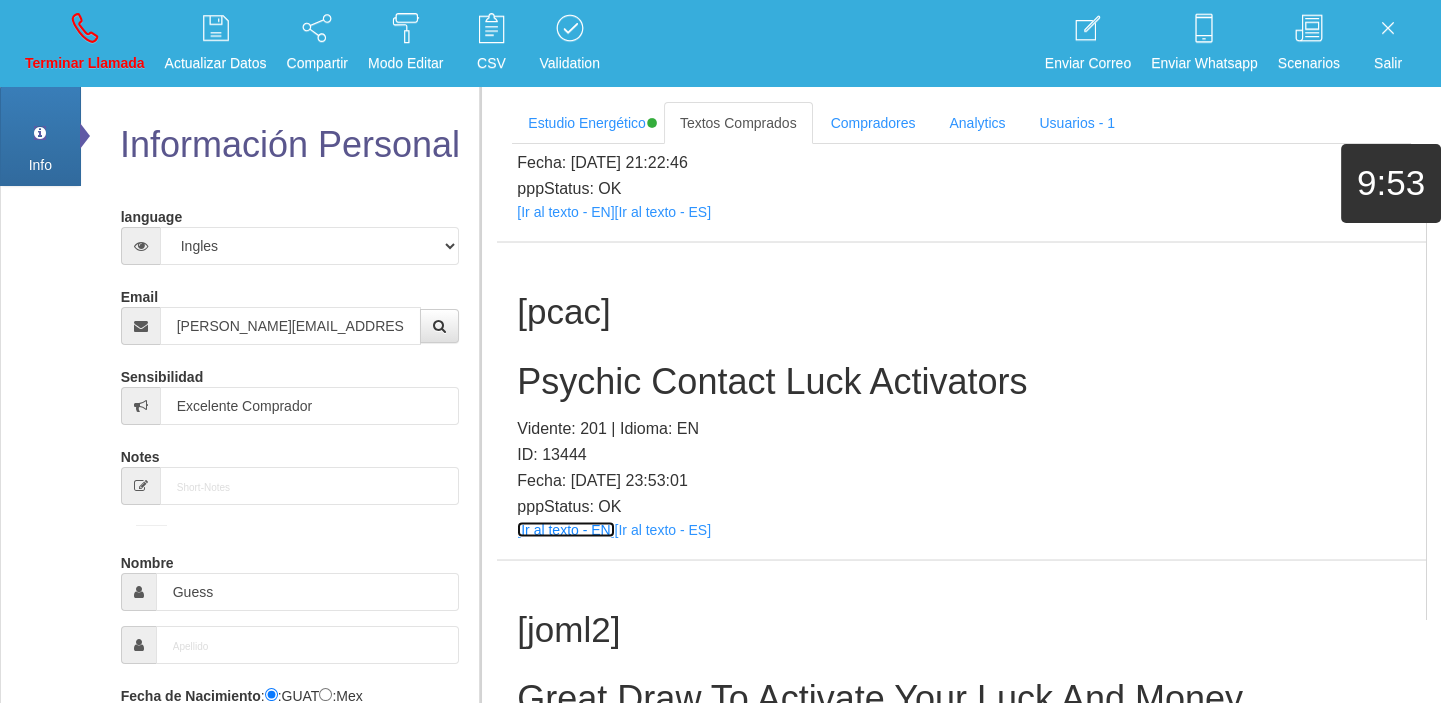 click on "[Ir al texto - EN]" at bounding box center [565, 530] 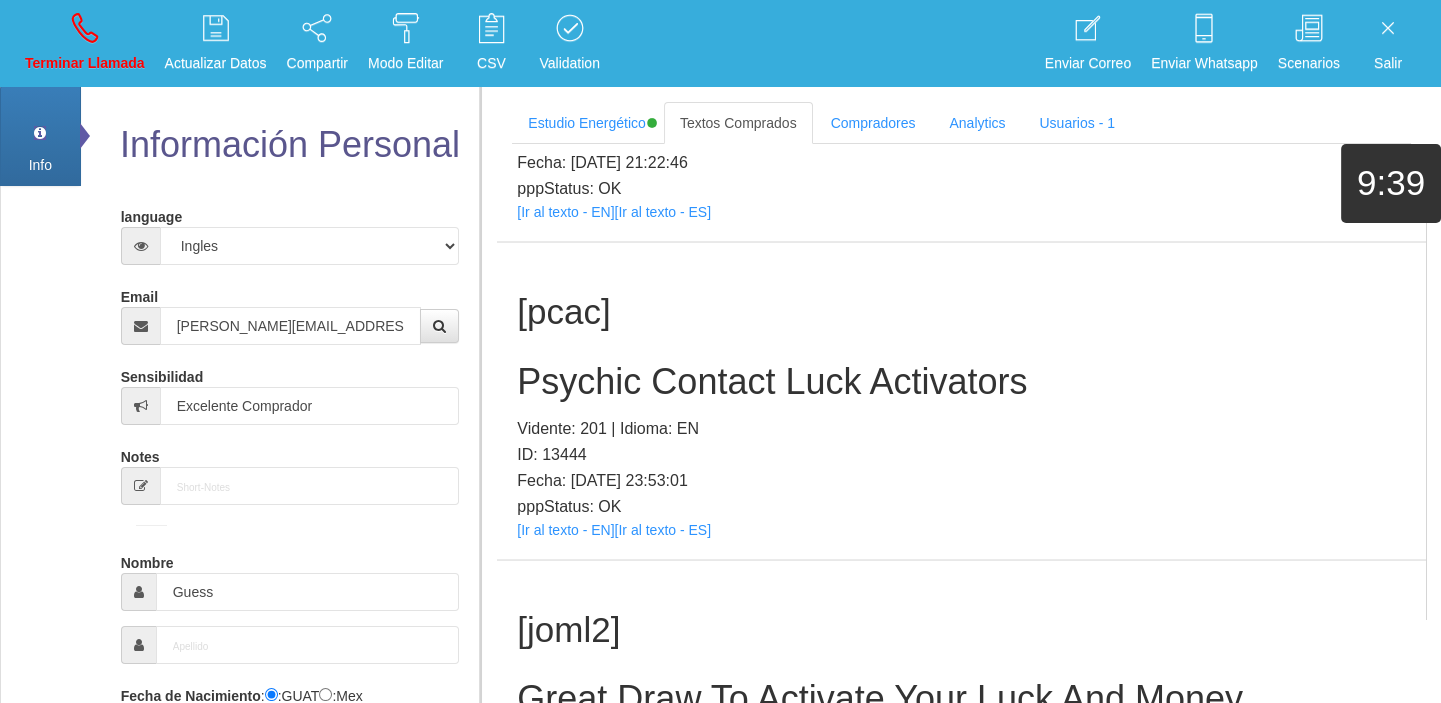 click on "Psychic Contact Luck Activators" at bounding box center [961, 382] 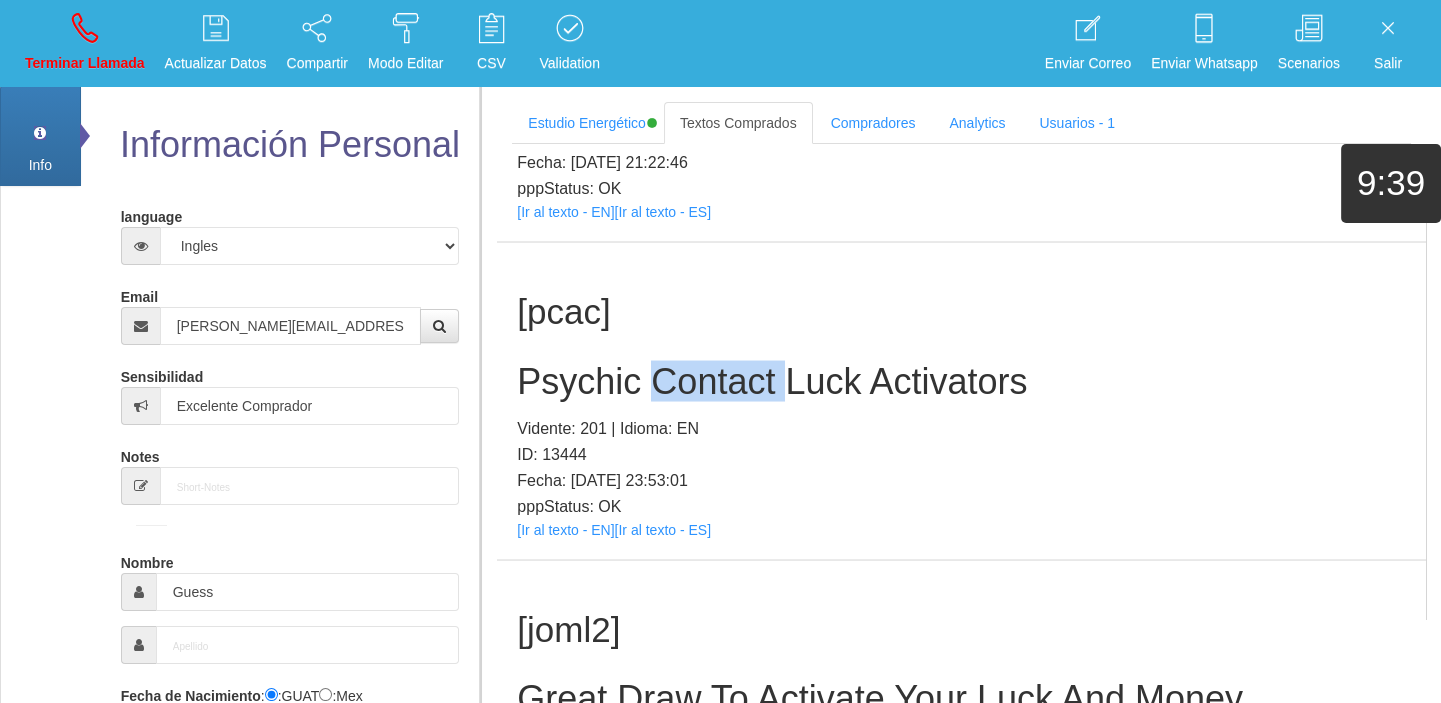 click on "Psychic Contact Luck Activators" at bounding box center [961, 382] 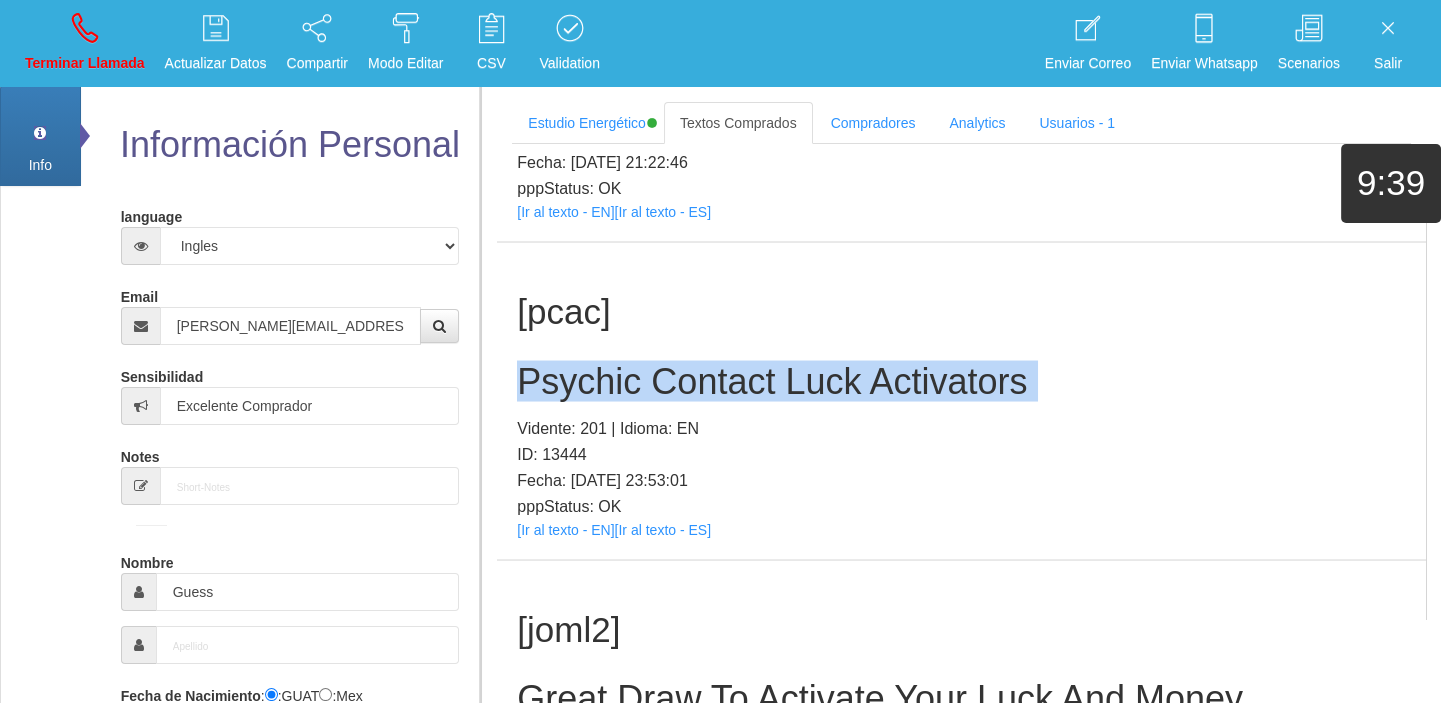 click on "Psychic Contact Luck Activators" at bounding box center [961, 382] 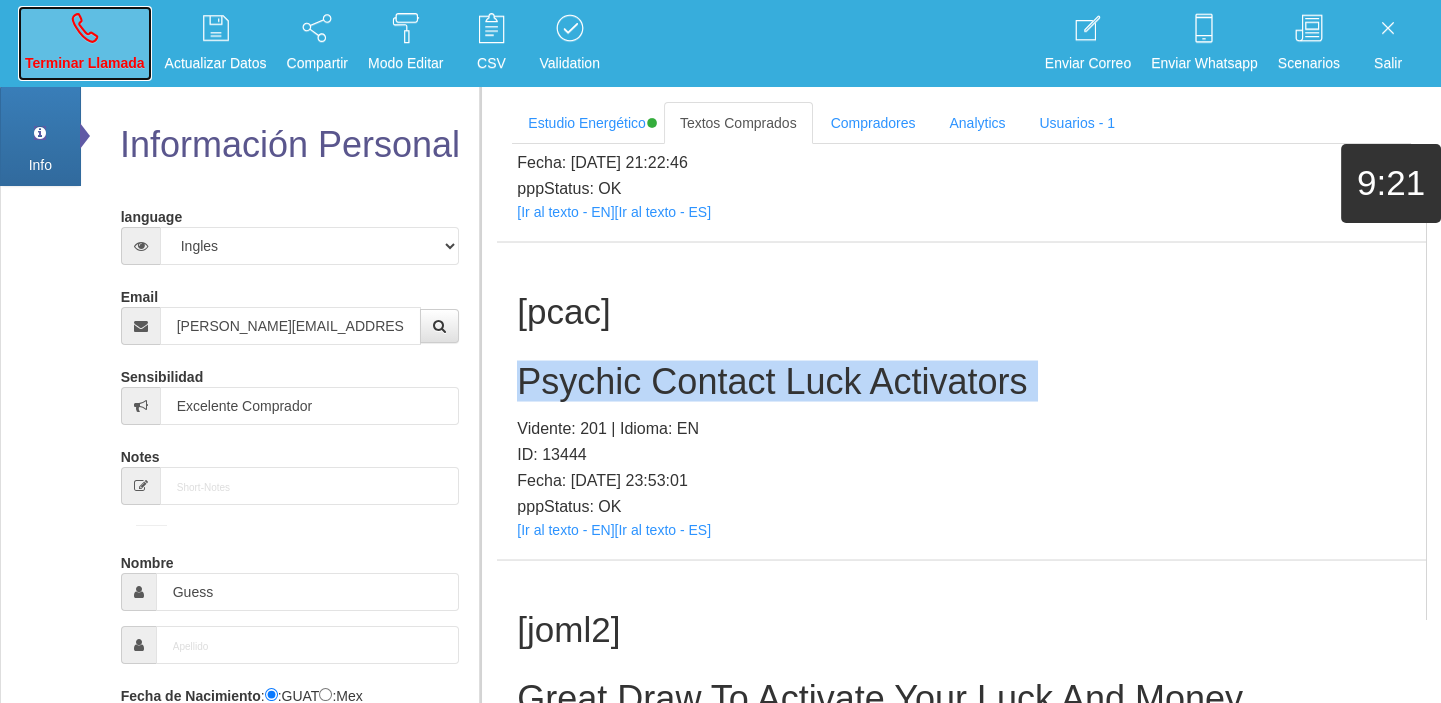 click at bounding box center (85, 28) 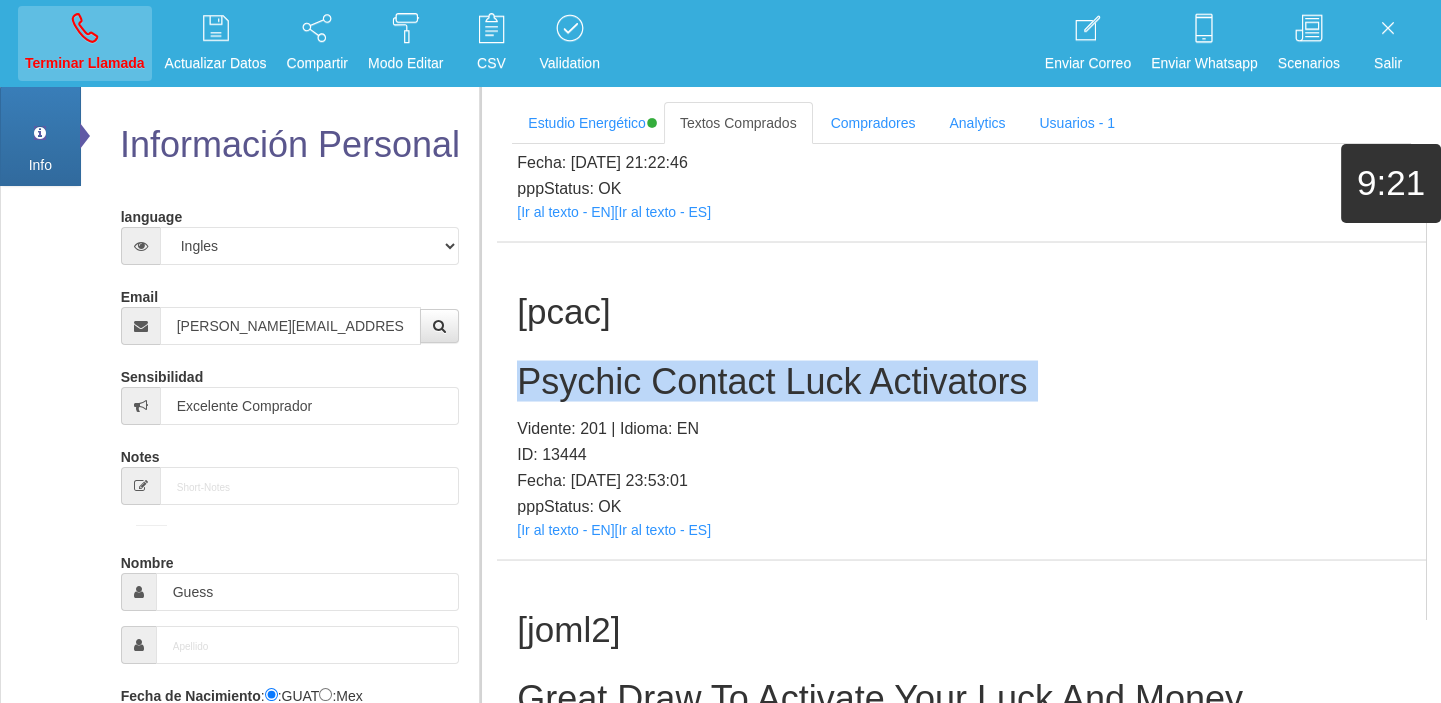 type 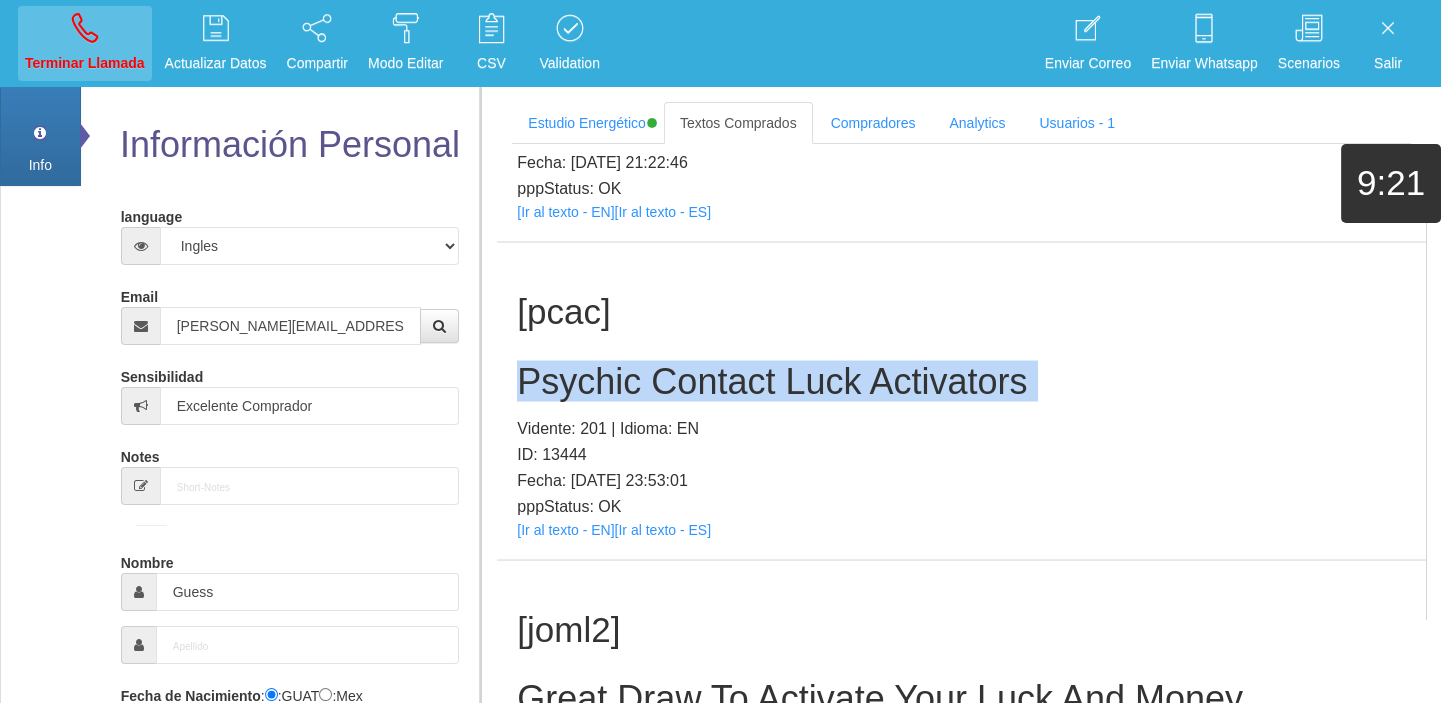 type 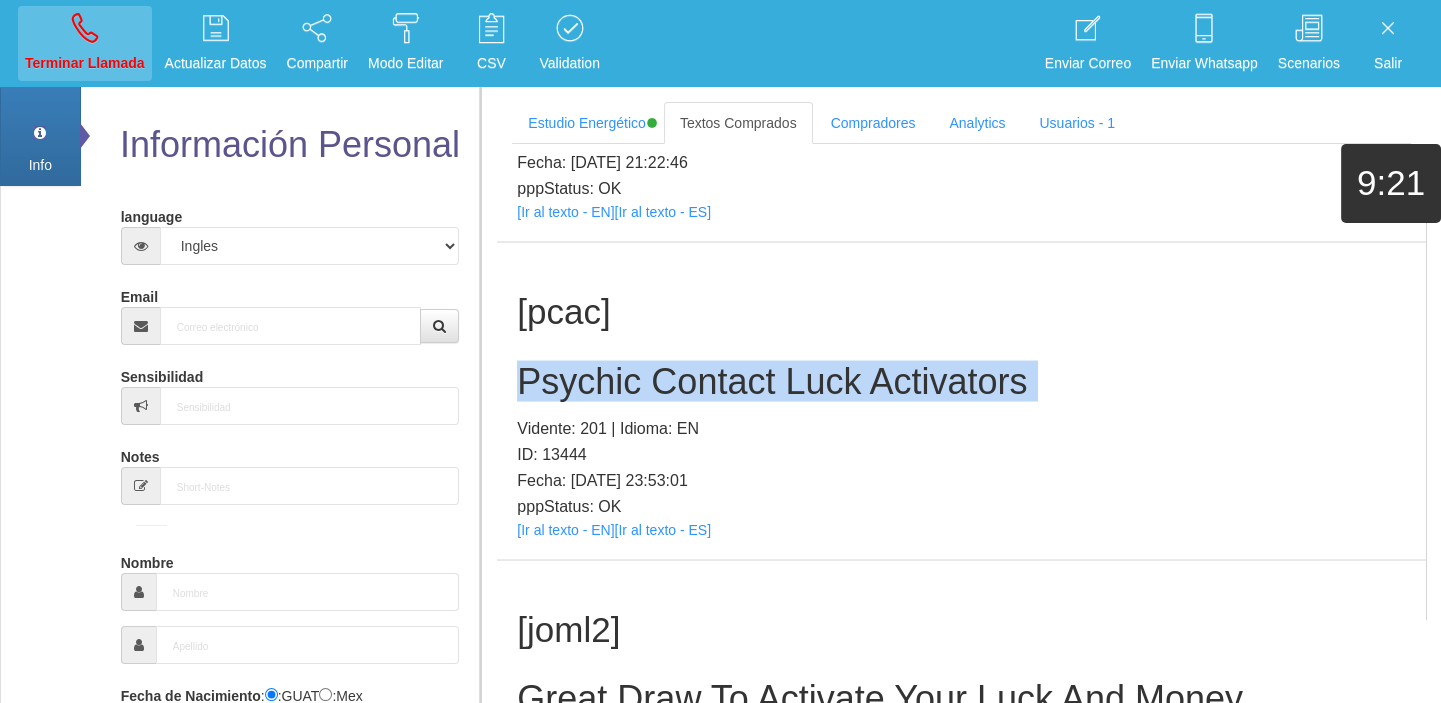 select on "0" 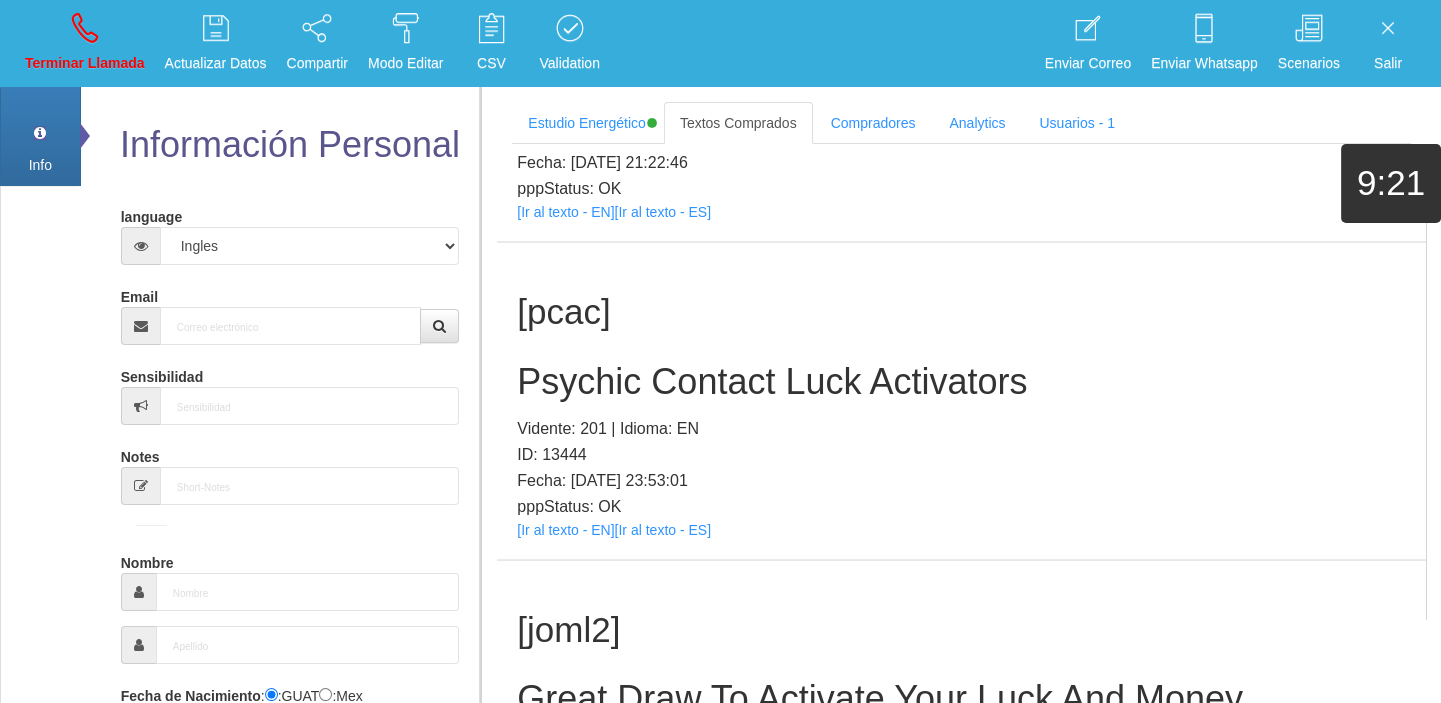 scroll, scrollTop: 0, scrollLeft: 0, axis: both 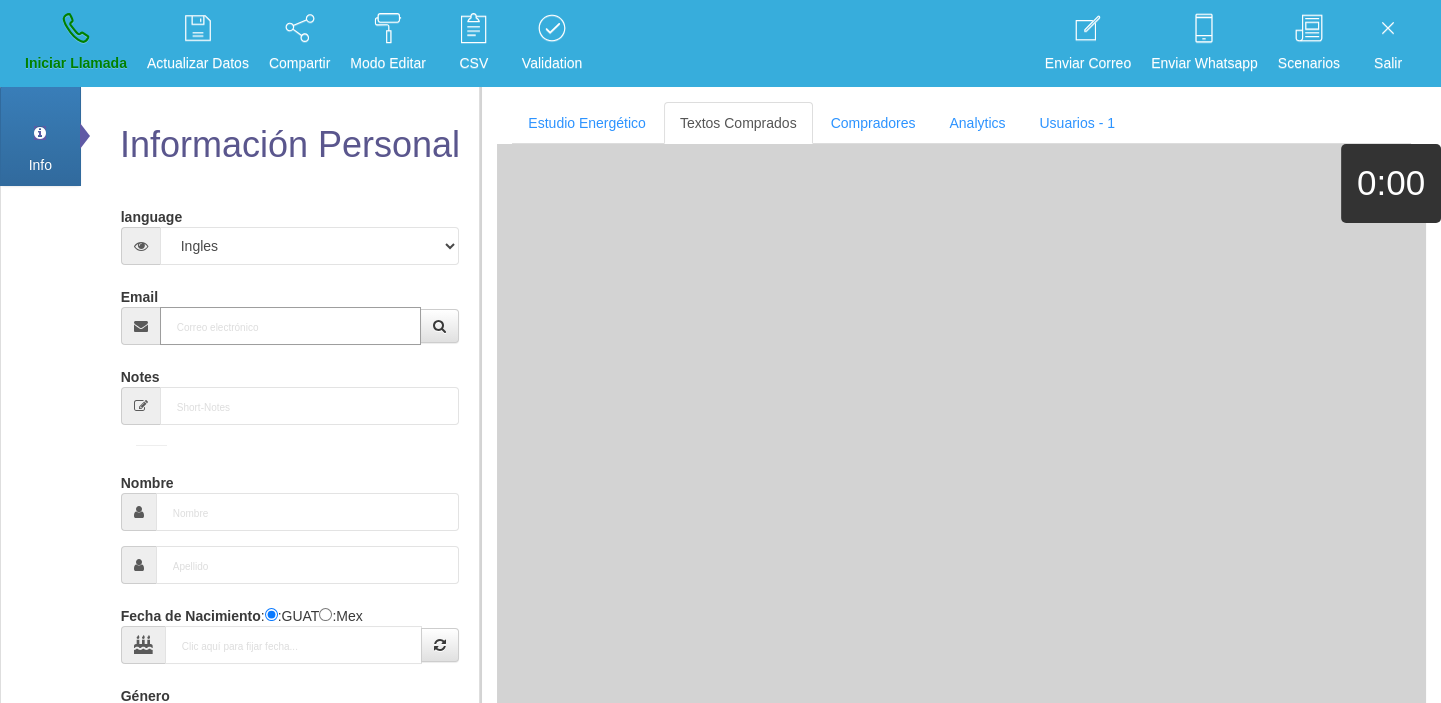 click on "Email" at bounding box center (291, 326) 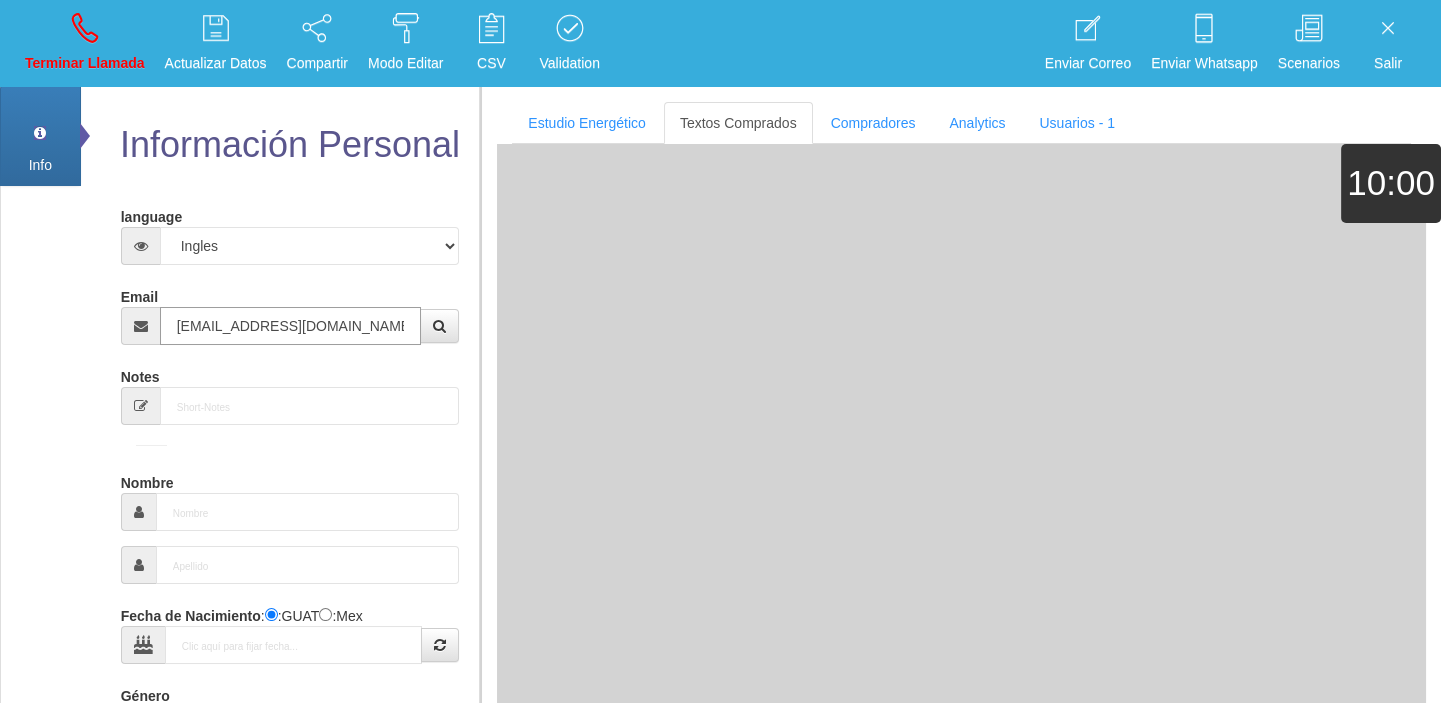 type on "[DATE]" 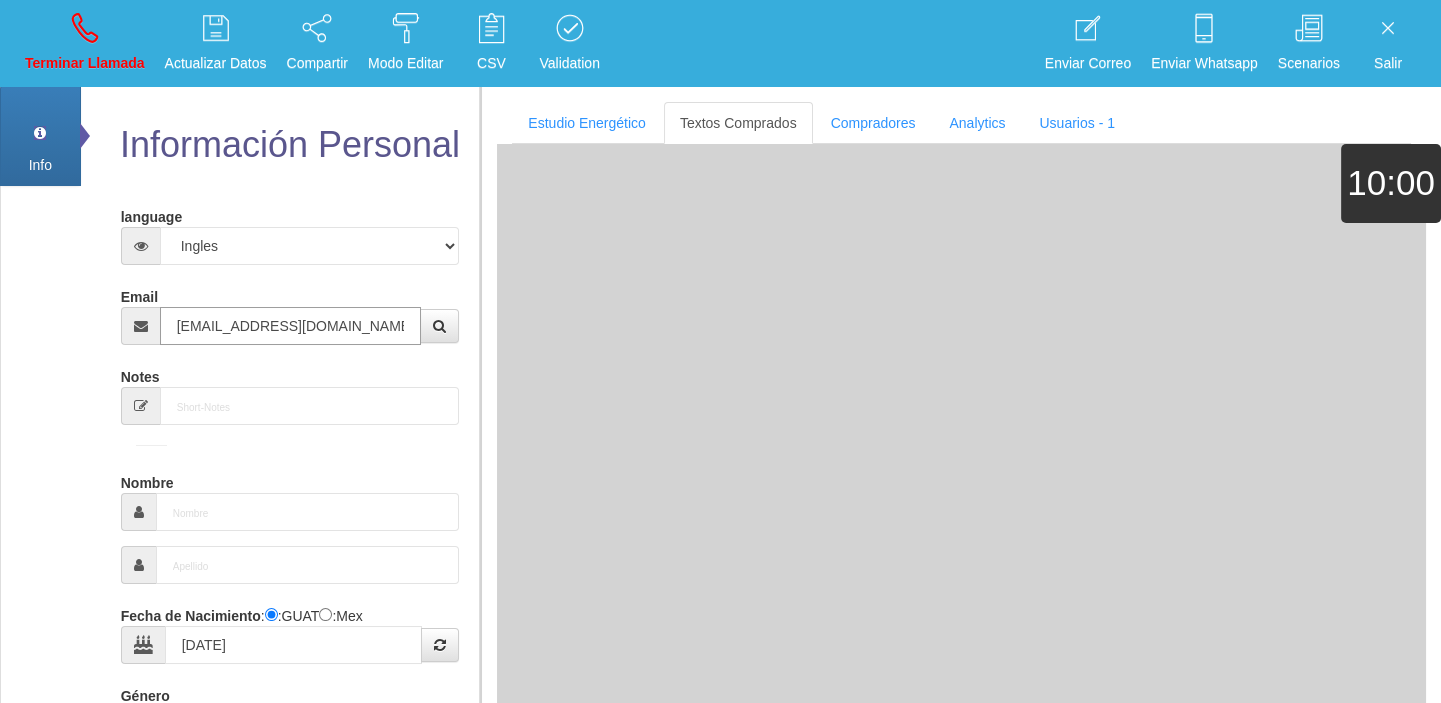 select on "1" 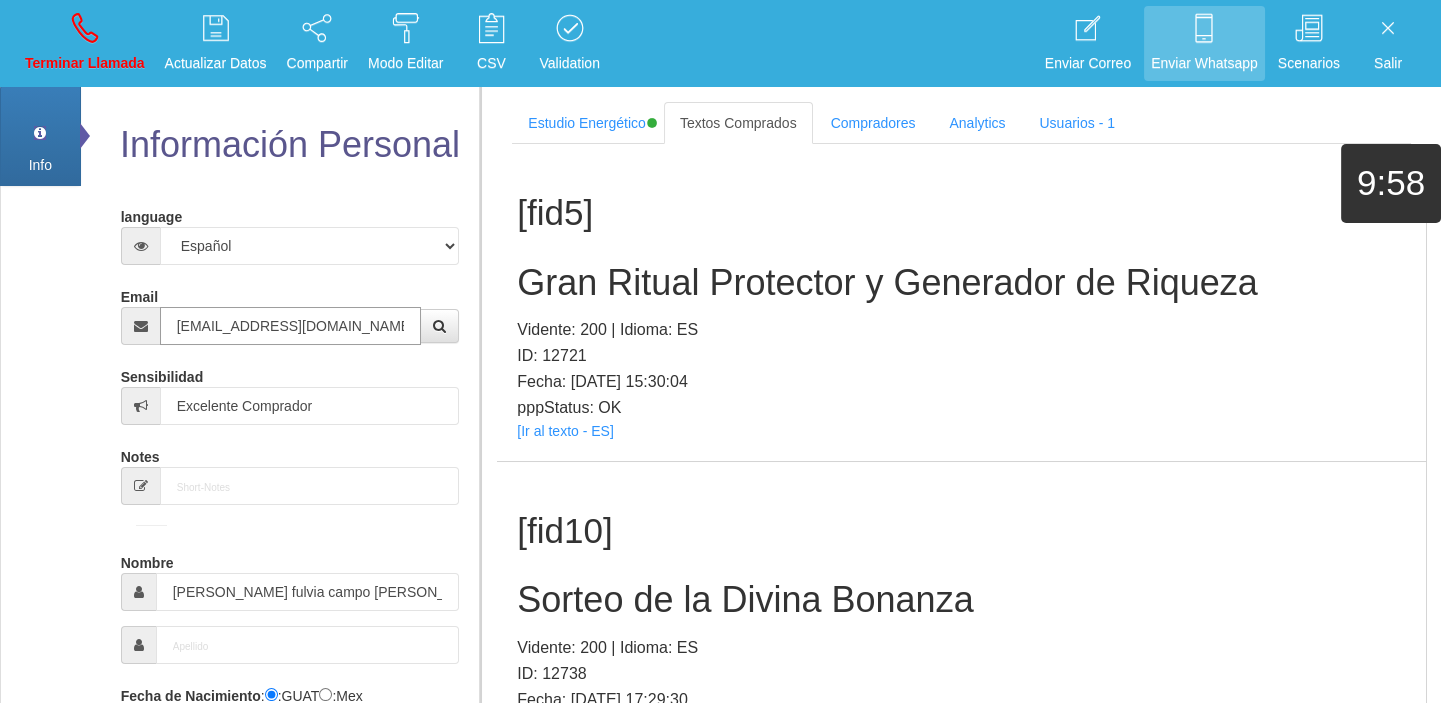 type on "[EMAIL_ADDRESS][DOMAIN_NAME]" 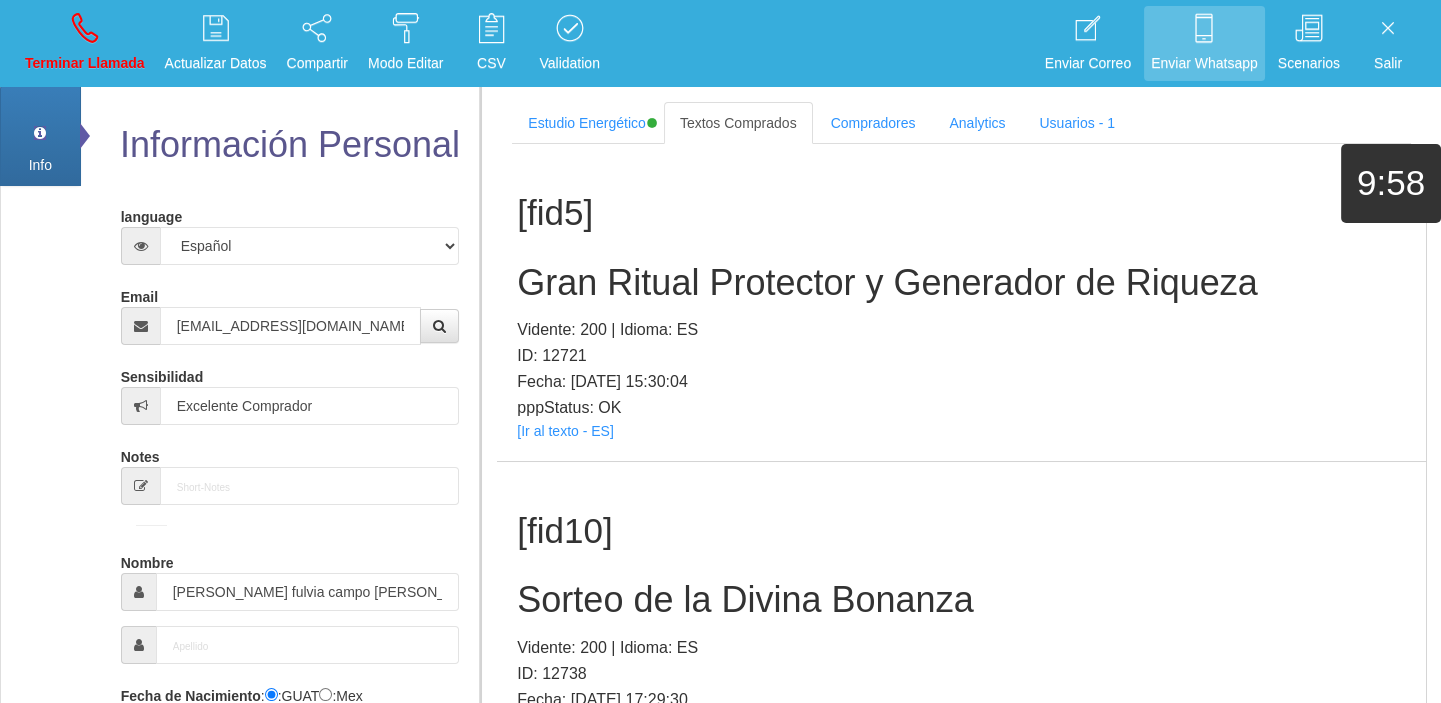 scroll, scrollTop: 2441, scrollLeft: 0, axis: vertical 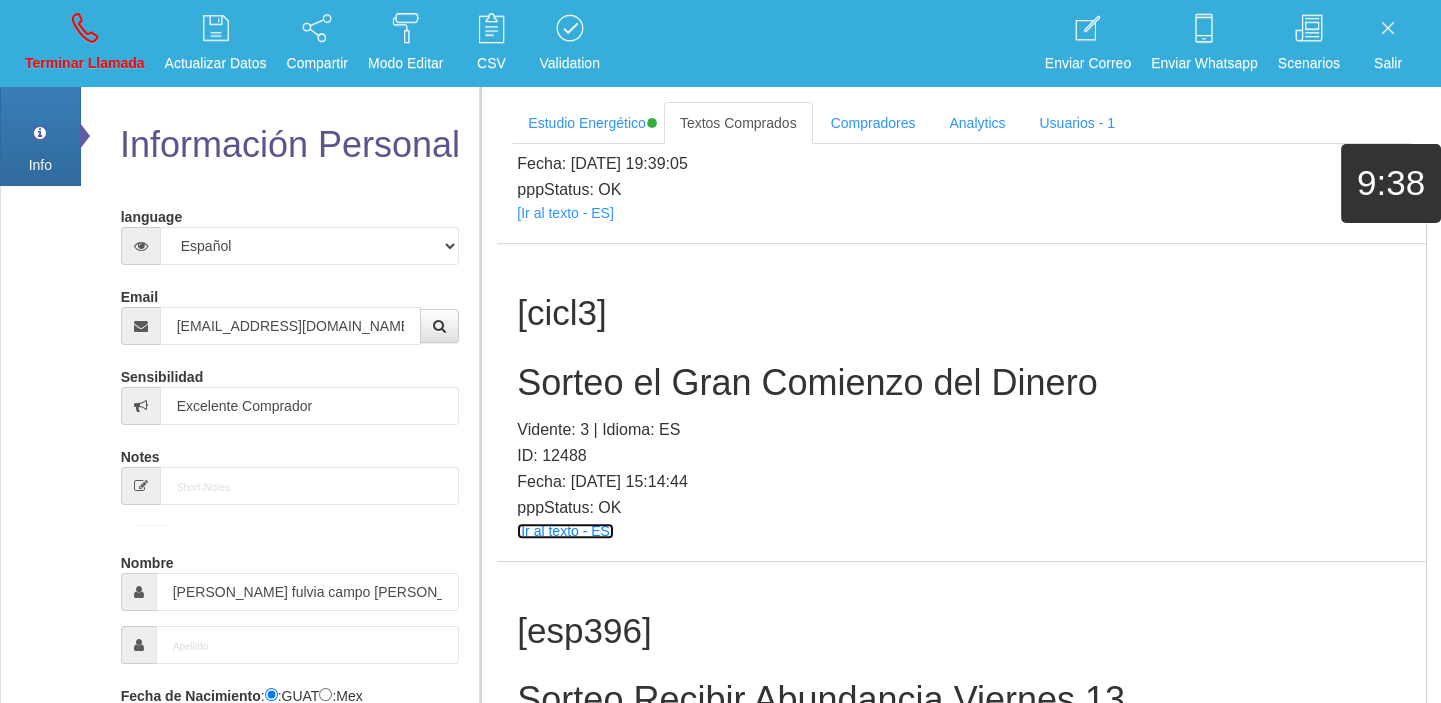 click on "[Ir al texto - ES]" at bounding box center (565, 531) 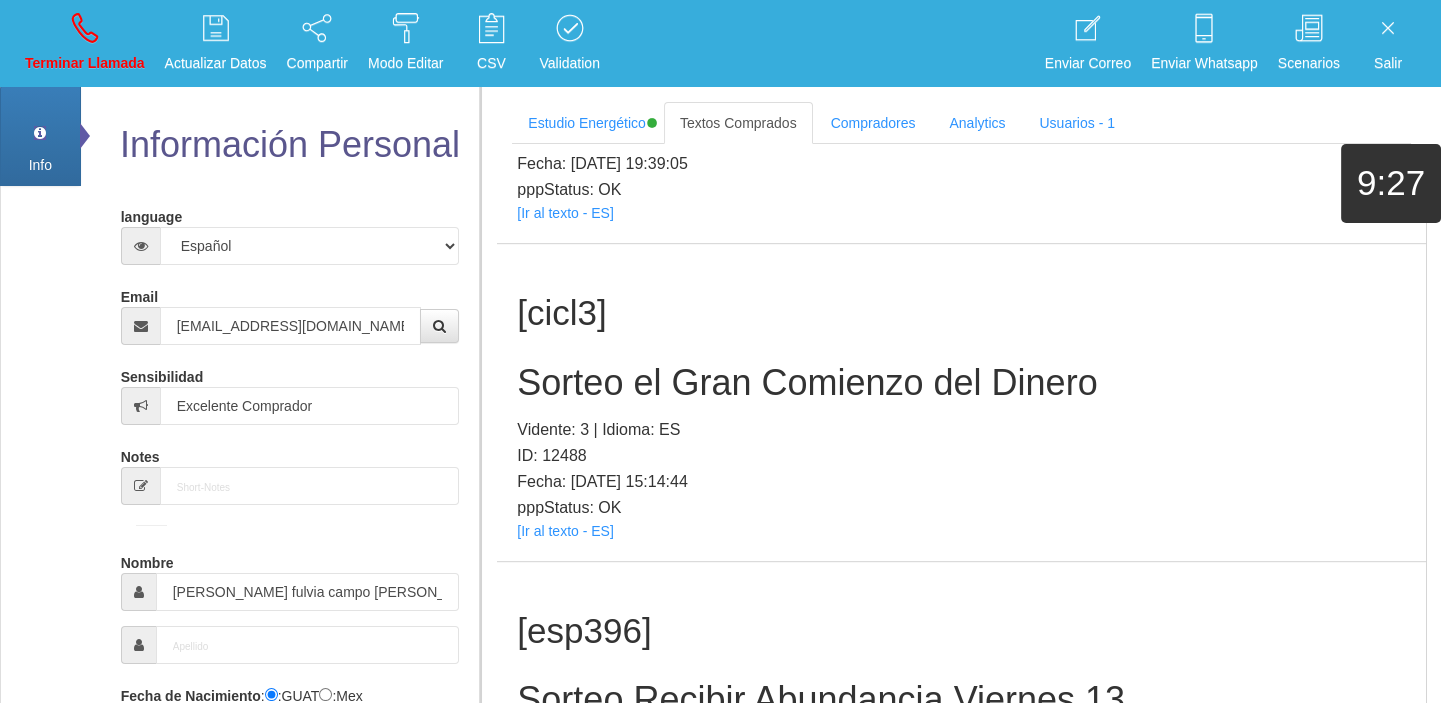 click on "[cicl3] Sorteo el Gran Comienzo del Dinero Vidente: 3 | Idioma: ES ID: 12488 Fecha: [DATE] 15:14:44 pppStatus: OK [Ir al texto - ES]" at bounding box center [961, 402] 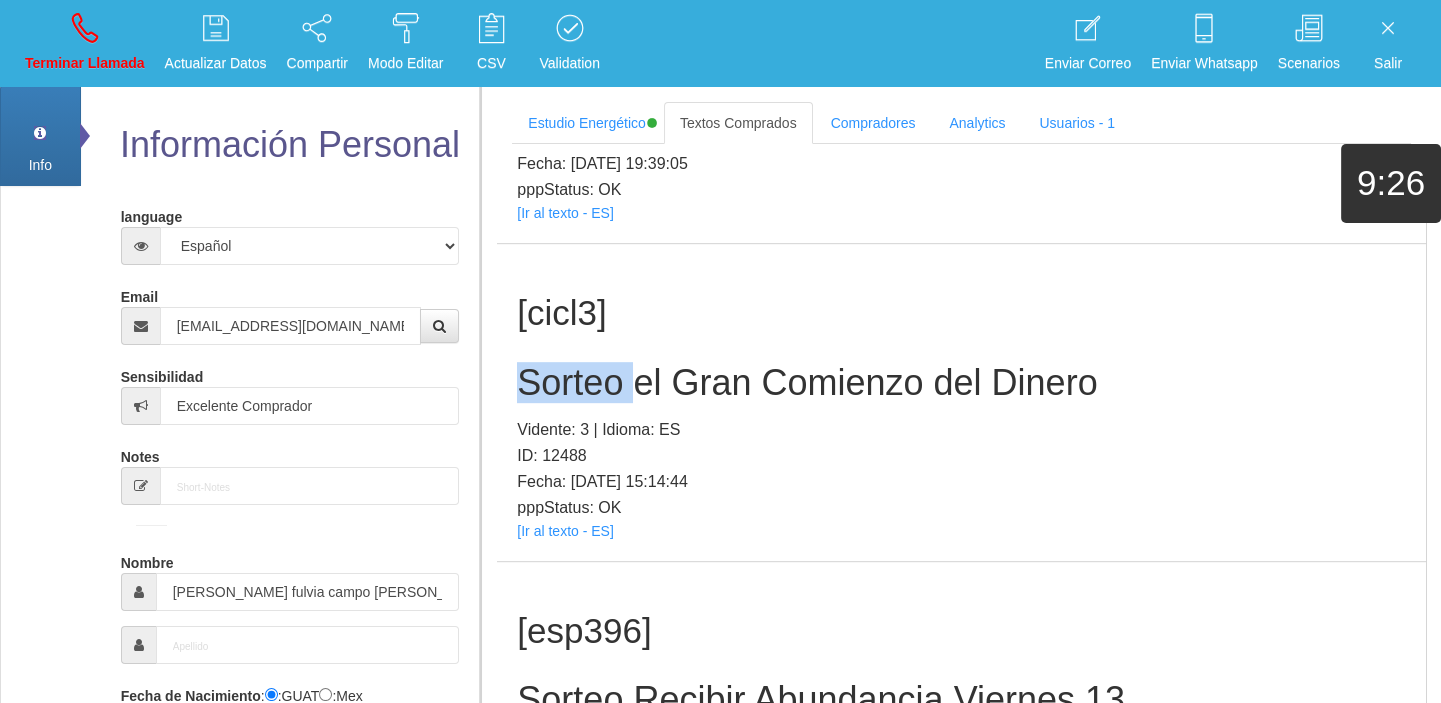 click on "Sorteo el Gran Comienzo del Dinero" at bounding box center [961, 383] 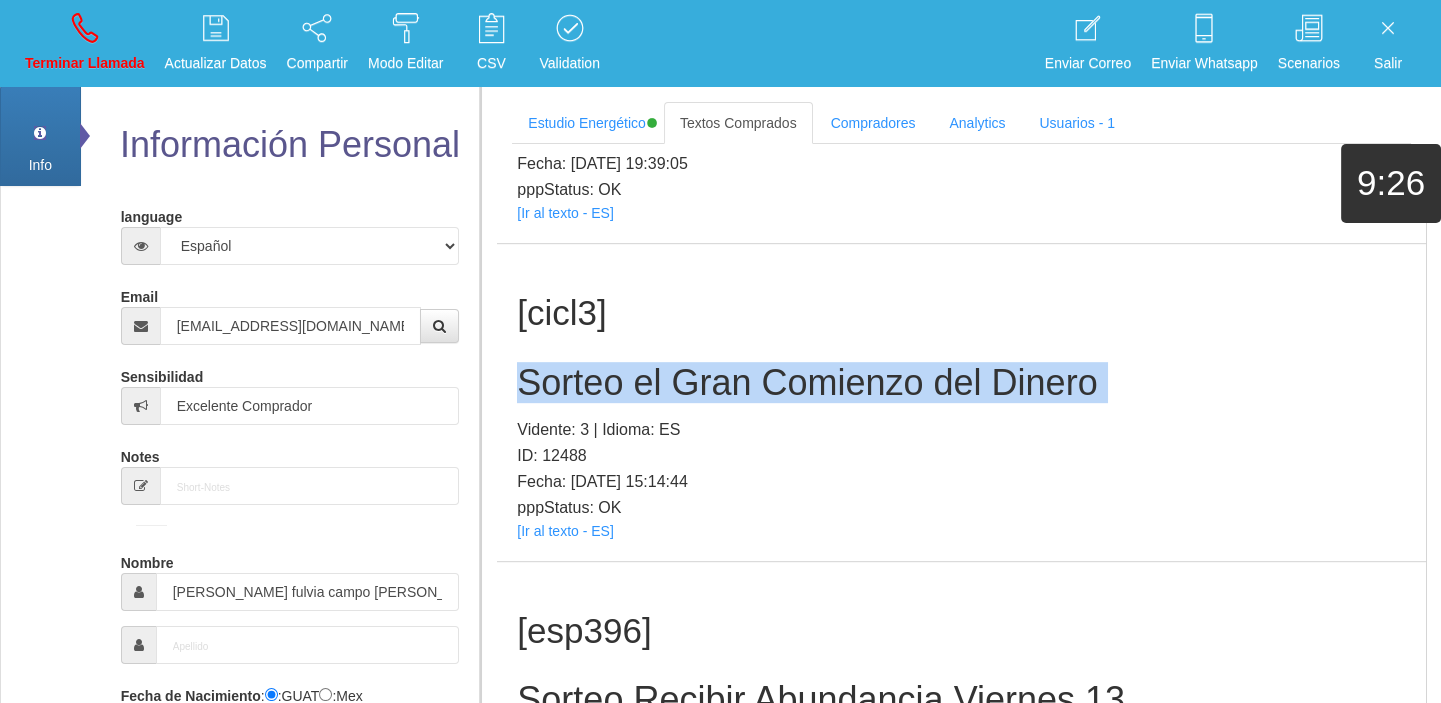 click on "Sorteo el Gran Comienzo del Dinero" at bounding box center (961, 383) 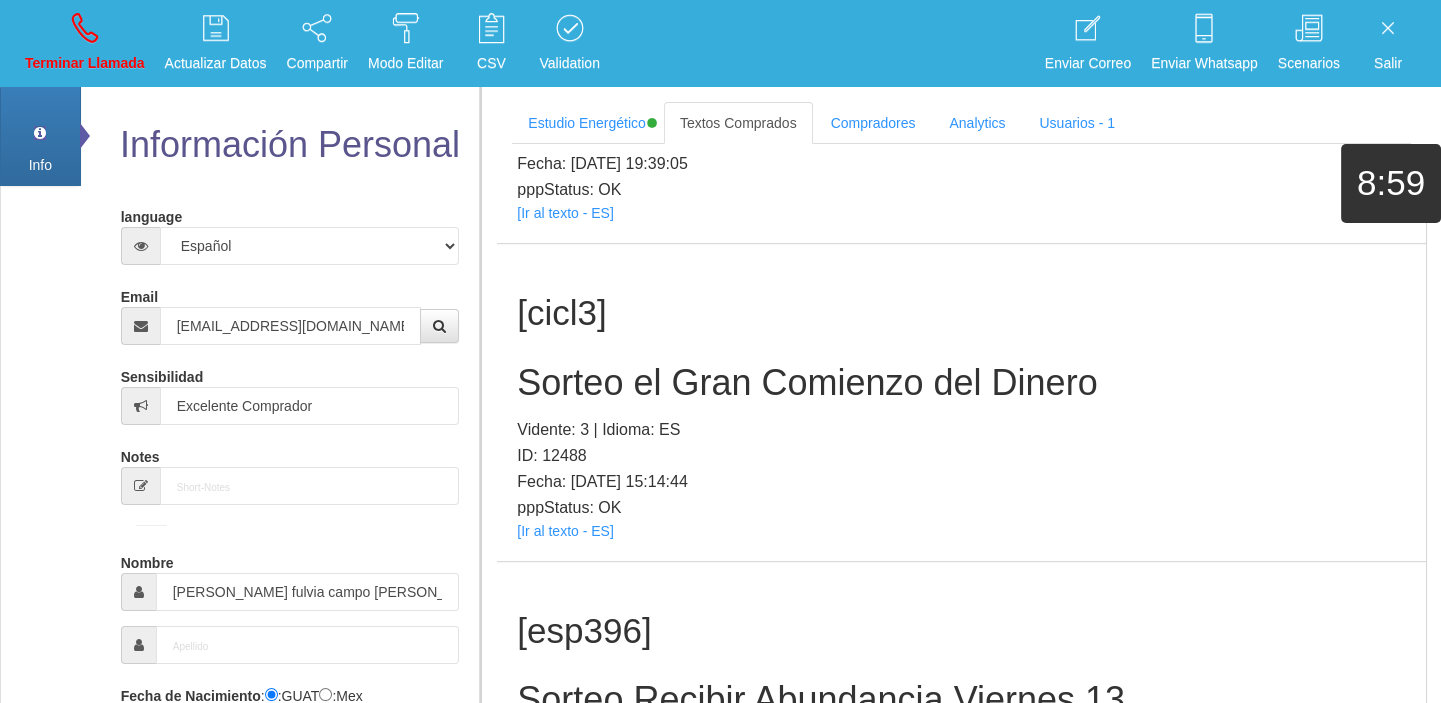 click on "Terminar Llamada" at bounding box center (85, 43) 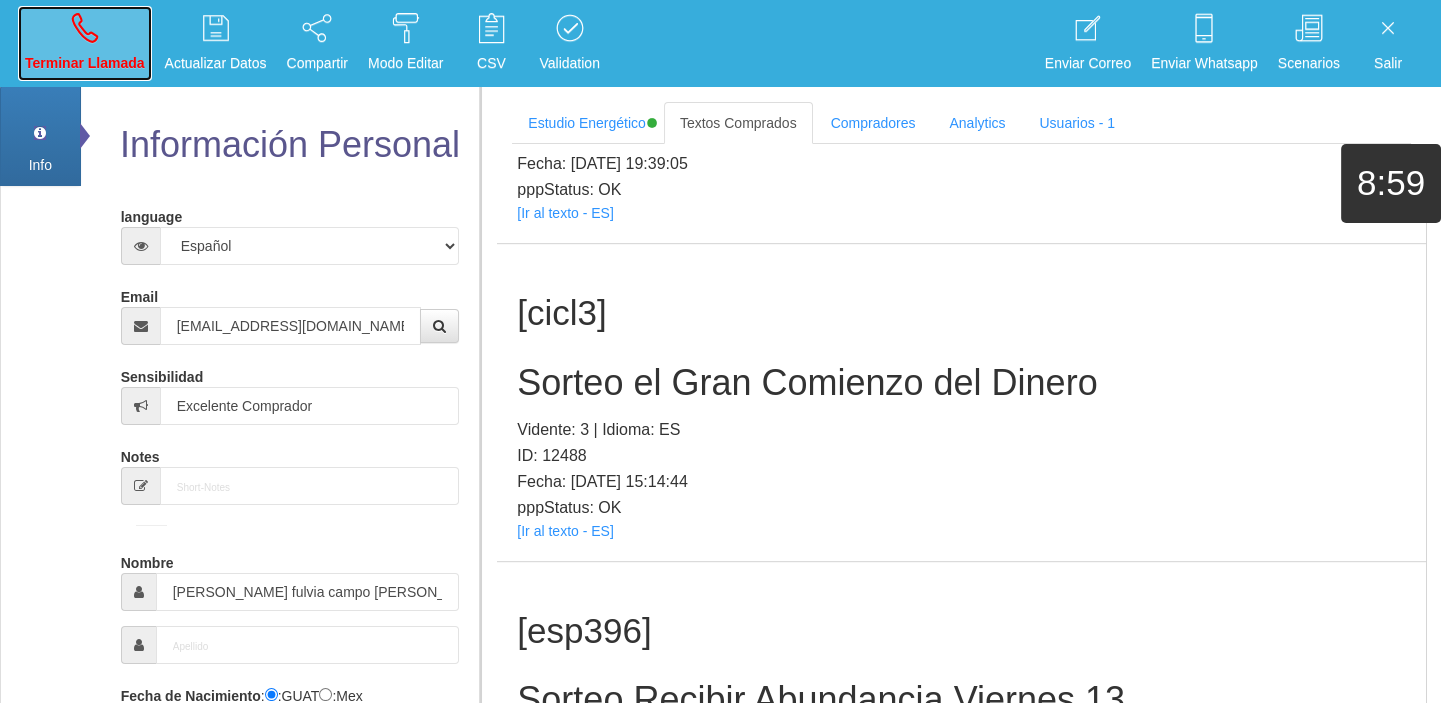 click on "Terminar Llamada" at bounding box center (85, 63) 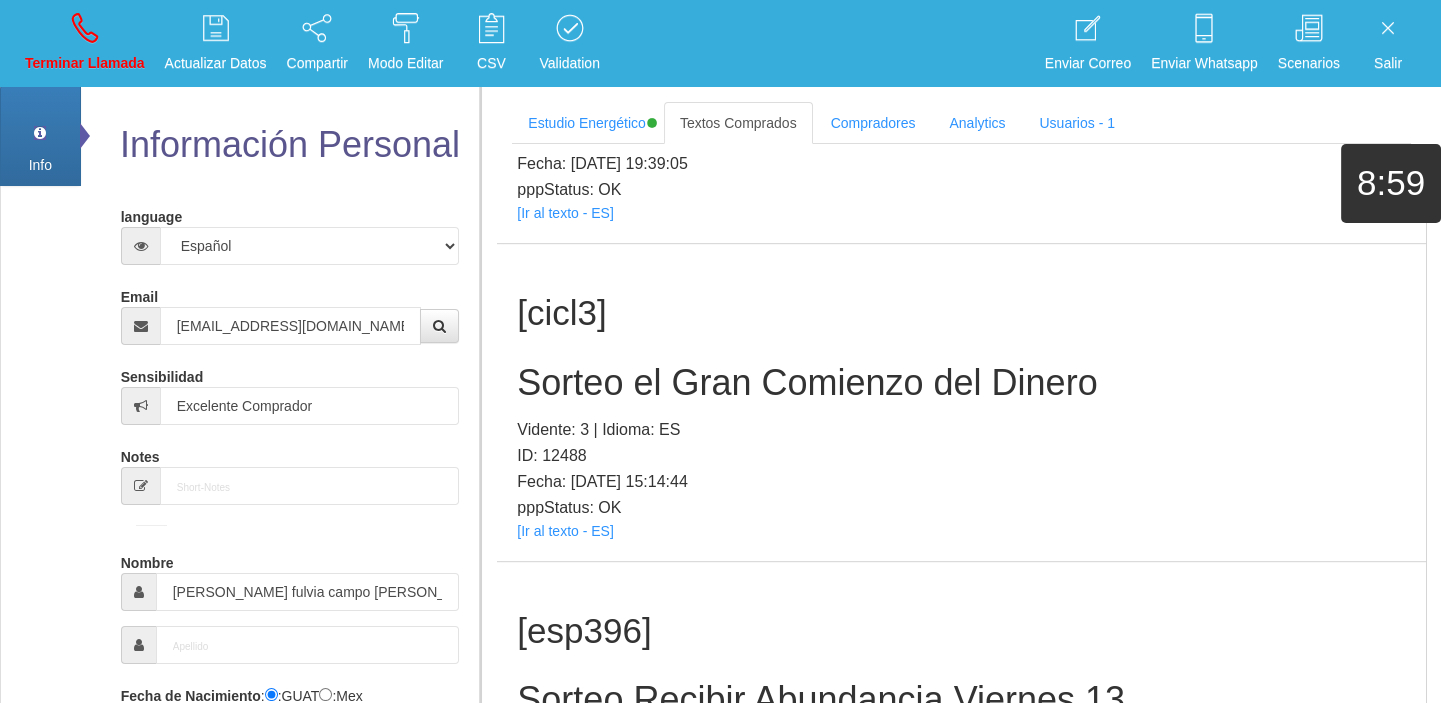 type 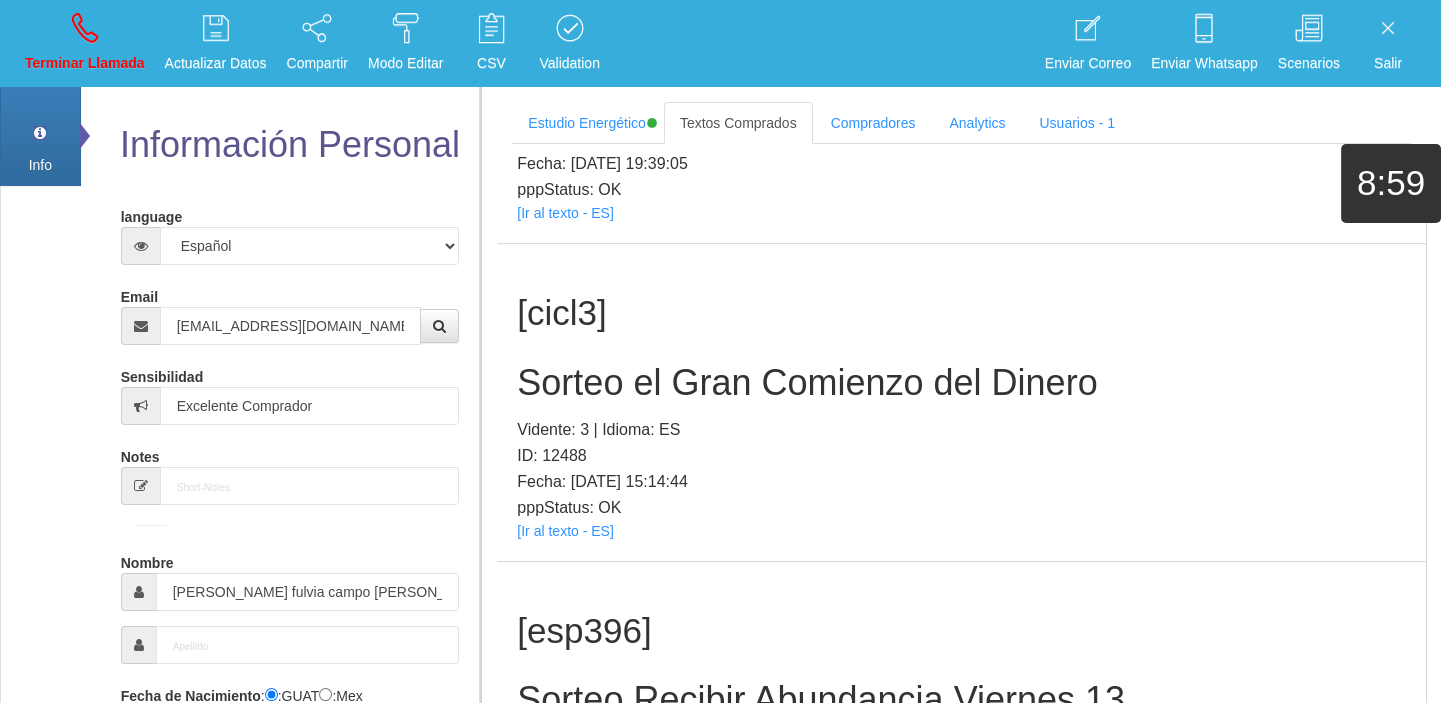type 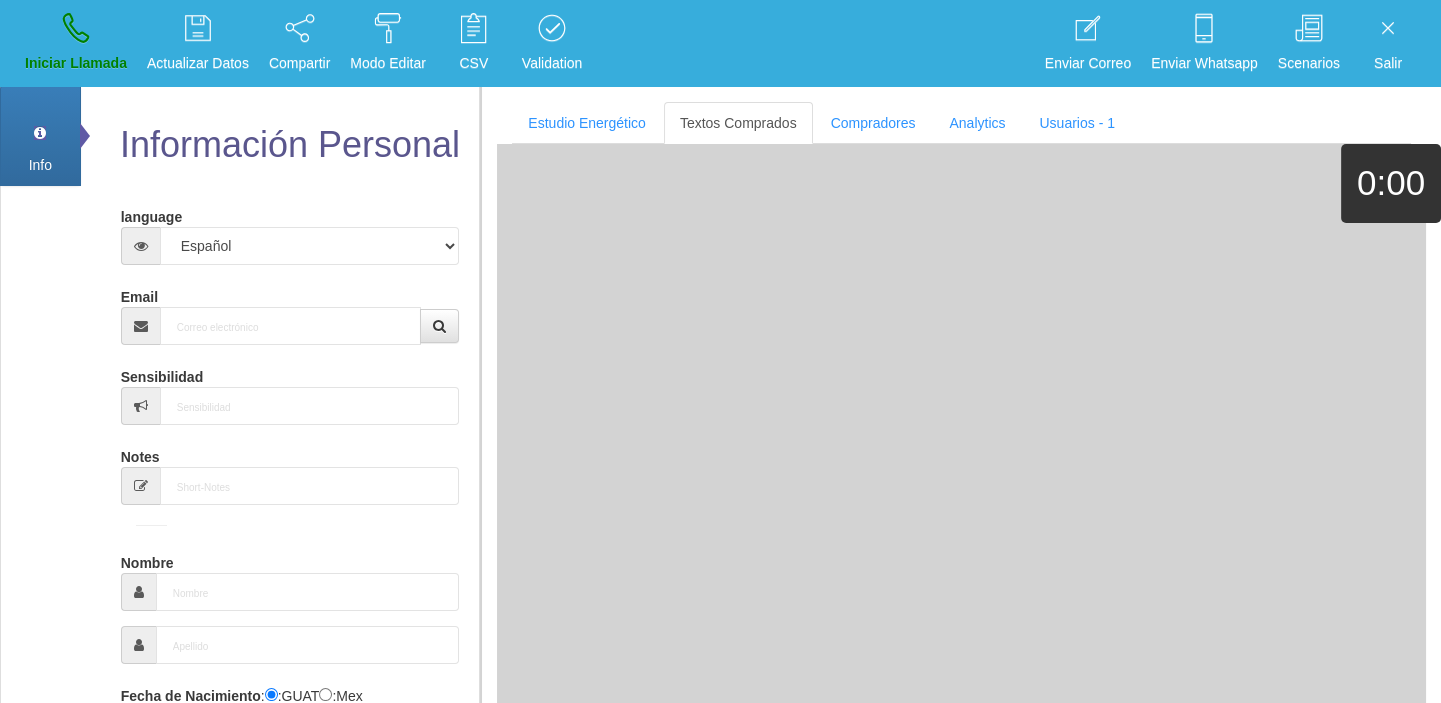 scroll, scrollTop: 0, scrollLeft: 0, axis: both 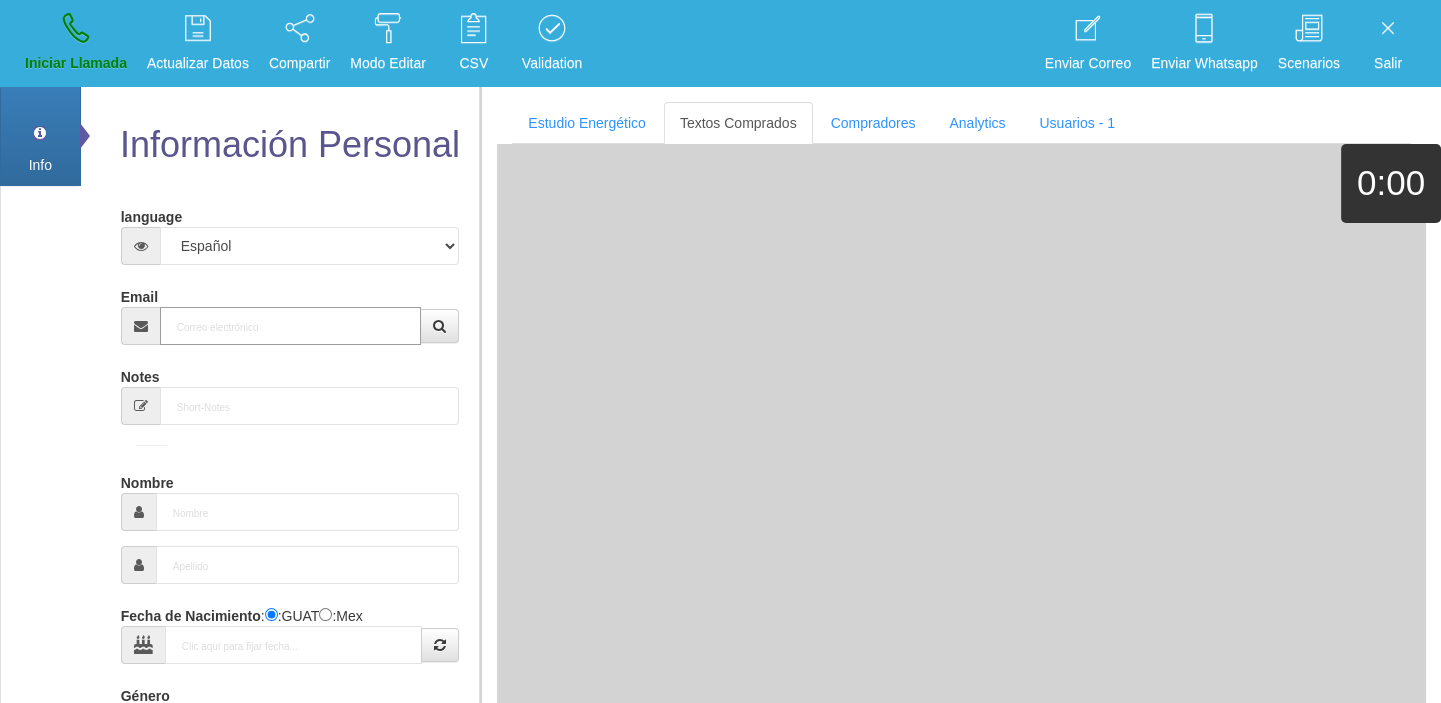paste on "[EMAIL_ADDRESS][DOMAIN_NAME]" 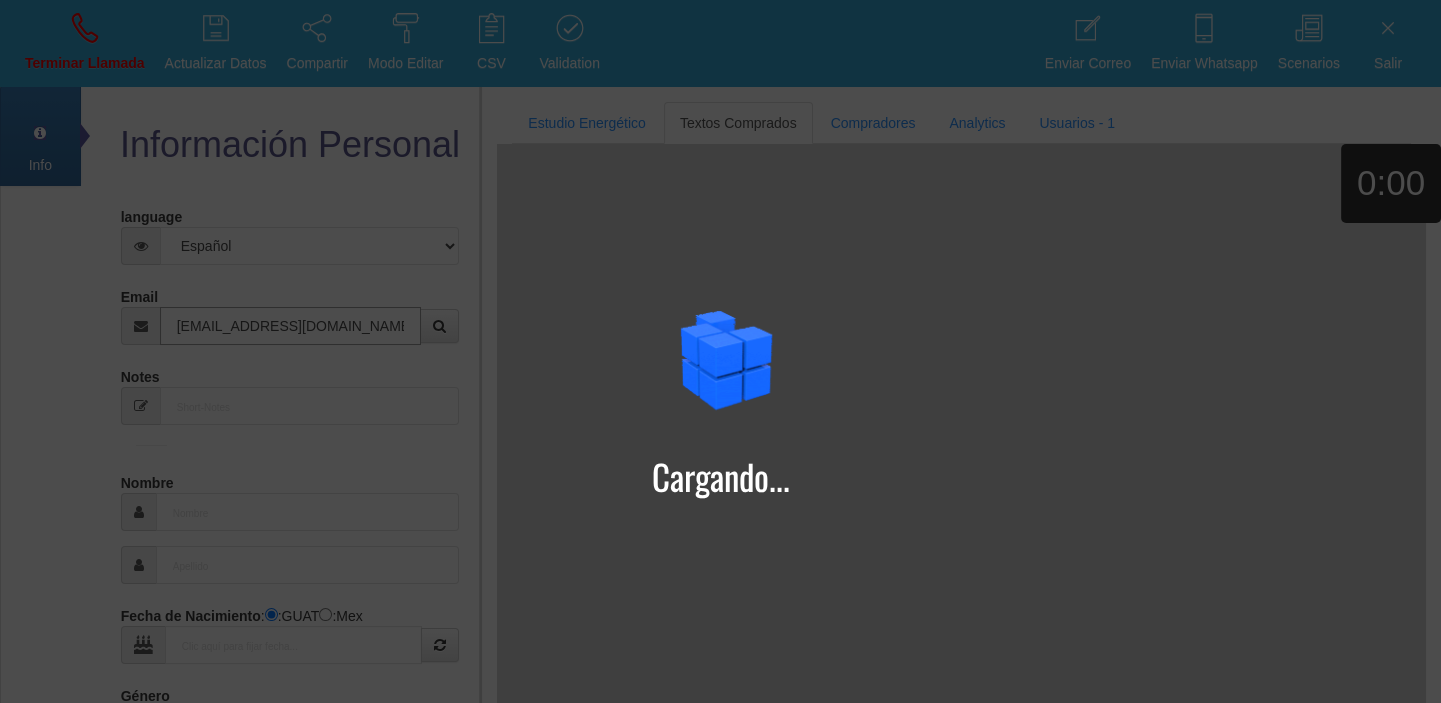 type on "[EMAIL_ADDRESS][DOMAIN_NAME]" 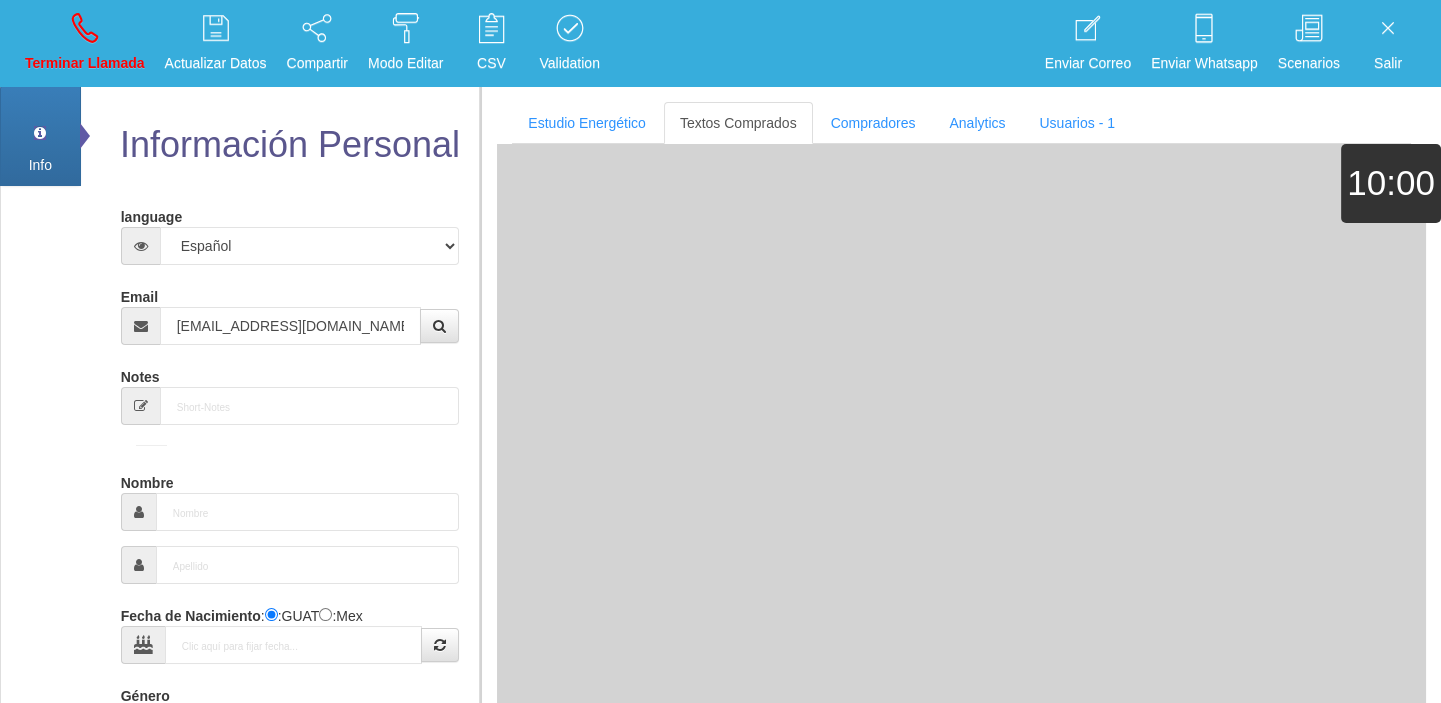 type on "[DATE]" 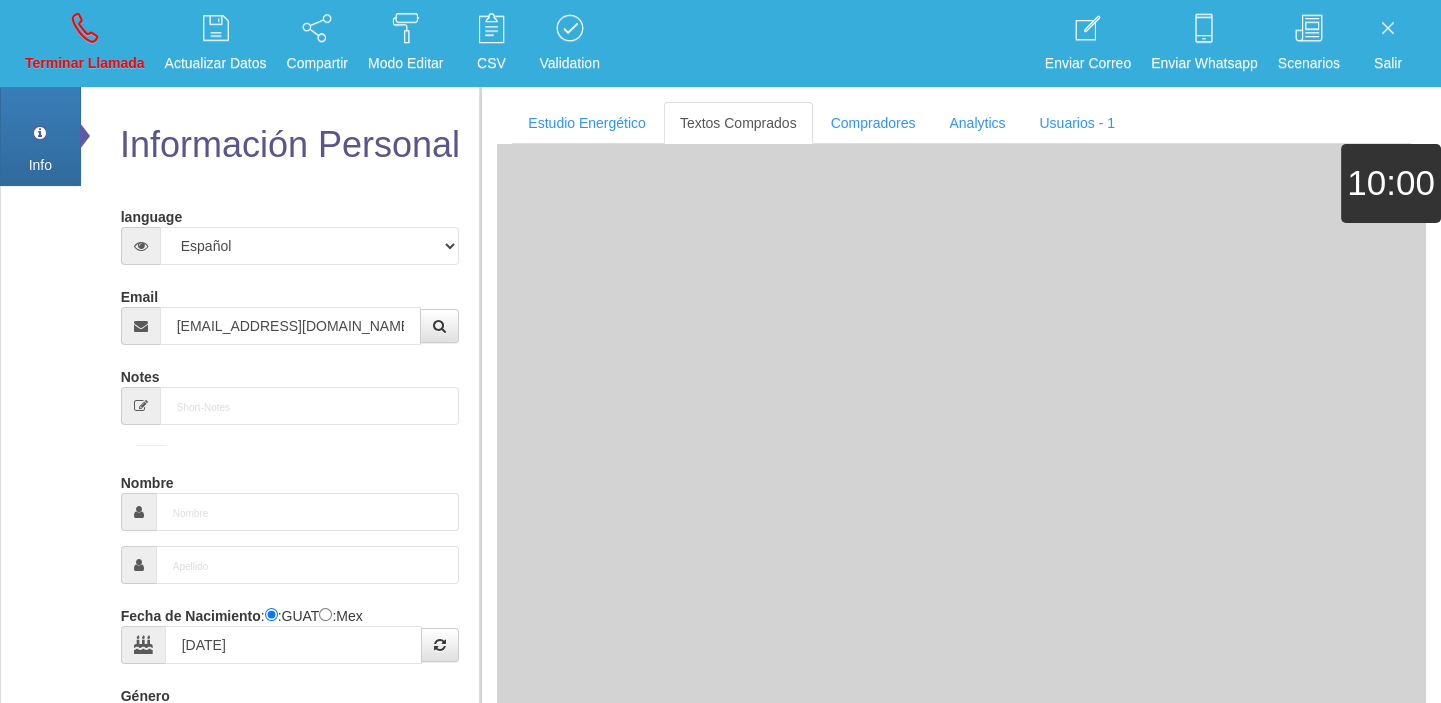 select on "4" 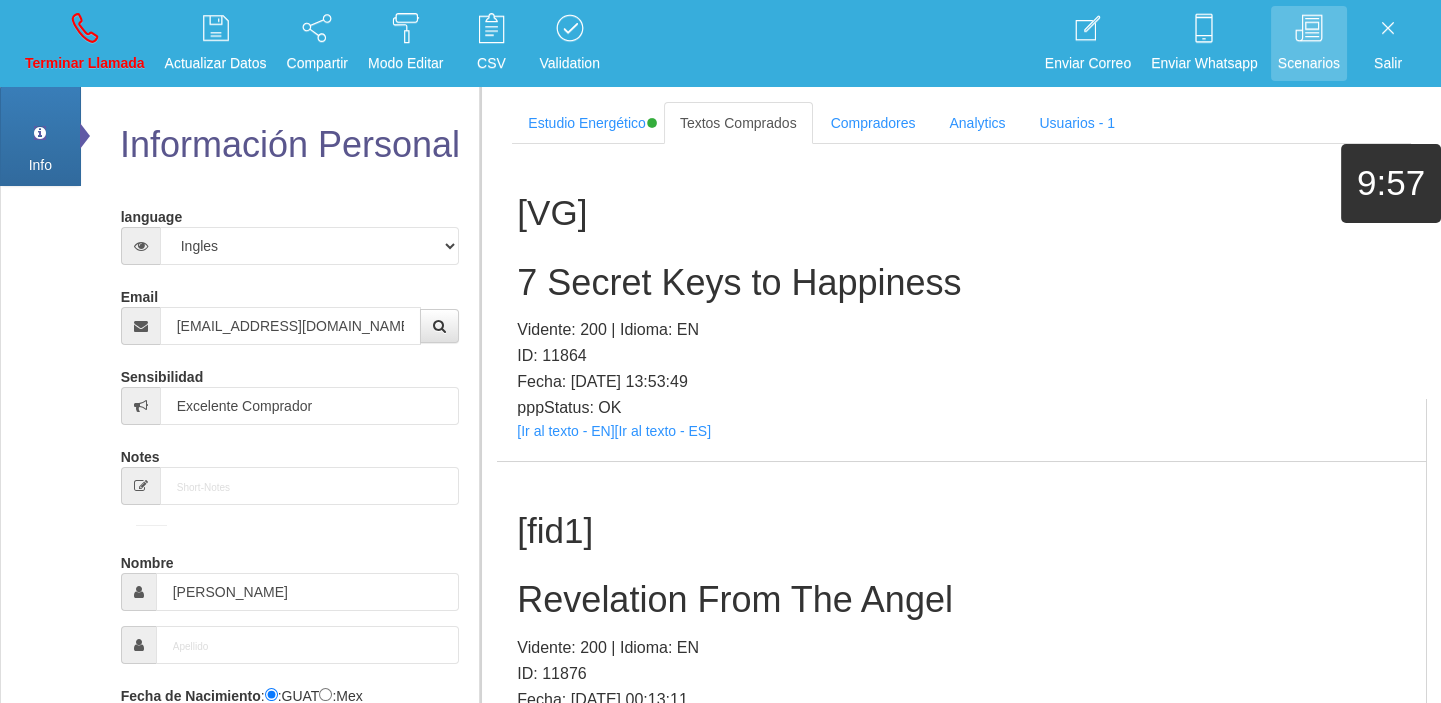 scroll, scrollTop: 3712, scrollLeft: 0, axis: vertical 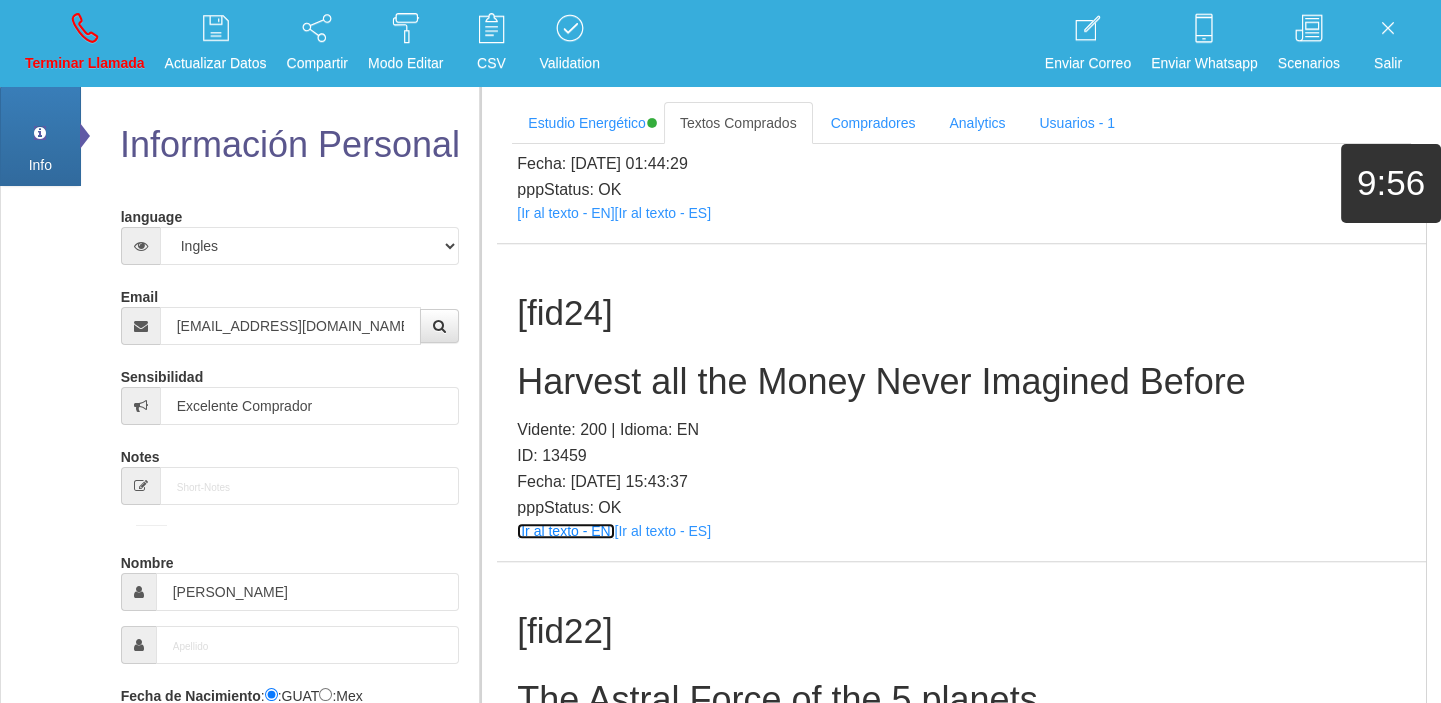 click on "[Ir al texto - EN]" at bounding box center (565, 531) 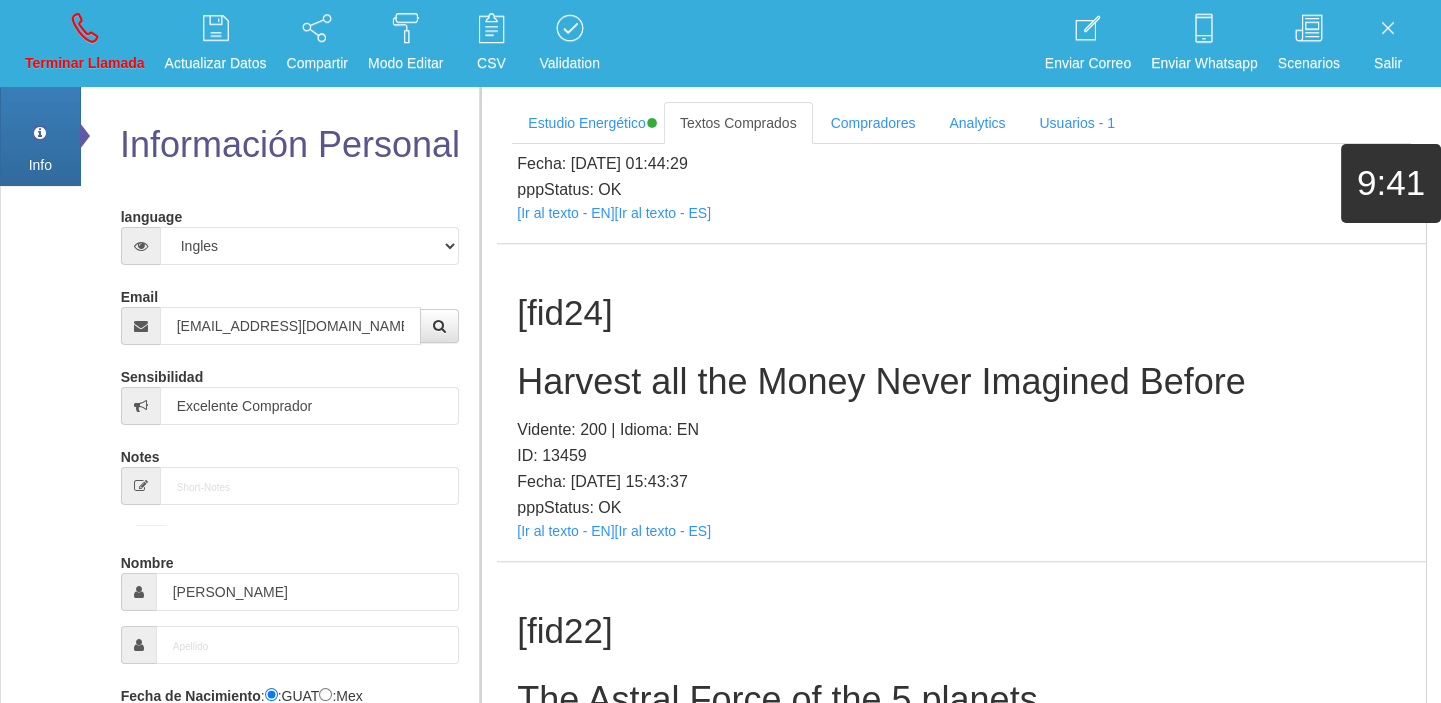 click on "Harvest all the Money Never Imagined Before" at bounding box center (961, 382) 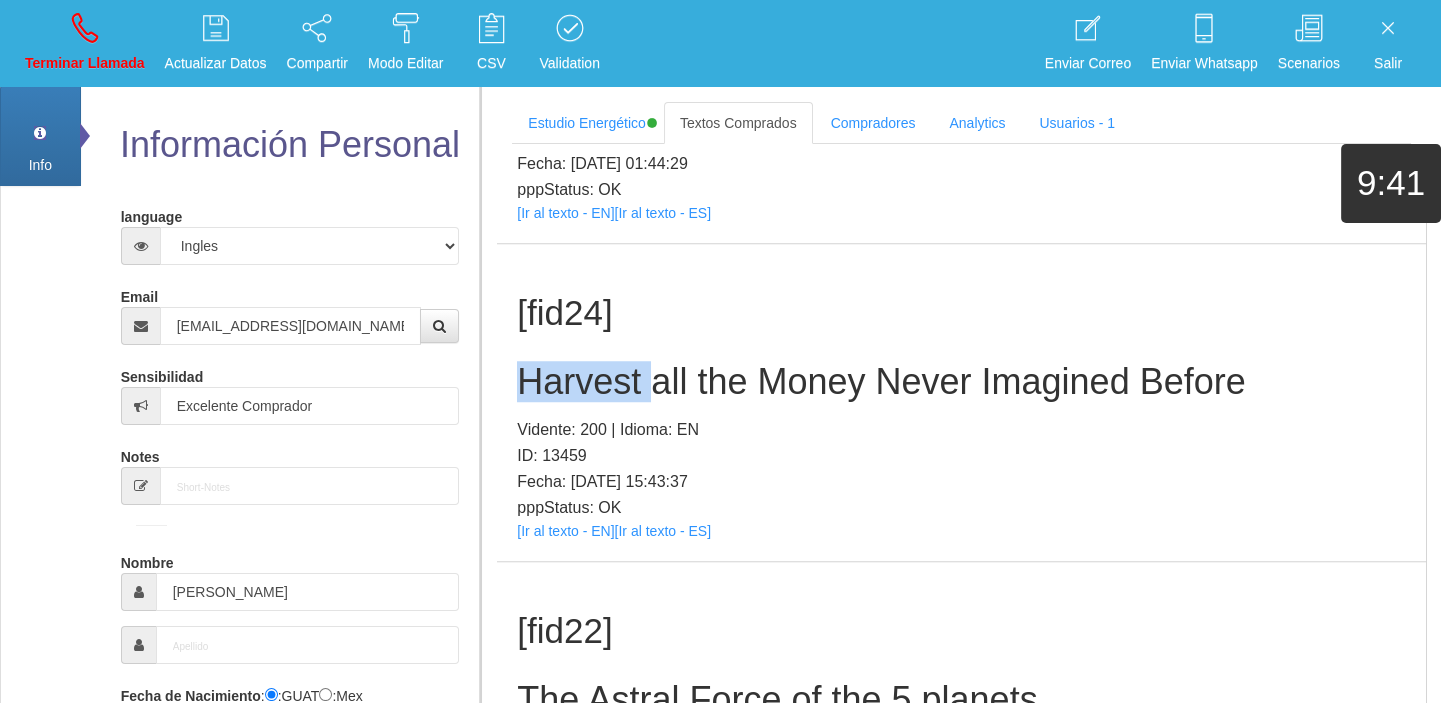 click on "Harvest all the Money Never Imagined Before" at bounding box center [961, 382] 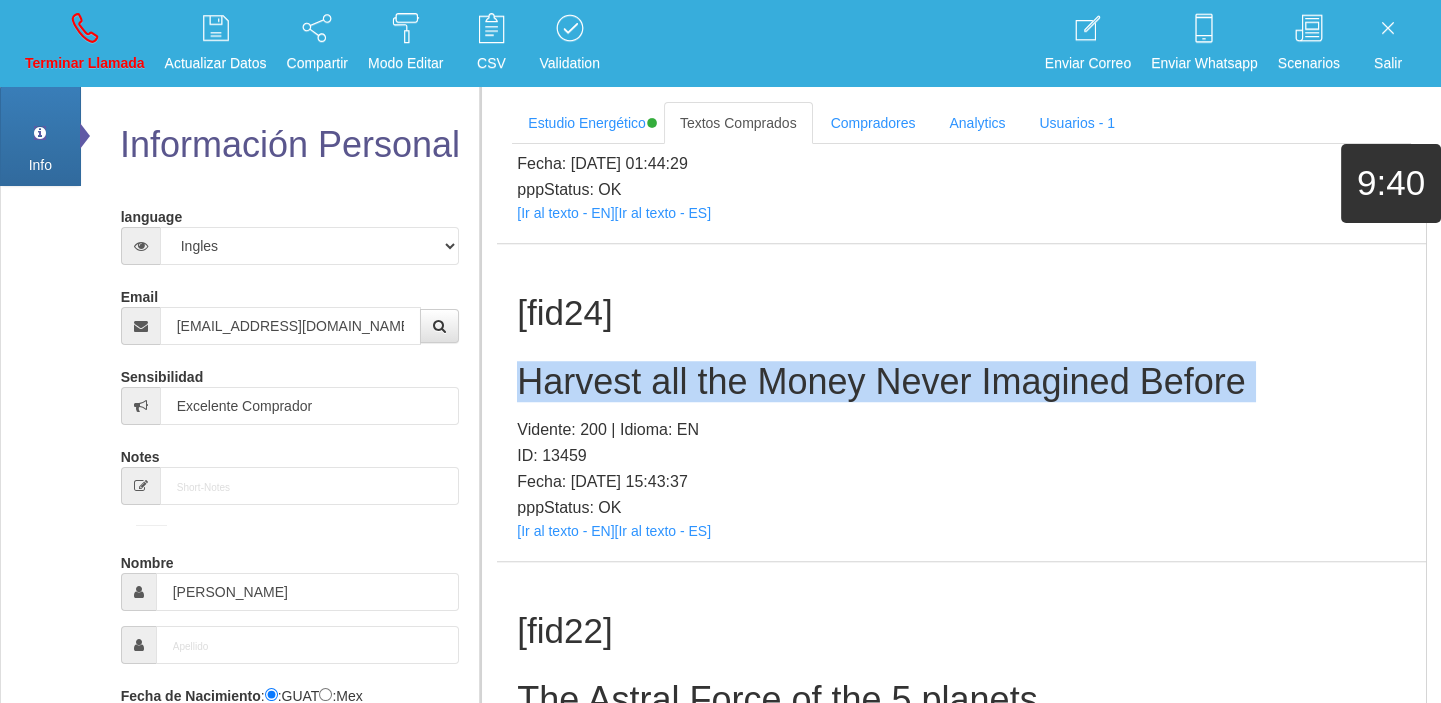 click on "Harvest all the Money Never Imagined Before" at bounding box center (961, 382) 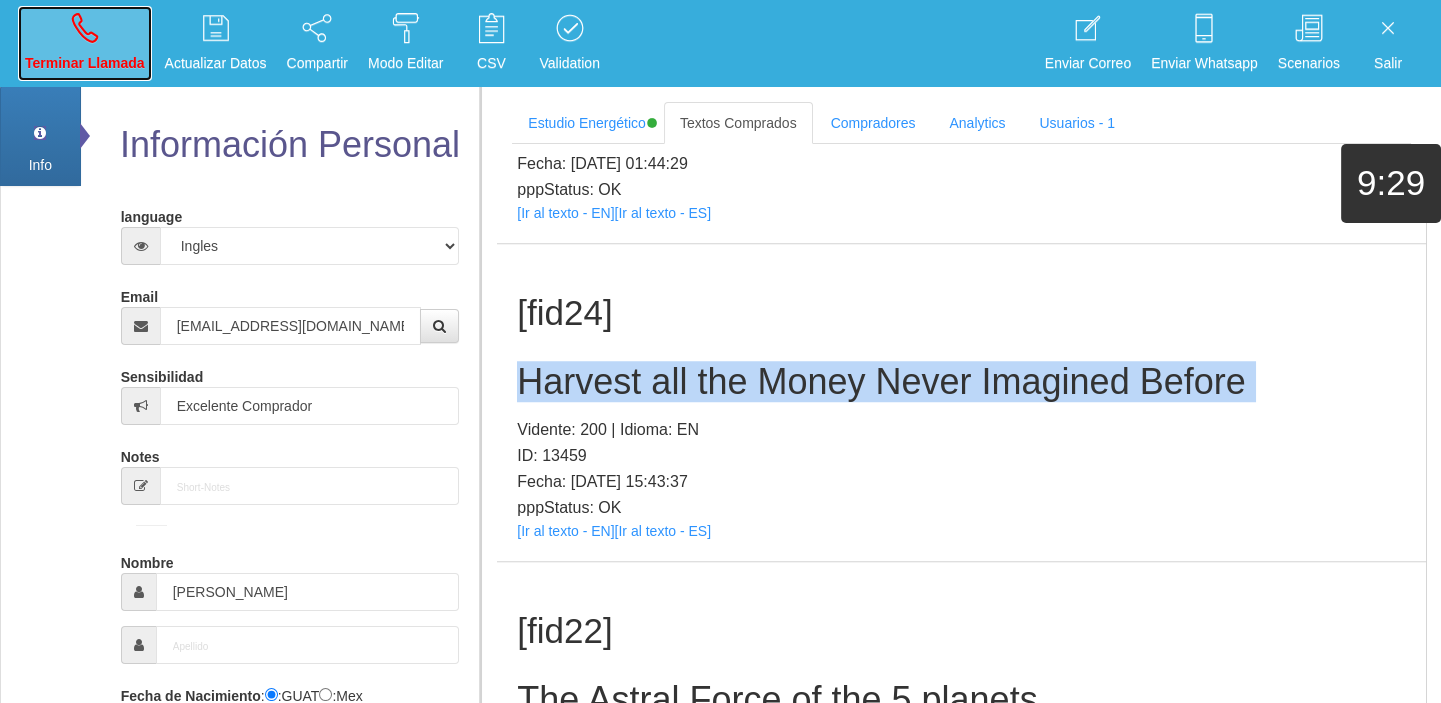 click at bounding box center (85, 28) 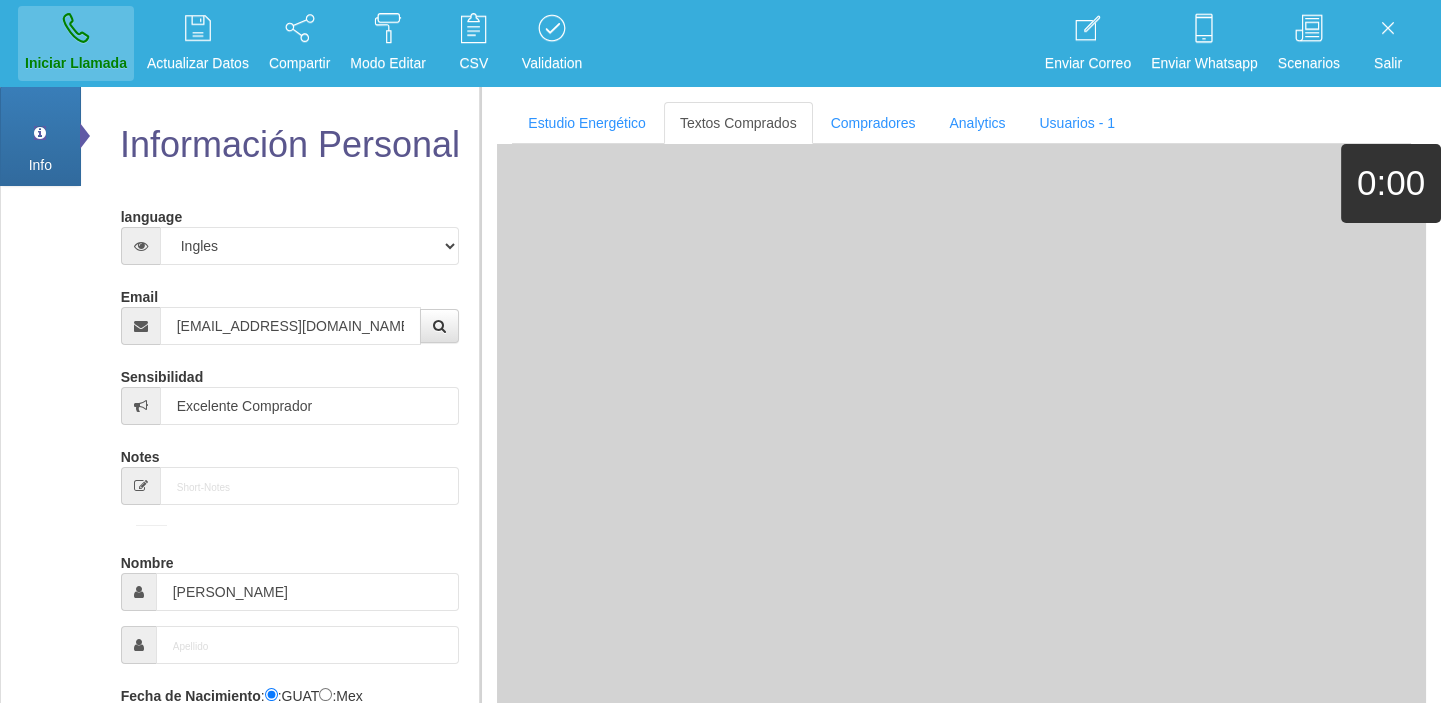 type 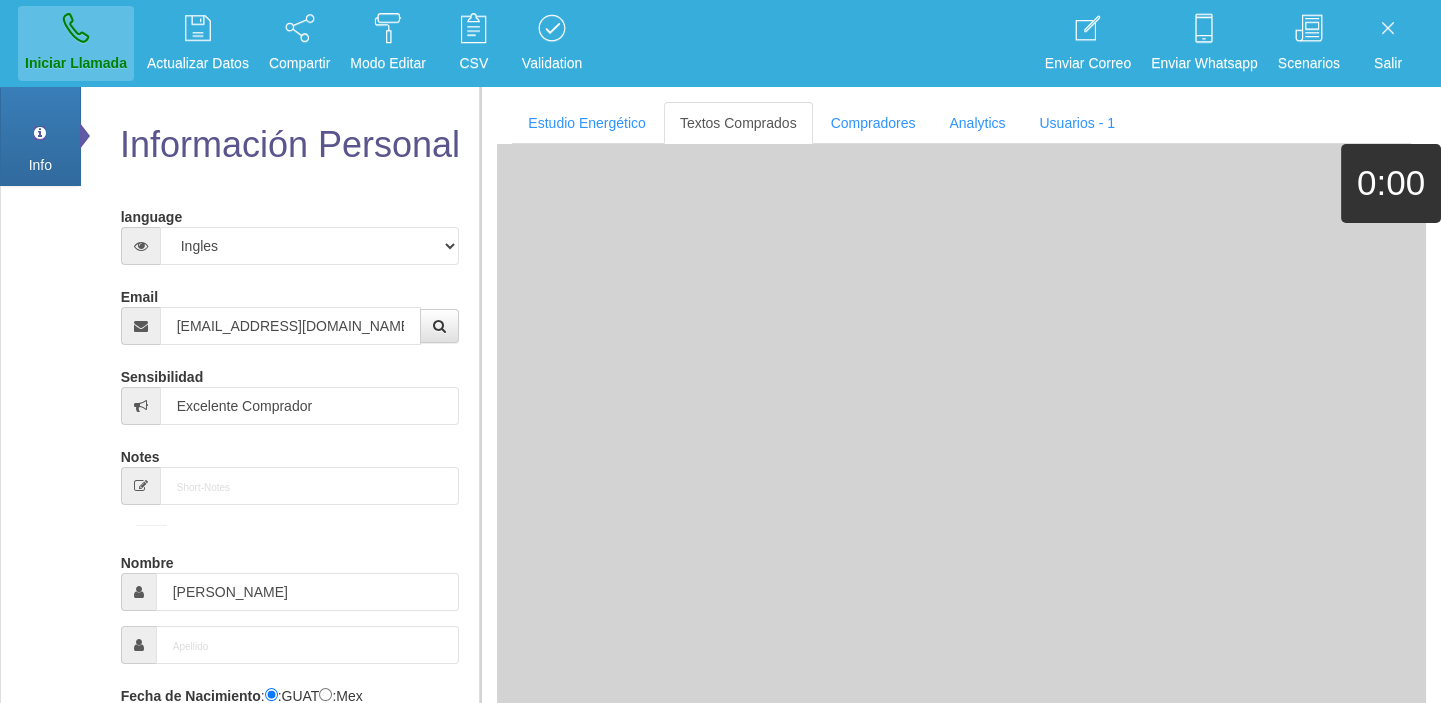 type 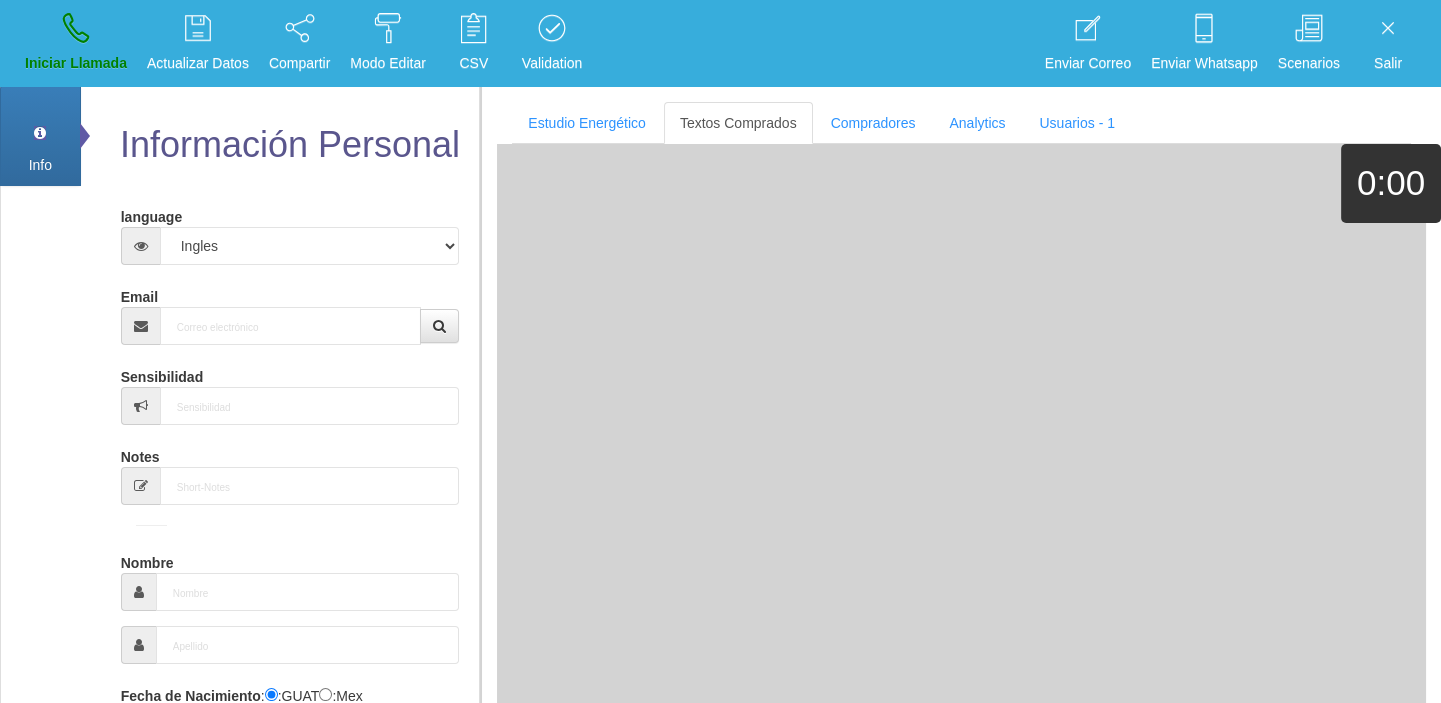 scroll, scrollTop: 0, scrollLeft: 0, axis: both 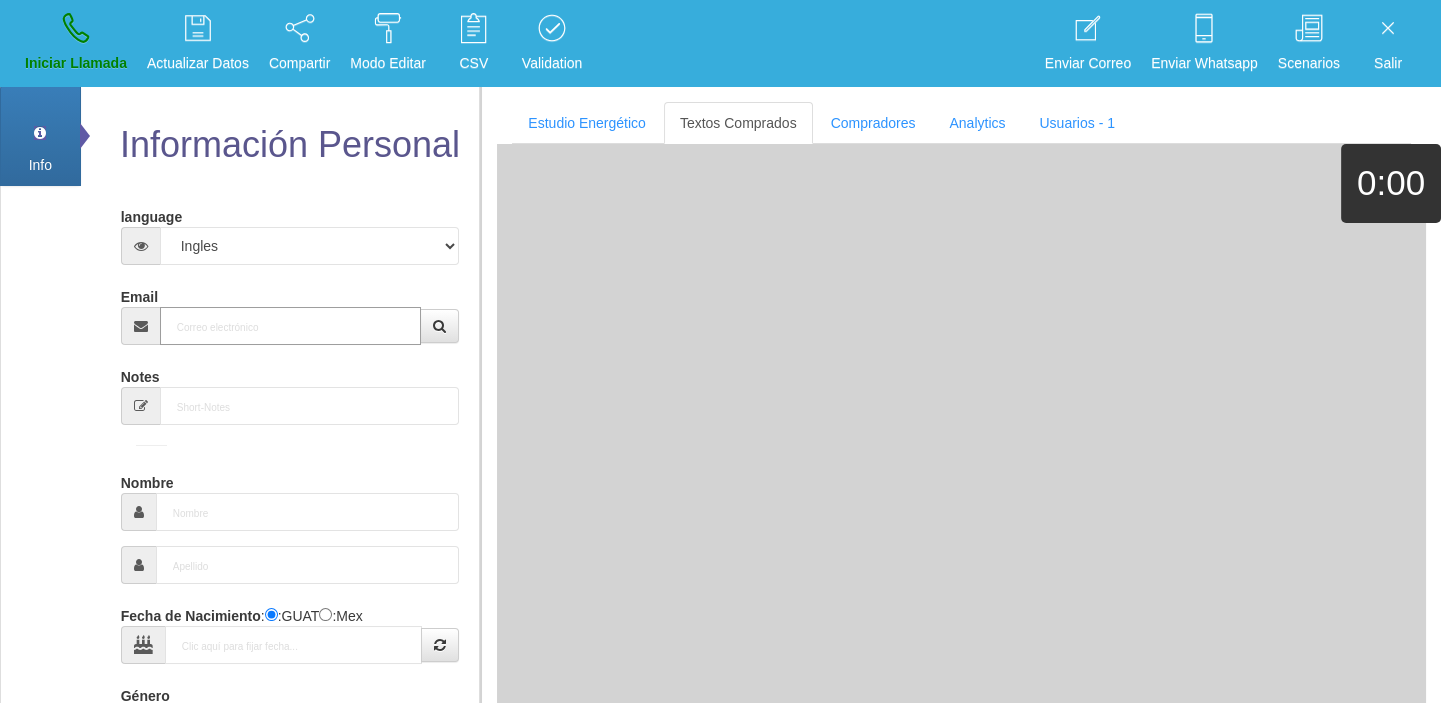 click on "Email" at bounding box center (291, 326) 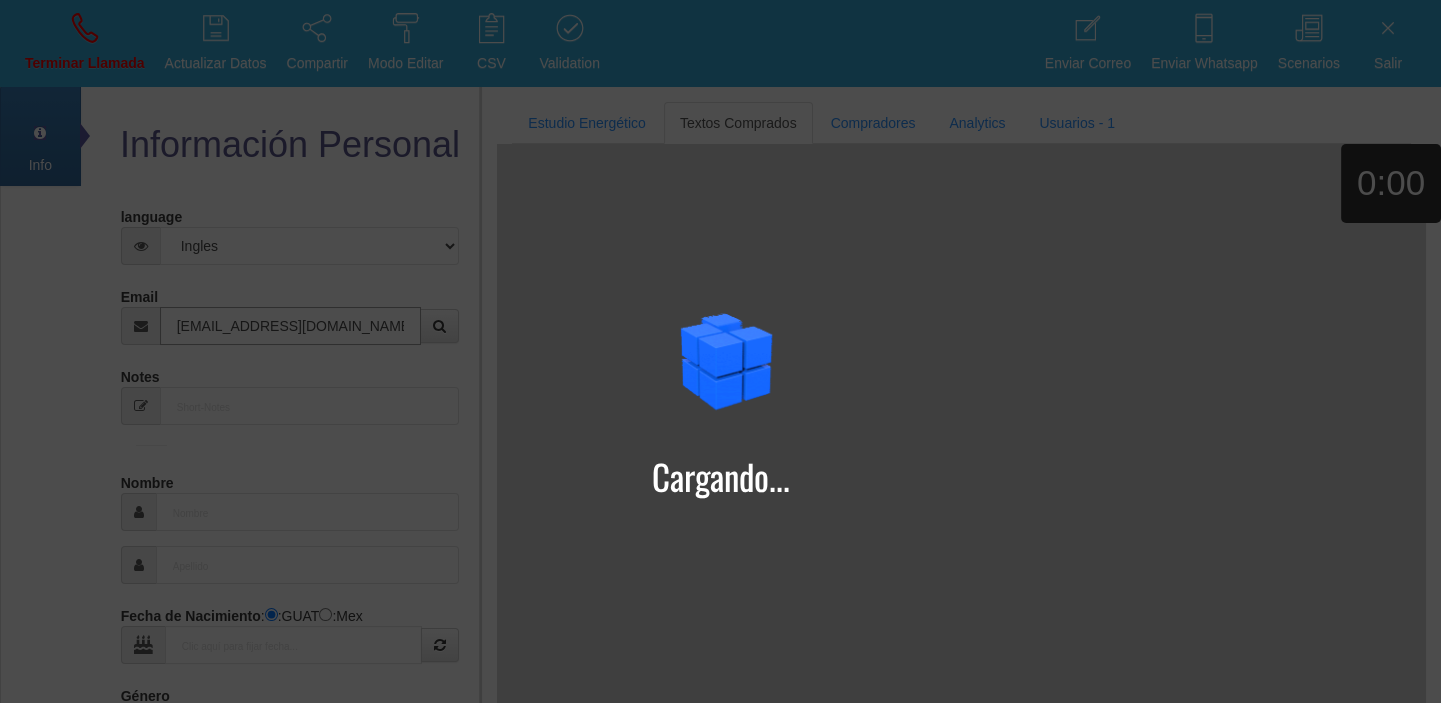 type on "[EMAIL_ADDRESS][DOMAIN_NAME]" 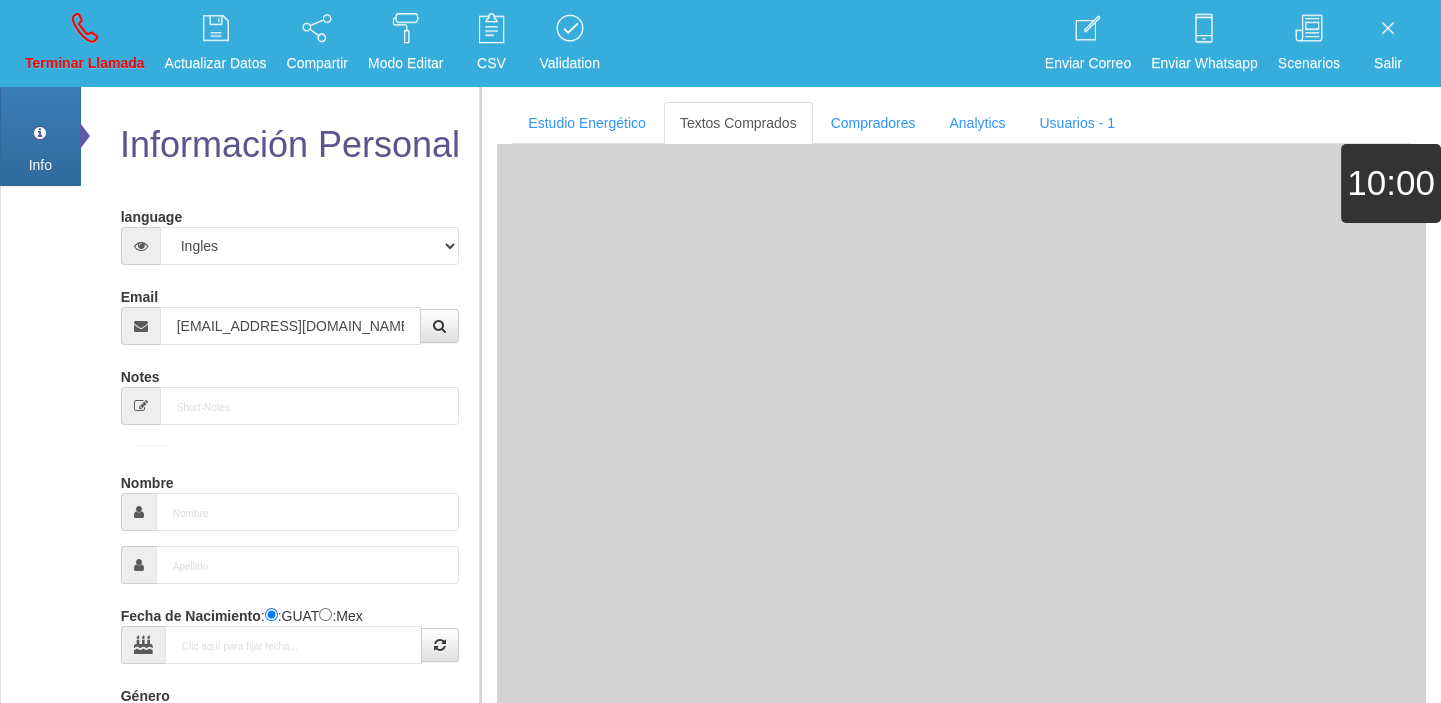 type on "27 Mayo 1963" 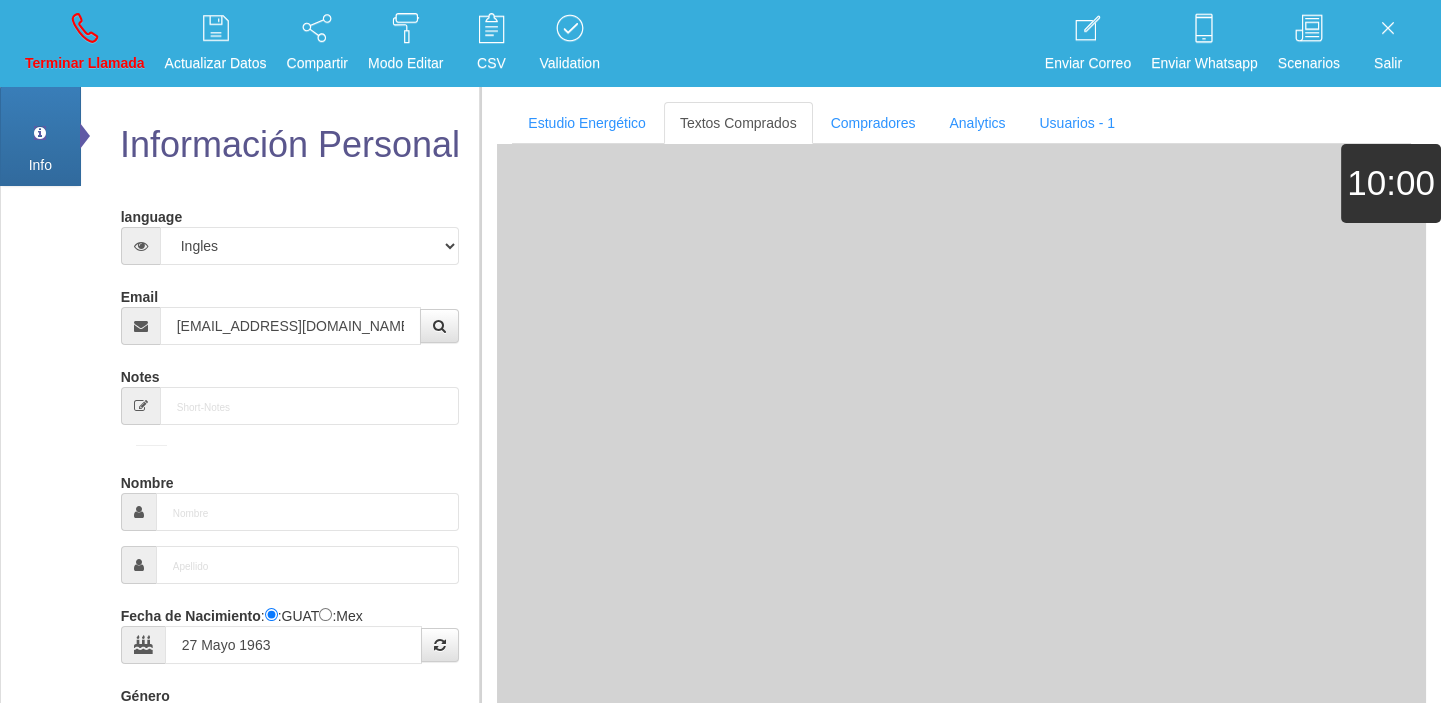 select on "3" 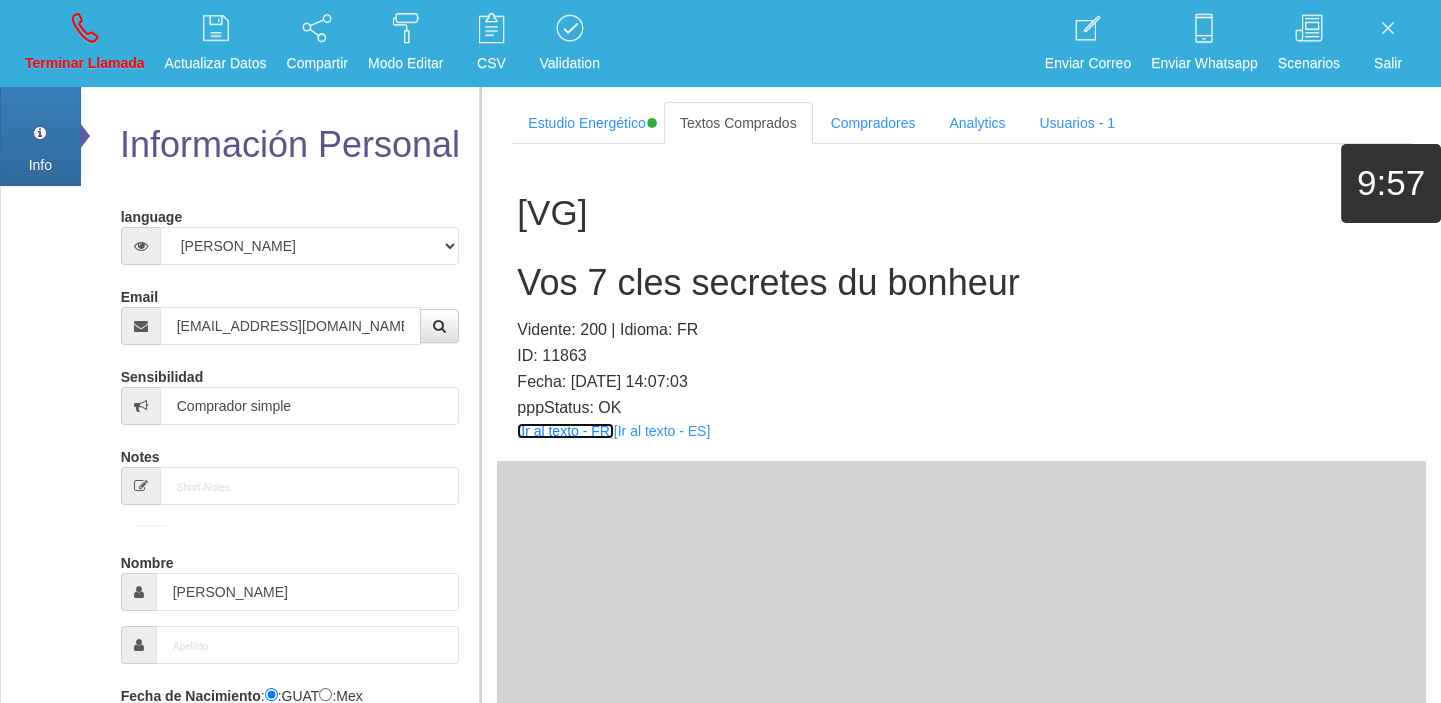 click on "[Ir al texto - FR]" at bounding box center (565, 431) 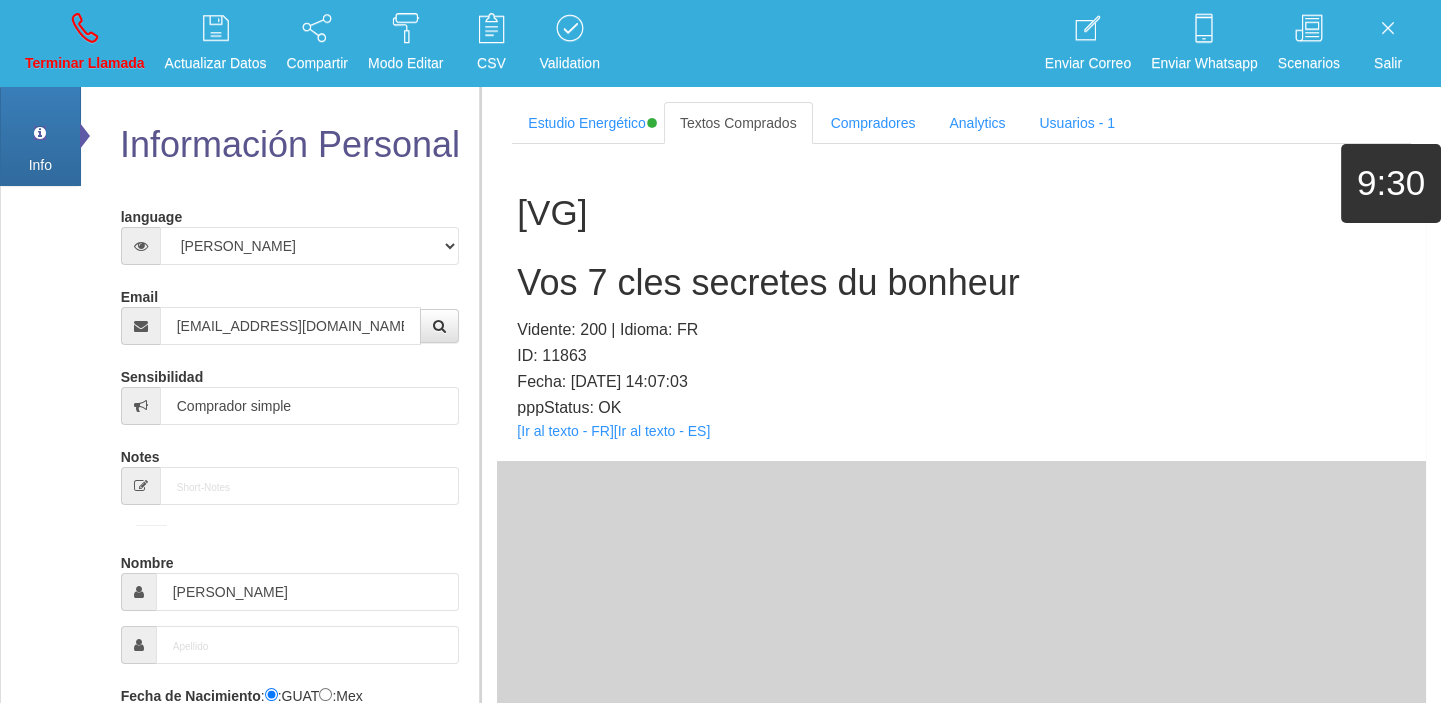 click on "Vos 7 cles secretes du bonheur" at bounding box center (961, 283) 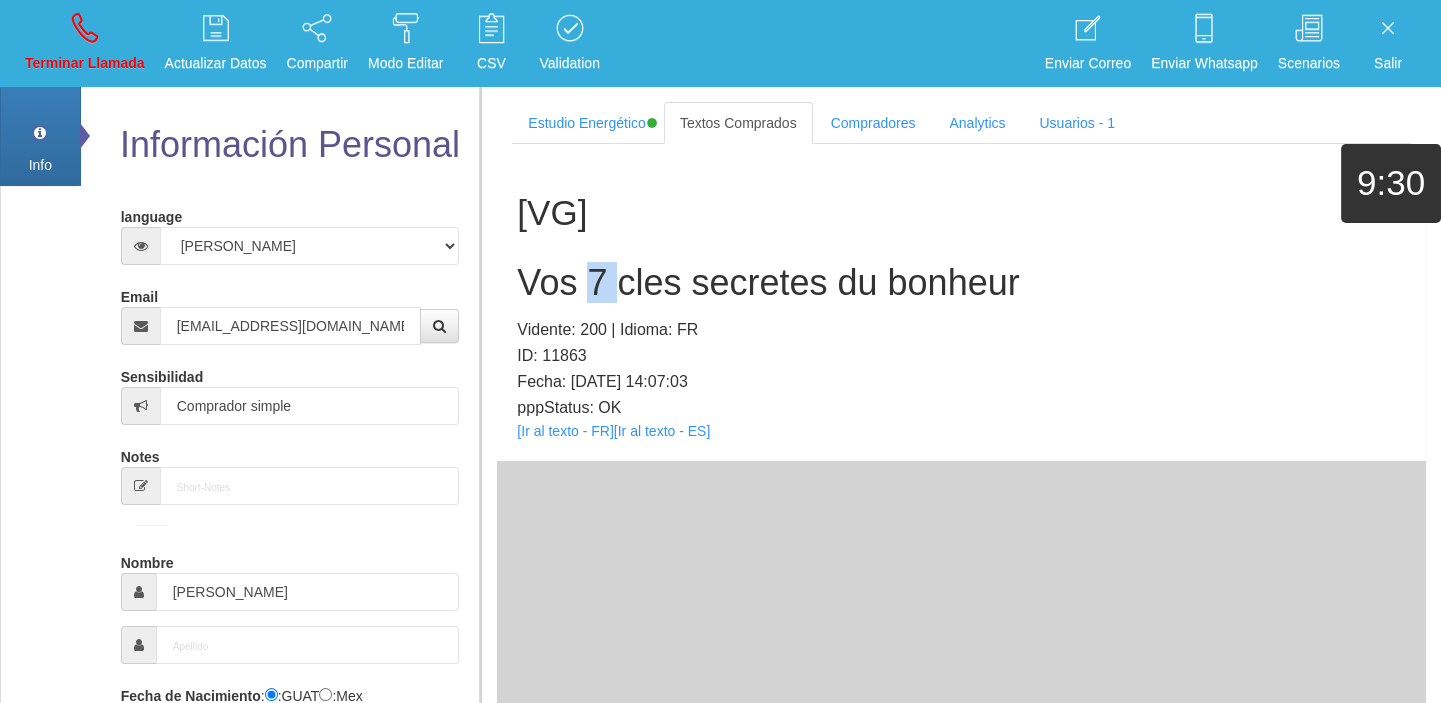 click on "Vos 7 cles secretes du bonheur" at bounding box center (961, 283) 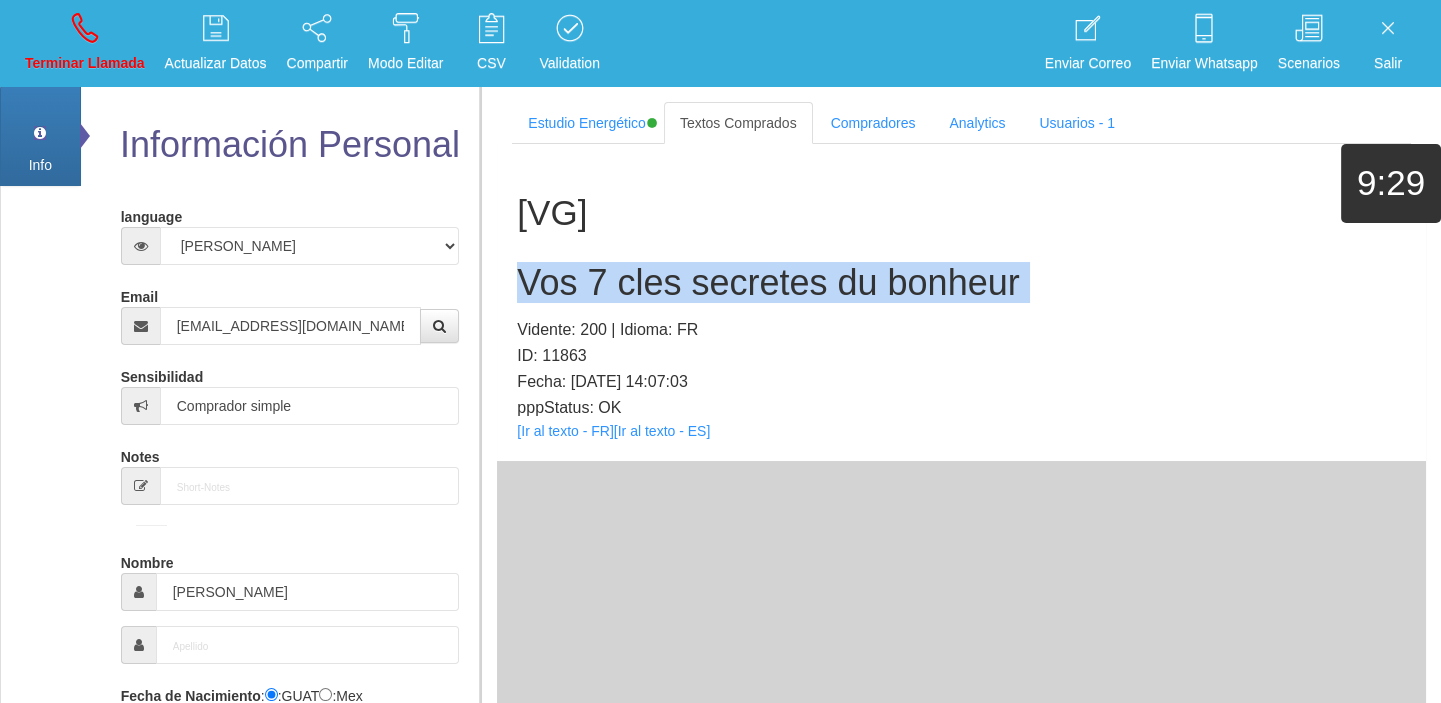 click on "Vos 7 cles secretes du bonheur" at bounding box center (961, 283) 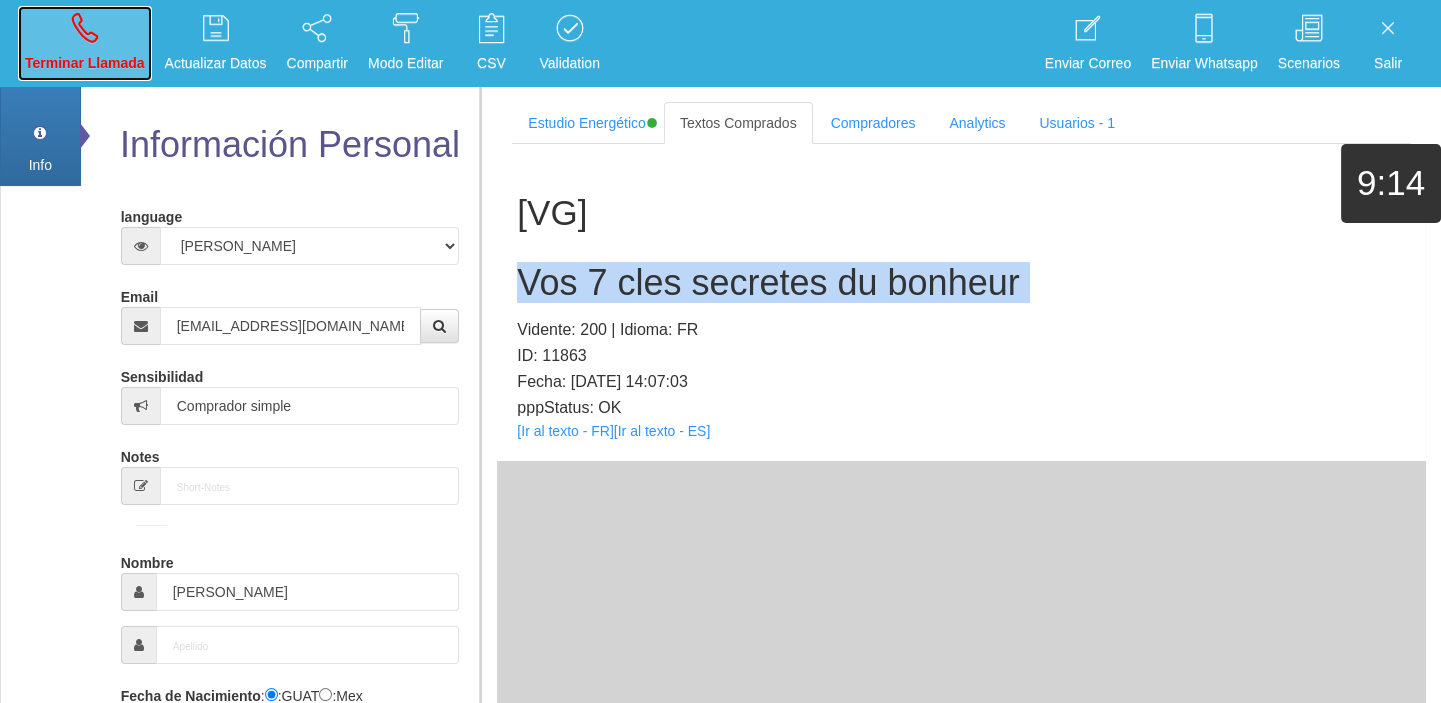 click on "Terminar Llamada" at bounding box center (85, 63) 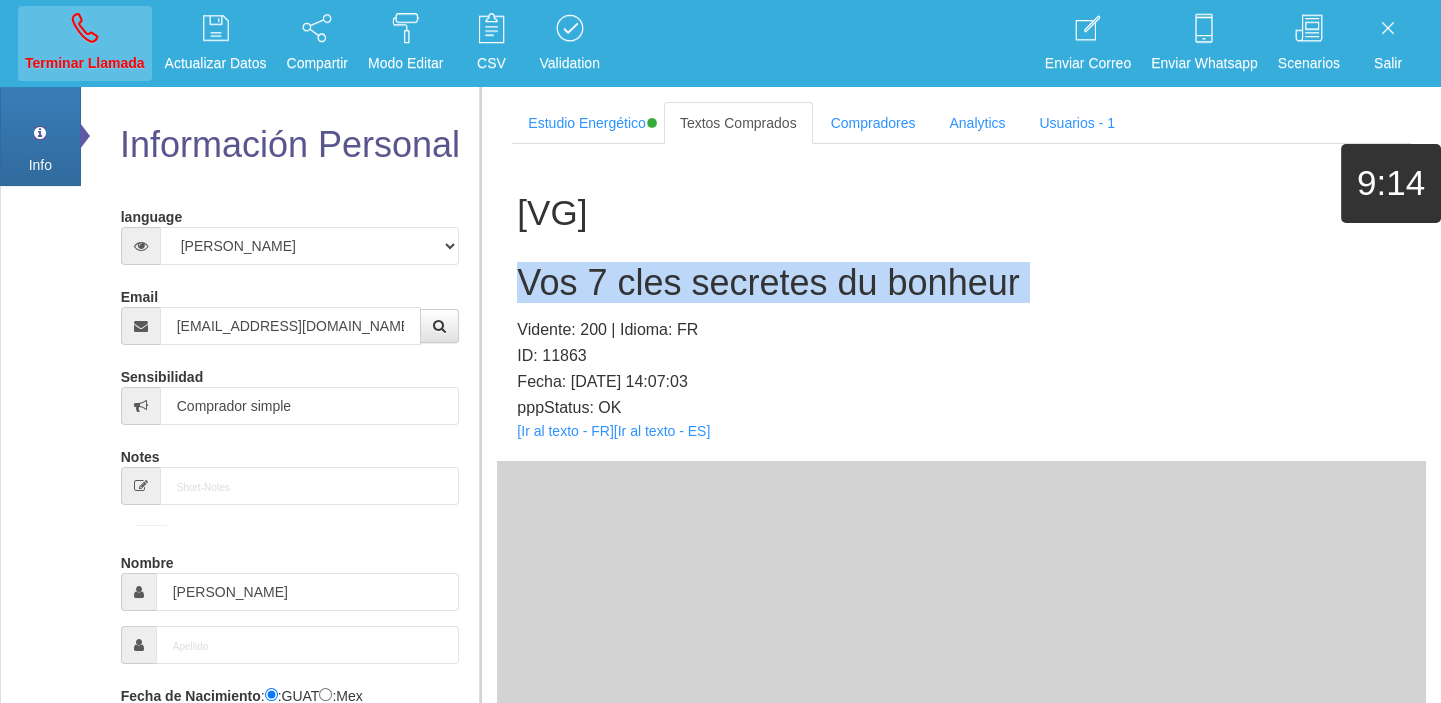 type 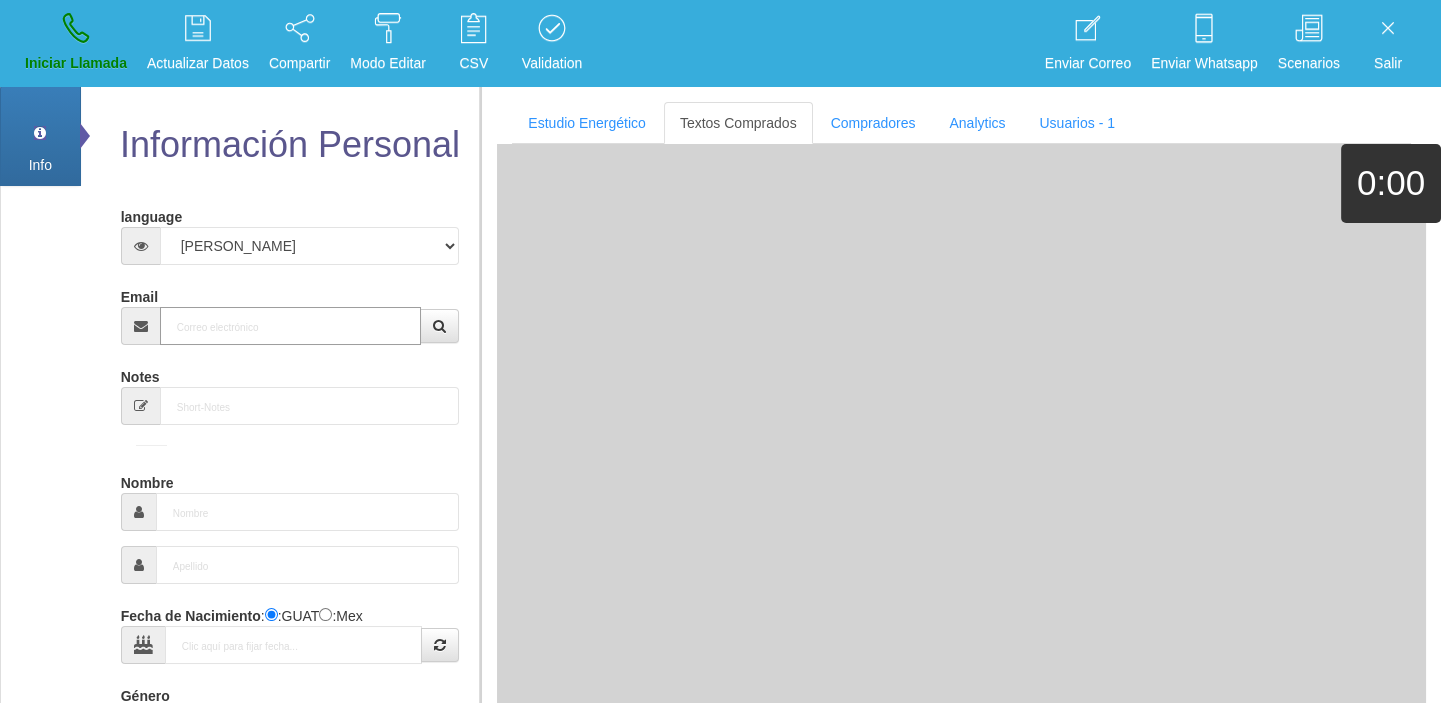 click on "Email" at bounding box center (291, 326) 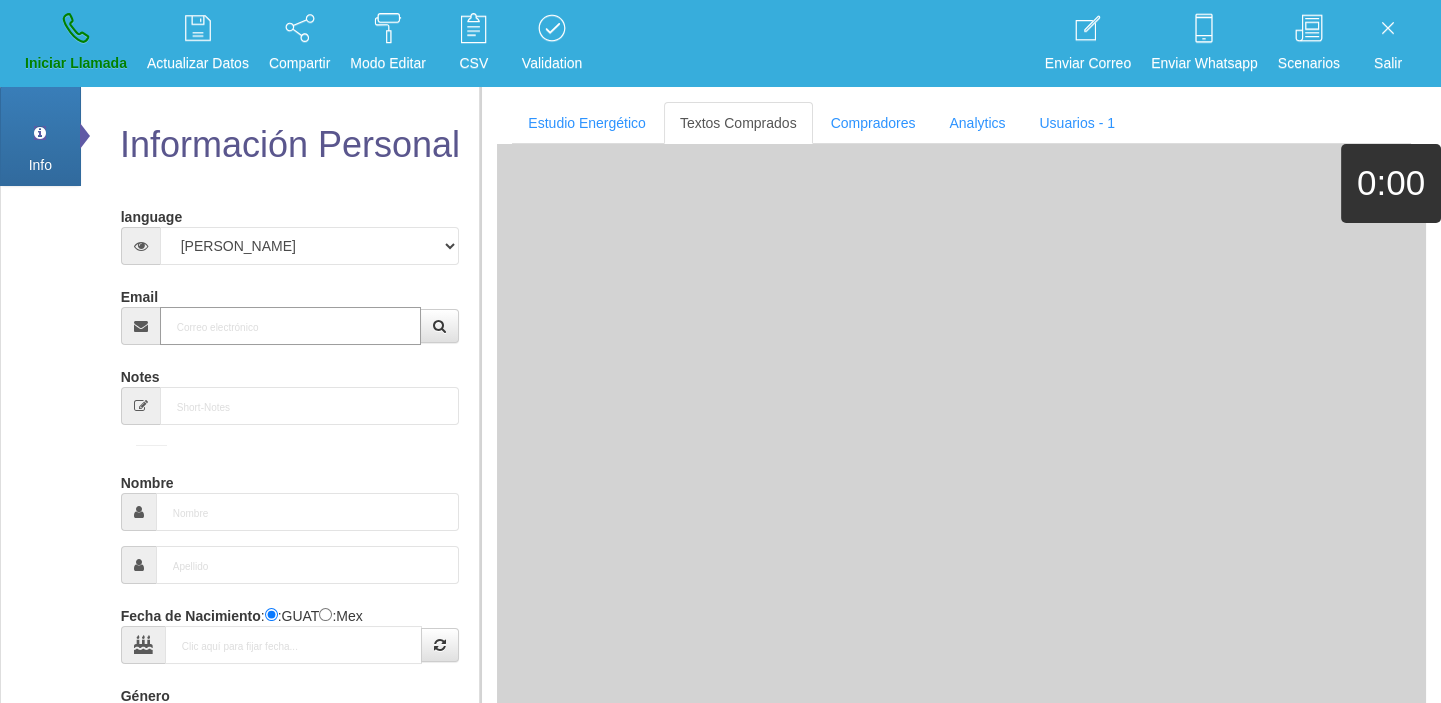 click on "Email" at bounding box center [291, 326] 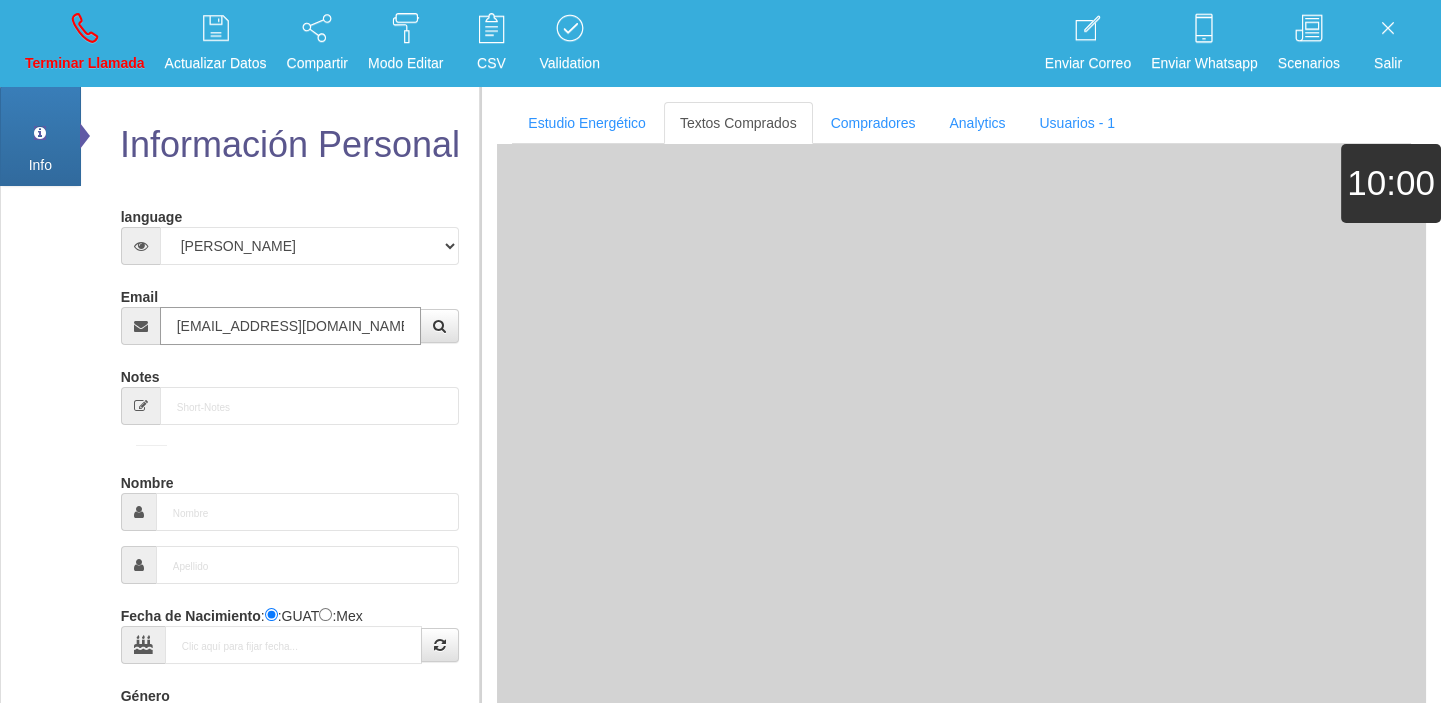 type on "[DATE]" 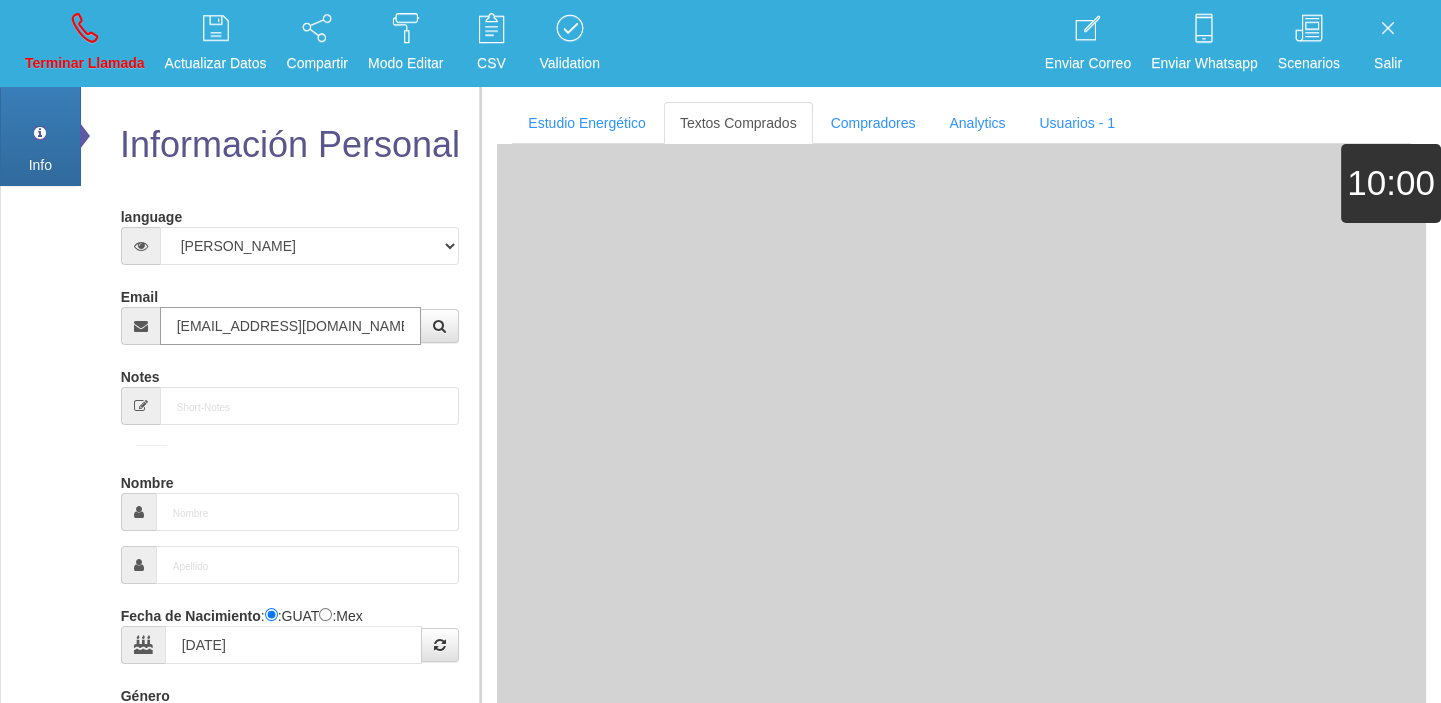 select on "4" 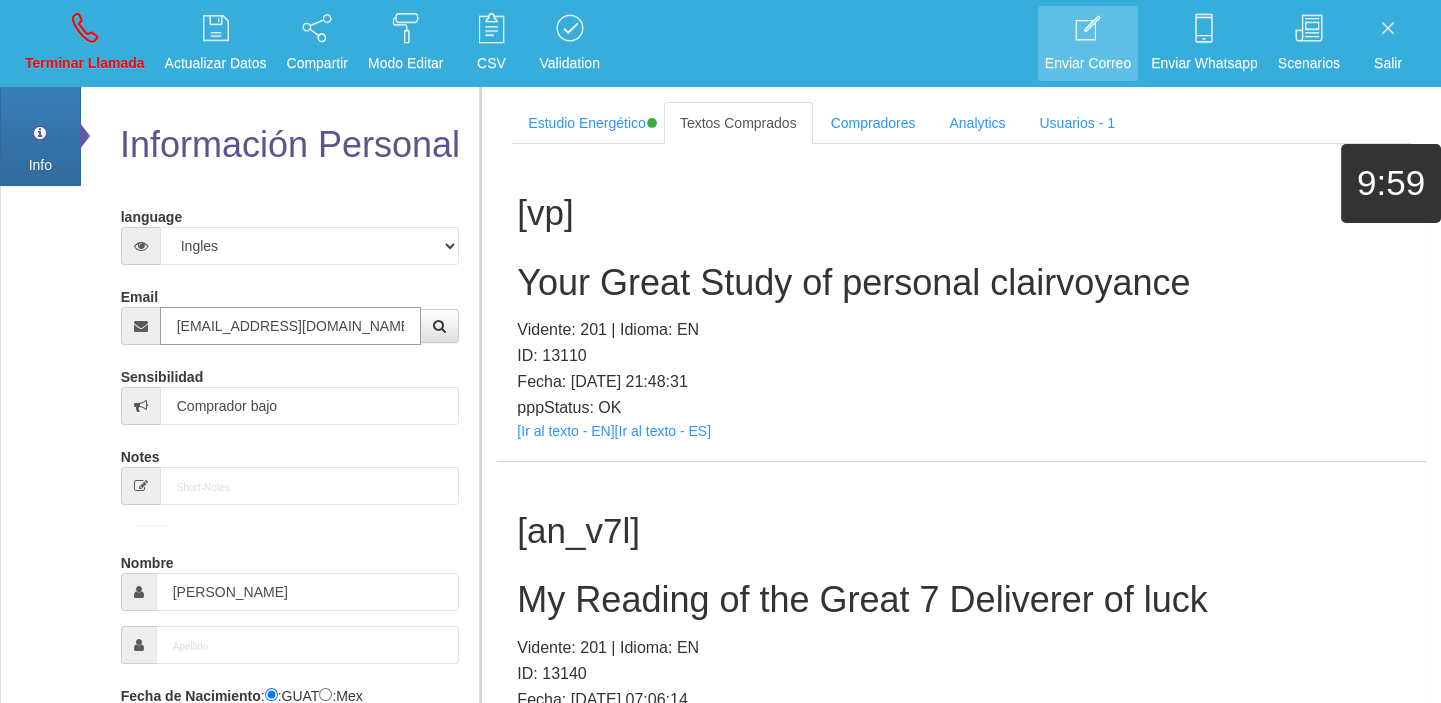 type on "[EMAIL_ADDRESS][DOMAIN_NAME]" 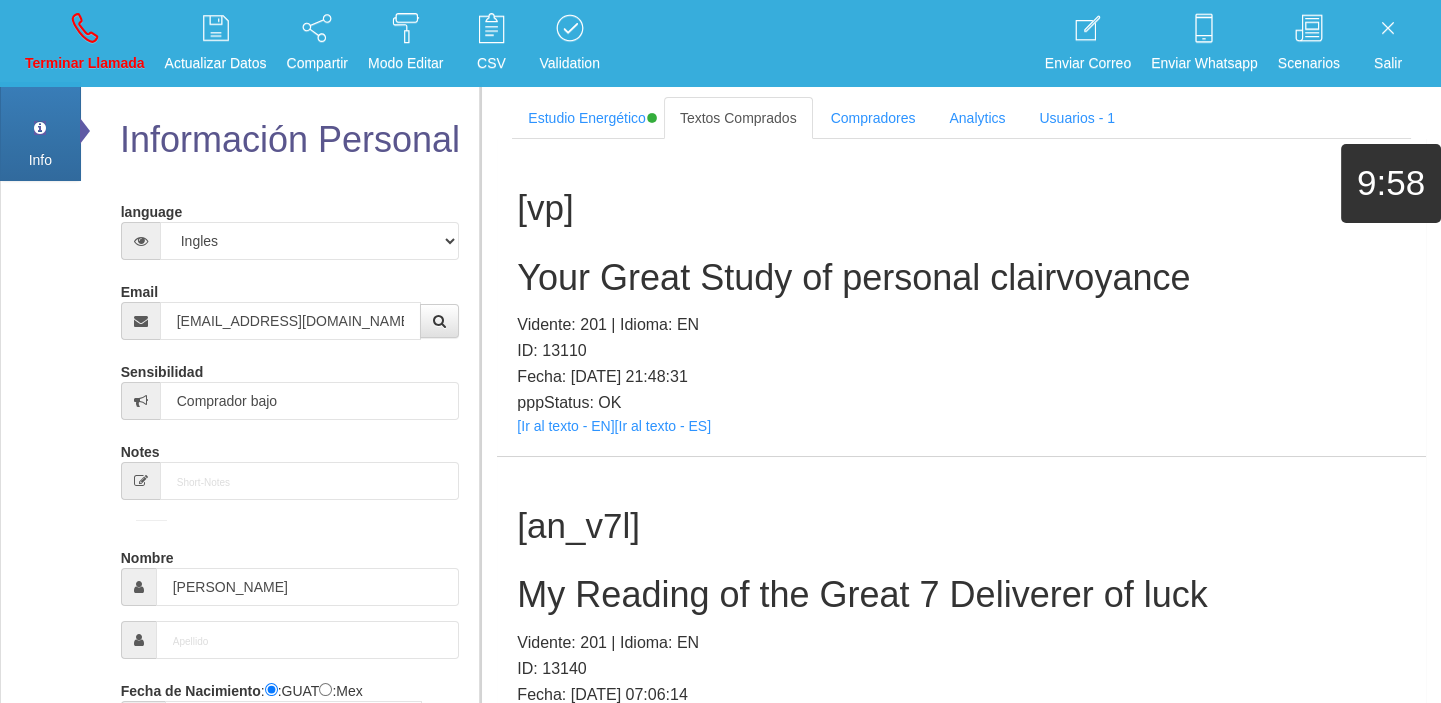 scroll, scrollTop: 187, scrollLeft: 0, axis: vertical 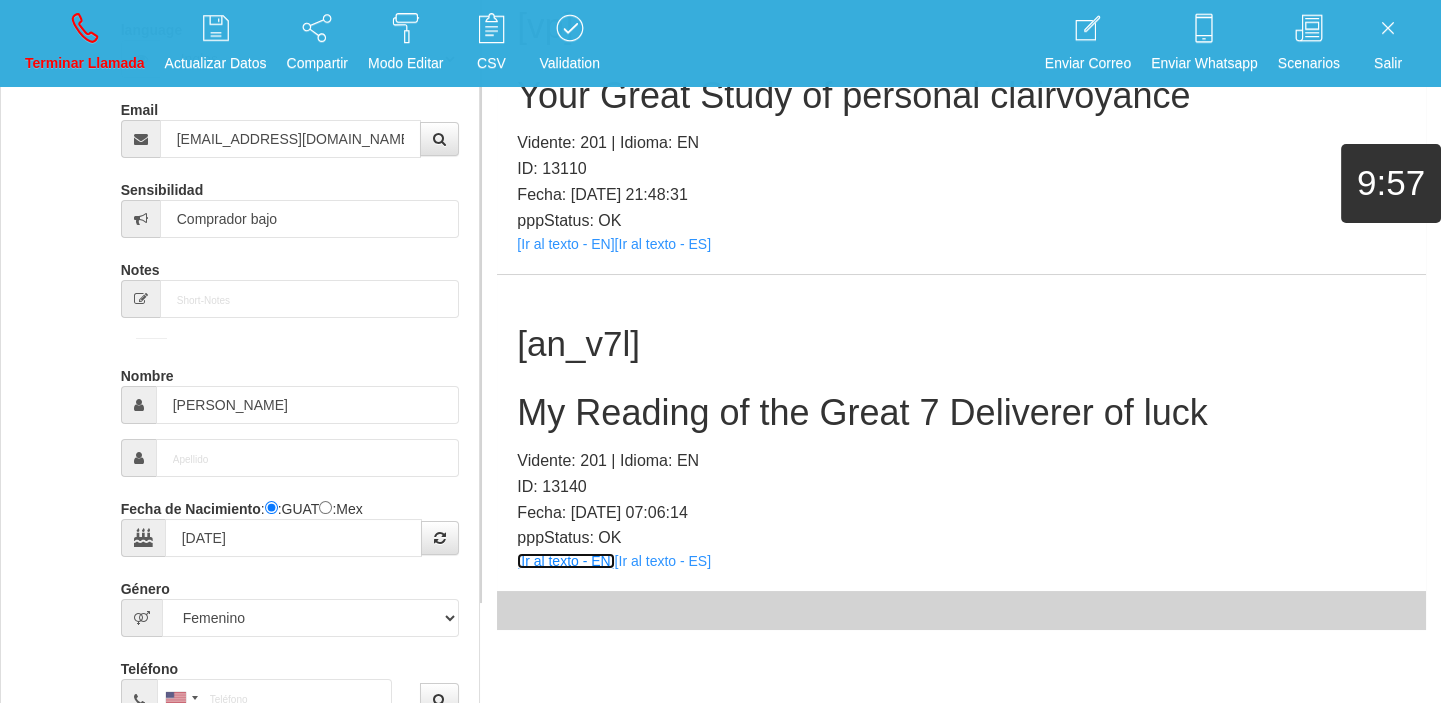 click on "[Ir al texto - EN]" at bounding box center [565, 561] 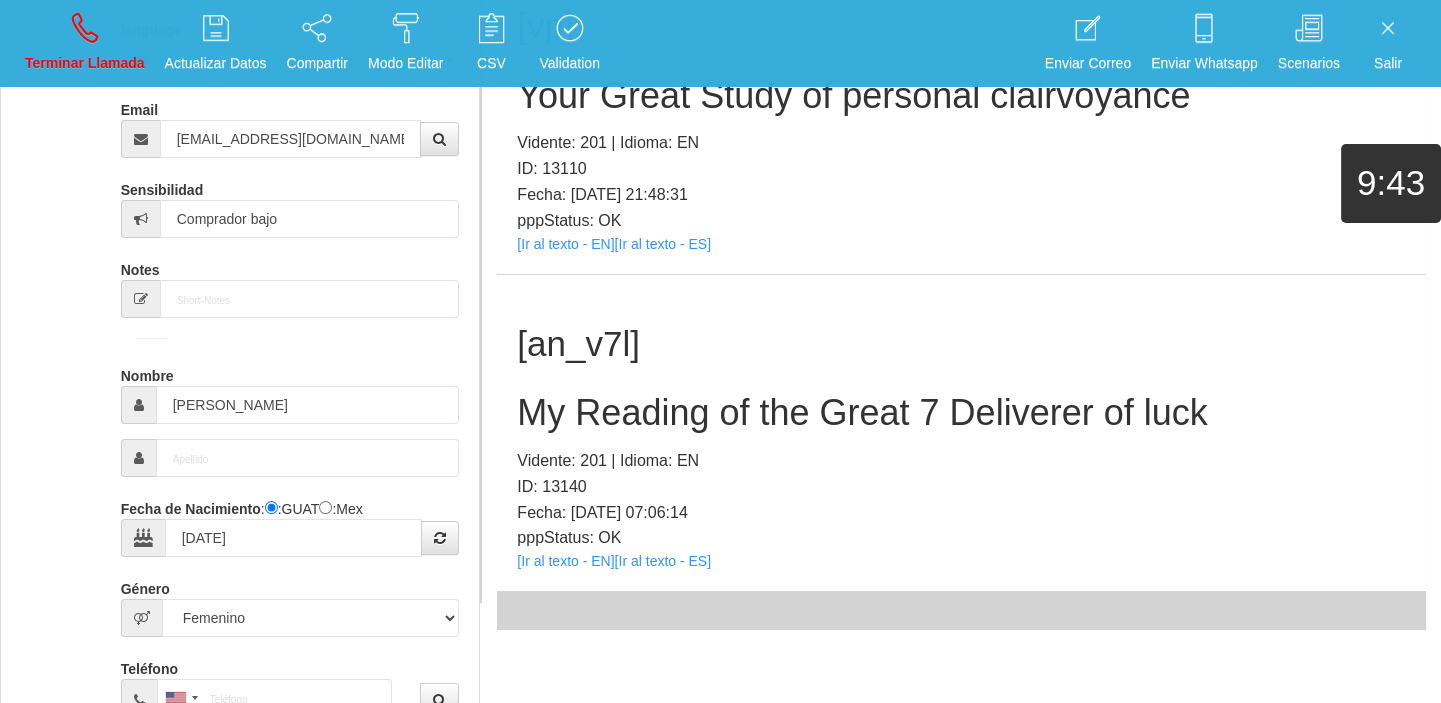 drag, startPoint x: 596, startPoint y: 441, endPoint x: 580, endPoint y: 437, distance: 16.492422 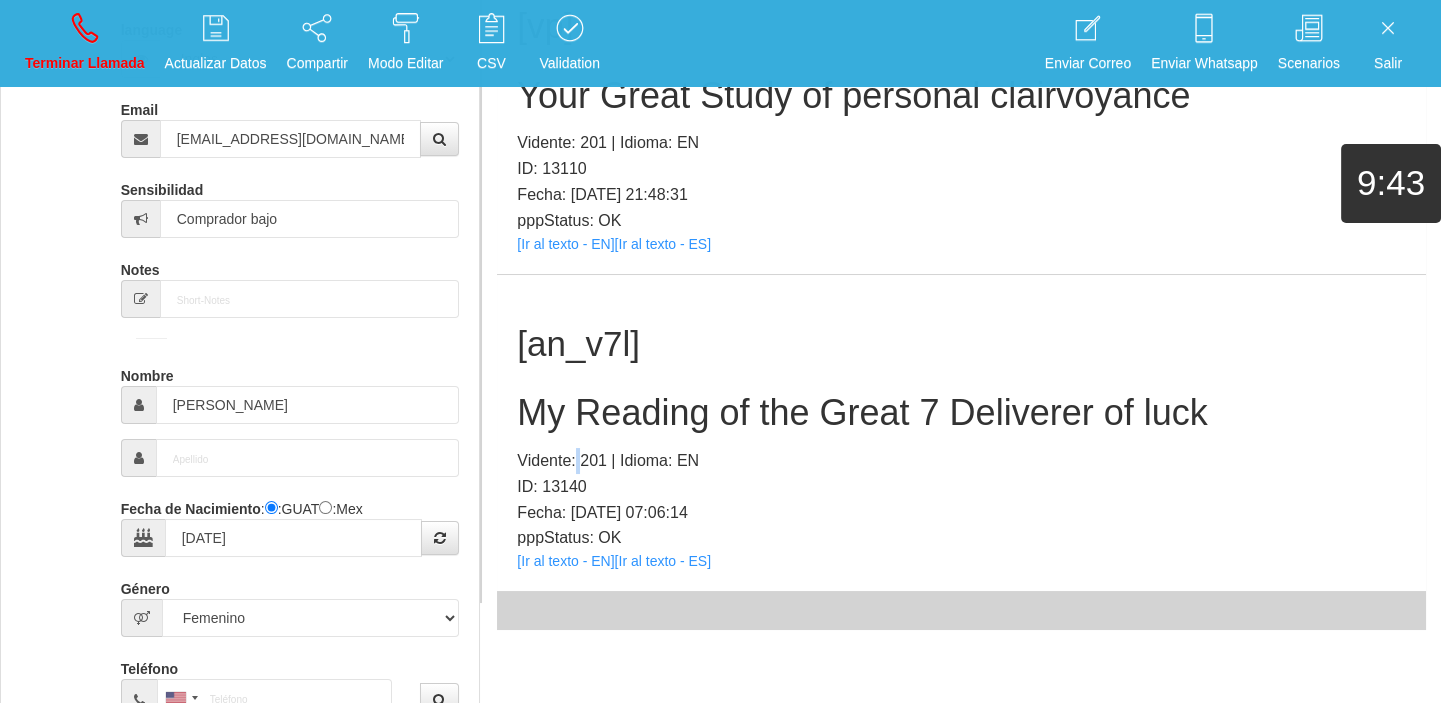 click on "[an_v7l] My Reading of the Great 7 Deliverer of luck Vidente: 201 | Idioma: EN ID: 13140 Fecha: [DATE] 07:06:14 pppStatus: OK [Ir al texto - EN] [Ir al texto - ES]" at bounding box center (961, 433) 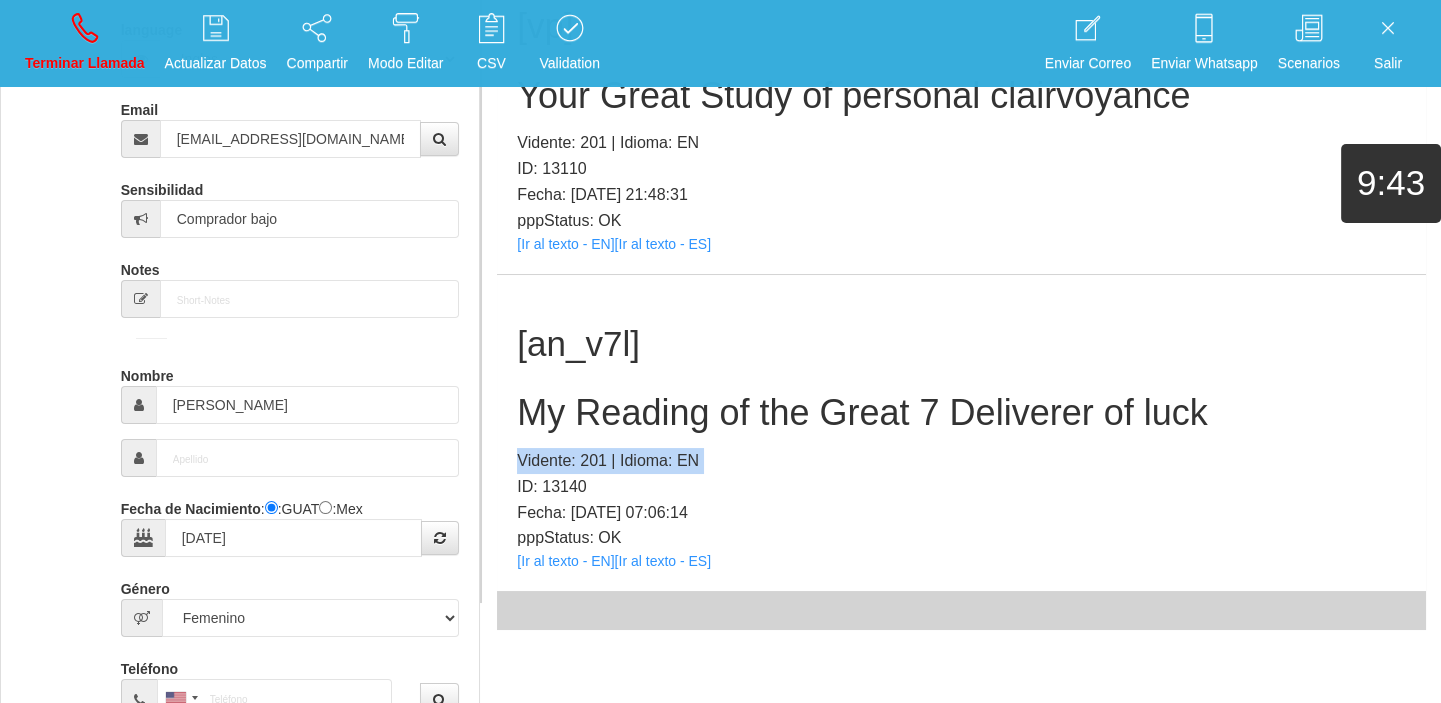 click on "[an_v7l] My Reading of the Great 7 Deliverer of luck Vidente: 201 | Idioma: EN ID: 13140 Fecha: [DATE] 07:06:14 pppStatus: OK [Ir al texto - EN] [Ir al texto - ES]" at bounding box center (961, 433) 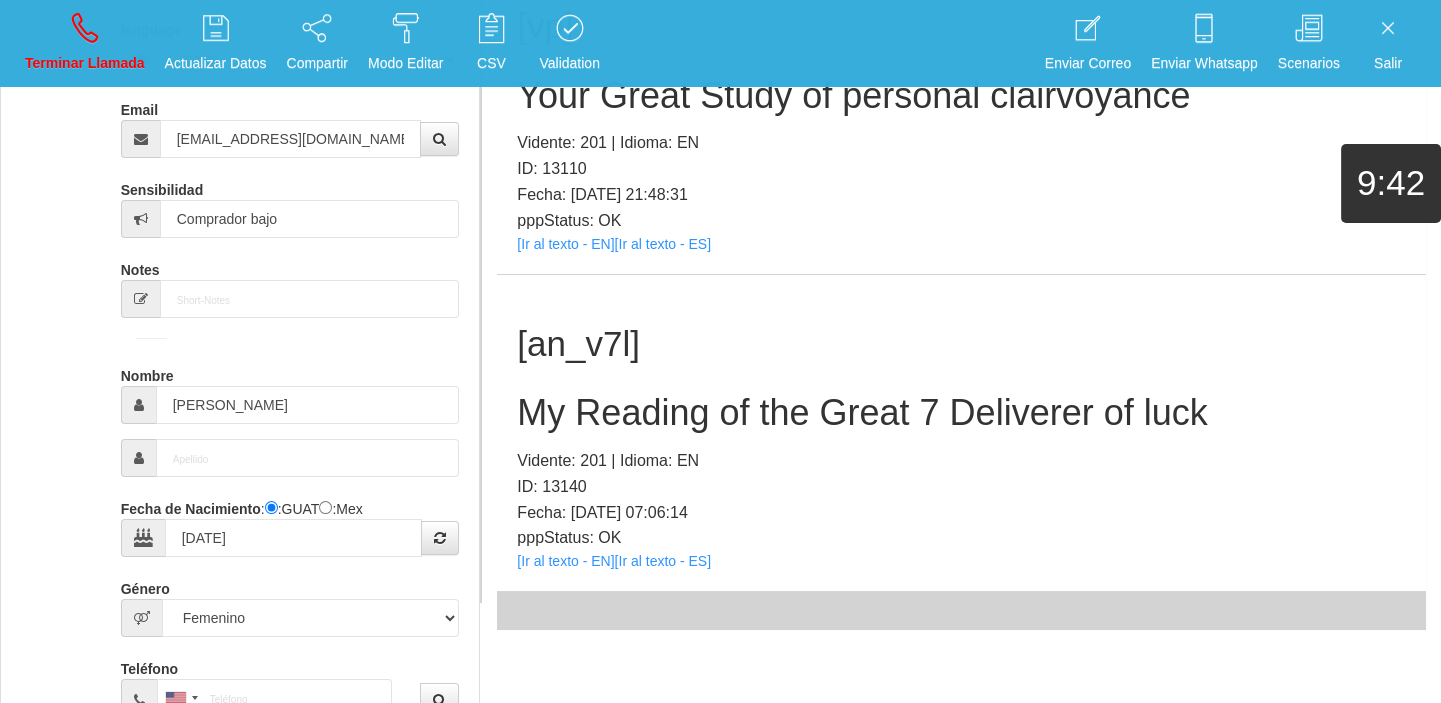 click on "My Reading of the Great 7 Deliverer of luck" at bounding box center [961, 413] 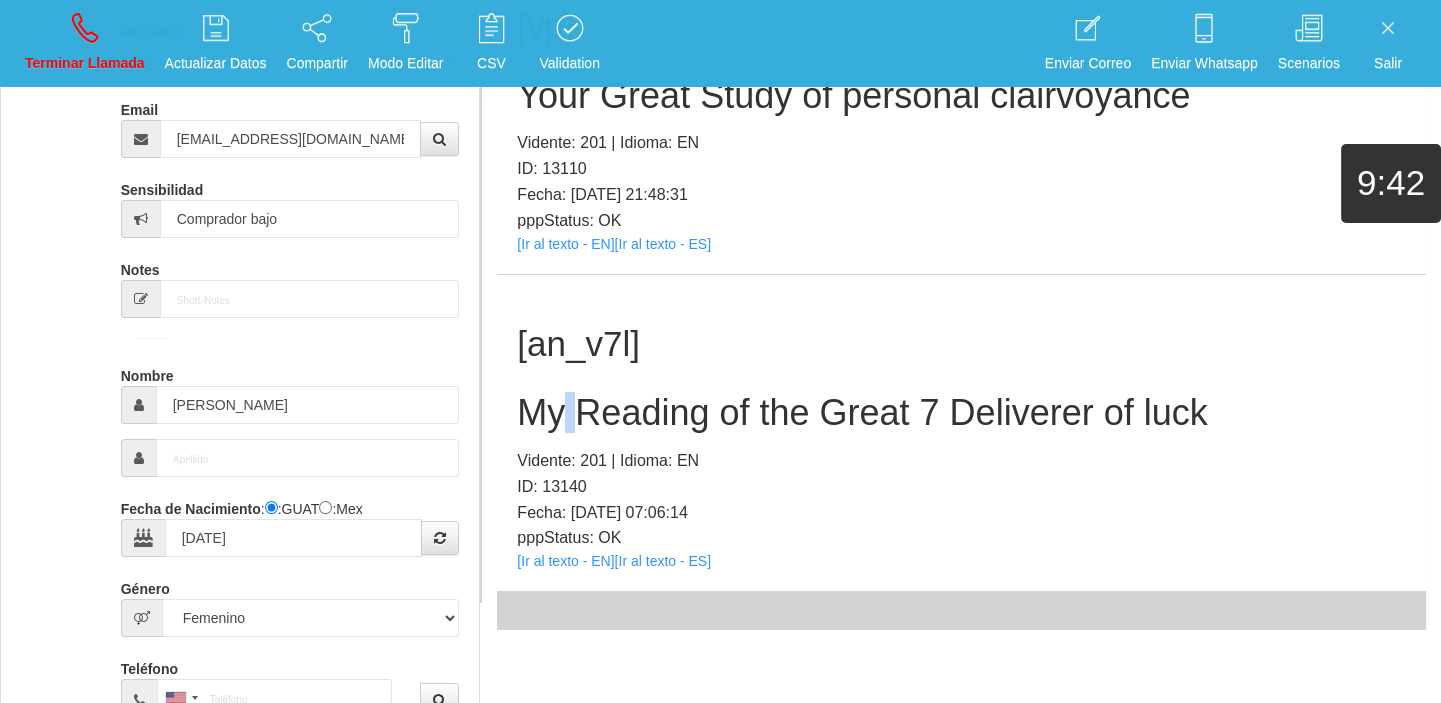 click on "My Reading of the Great 7 Deliverer of luck" at bounding box center (961, 413) 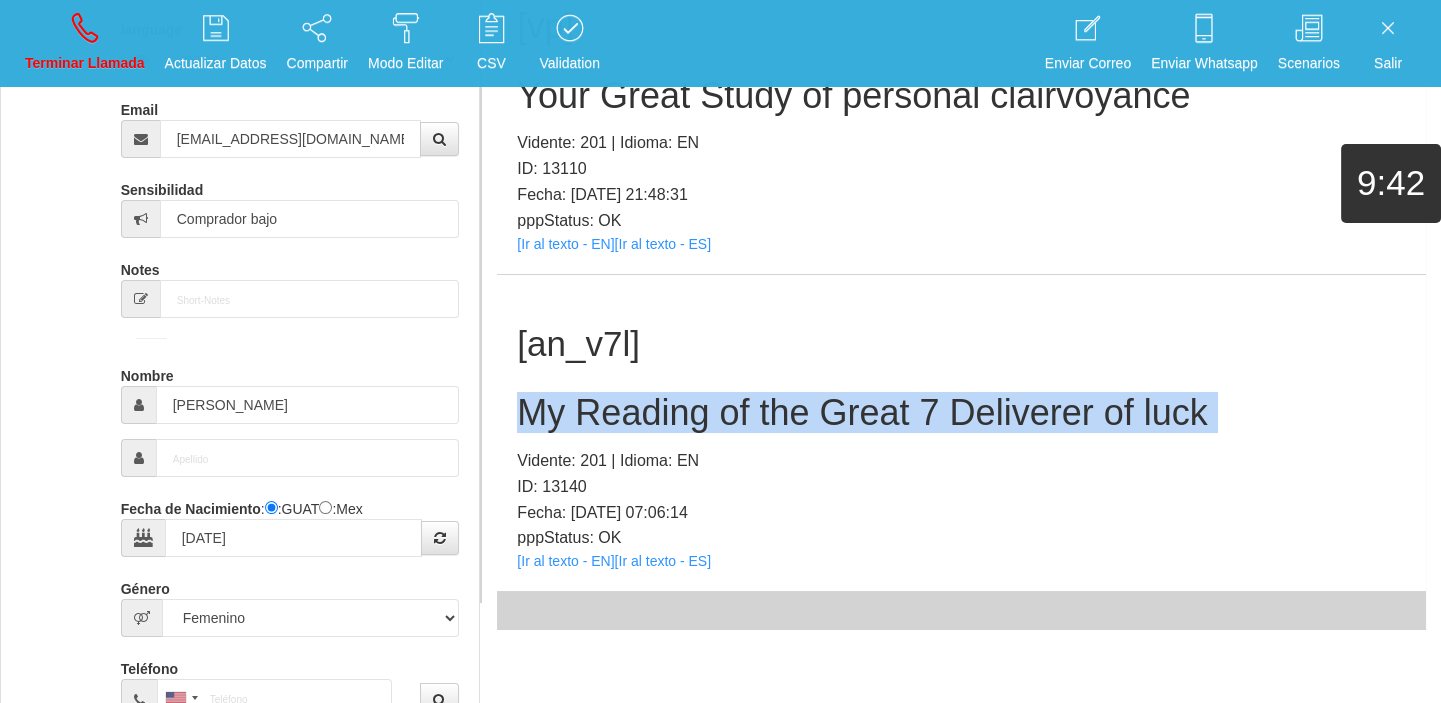 click on "My Reading of the Great 7 Deliverer of luck" at bounding box center [961, 413] 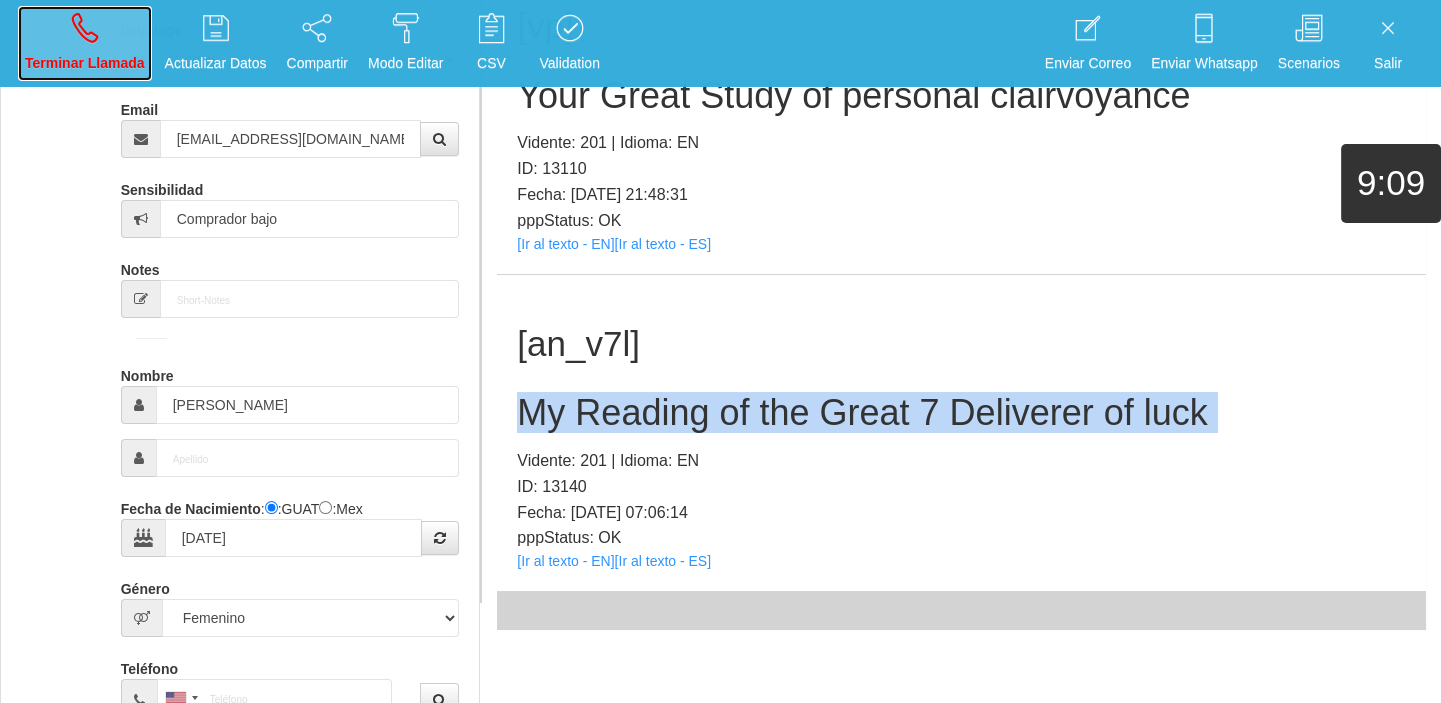 click on "Terminar Llamada" at bounding box center [85, 63] 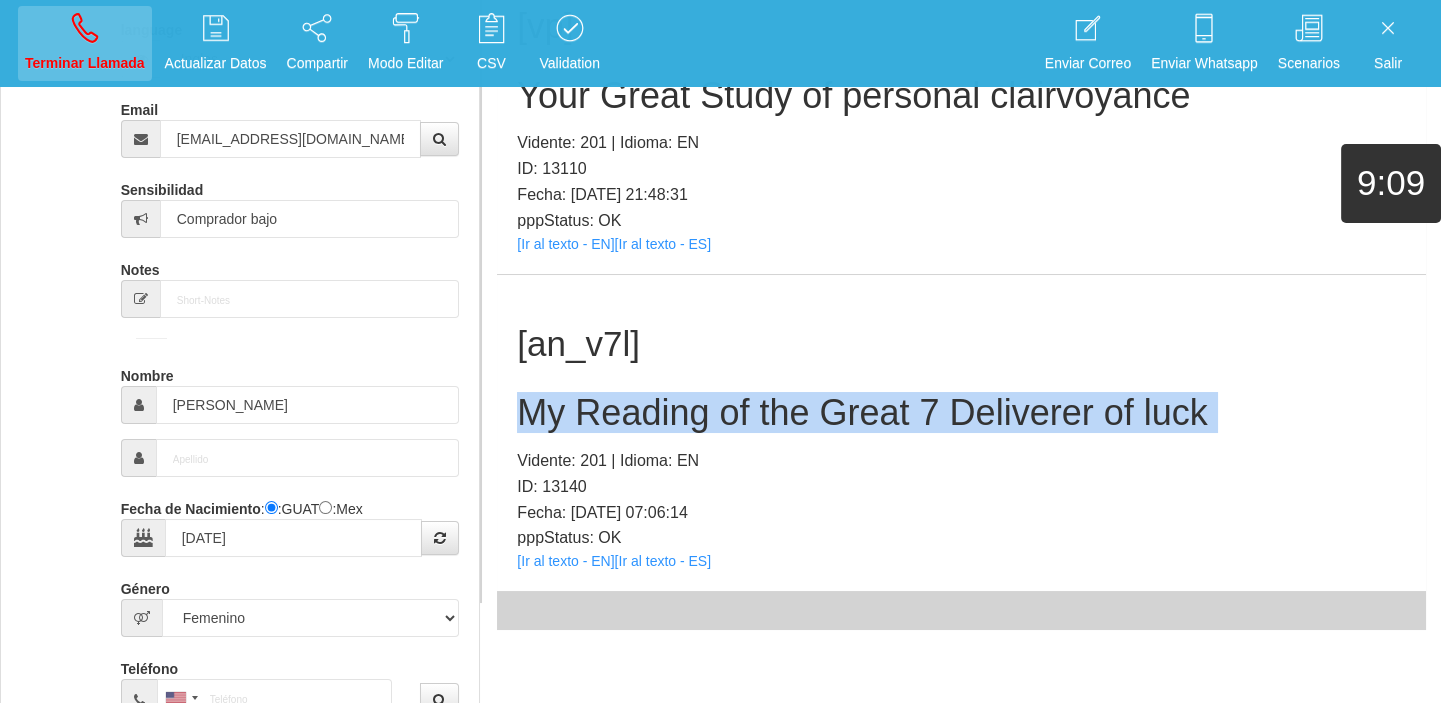 type 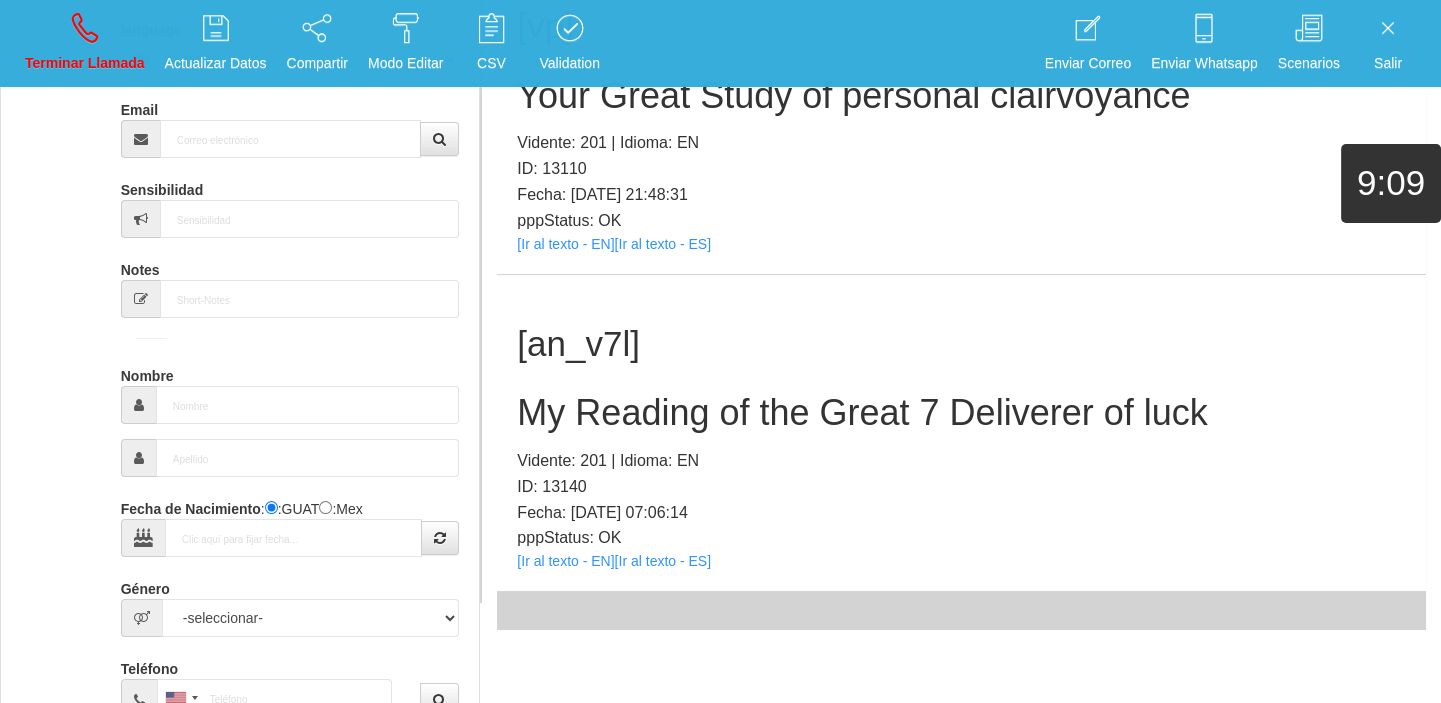 scroll, scrollTop: 0, scrollLeft: 0, axis: both 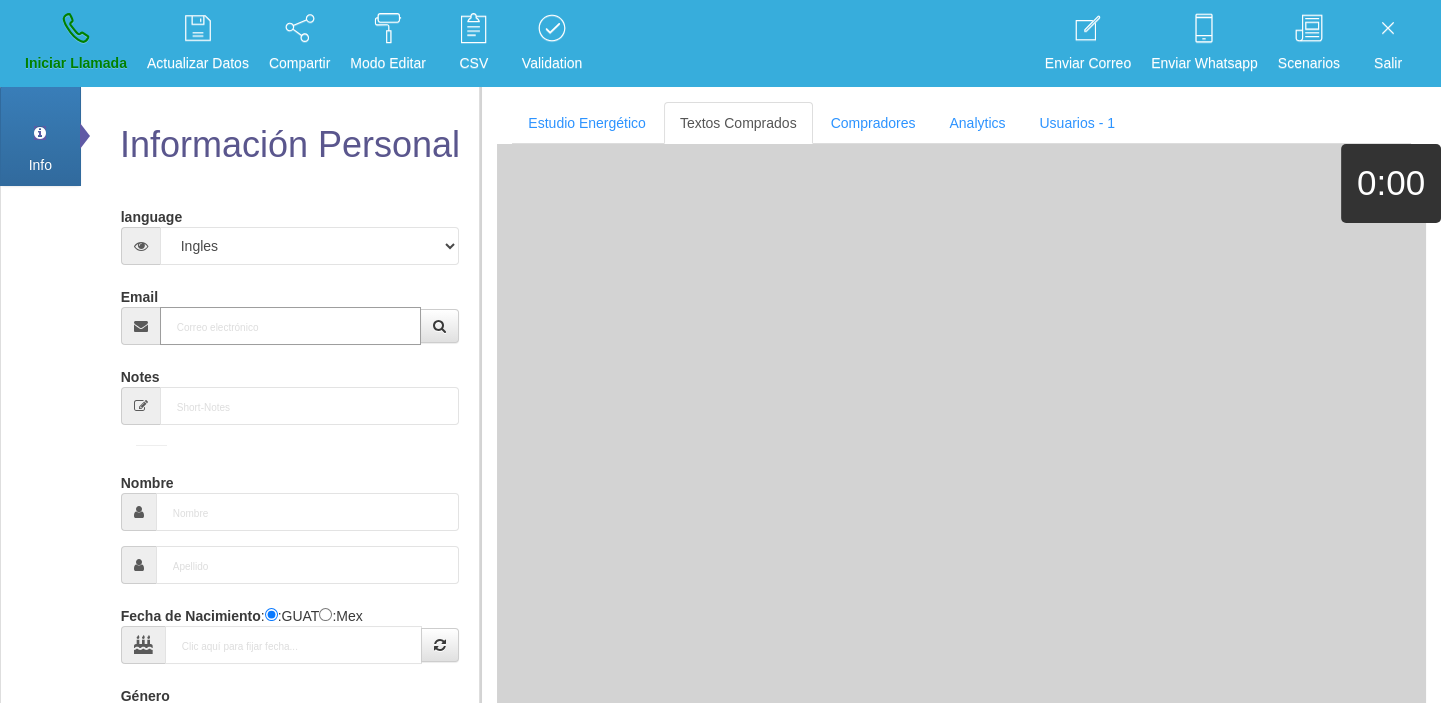 click on "Email" at bounding box center [291, 326] 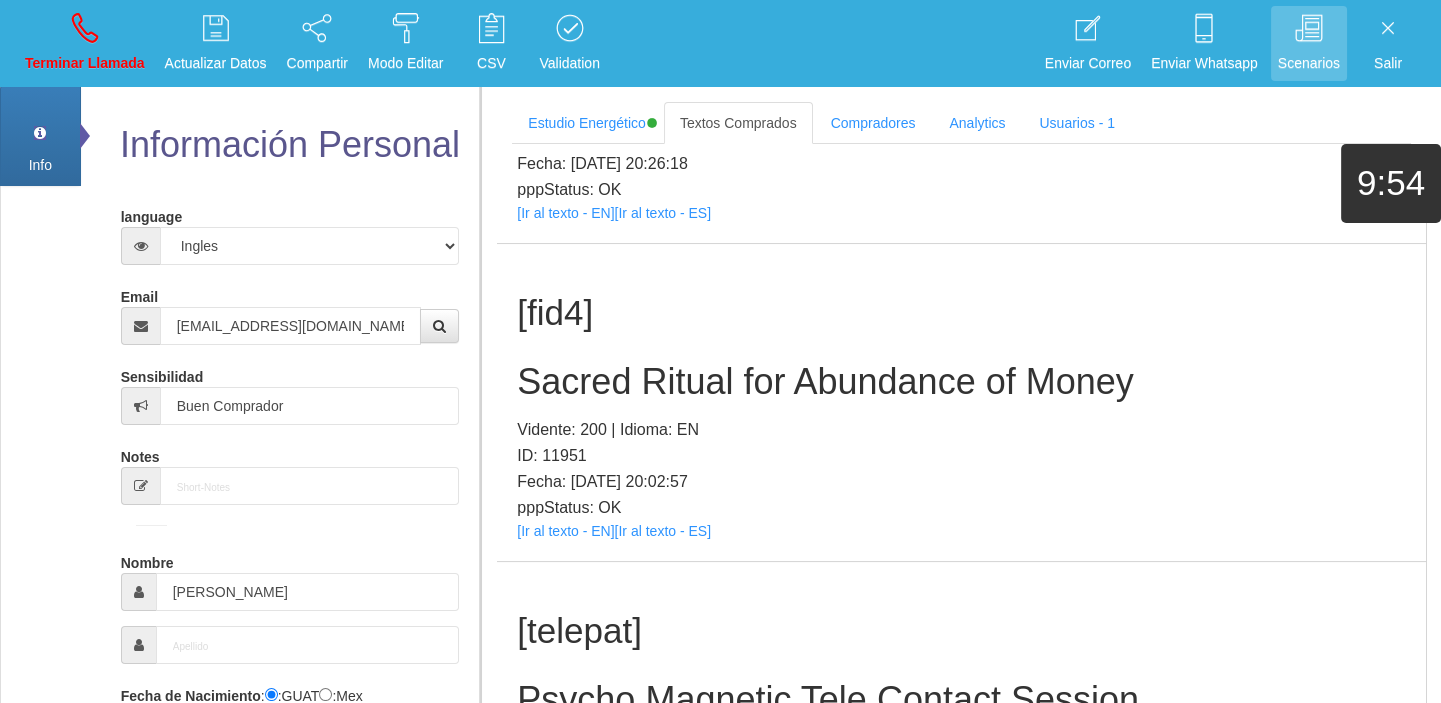 scroll, scrollTop: 1489, scrollLeft: 0, axis: vertical 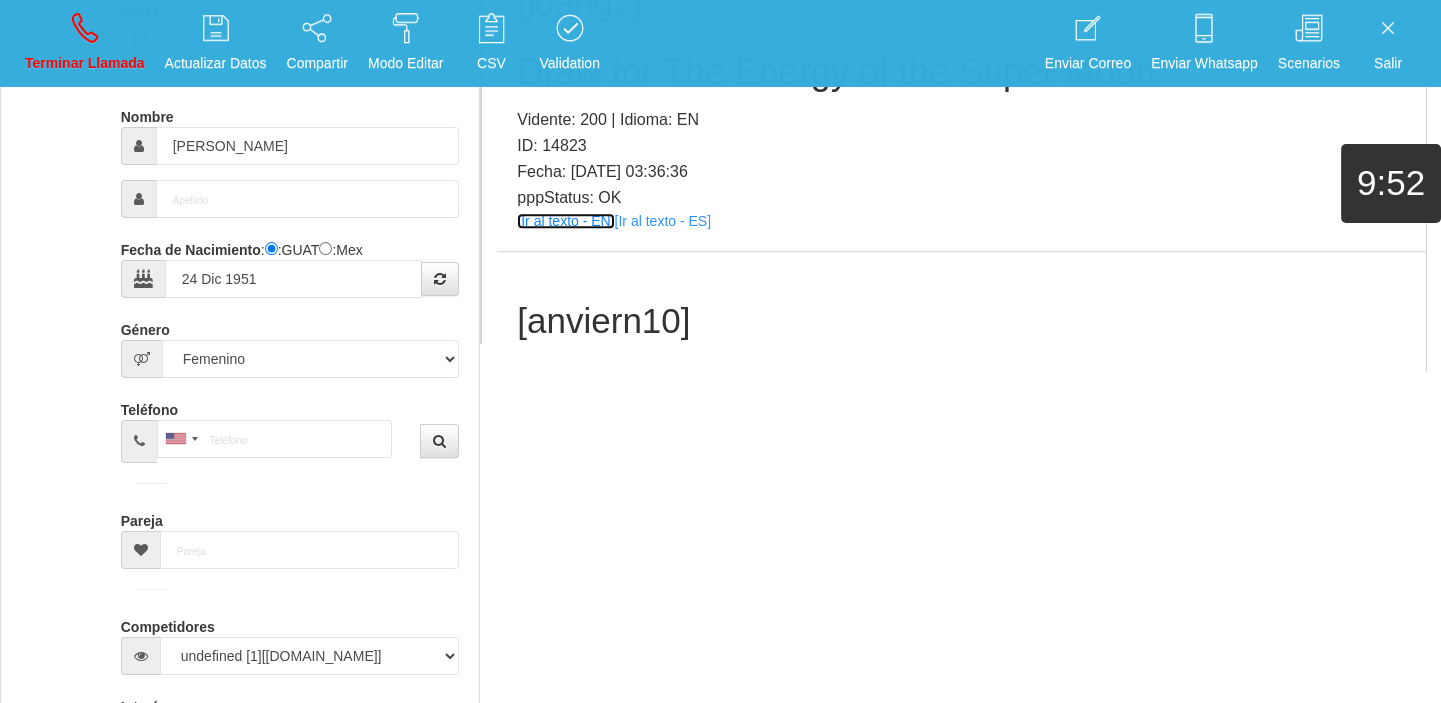 click on "[Ir al texto - EN]" at bounding box center [565, 221] 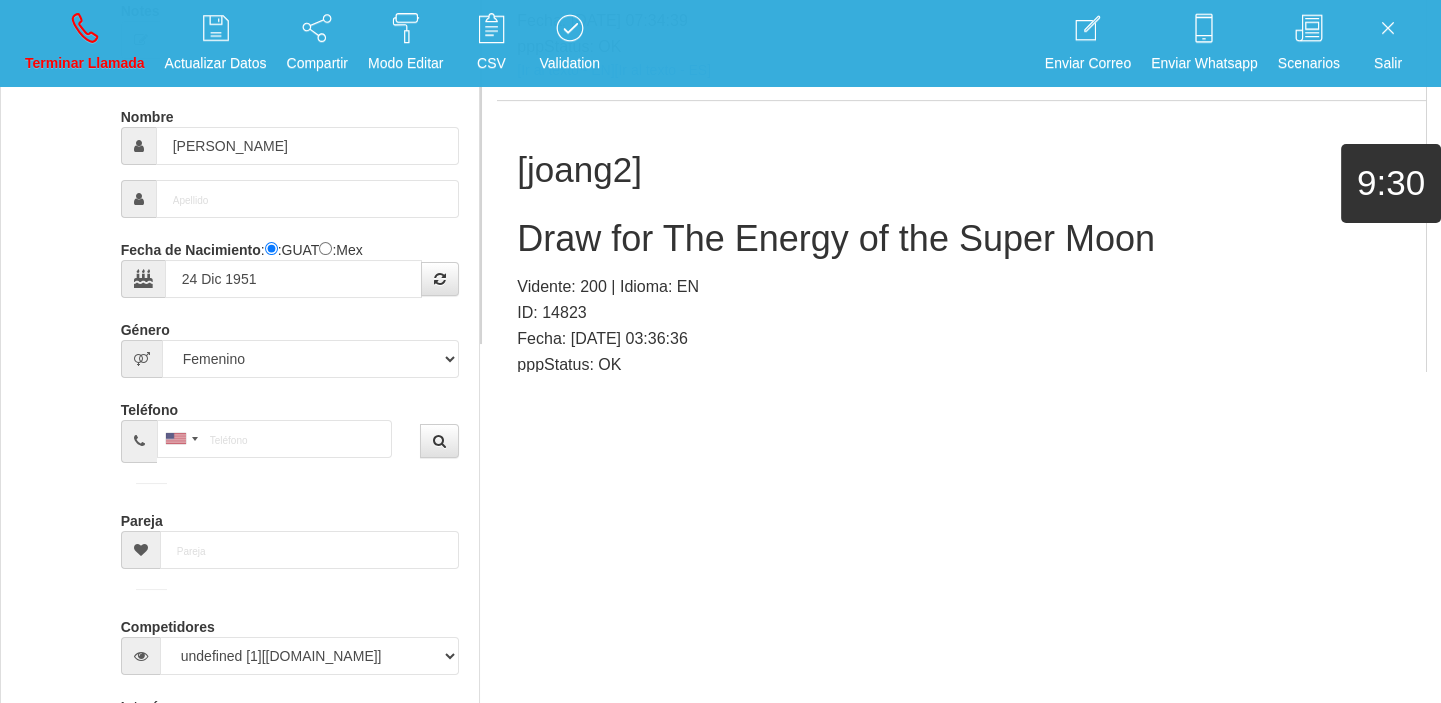 scroll, scrollTop: 1489, scrollLeft: 0, axis: vertical 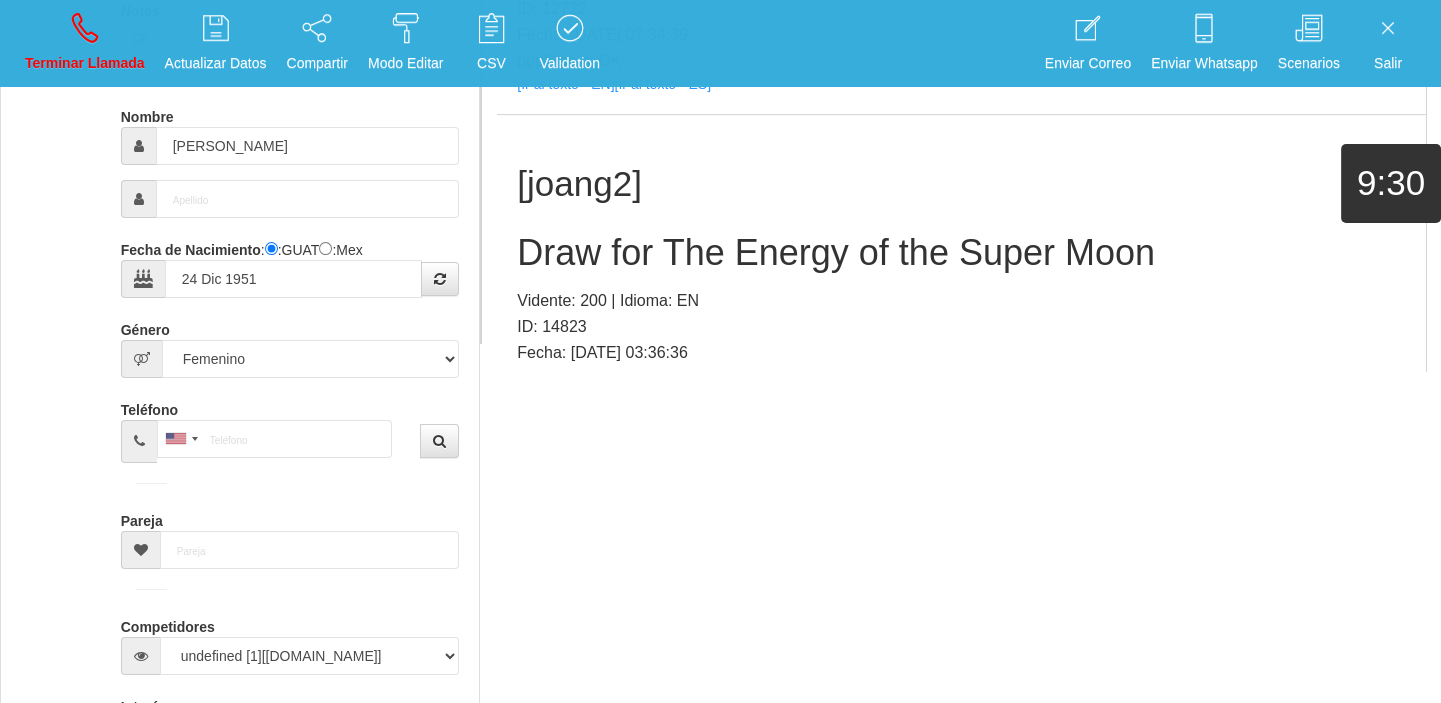 click on "Draw for The Energy of the Super Moon" at bounding box center [961, 253] 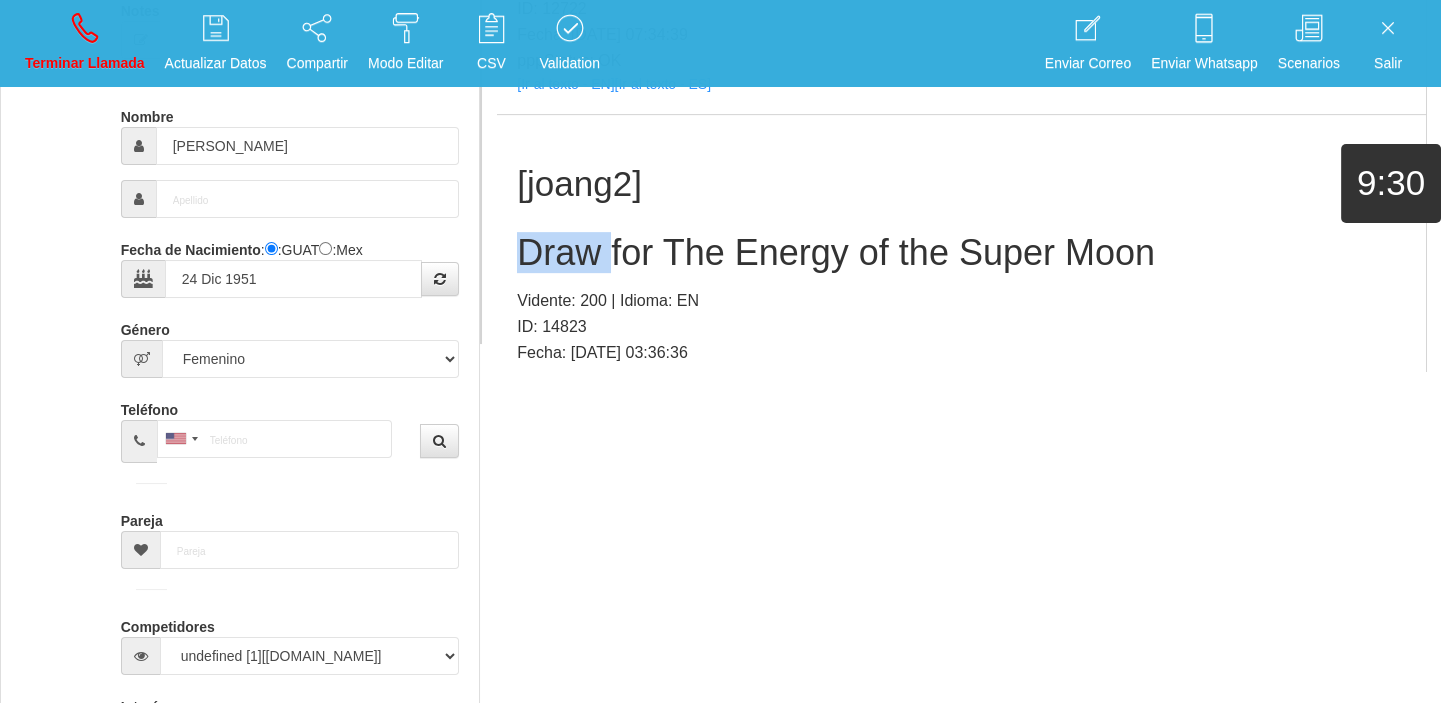 click on "Draw for The Energy of the Super Moon" at bounding box center (961, 253) 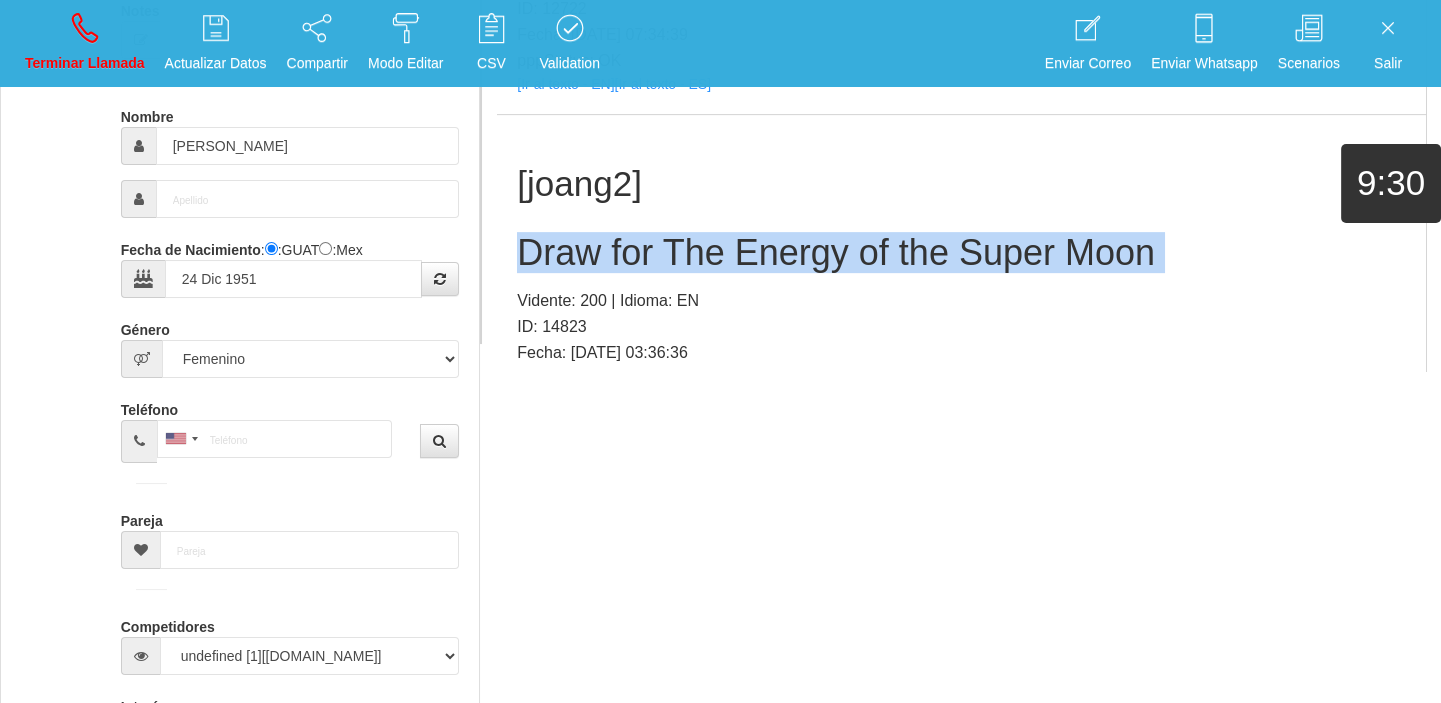 click on "Draw for The Energy of the Super Moon" at bounding box center (961, 253) 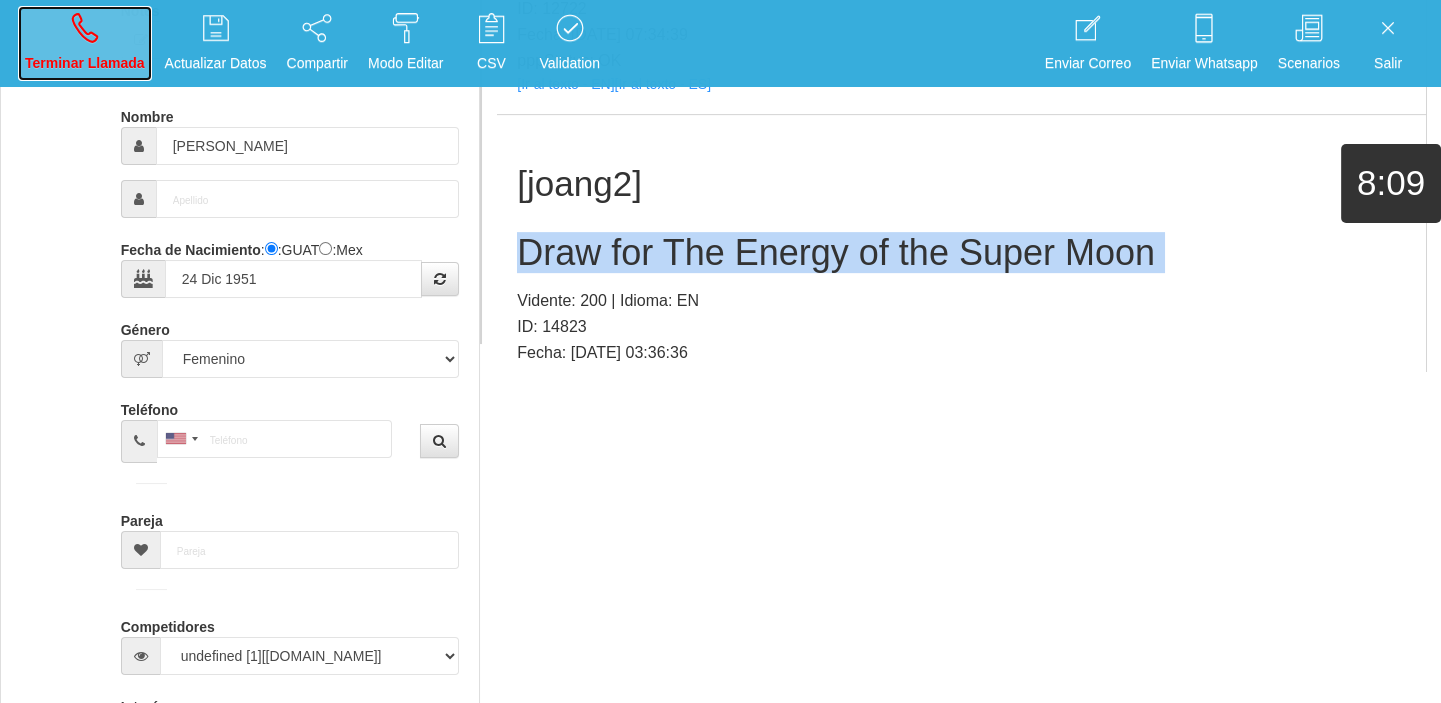 click on "Terminar Llamada" at bounding box center (85, 43) 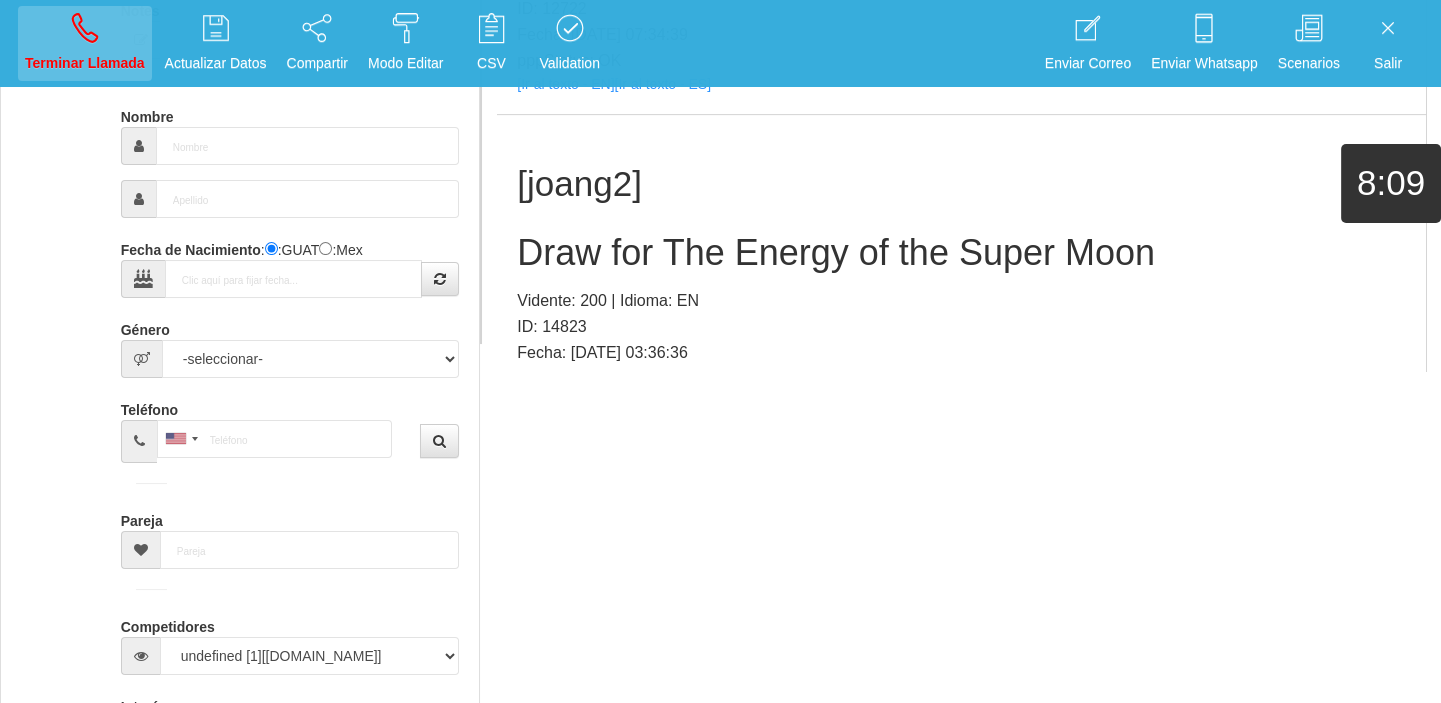 scroll, scrollTop: 0, scrollLeft: 0, axis: both 